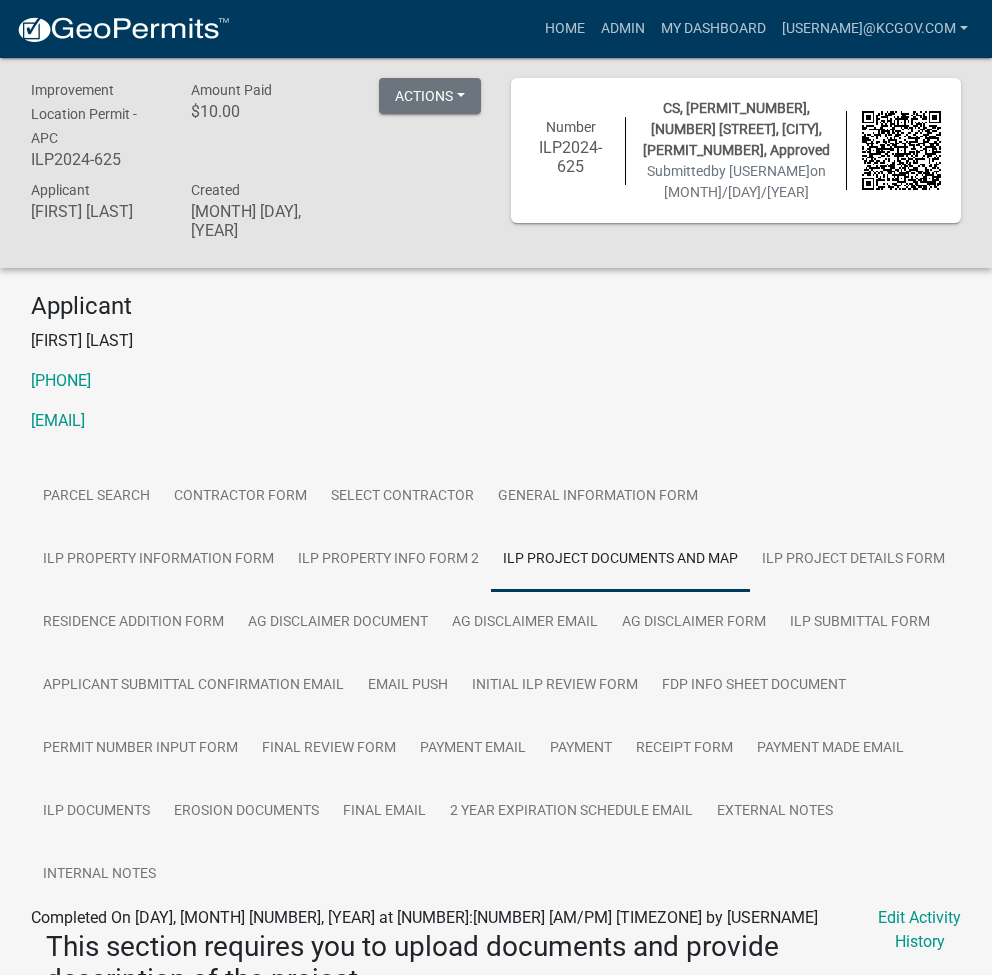 scroll, scrollTop: 1333, scrollLeft: 0, axis: vertical 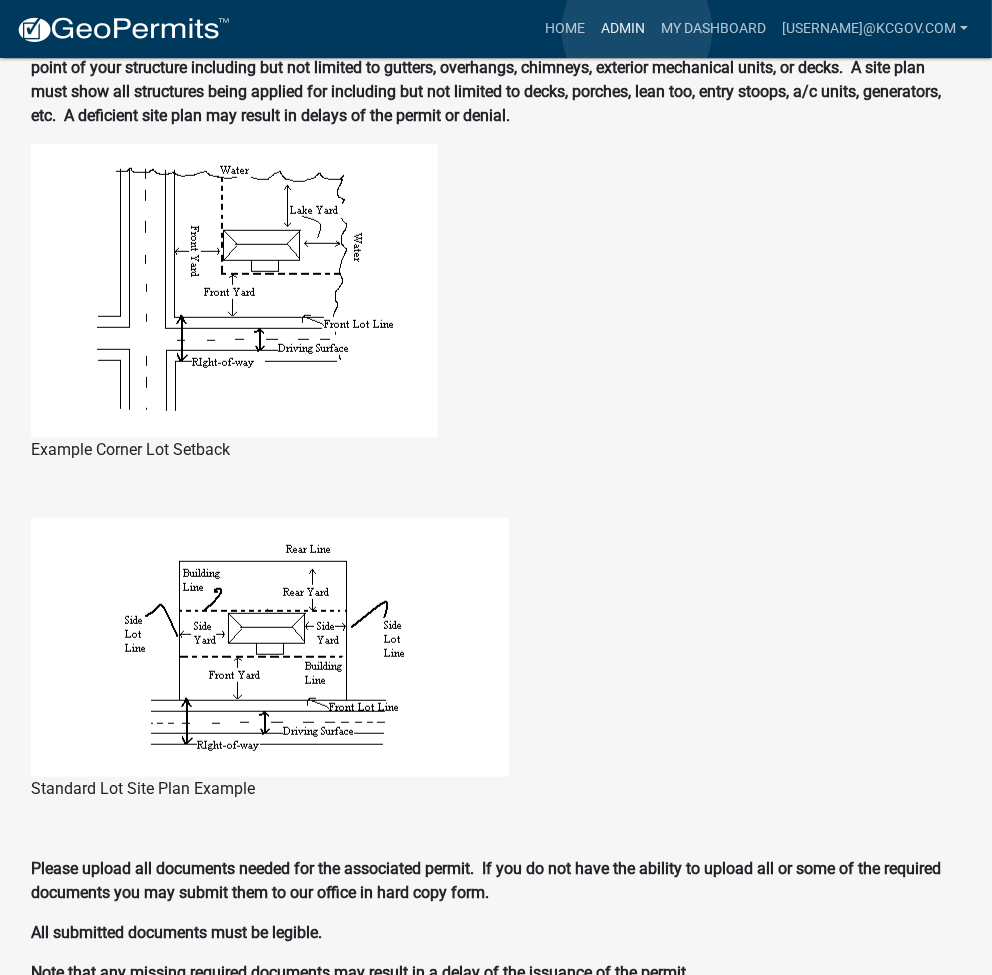 click on "Admin" at bounding box center (623, 29) 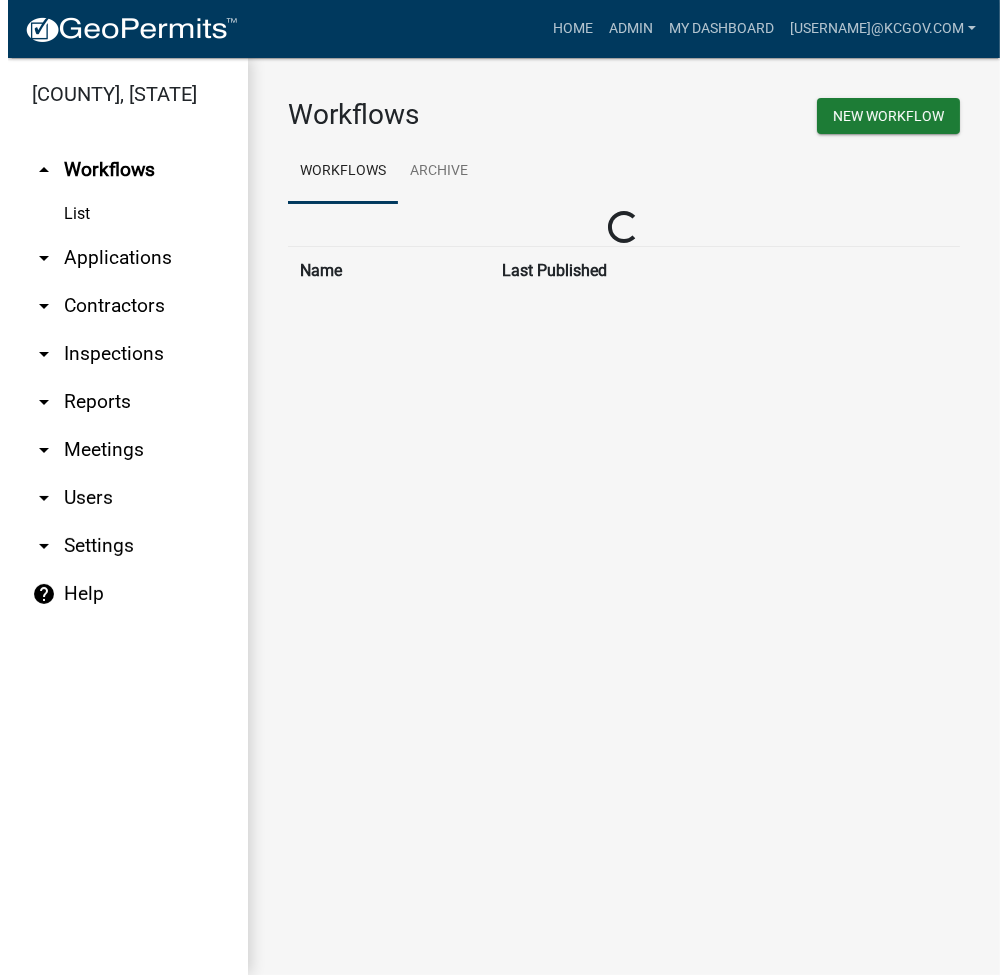 scroll, scrollTop: 0, scrollLeft: 0, axis: both 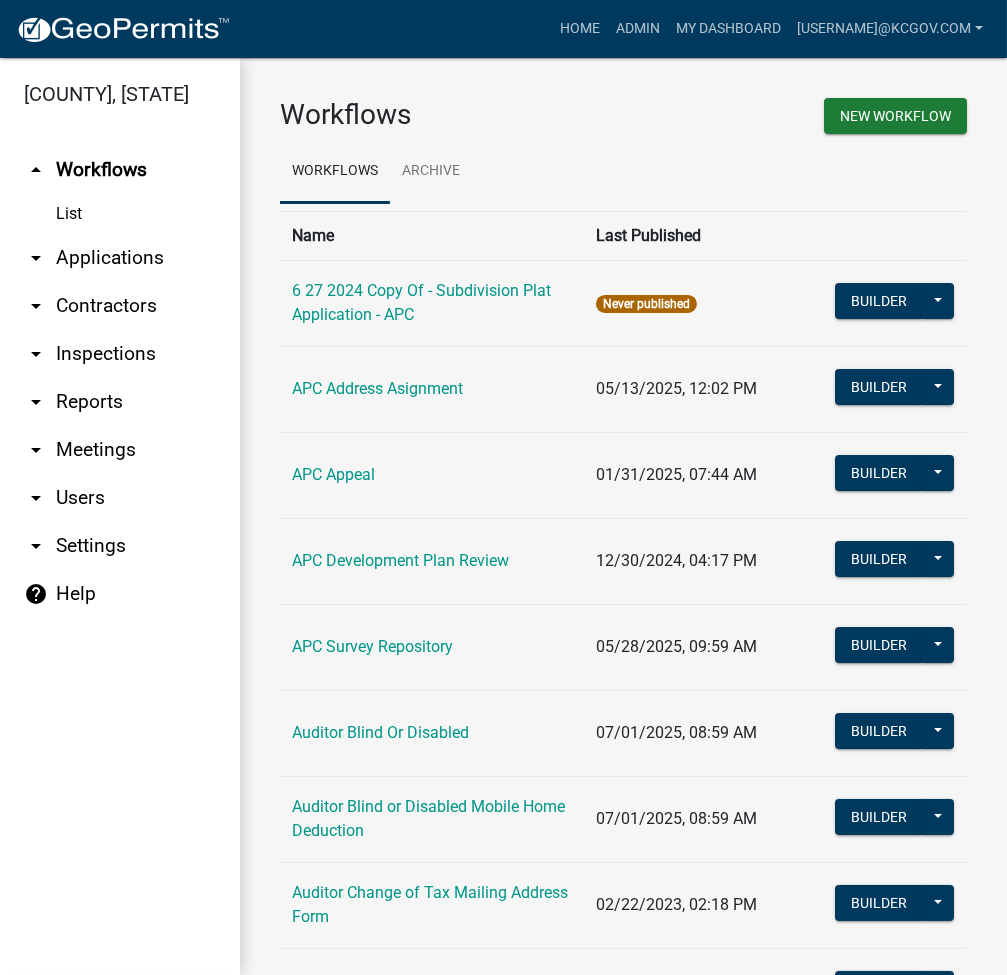 click on "arrow_drop_down Applications" at bounding box center (120, 258) 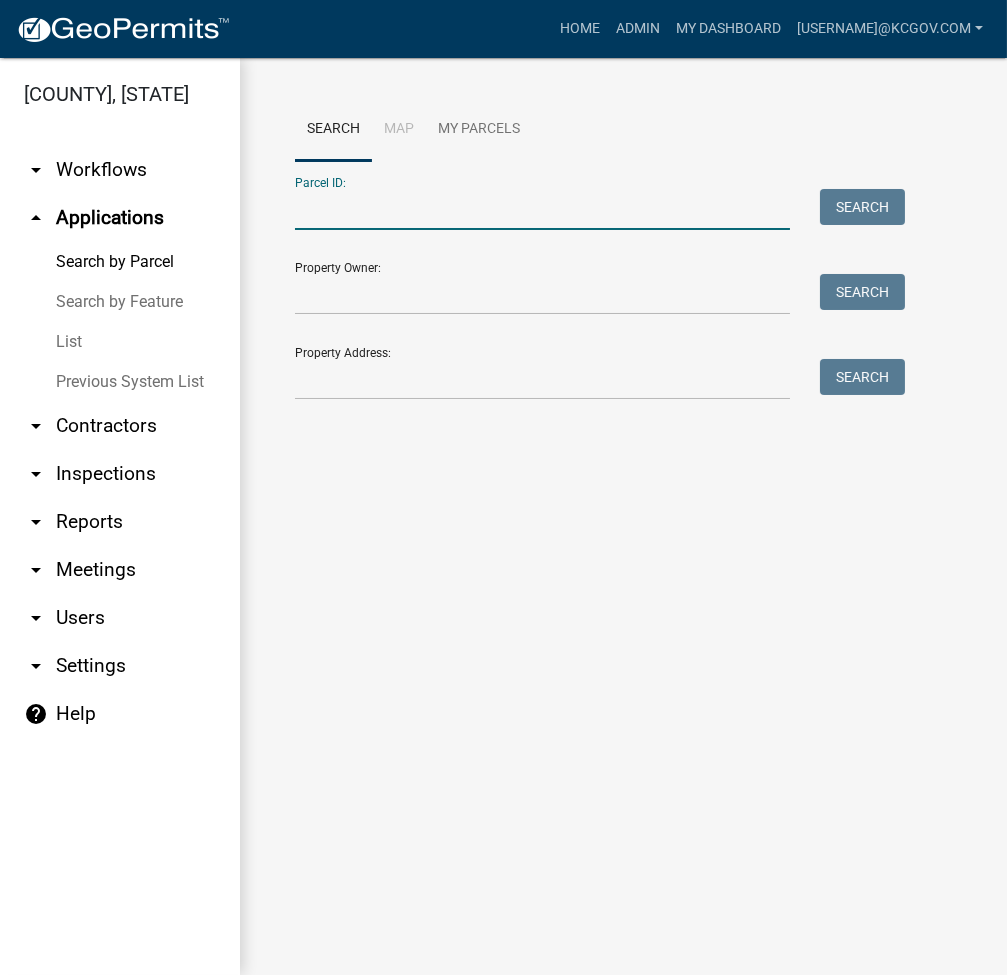 click on "Parcel ID:" at bounding box center (542, 209) 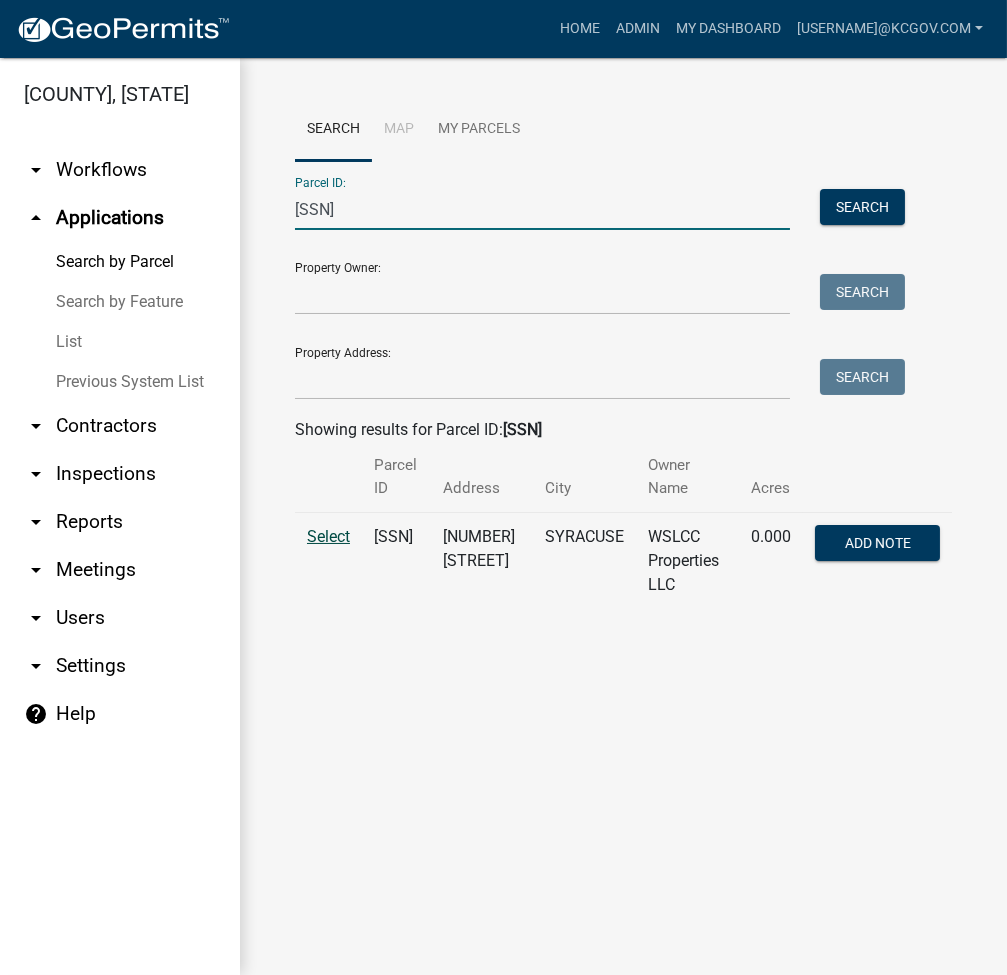type on "[SSN]" 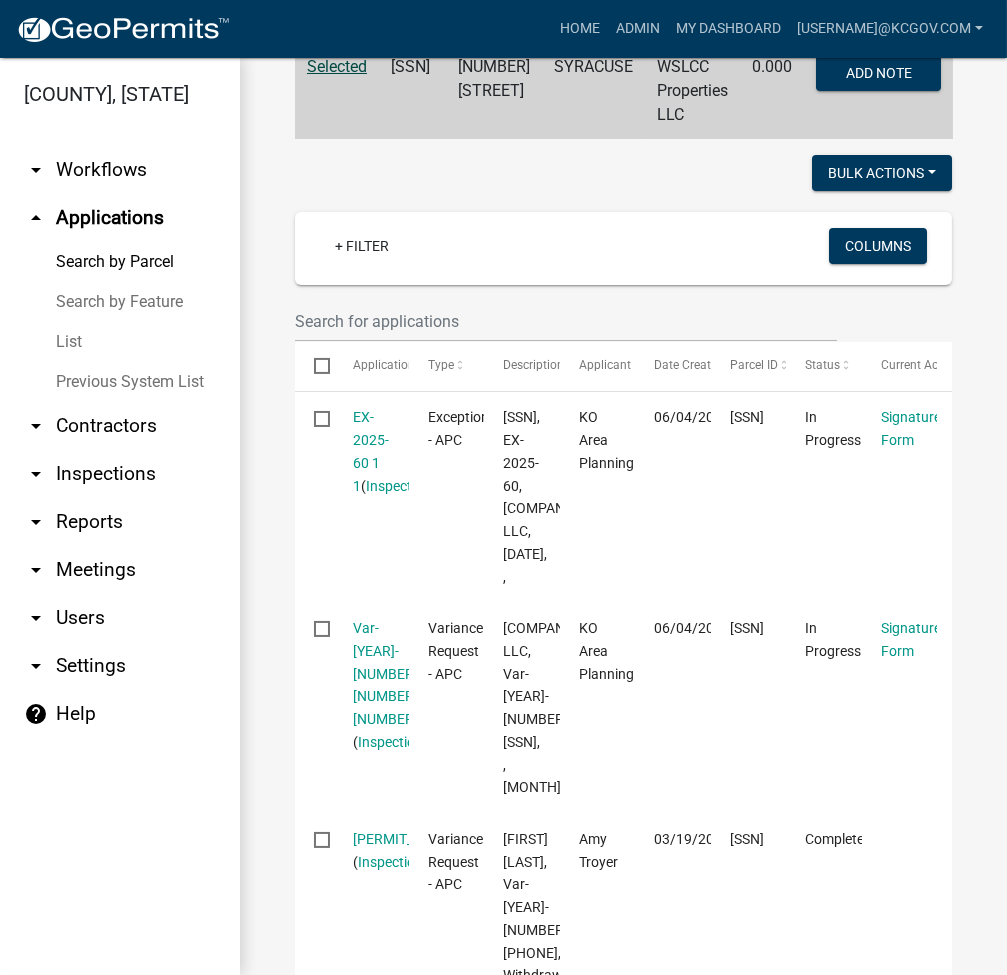 scroll, scrollTop: 483, scrollLeft: 0, axis: vertical 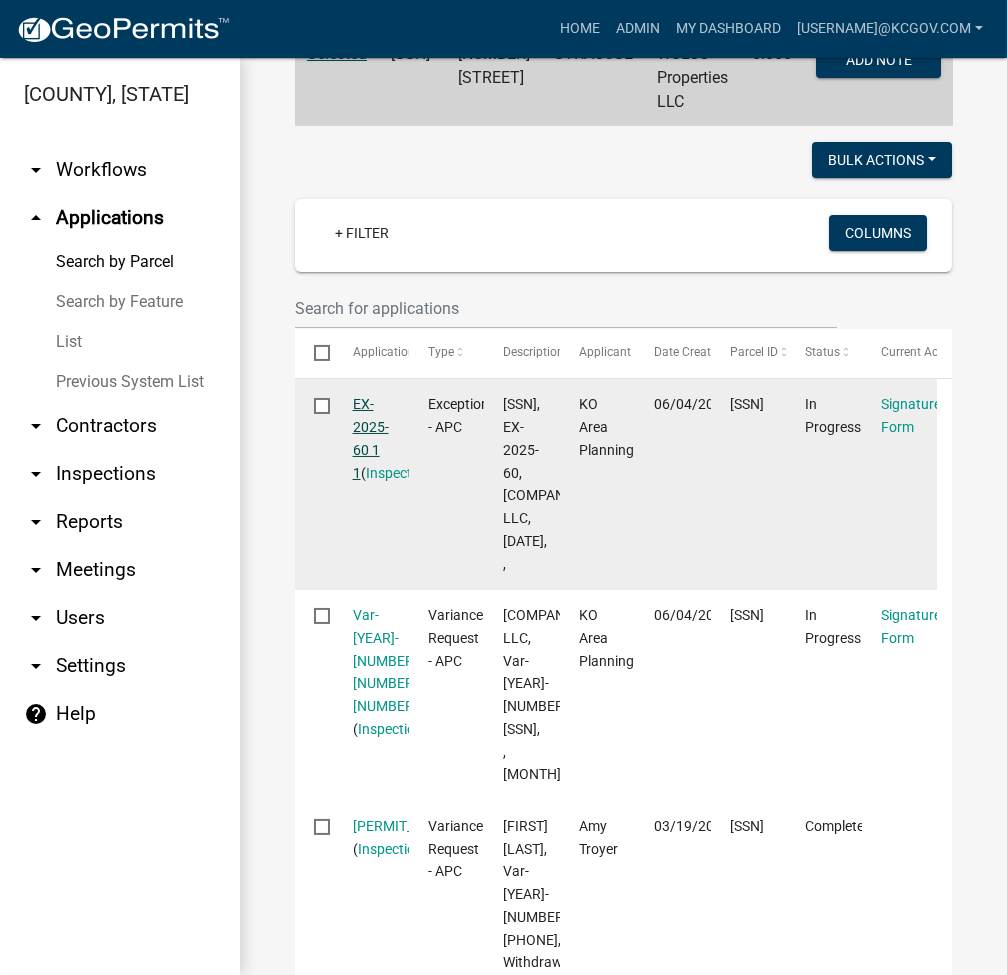 click on "EX-2025-60 1 1" 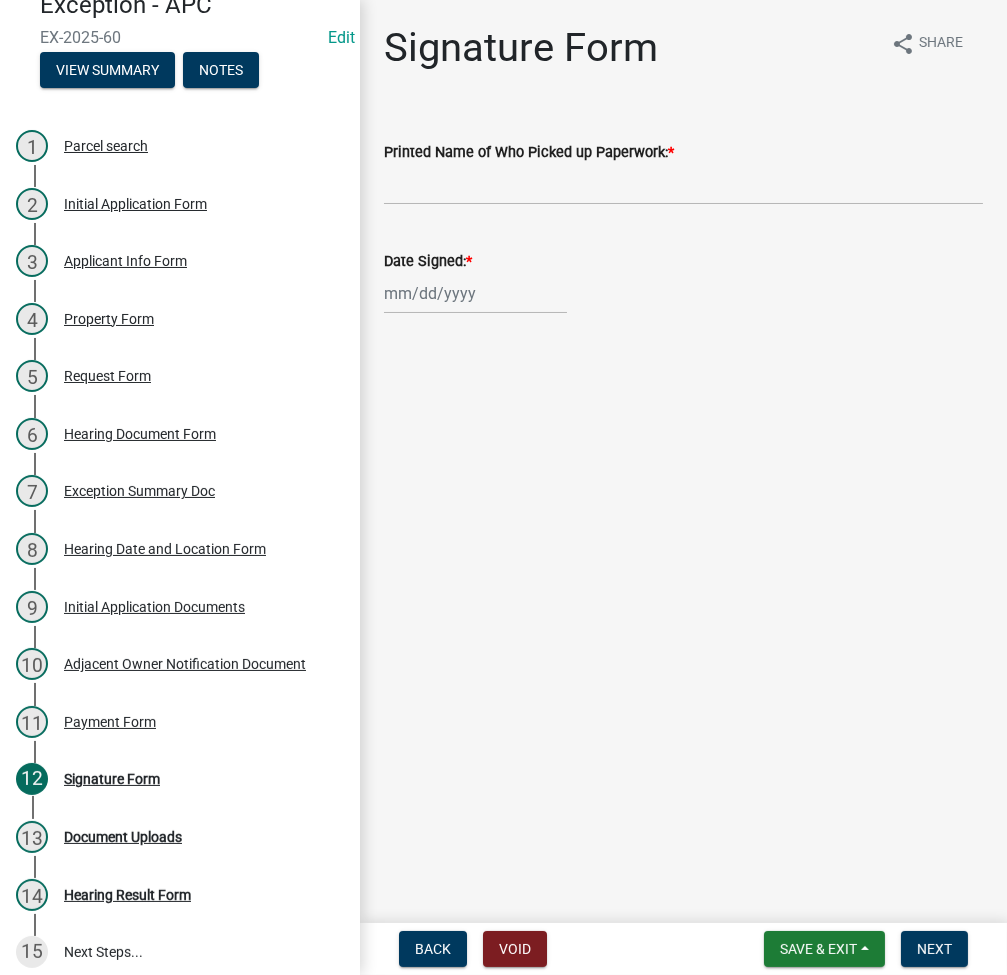scroll, scrollTop: 136, scrollLeft: 0, axis: vertical 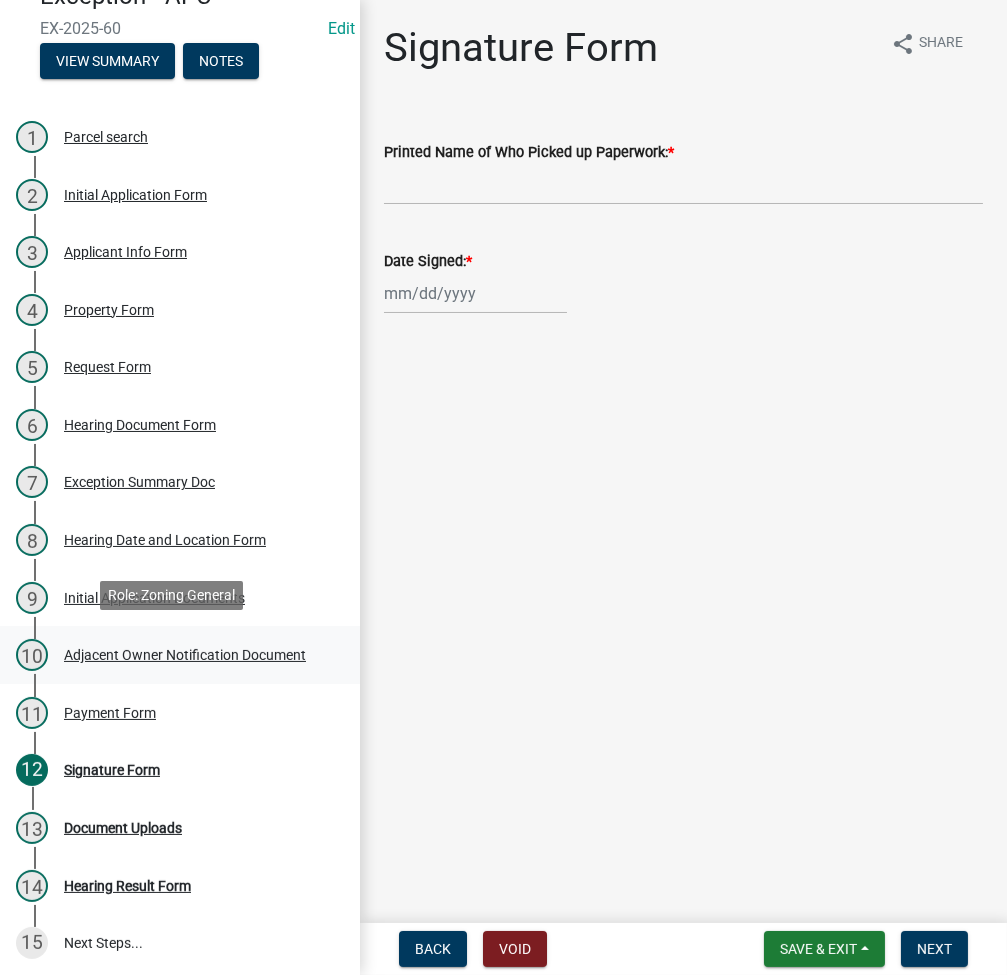 click on "Adjacent Owner Notification Document" at bounding box center (185, 655) 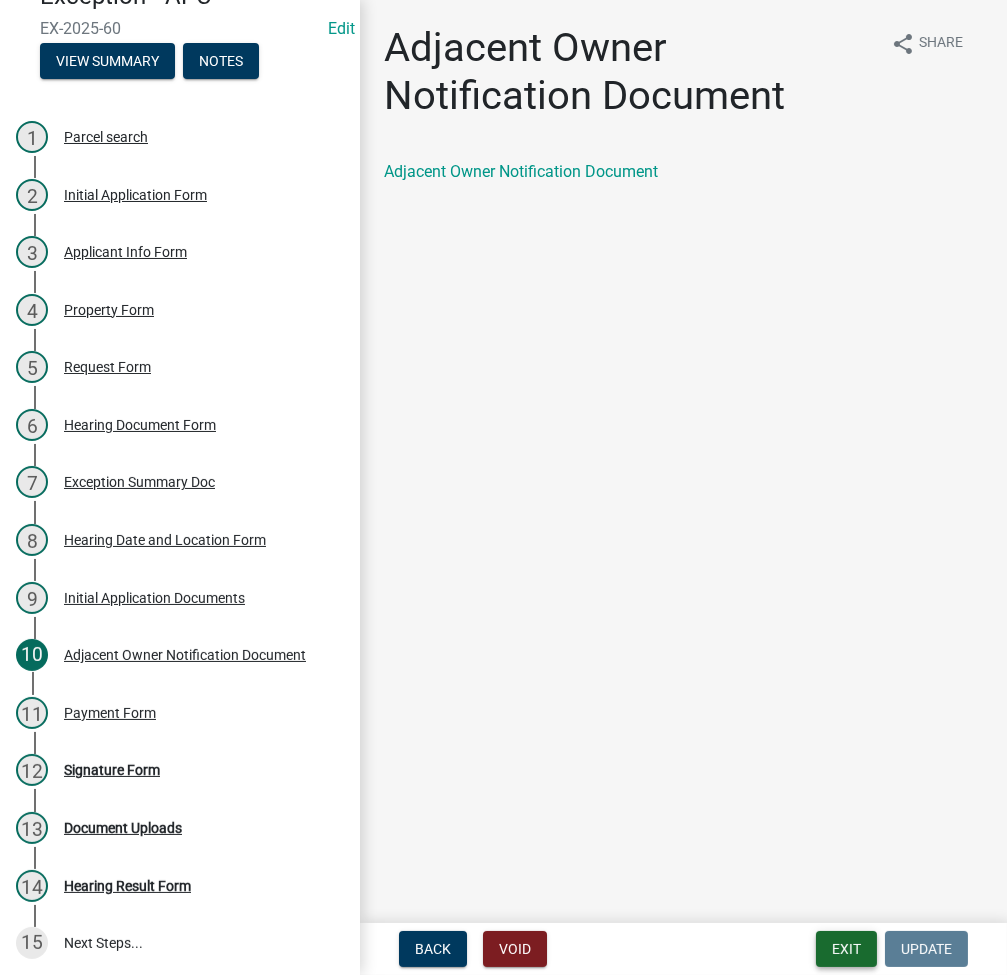 click on "Exit" at bounding box center [846, 949] 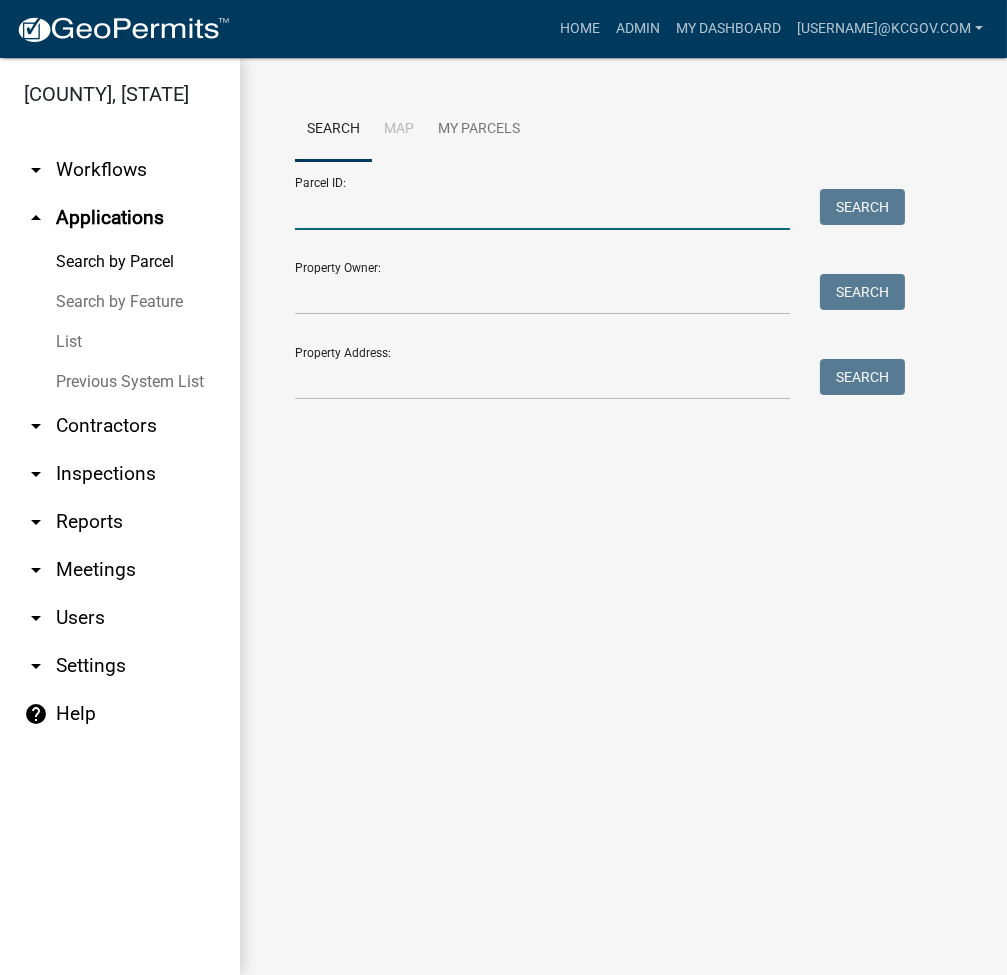click on "Parcel ID:" at bounding box center [542, 209] 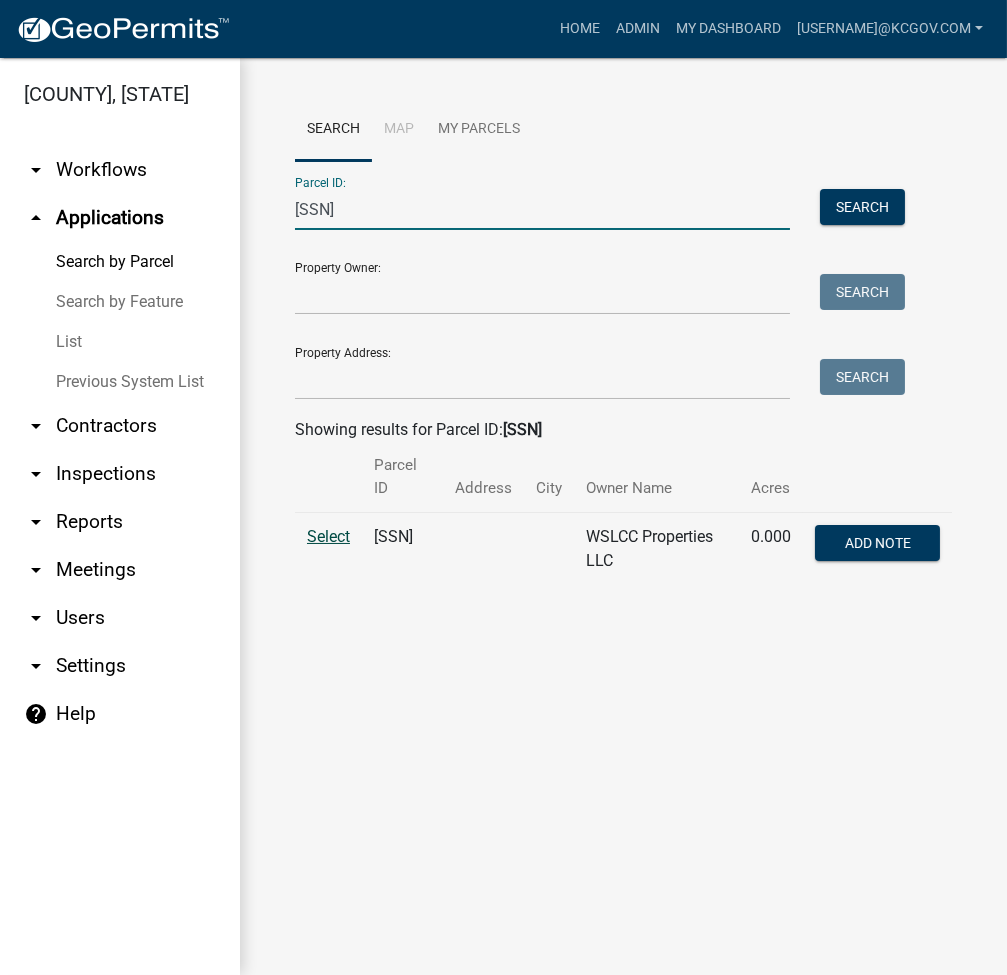 type on "008-032-250" 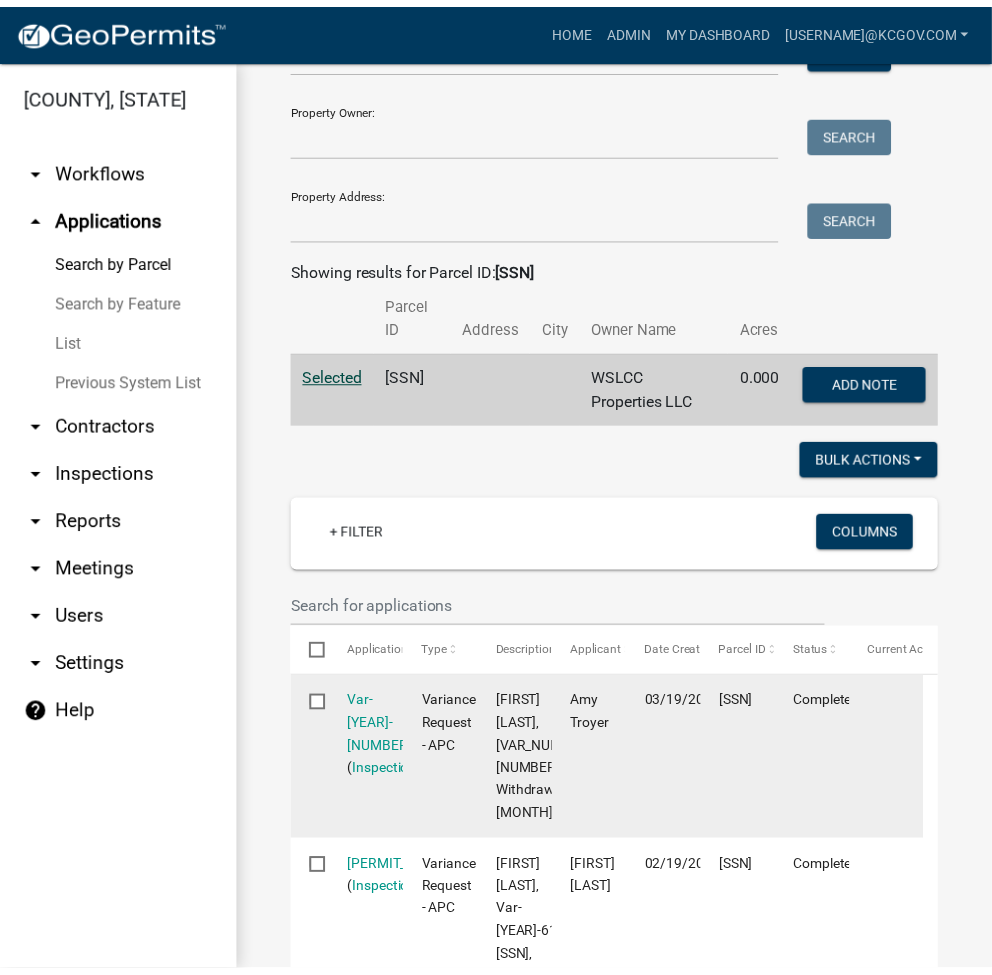 scroll, scrollTop: 427, scrollLeft: 0, axis: vertical 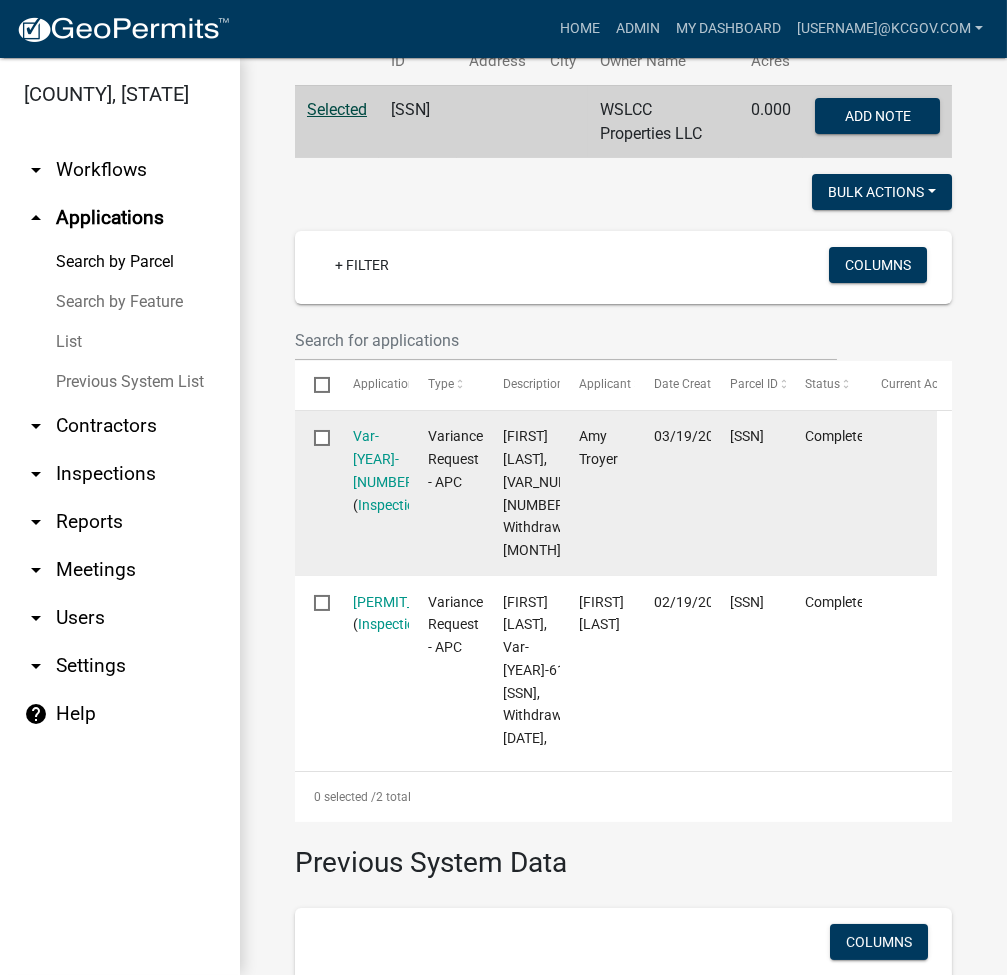 click on "Var-2025-91   ( Inspections )" 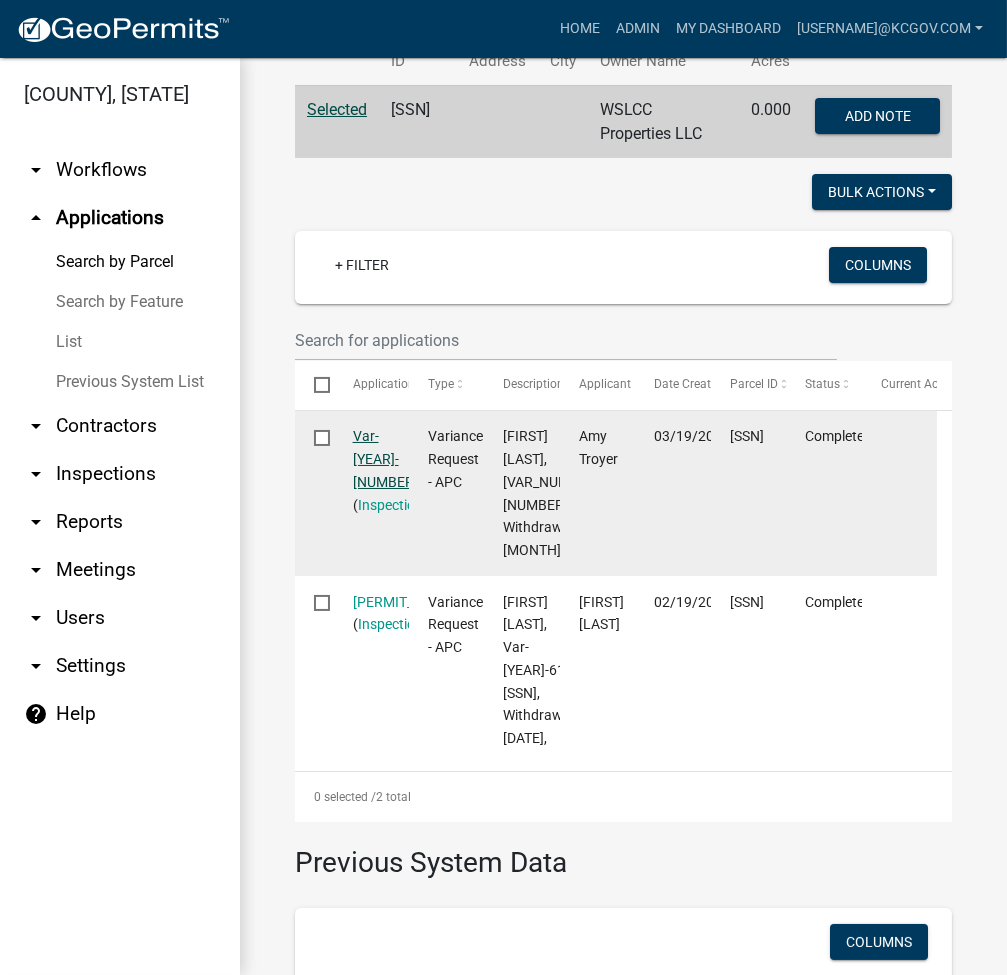 click on "Var-2025-91" 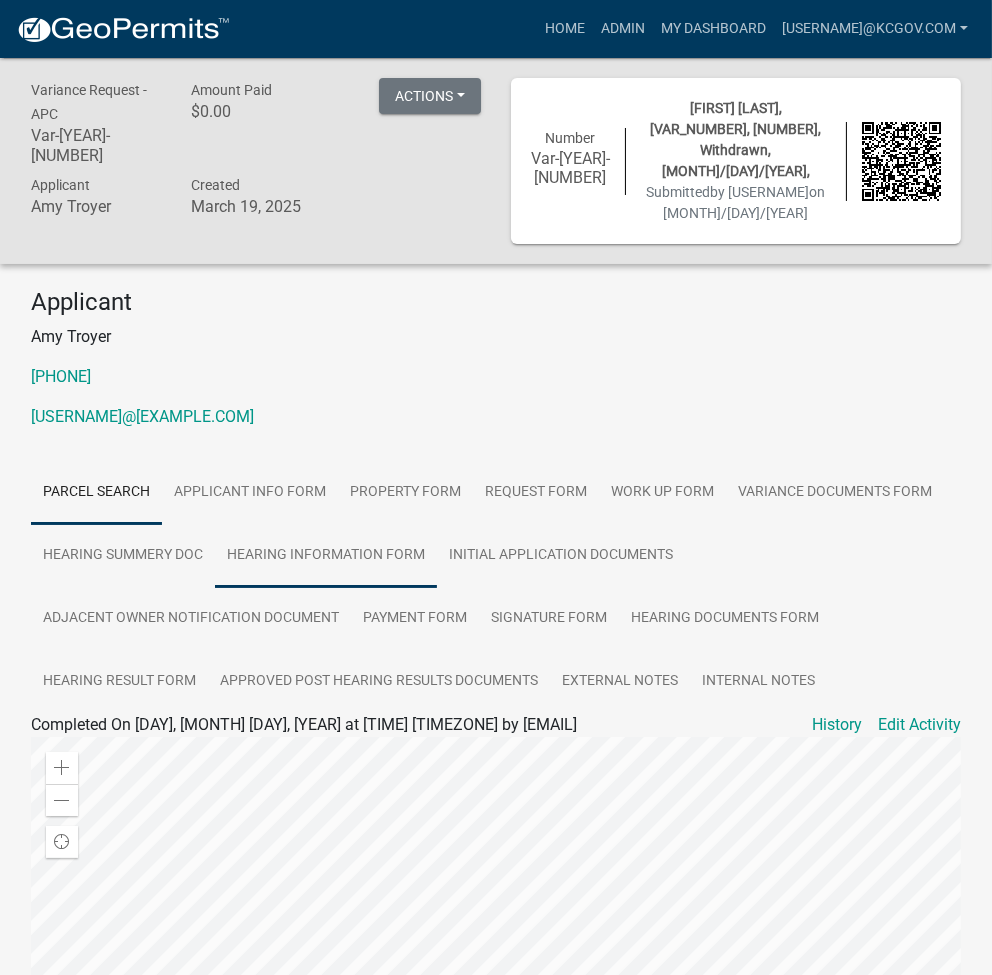 click on "Hearing Information Form" at bounding box center (326, 556) 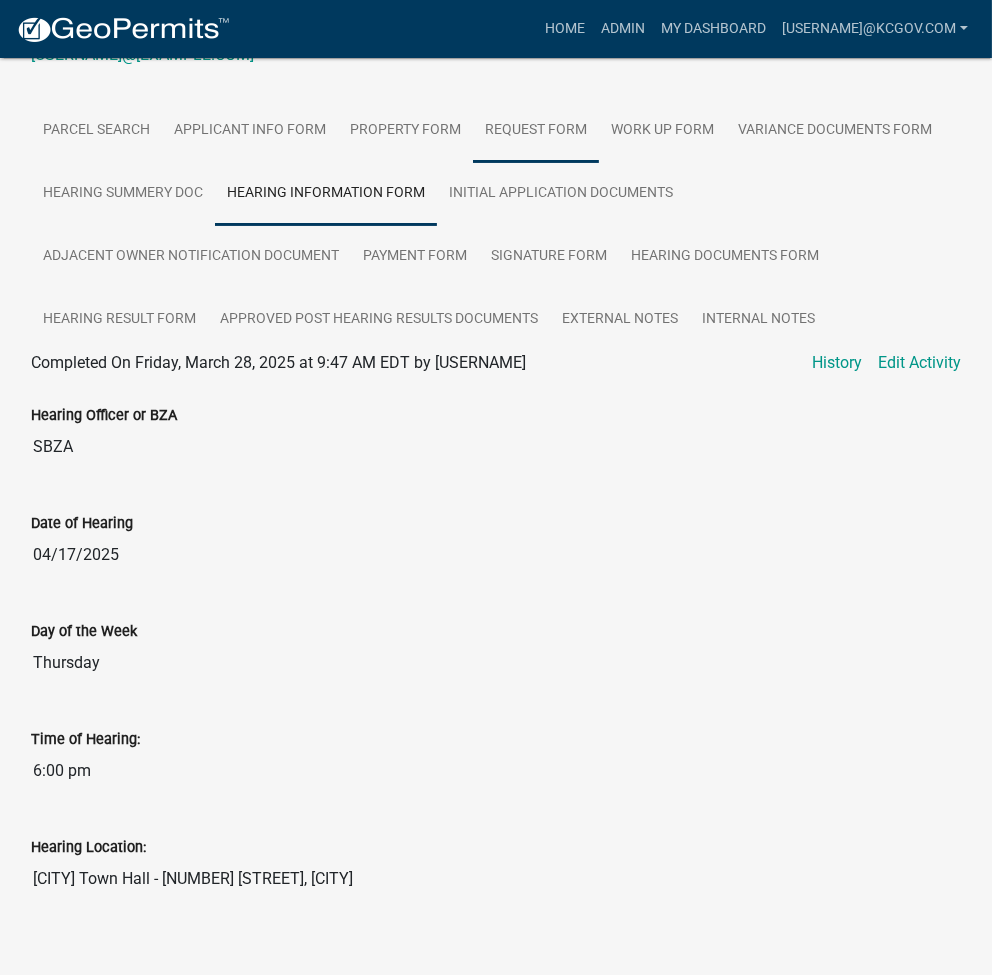 scroll, scrollTop: 0, scrollLeft: 0, axis: both 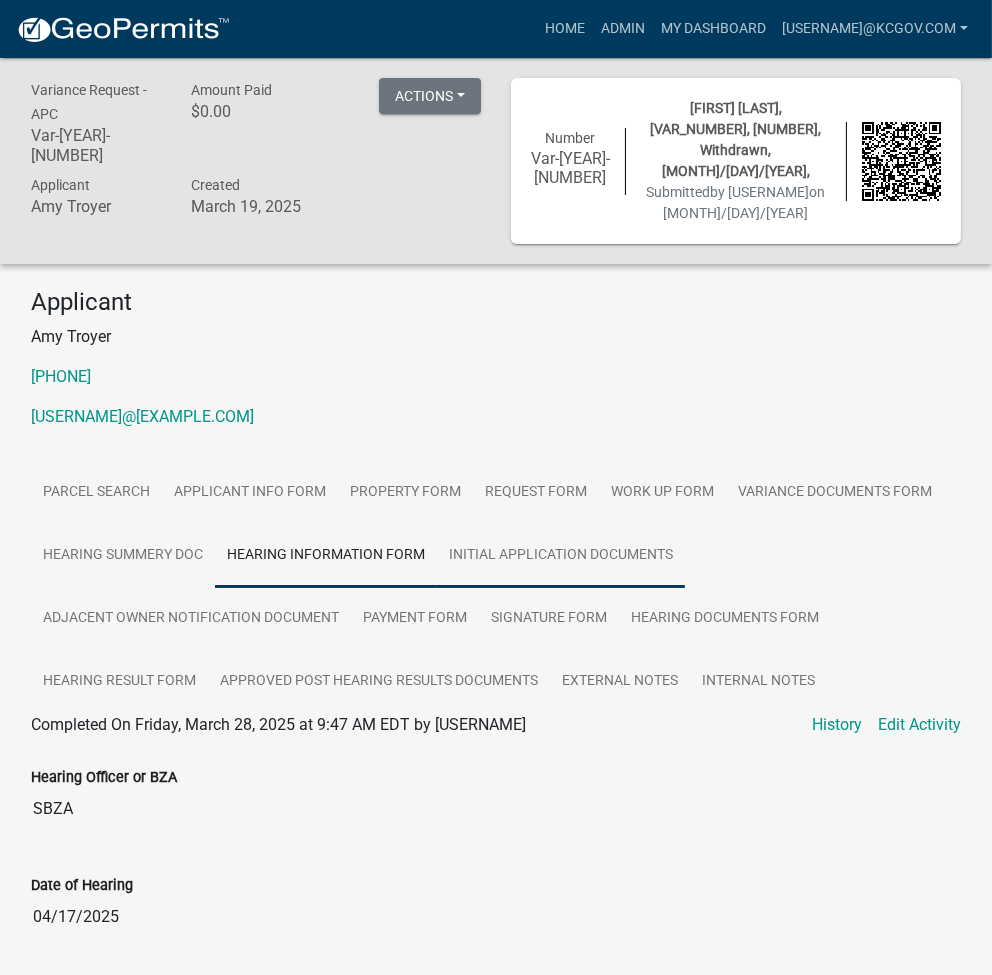 click on "Initial Application Documents" at bounding box center [561, 556] 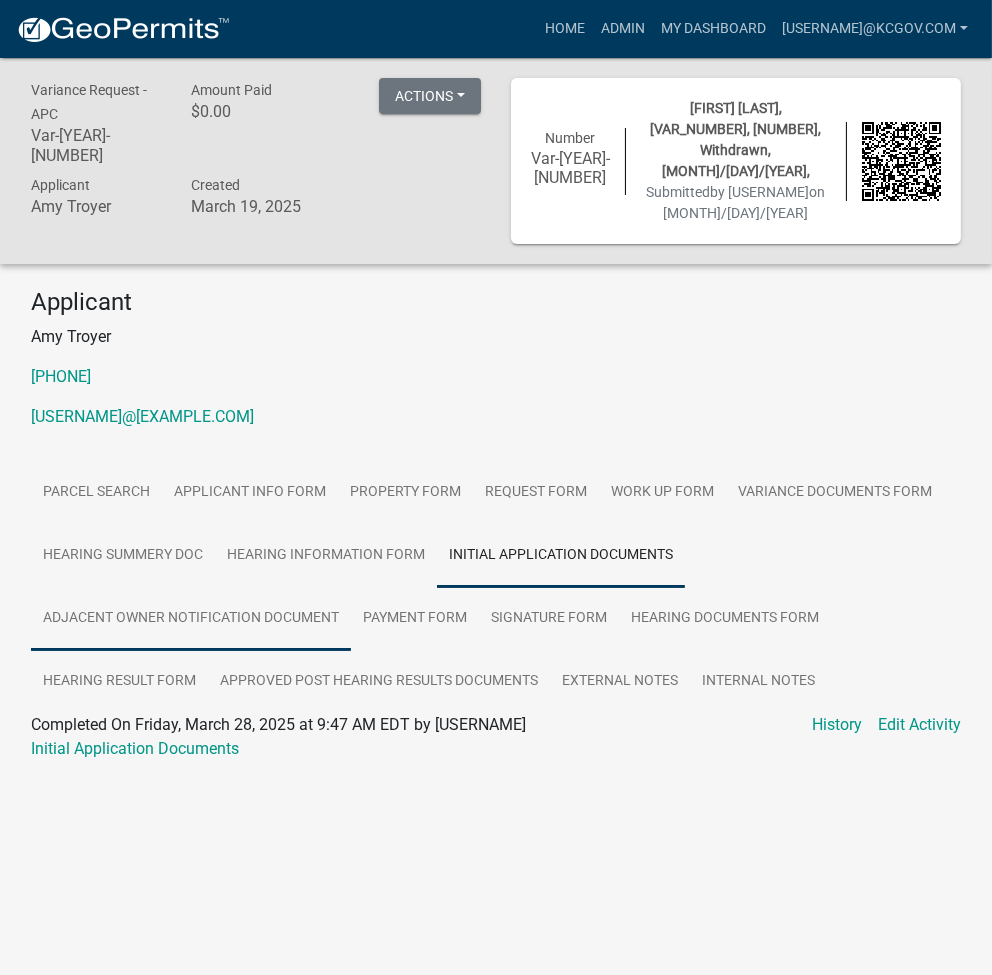 click on "Adjacent Owner Notification Document" at bounding box center (191, 619) 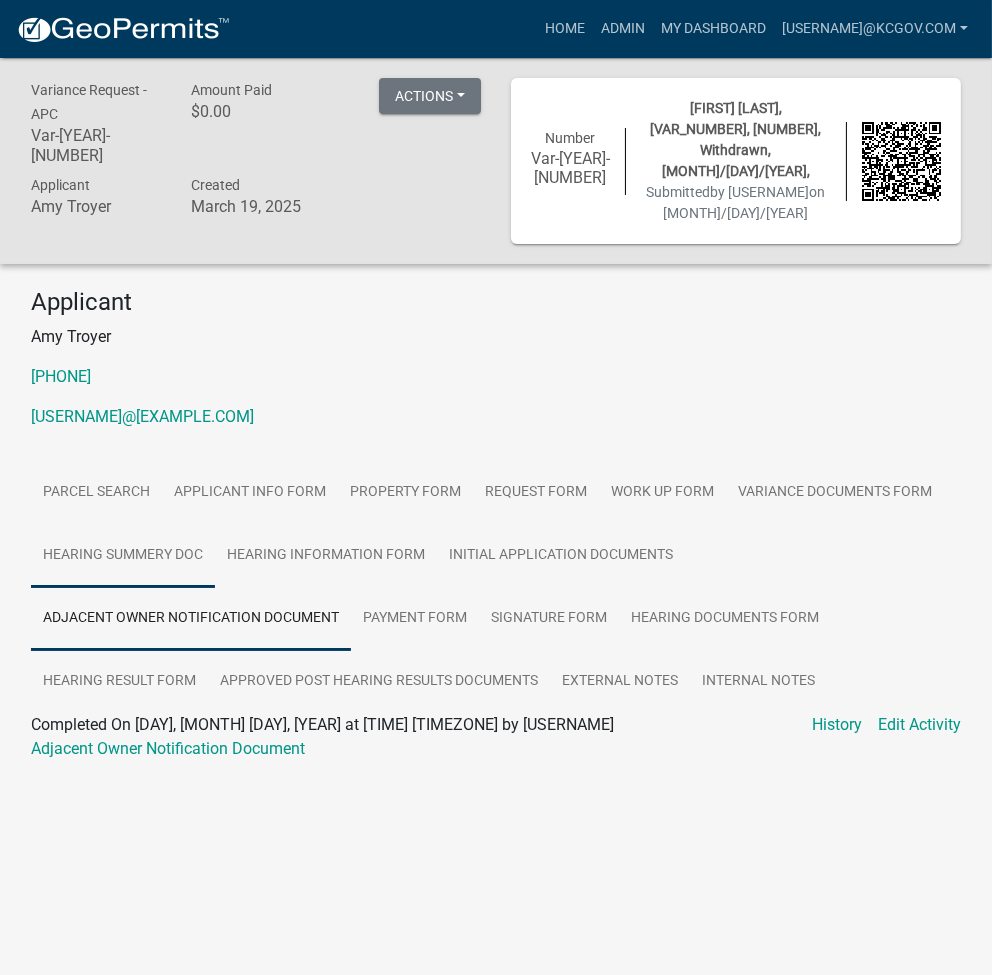 click on "Hearing Summery Doc" at bounding box center [123, 556] 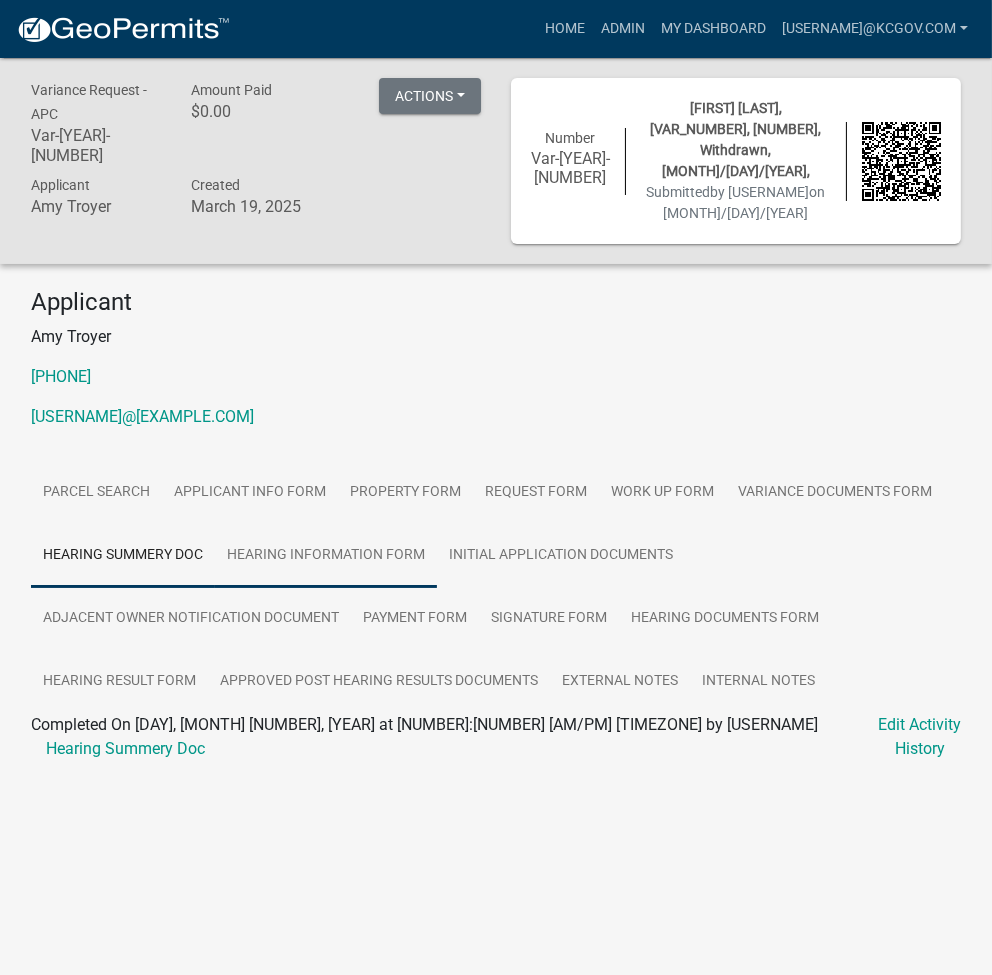 click on "Hearing Information Form" at bounding box center (326, 556) 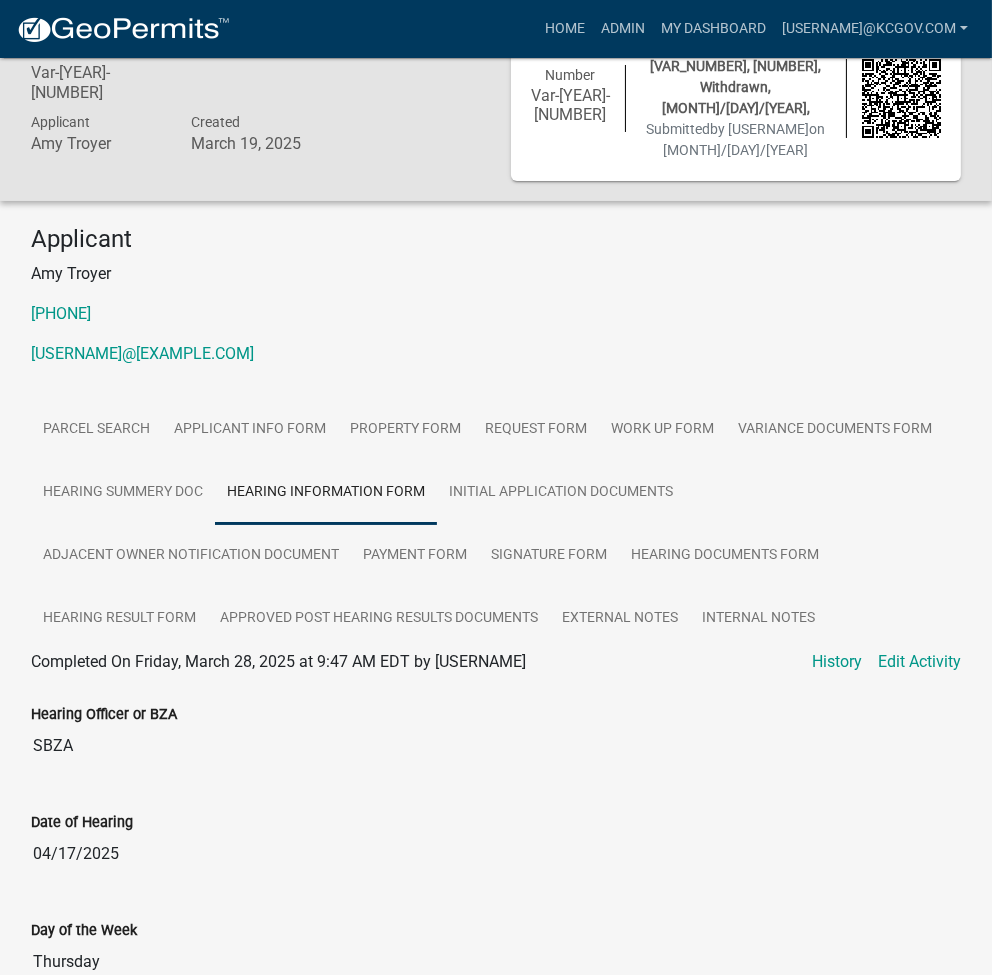 scroll, scrollTop: 0, scrollLeft: 0, axis: both 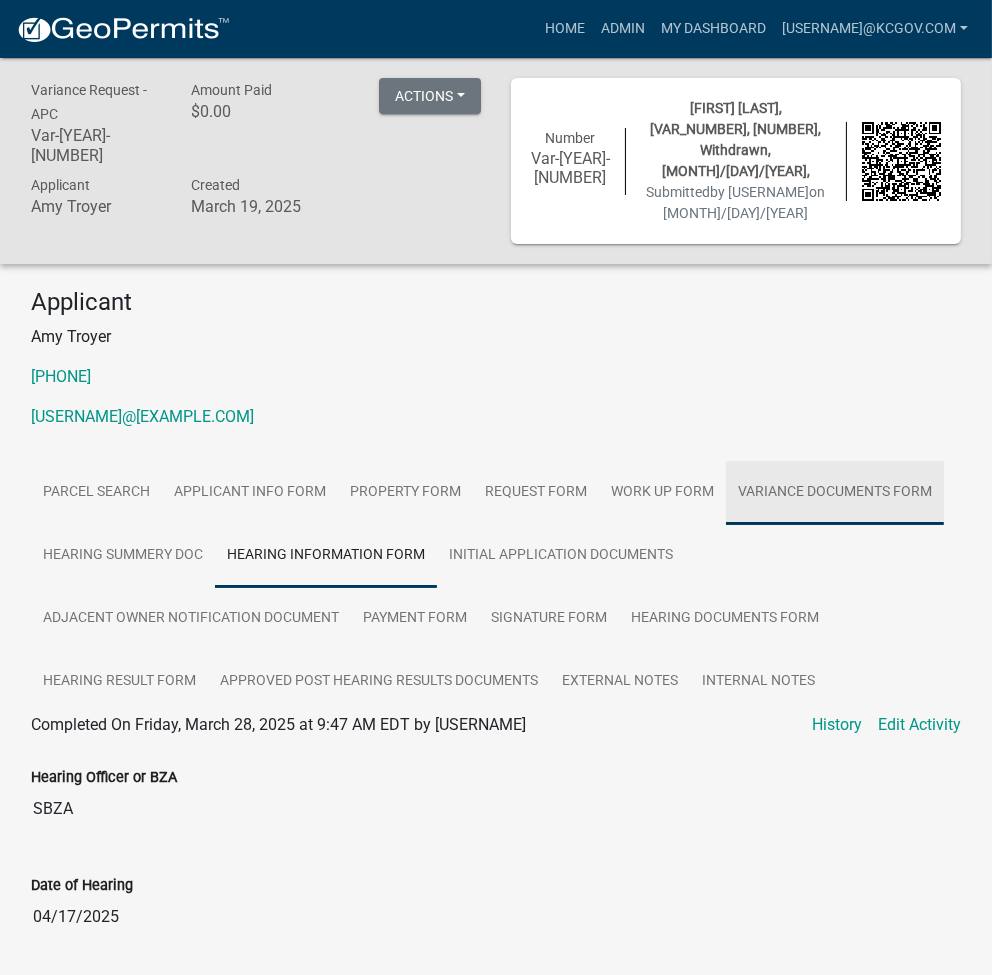 click on "Variance Documents Form" at bounding box center (835, 493) 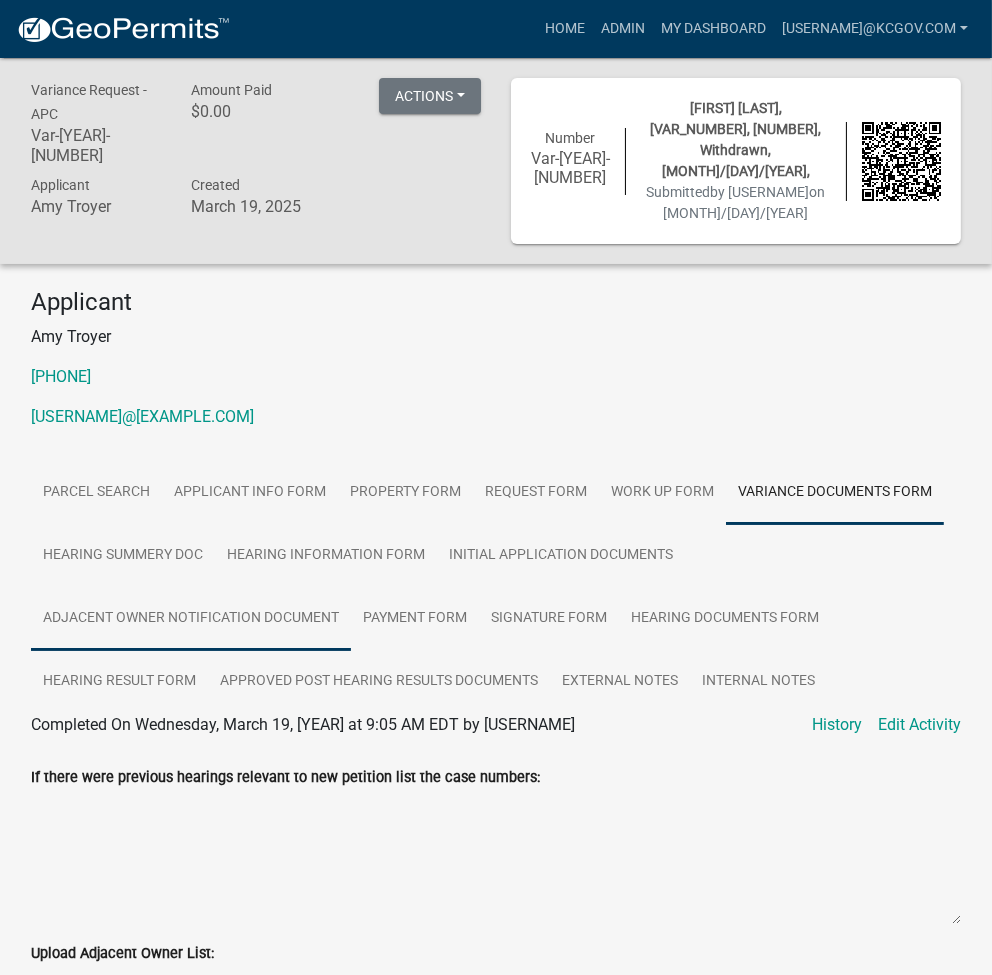 scroll, scrollTop: 776, scrollLeft: 0, axis: vertical 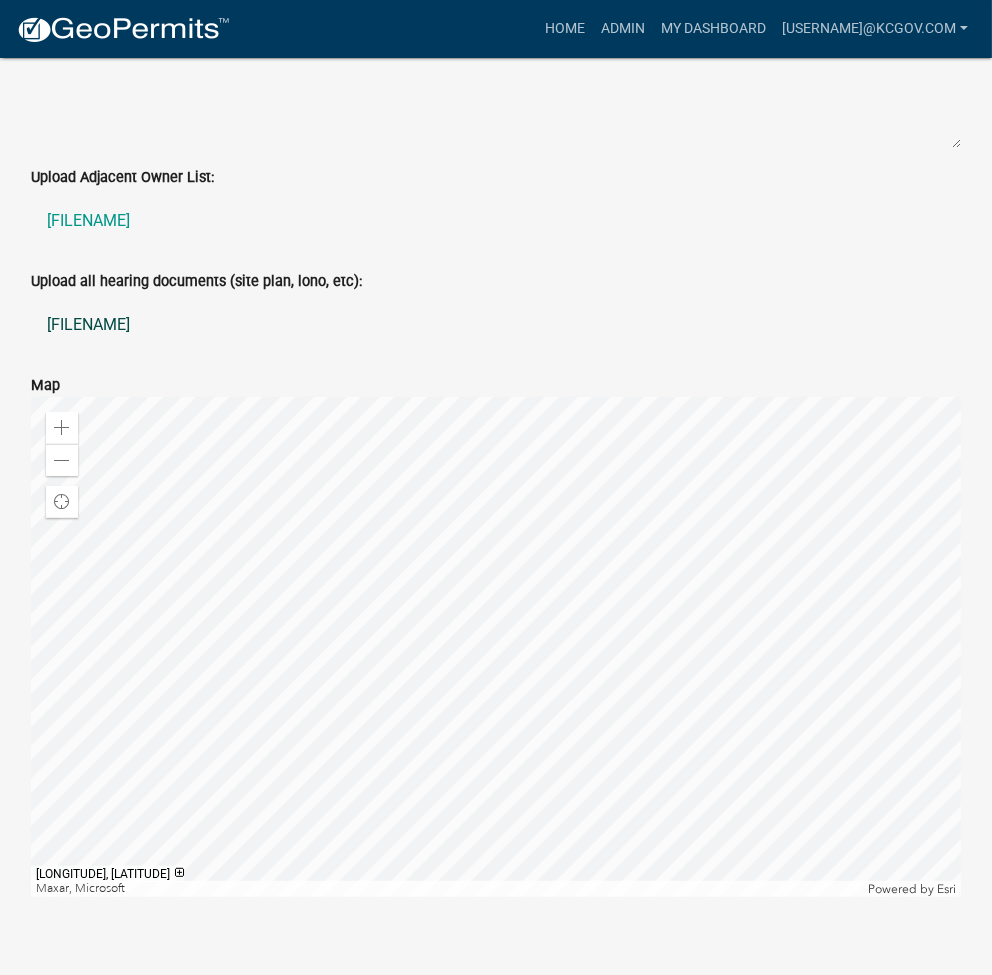 click on "doc25688620250319090146.pdf" 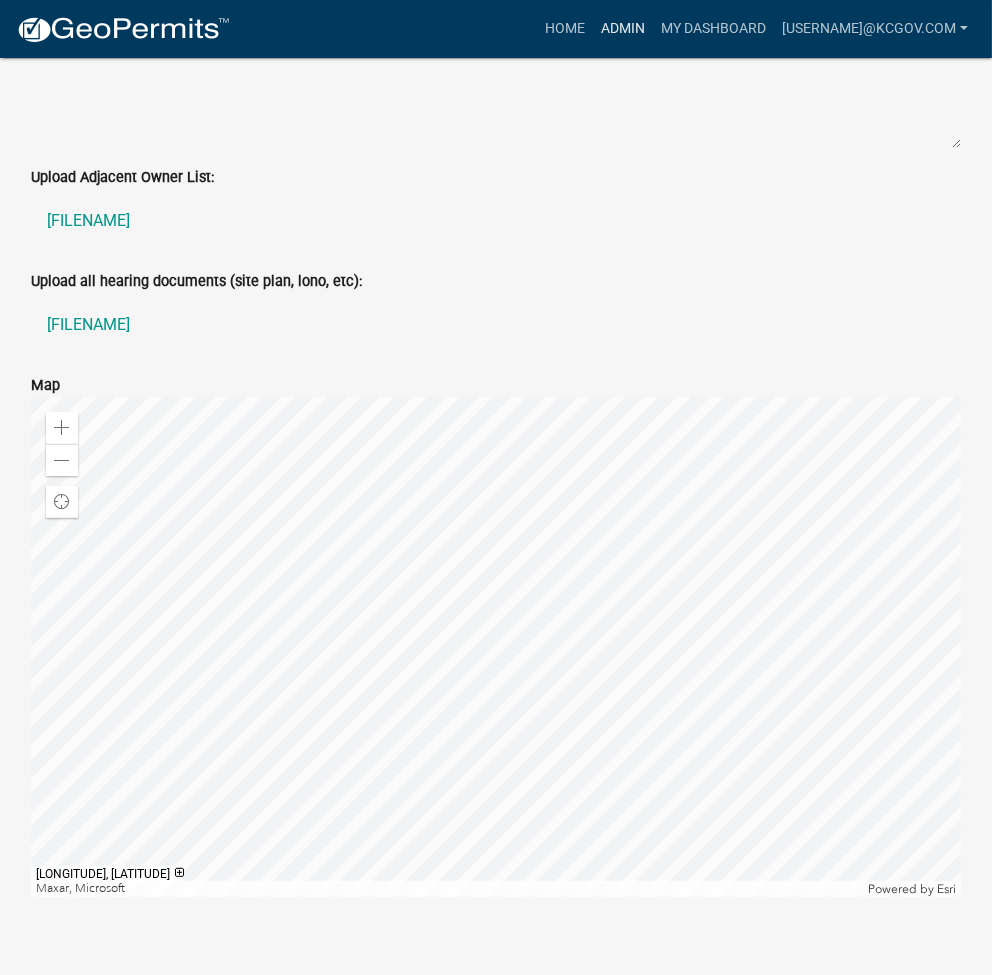 click on "Admin" at bounding box center (623, 29) 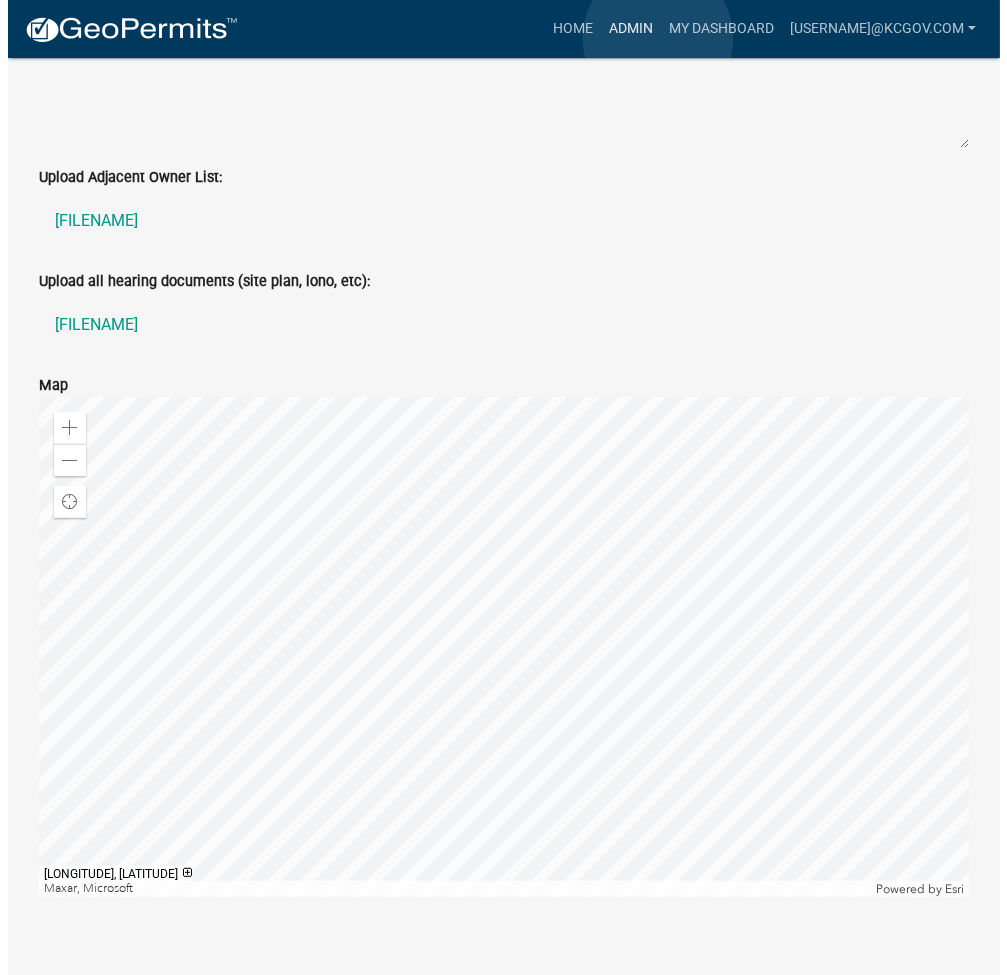 scroll, scrollTop: 0, scrollLeft: 0, axis: both 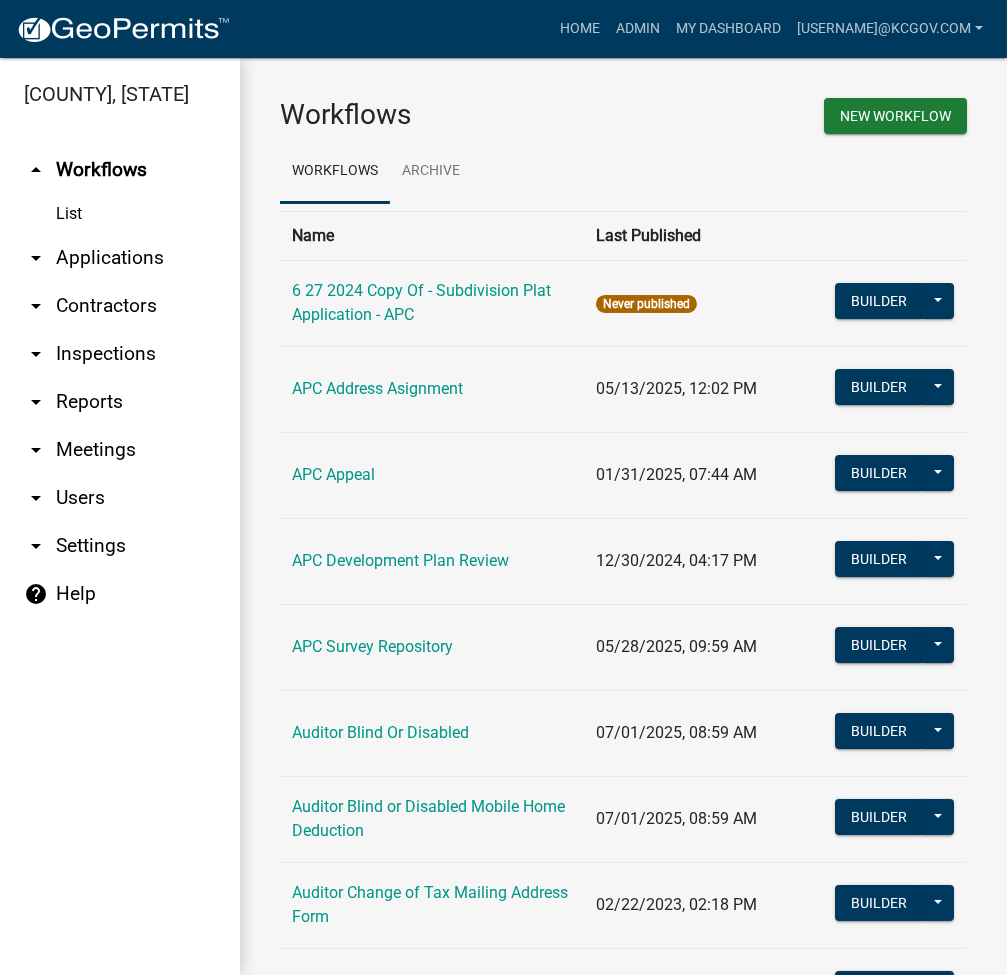 click on "arrow_drop_down   Applications" at bounding box center (120, 258) 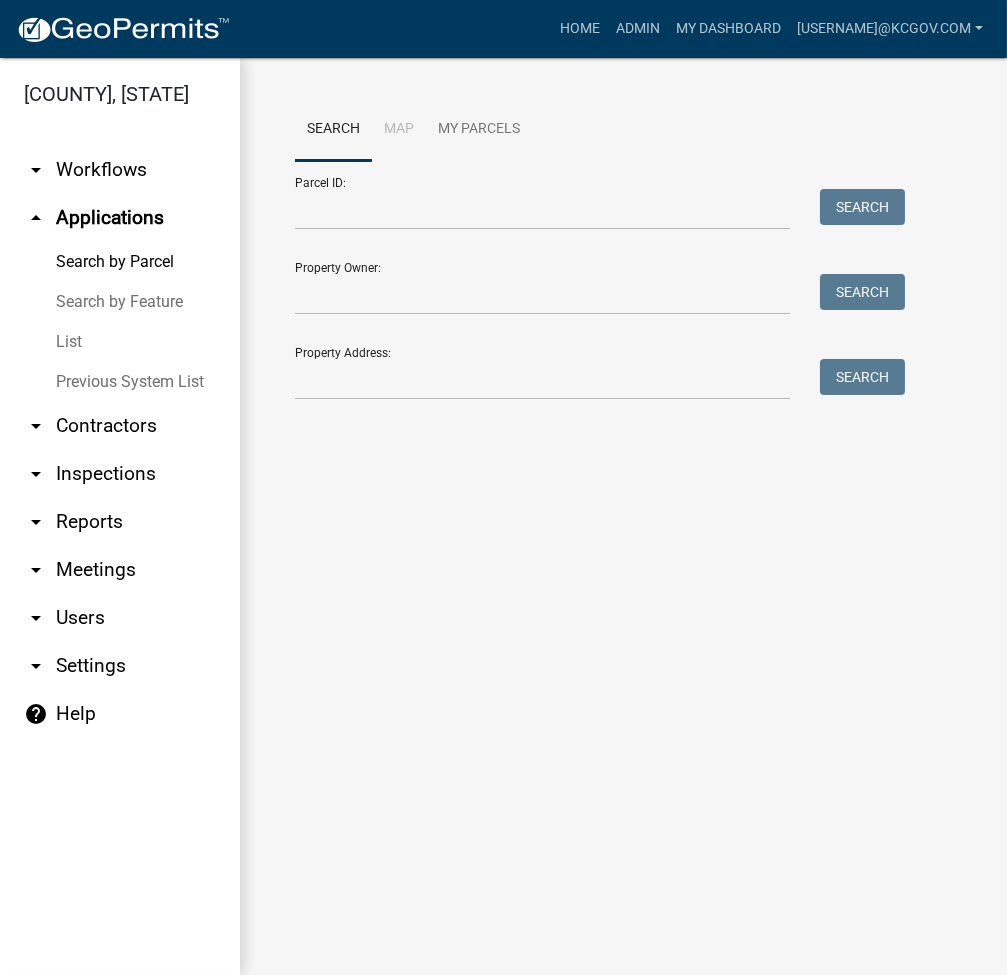 click on "arrow_drop_down   Reports" at bounding box center (120, 522) 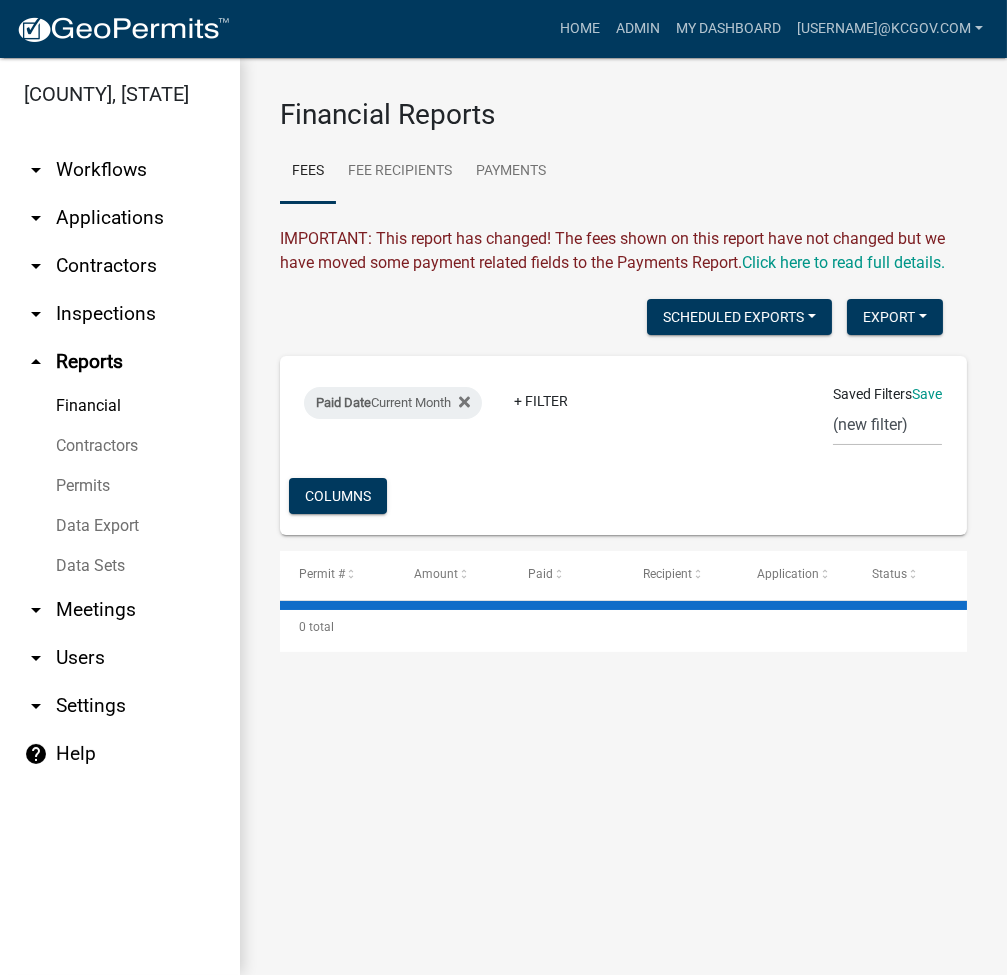 select on "3: 100" 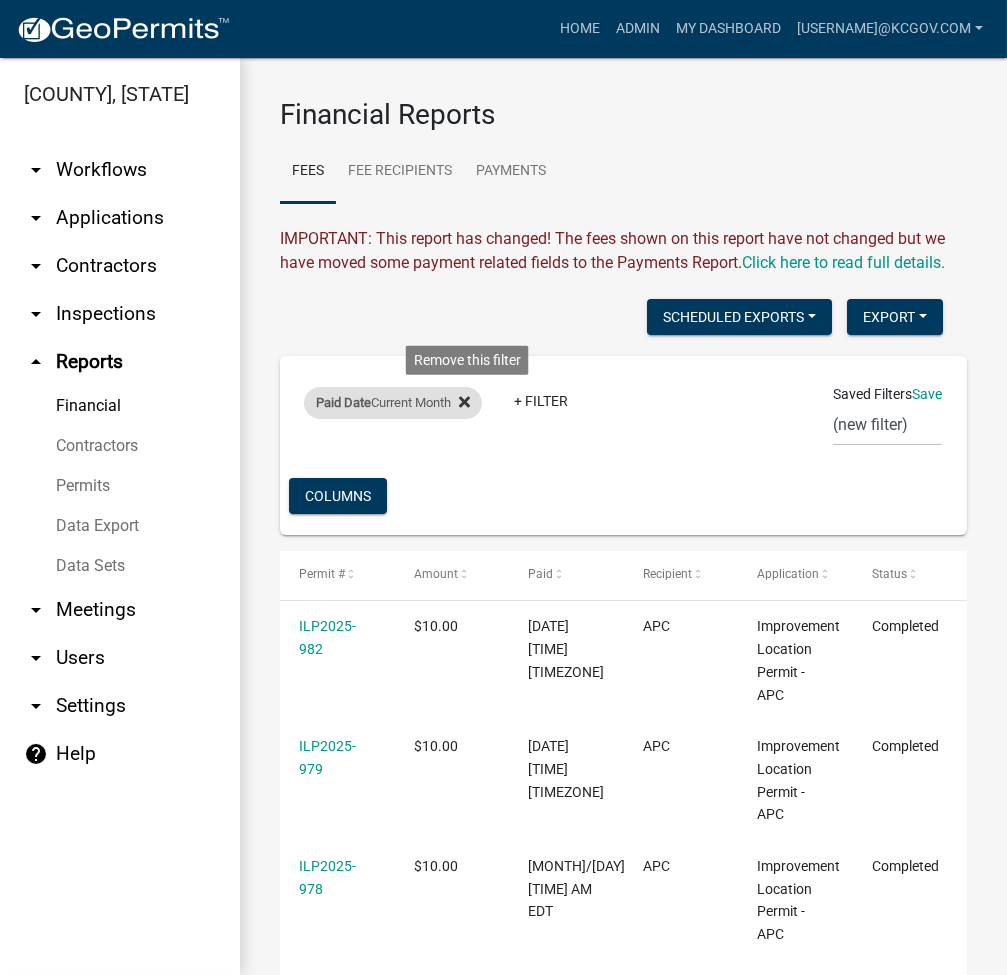 click 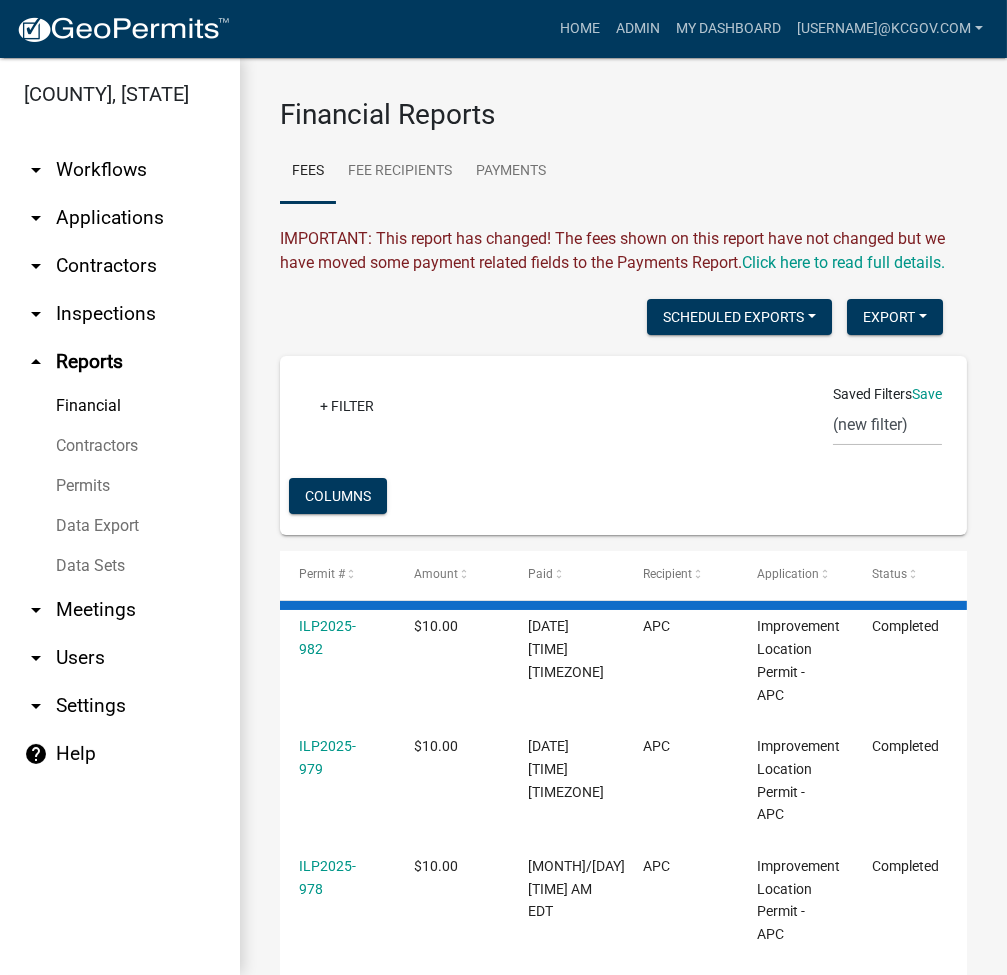 click on "Data Export" at bounding box center (120, 526) 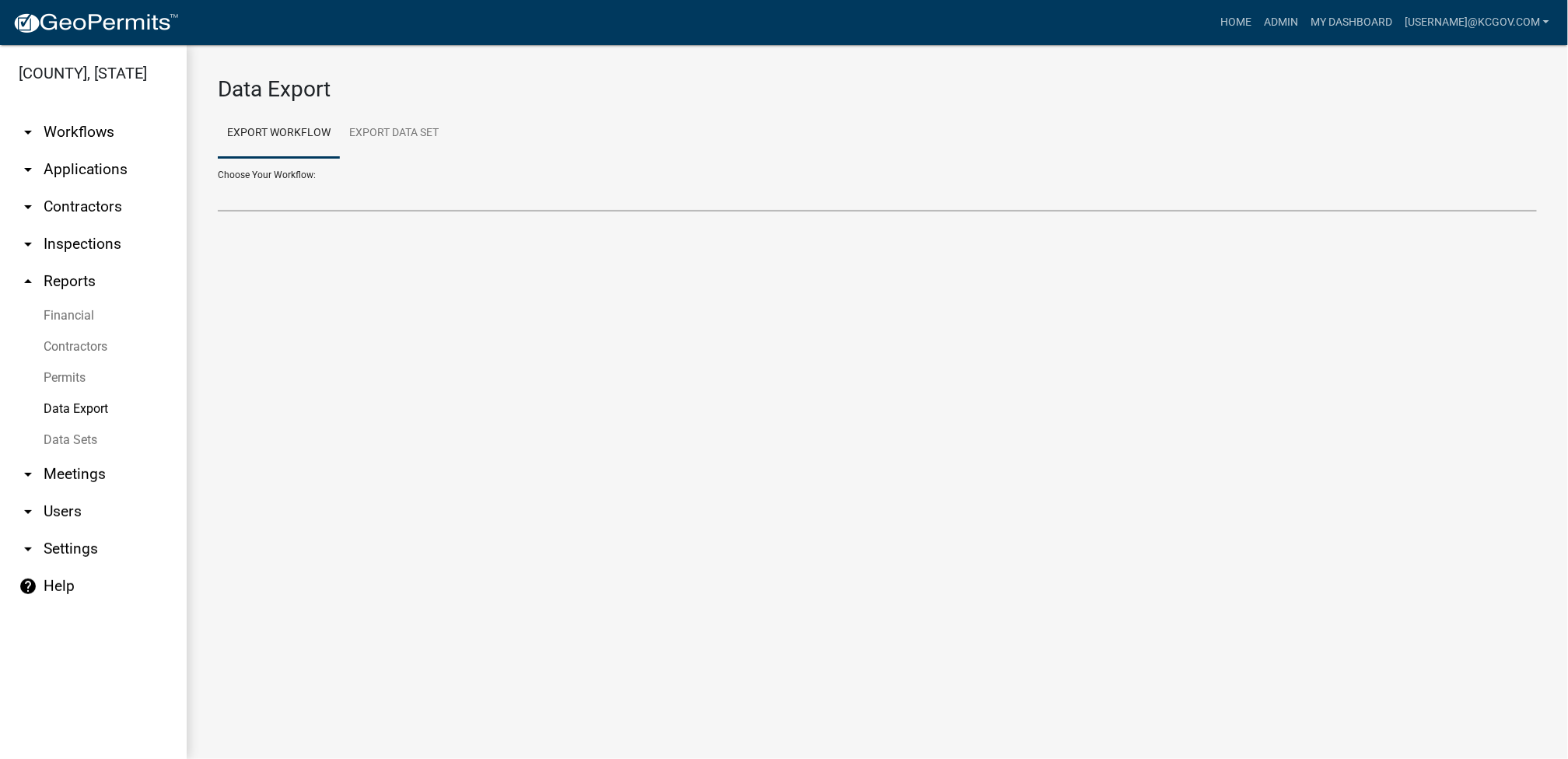 click on "Problem Complaint Form - APC APC Address Asignment APC Appeal APC Development Plan Review APC Survey Repository Auditor Blind Or Disabled Auditor Blind or Disabled Mobile Home Deduction Auditor Change of Tax Mailing Address Form Auditor Energy Systems Deduction Auditor Heritage Barn Auditor Homestead Deduction Auditor Mobile Home Homestead Deduction Auditor Over 65 Deduction Auditor Over 65 for Mobile Home Deduction Auditor Vacation Request Auditor Veterans Deduction Auditor Veterans Deduction for Mobile Home Certificates of Occupancy - APC Contractors Driveway and Right of Way Work Permit Exception - APC FARAs Flood Development Permit - APC Food Permit General Contractor Registration General Contractor Renewal HD Sign Off On Sewage & Water Hoover - Driveway and Right of Way Work Permit Improvement Location Permit - APC Legal Cases - APC Letter Of Map Amendments - APC Platted Subdivision Vacation - APC Property Research Request - APC Rezoning Application ROW Vacation - APC Septic Permit Sign Permit - APC" at bounding box center [877, 195] 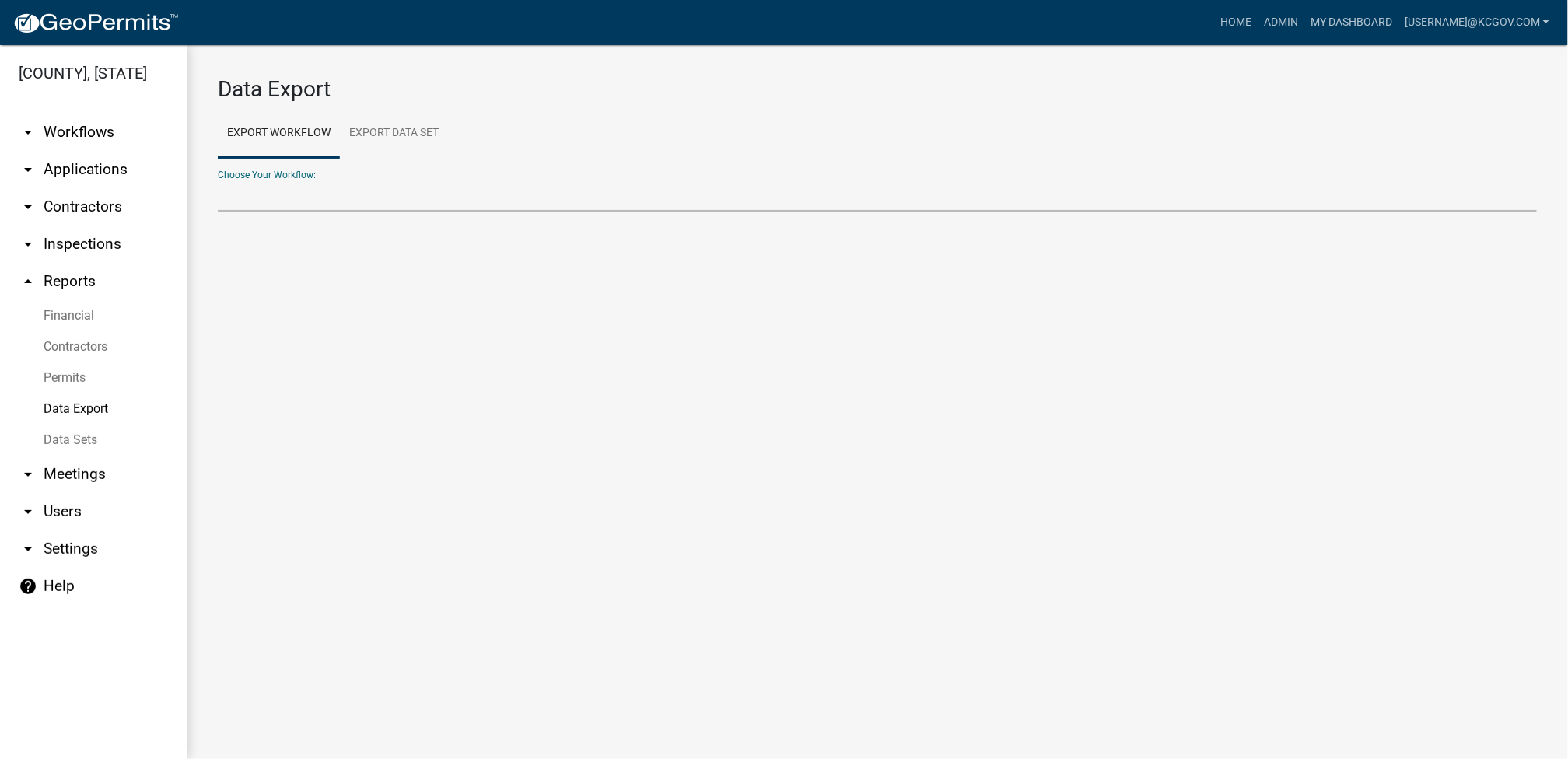 select on "29: Object" 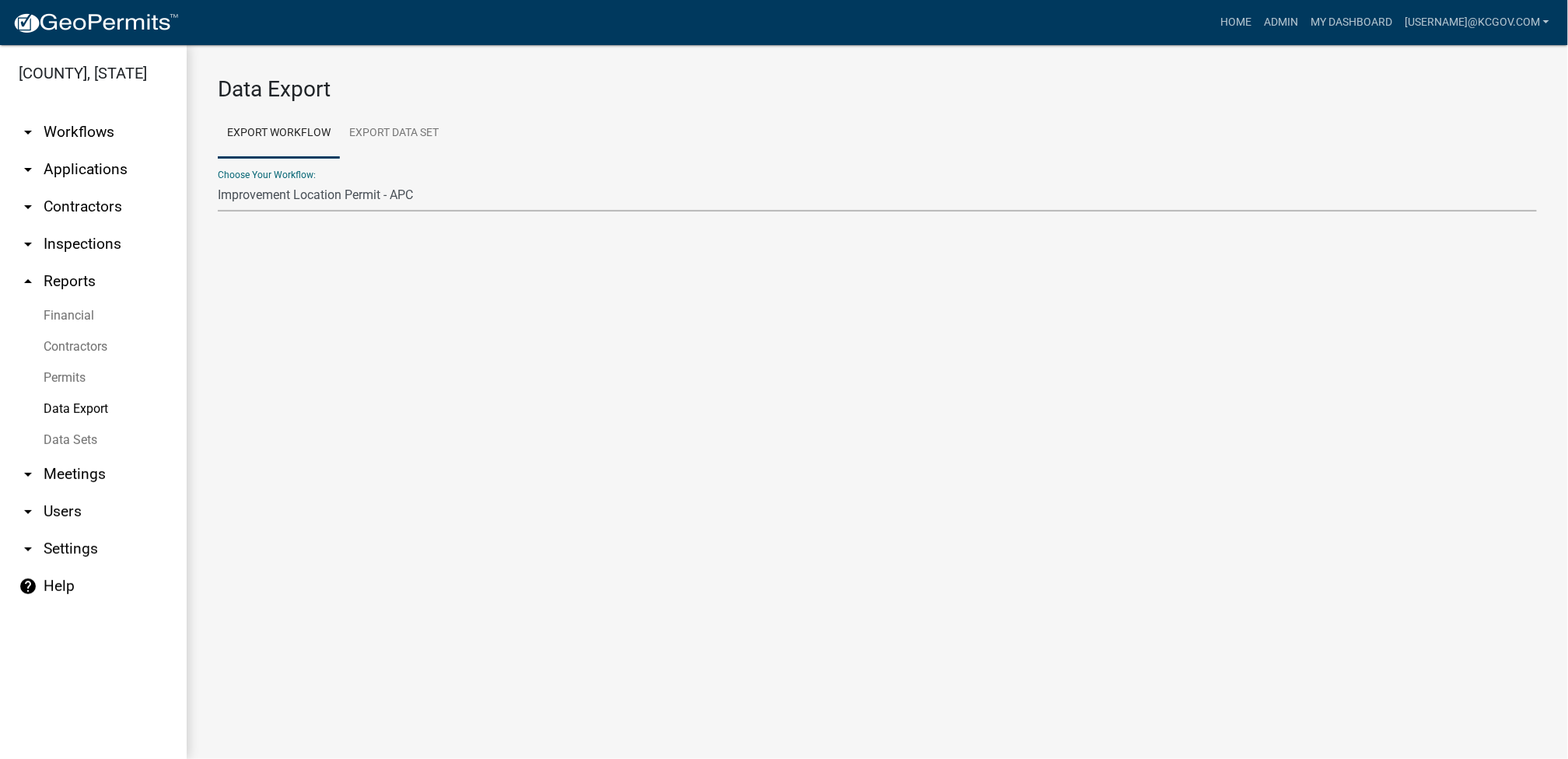 click on "Problem Complaint Form - APC APC Address Asignment APC Appeal APC Development Plan Review APC Survey Repository Auditor Blind Or Disabled Auditor Blind or Disabled Mobile Home Deduction Auditor Change of Tax Mailing Address Form Auditor Energy Systems Deduction Auditor Heritage Barn Auditor Homestead Deduction Auditor Mobile Home Homestead Deduction Auditor Over 65 Deduction Auditor Over 65 for Mobile Home Deduction Auditor Vacation Request Auditor Veterans Deduction Auditor Veterans Deduction for Mobile Home Certificates of Occupancy - APC Contractors Driveway and Right of Way Work Permit Exception - APC FARAs Flood Development Permit - APC Food Permit General Contractor Registration General Contractor Renewal HD Sign Off On Sewage & Water Hoover - Driveway and Right of Way Work Permit Improvement Location Permit - APC Legal Cases - APC Letter Of Map Amendments - APC Platted Subdivision Vacation - APC Property Research Request - APC Rezoning Application ROW Vacation - APC Septic Permit Sign Permit - APC" at bounding box center [877, 195] 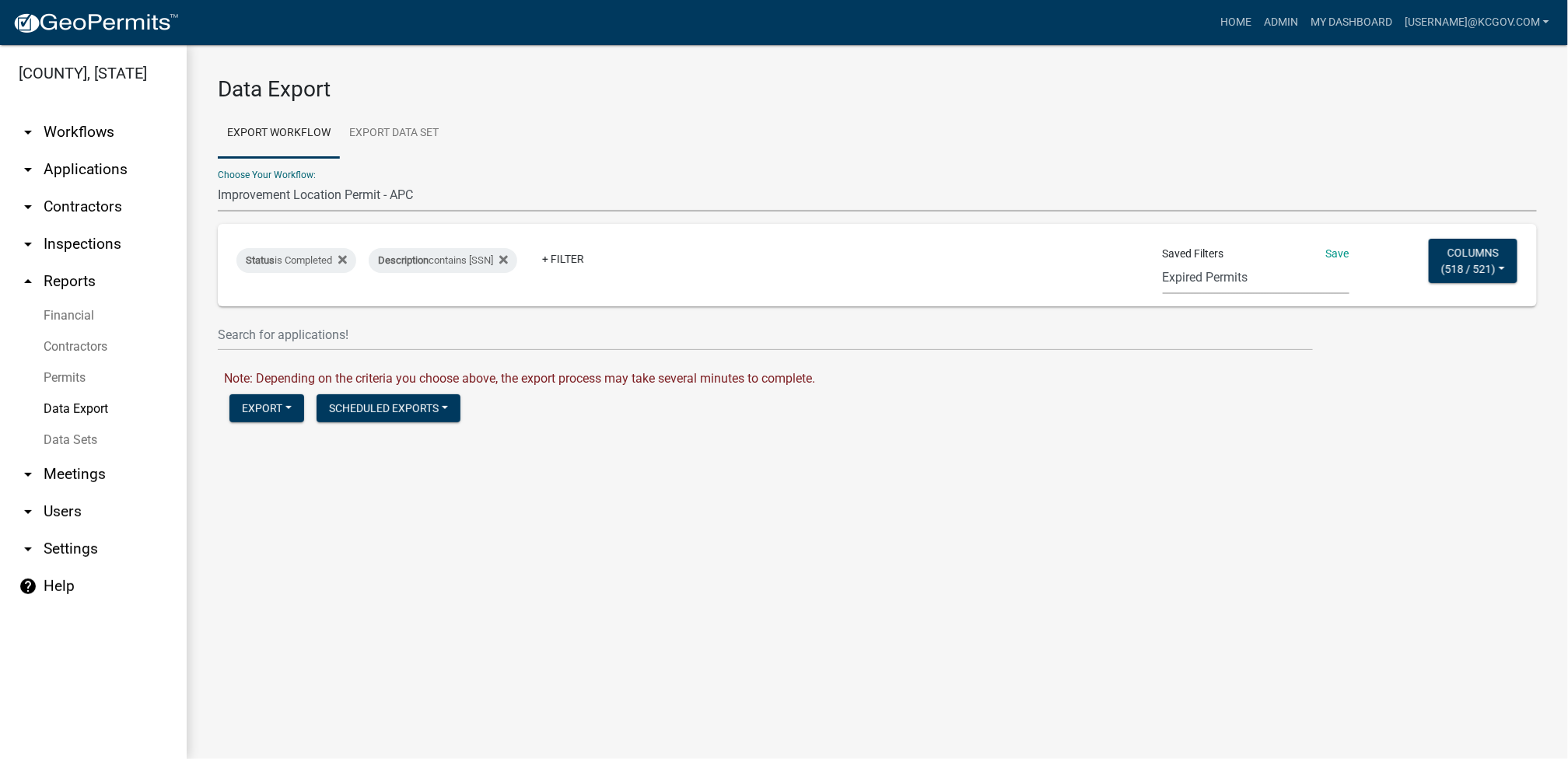 click on "Expired Permits   ILP Public Review Report   FDP EC Report   Homestead Deductions   Exception Legal Ad Report   Variance Legal Ad Report   Exception Monthly Hearing Report   Variance Monthly Hearing Report   Annual ILP Report   address list   ILP FOR GIS   ai - subdivisions   ai - rezonings   shively   EXCEPTION MEETING/PARCEL   new violations   LEE'S SEARCH   gis layer   CRS_Recert_Filter   VAR FEES   variance   Cheryl filings report   CensusBPS   LEE FDP   (new filter)" at bounding box center (1256, 278) 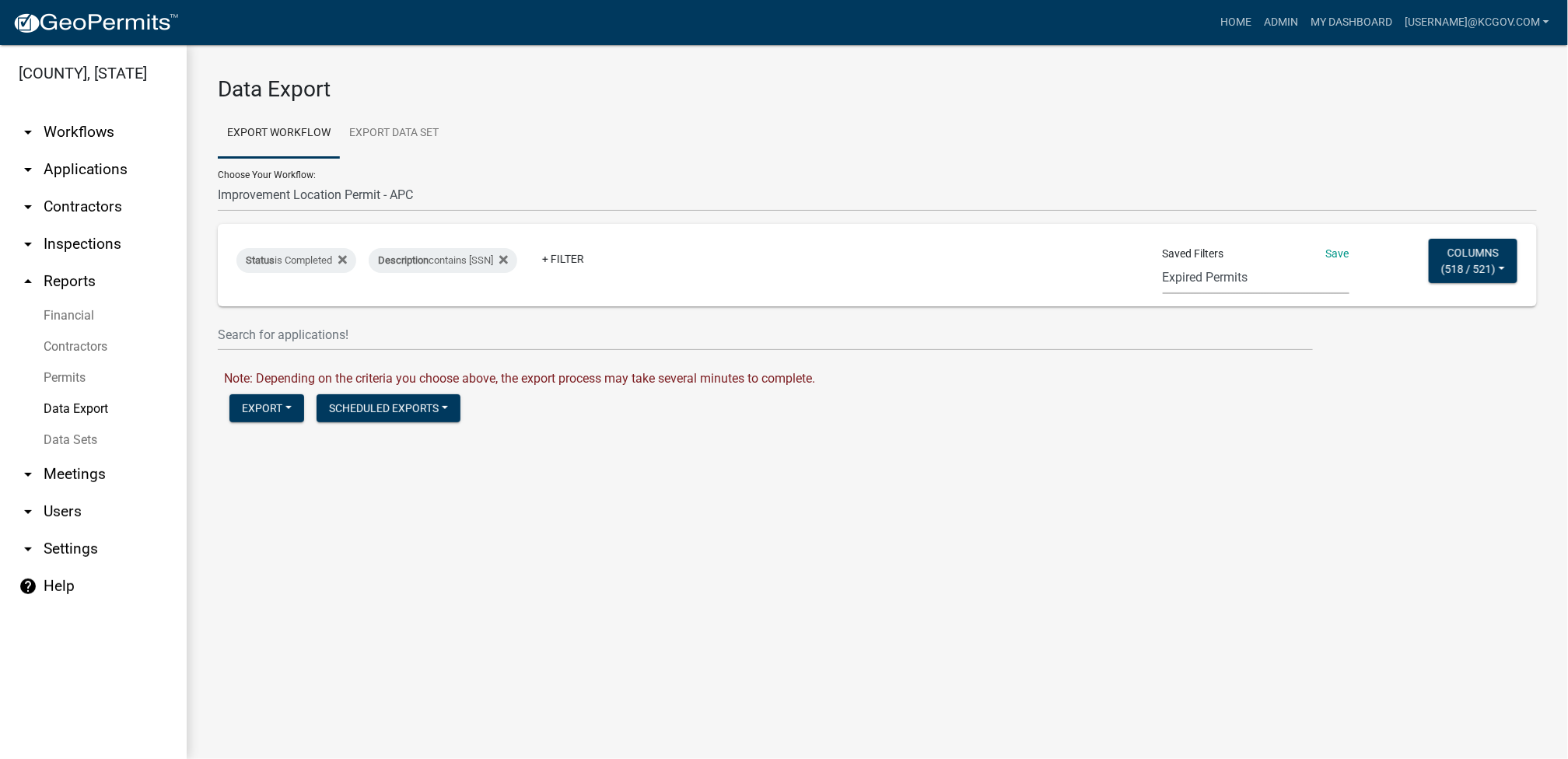 select on "17: 98ca3ebe-2bad-44fb-ac45-71a31e907474" 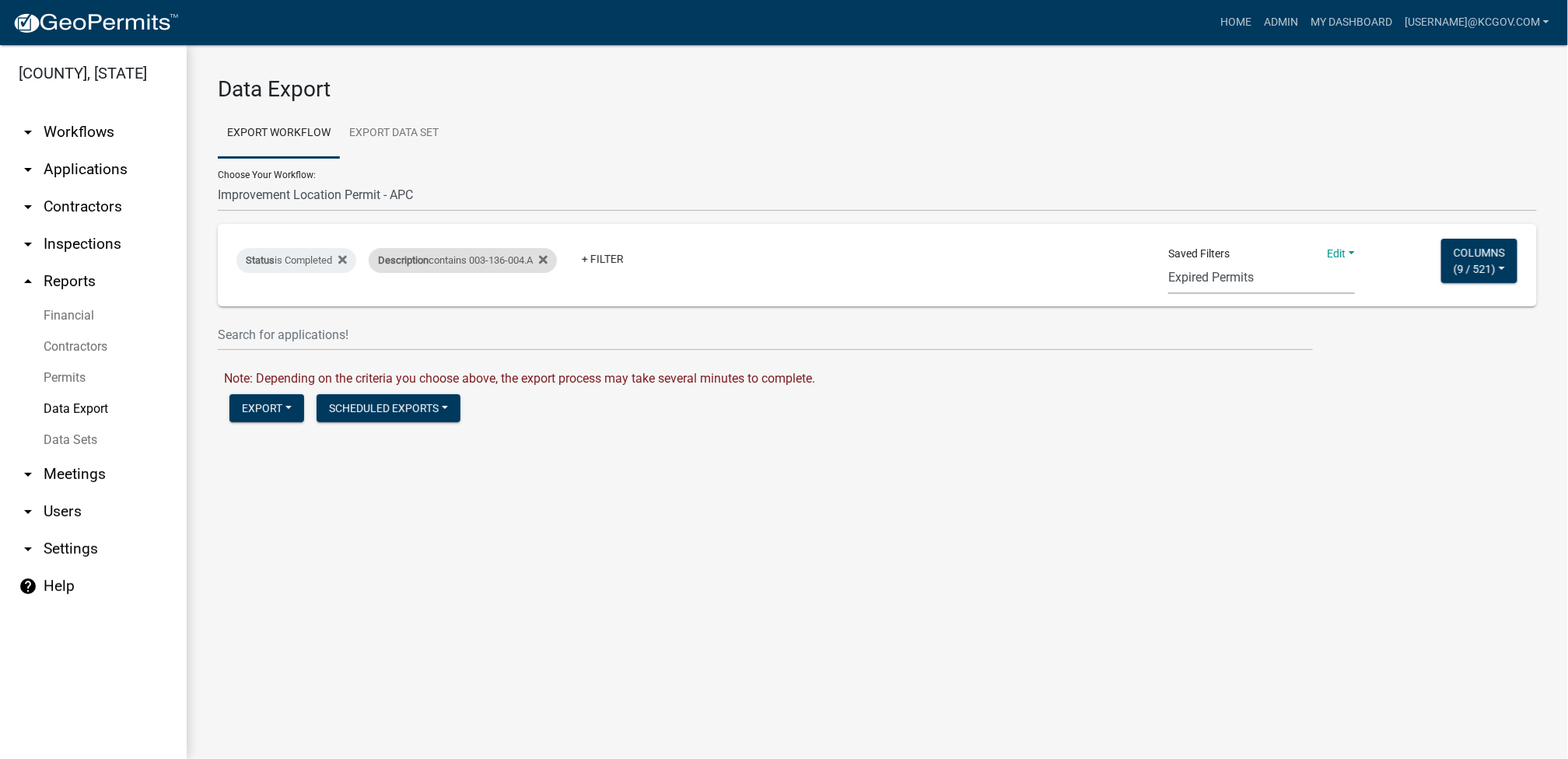 click on "Description  contains 003-136-004.A" at bounding box center (463, 261) 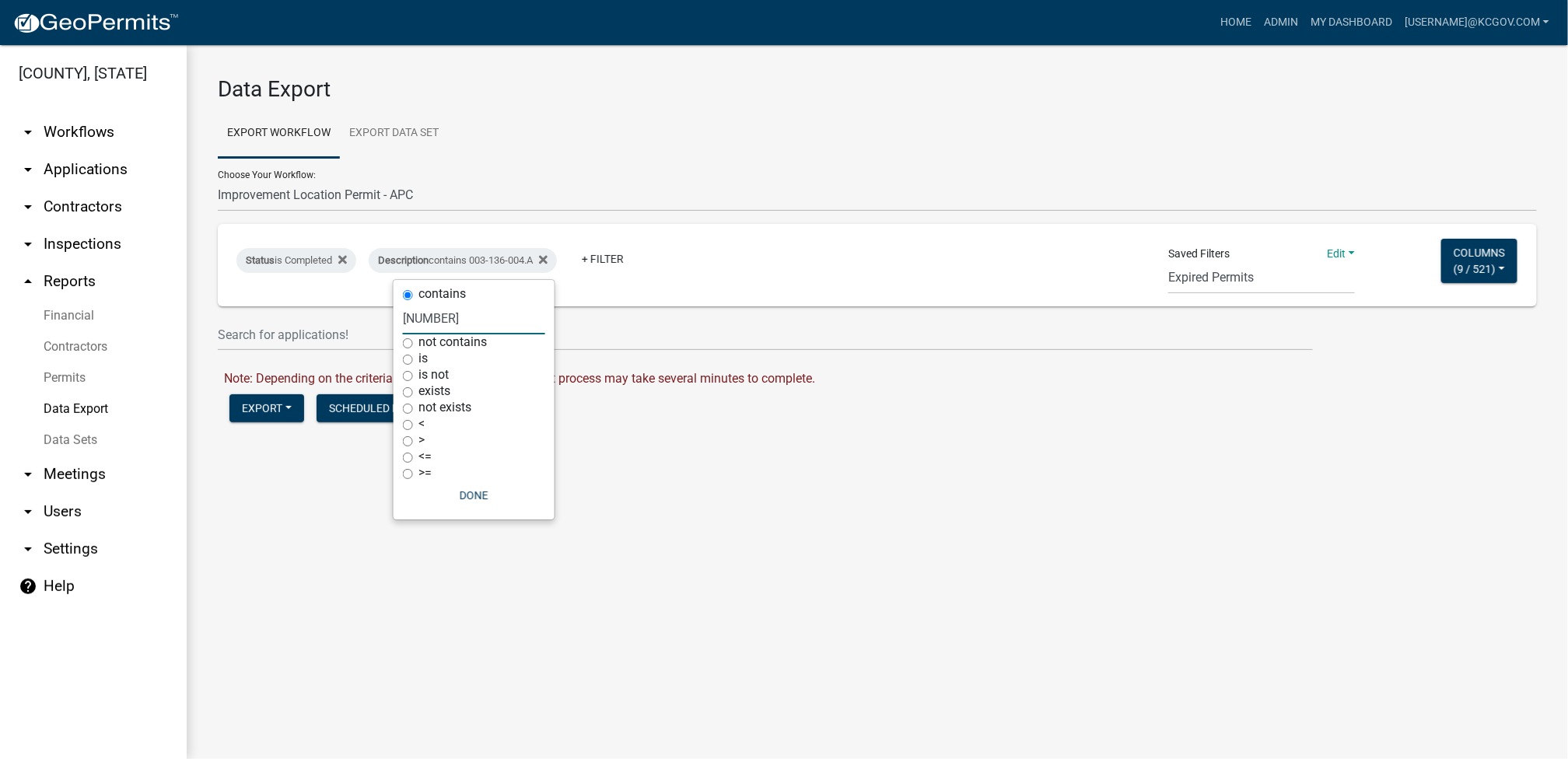 drag, startPoint x: 490, startPoint y: 316, endPoint x: 357, endPoint y: 324, distance: 133.24038 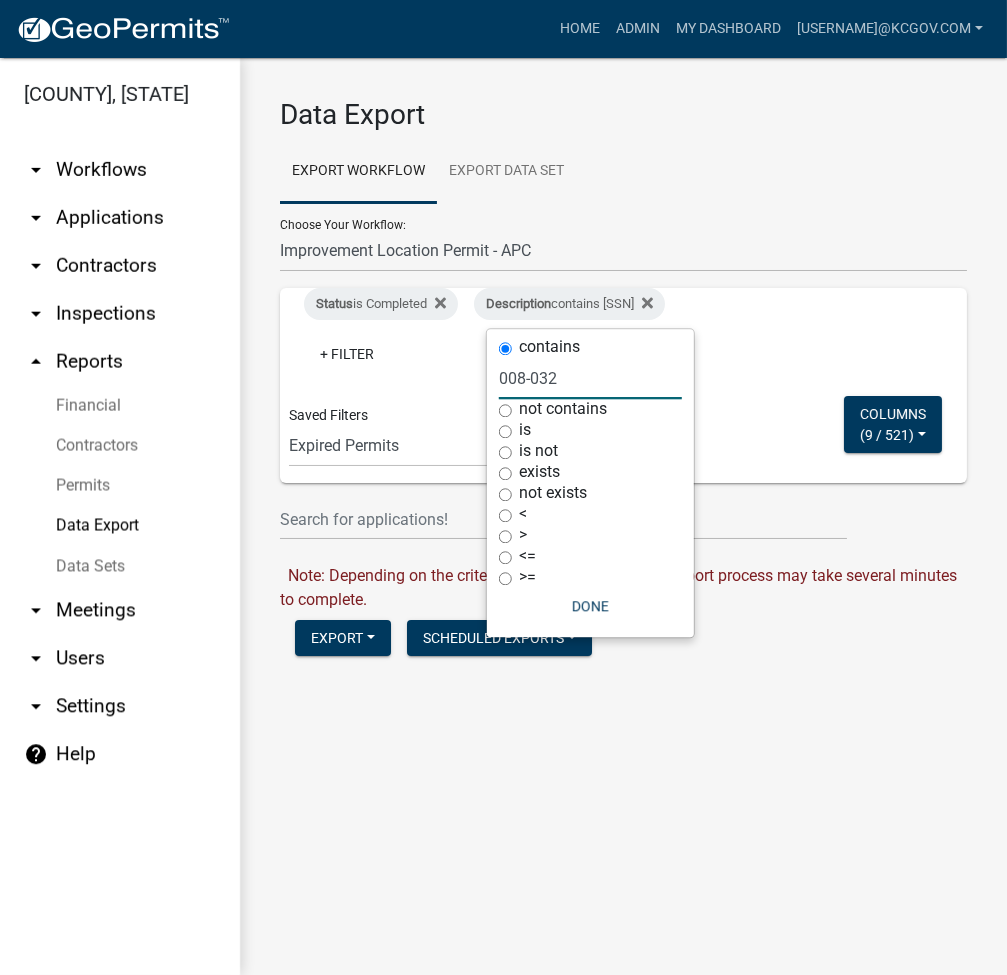 type on "008-032" 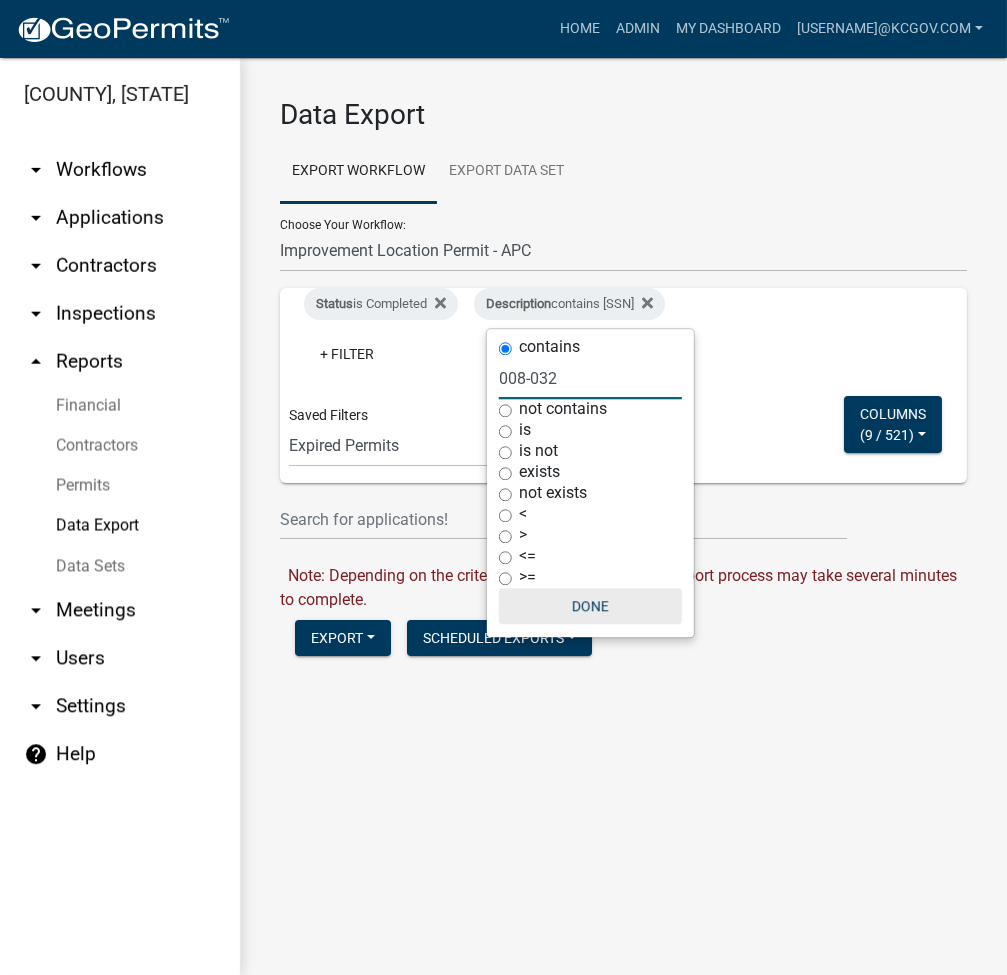 click on "Done" at bounding box center (590, 606) 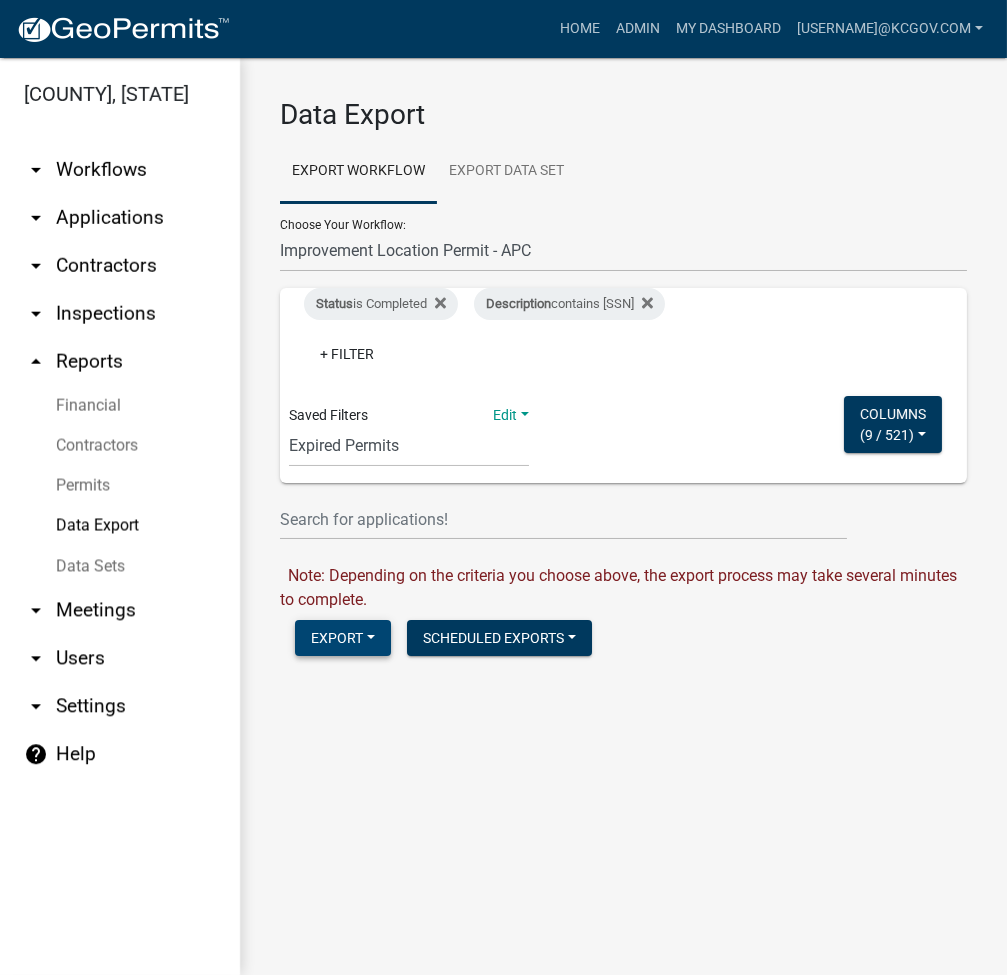 click on "Export" at bounding box center [343, 638] 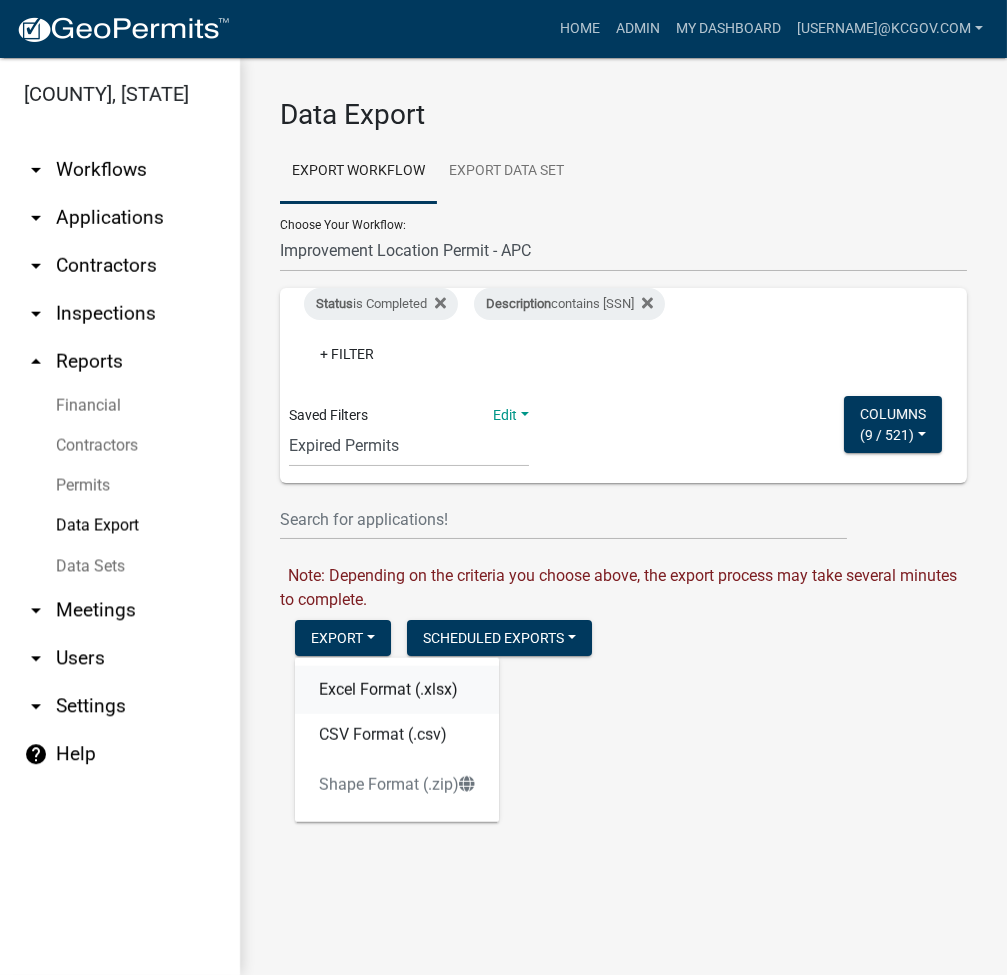 click on "Excel Format (.xlsx)" 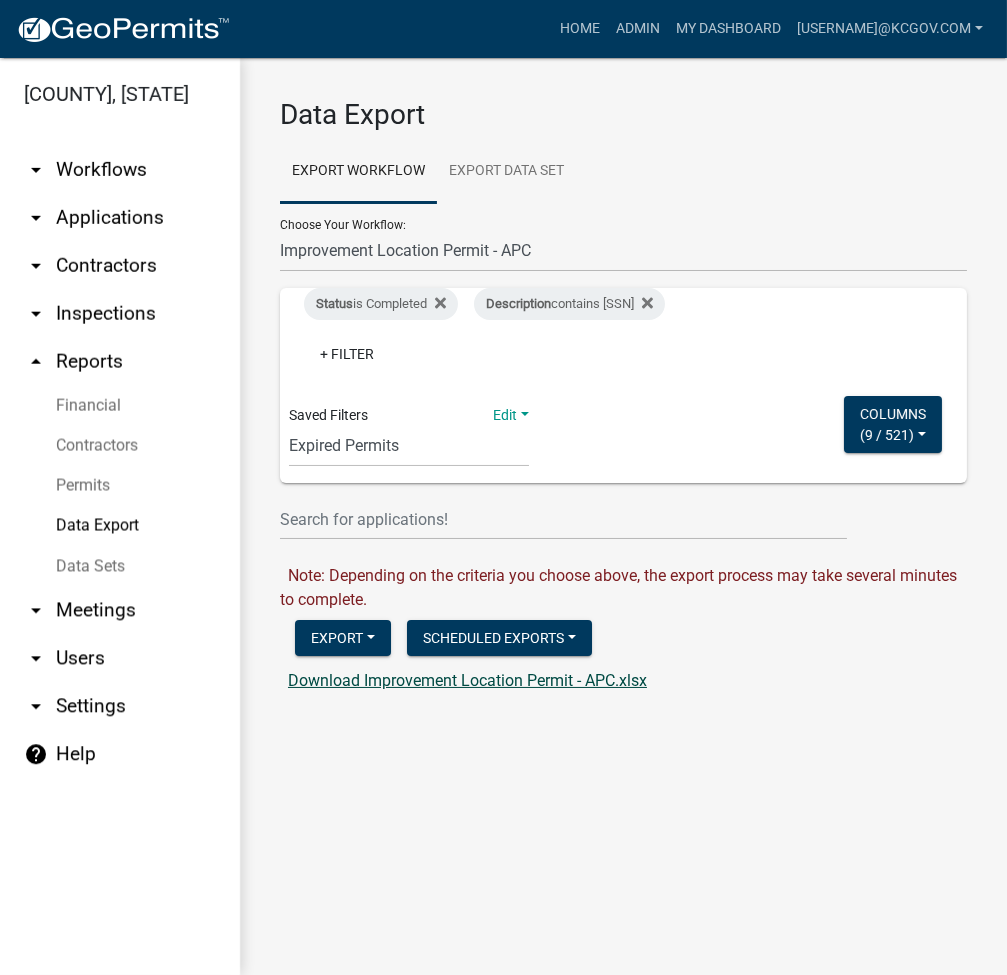 click on "Download Improvement Location Permit - APC.xlsx" 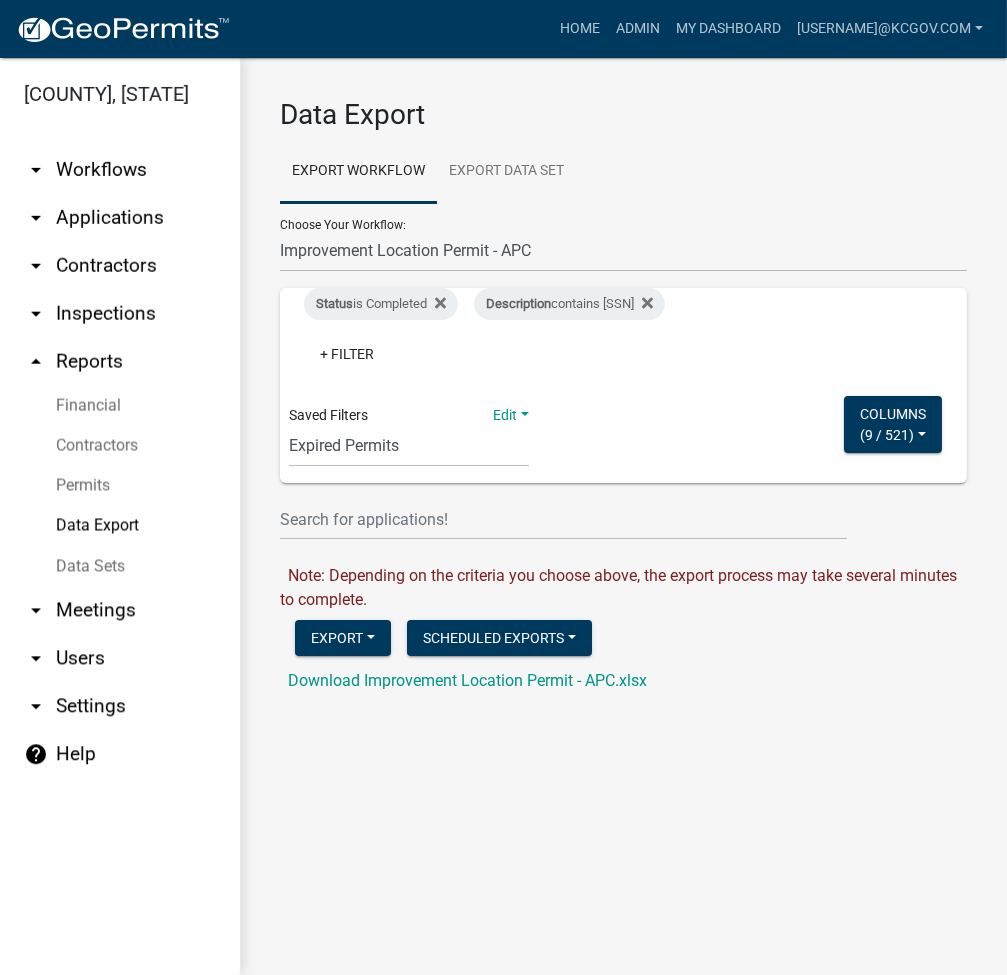 click on "arrow_drop_down   Applications" at bounding box center [120, 218] 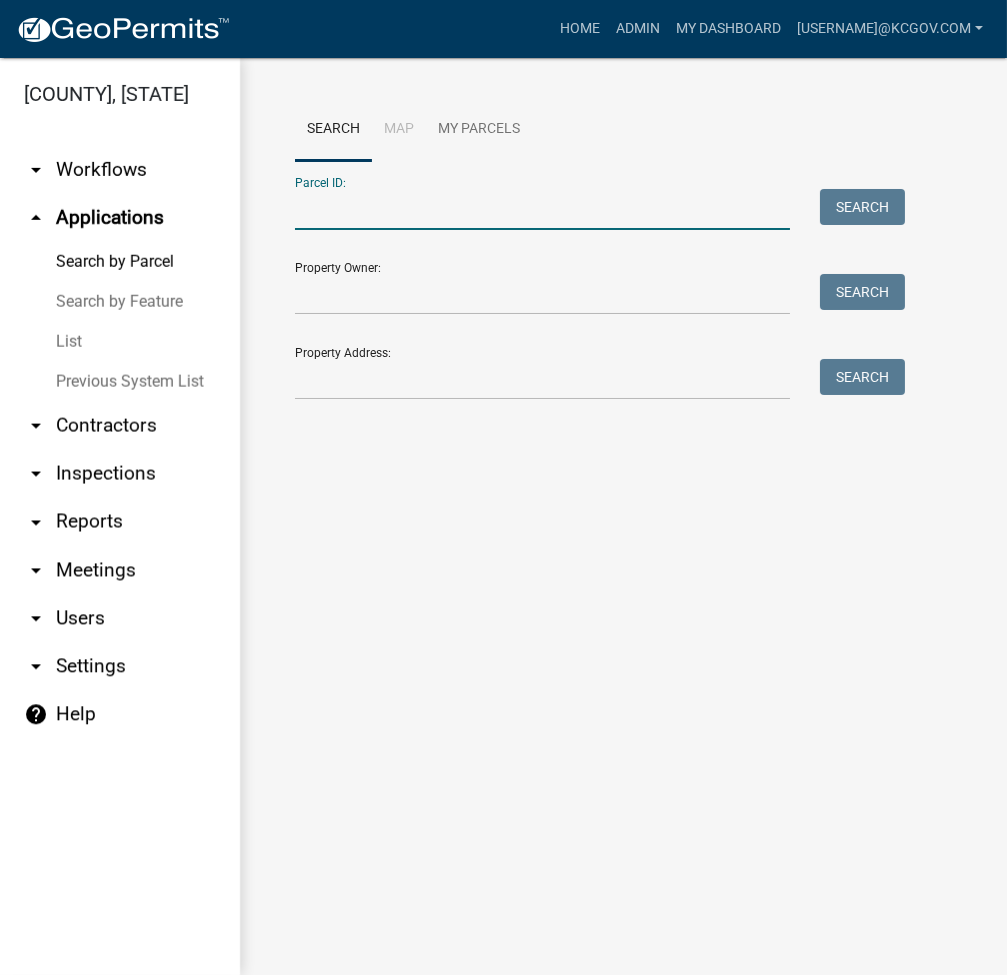click on "Parcel ID:" at bounding box center [542, 209] 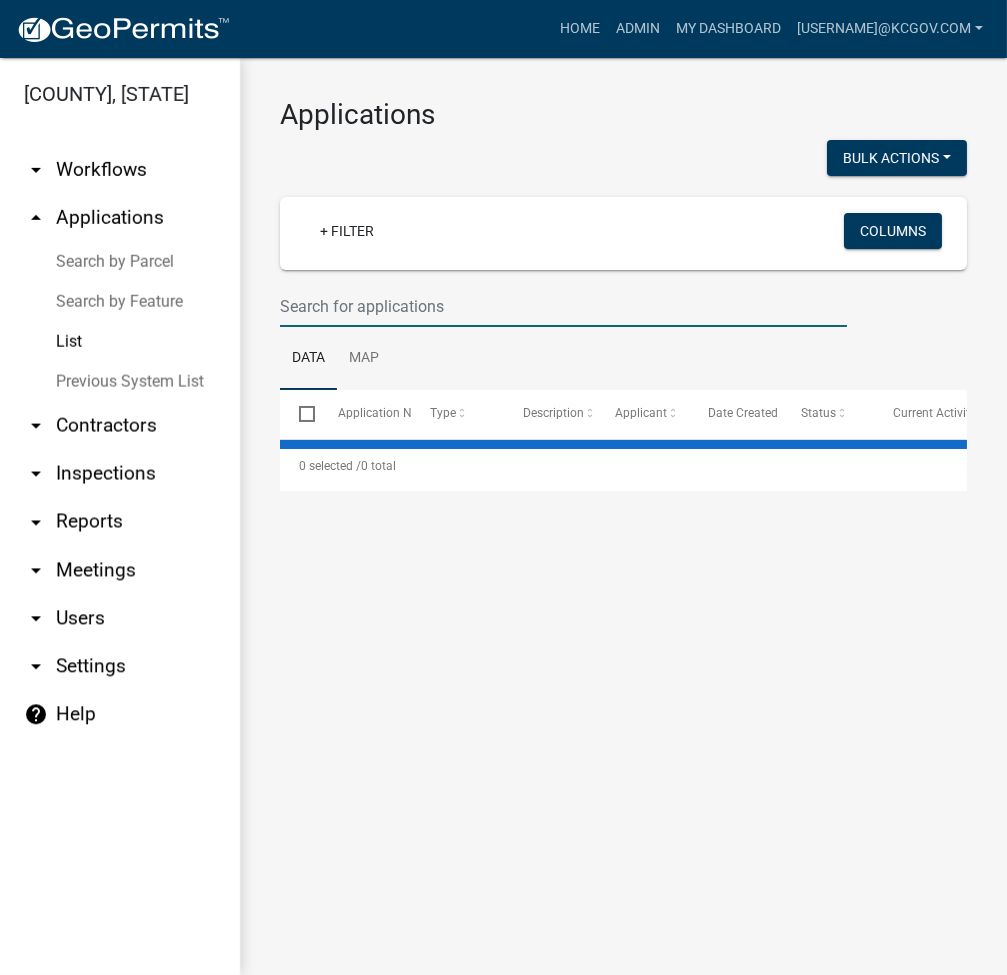 click at bounding box center [563, 306] 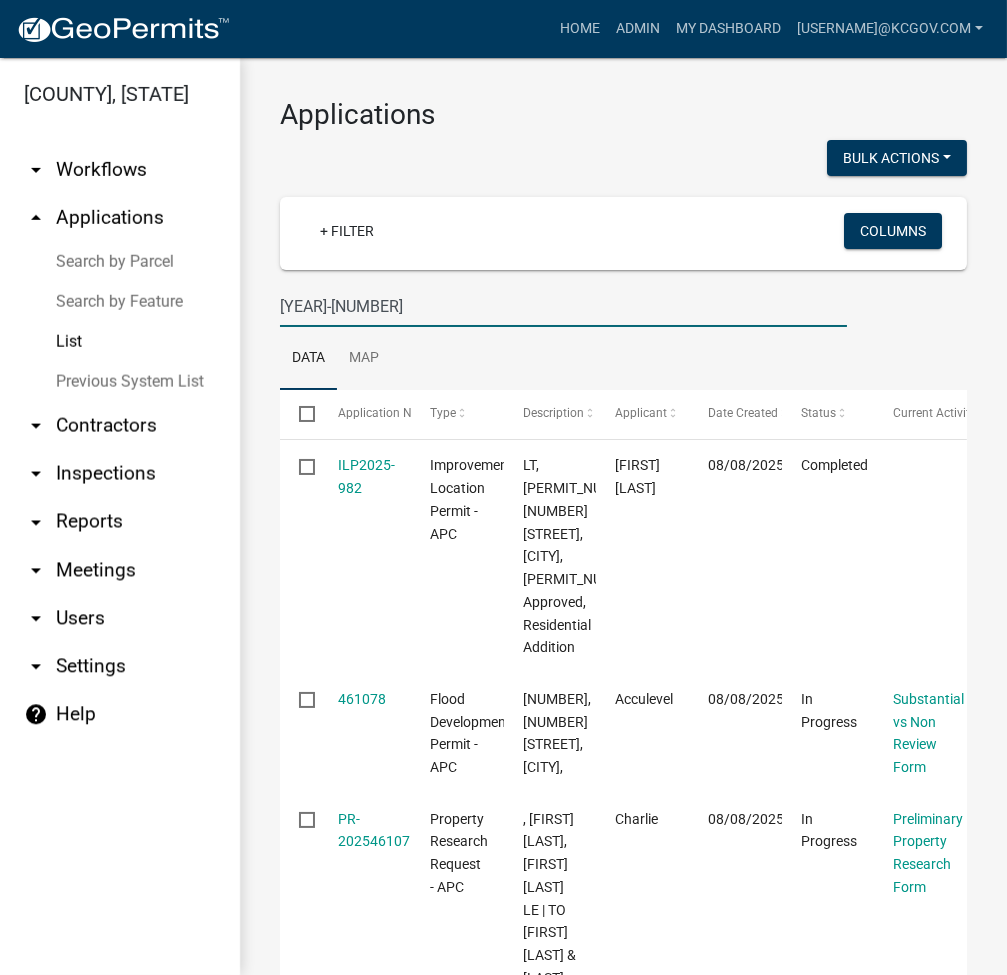 type on "2025-91" 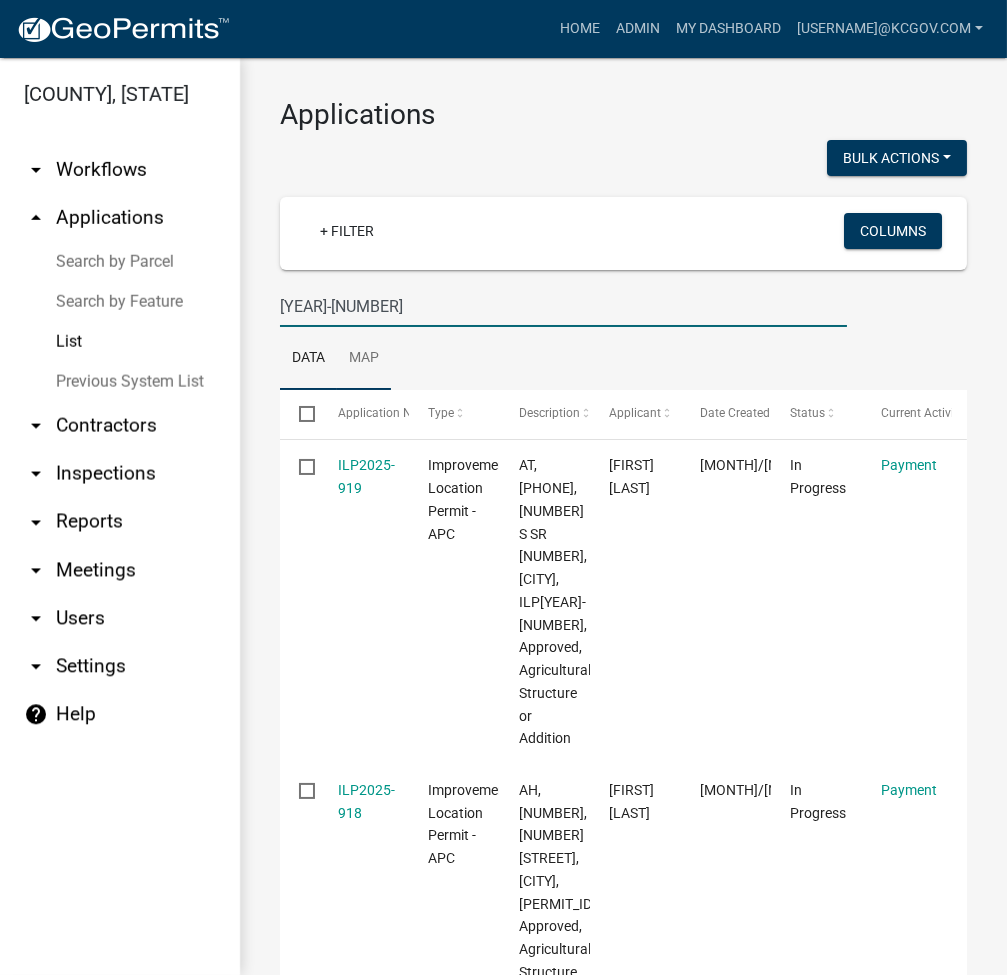 click on "Map" at bounding box center [364, 359] 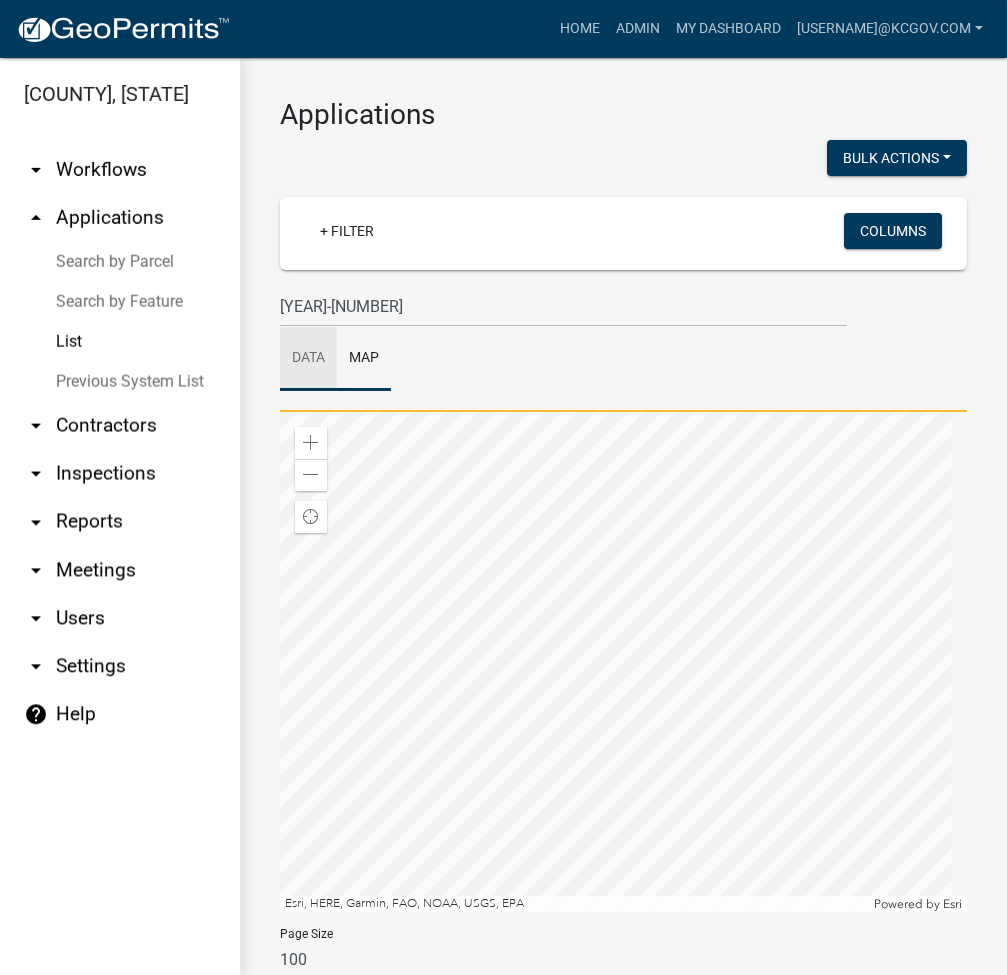 click on "Data" at bounding box center (308, 359) 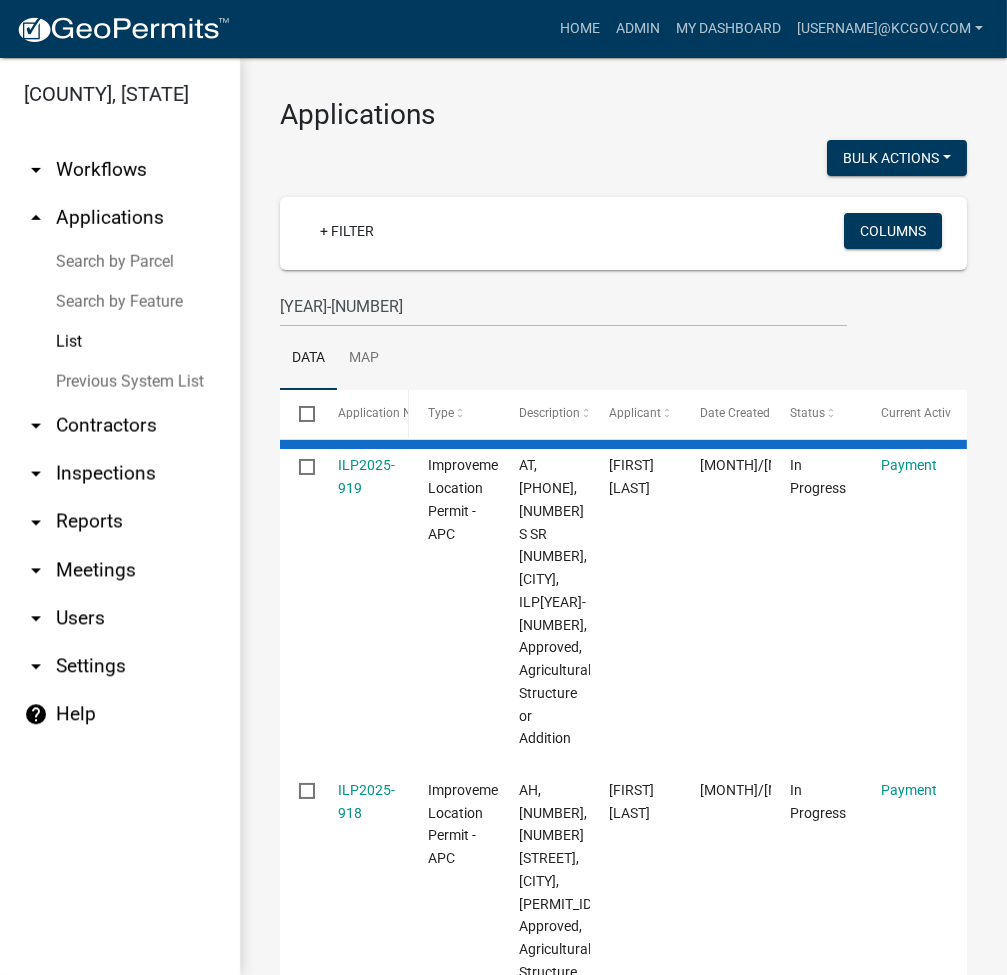 click on "Application Number" at bounding box center (392, 413) 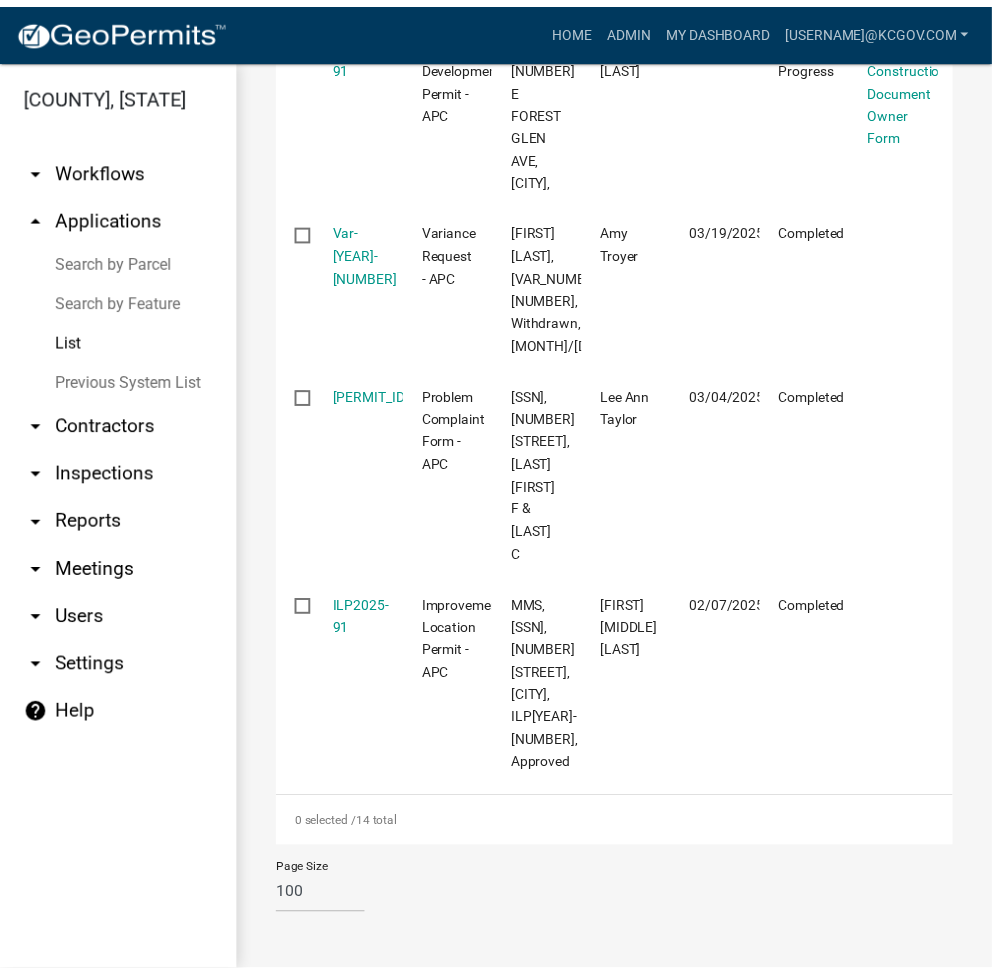 scroll, scrollTop: 3712, scrollLeft: 0, axis: vertical 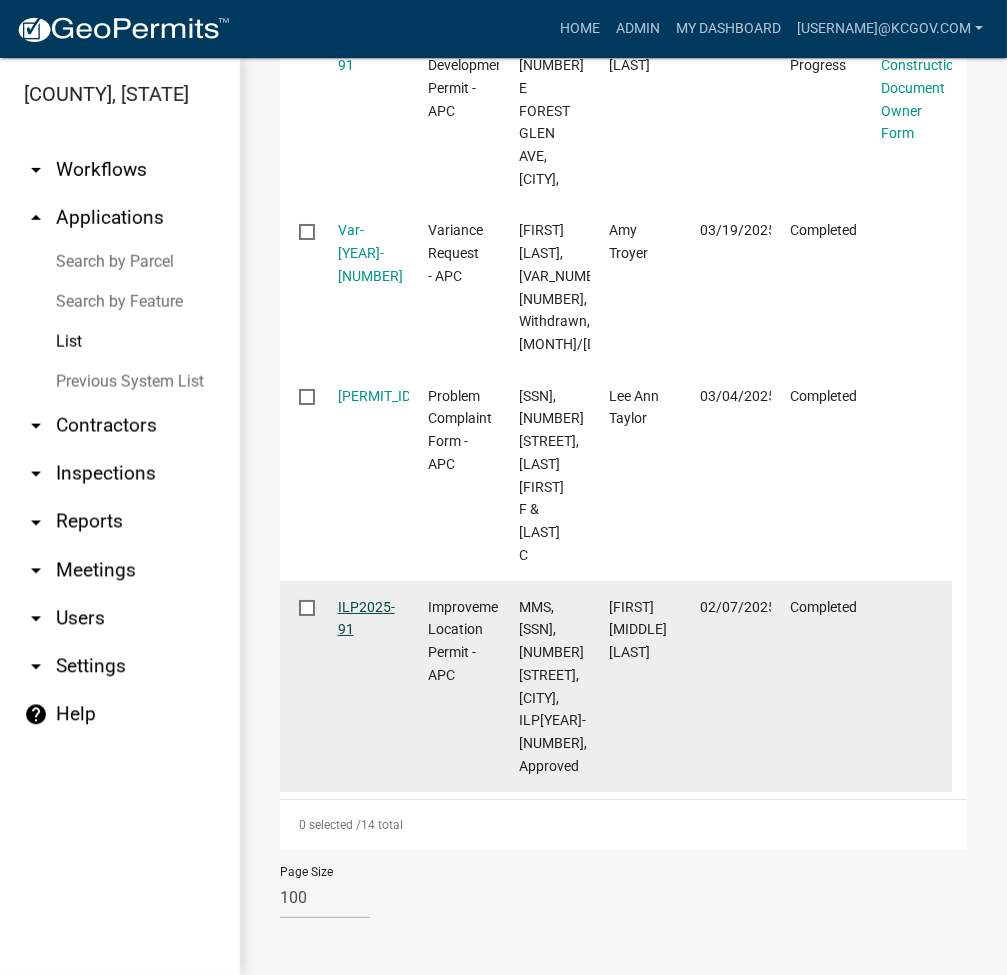 click on "ILP2025-91" 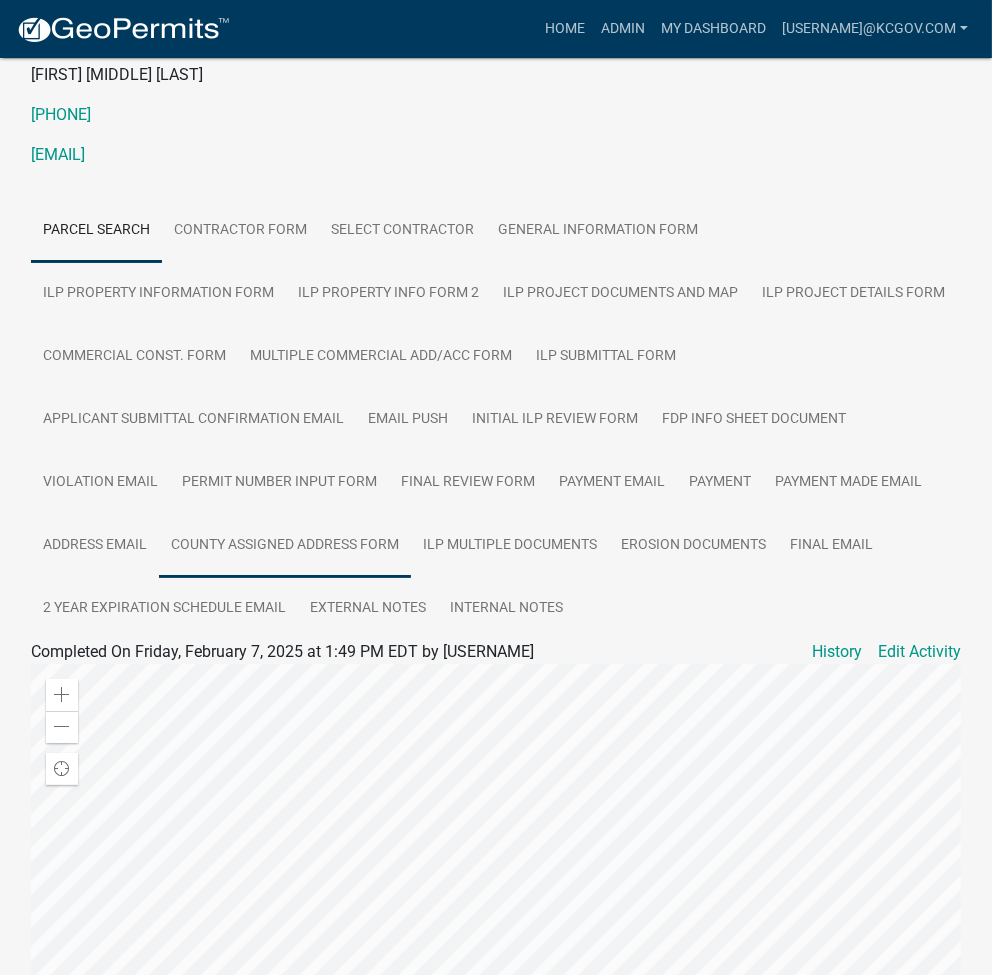 scroll, scrollTop: 0, scrollLeft: 0, axis: both 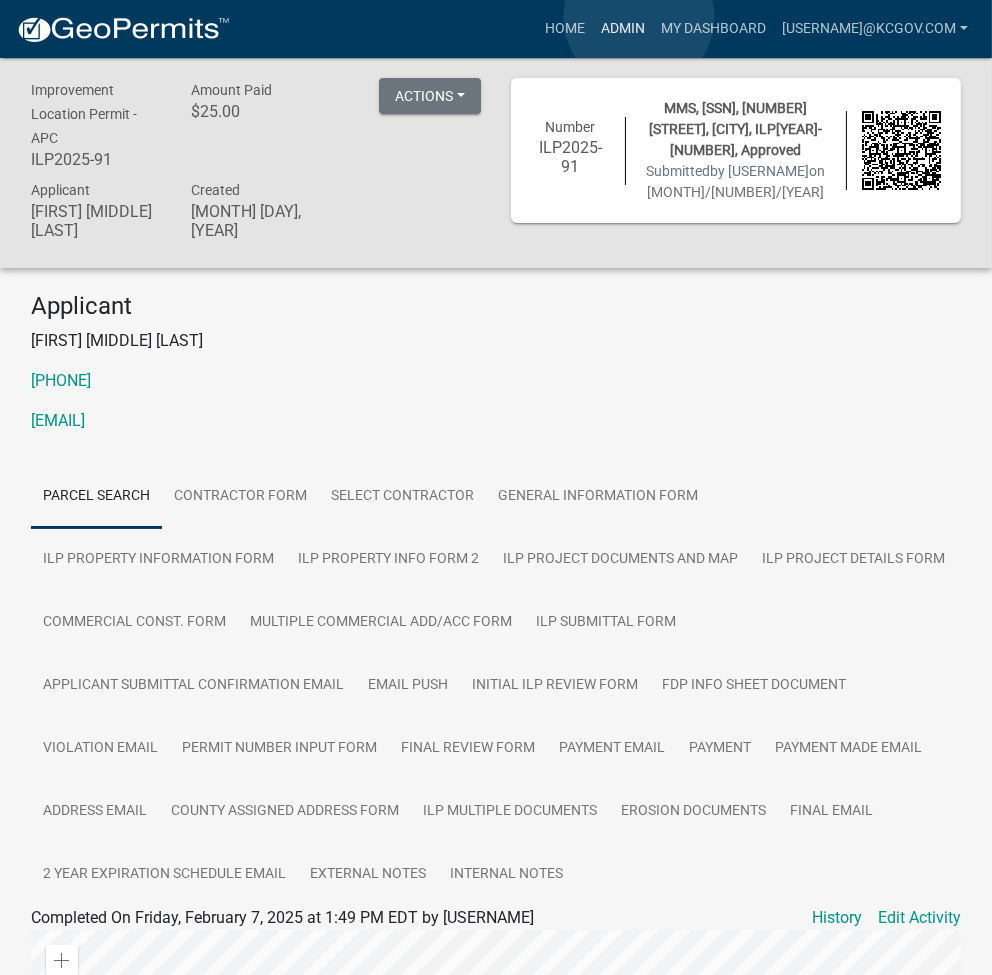click on "Admin" at bounding box center (623, 29) 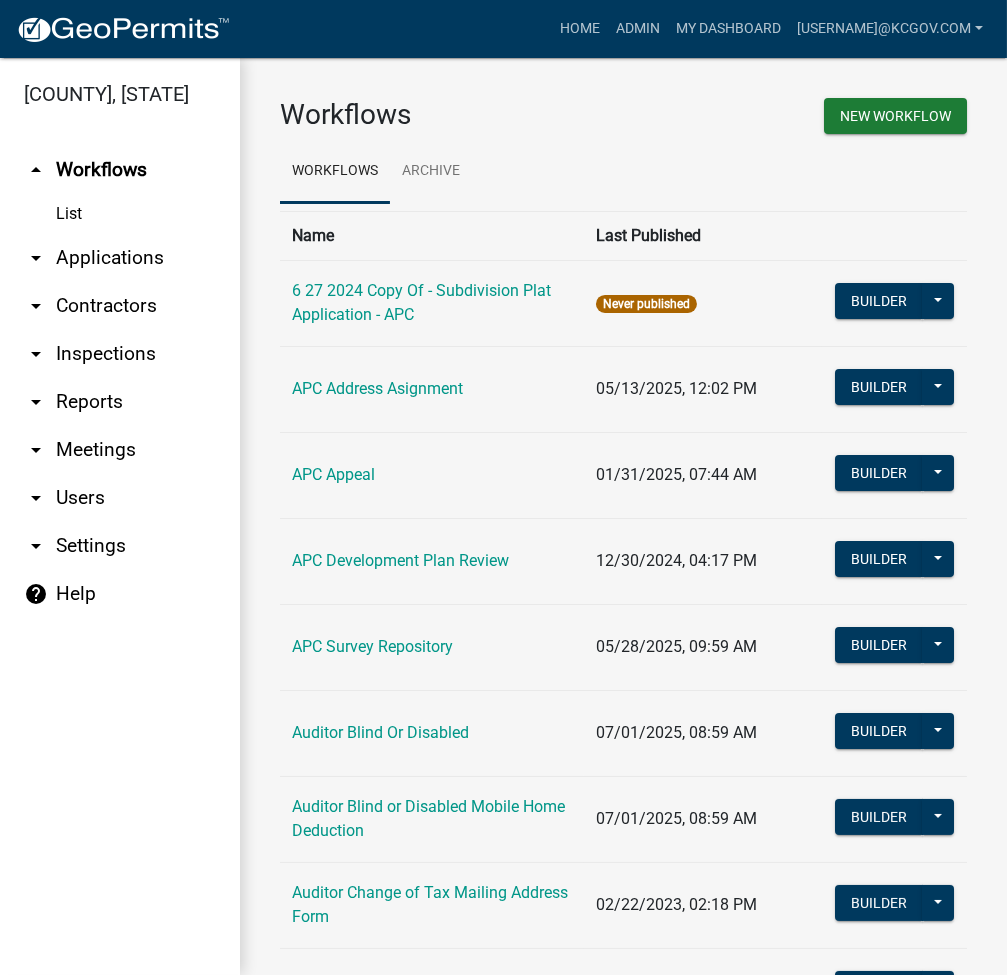 click on "arrow_drop_down   Applications" at bounding box center (120, 258) 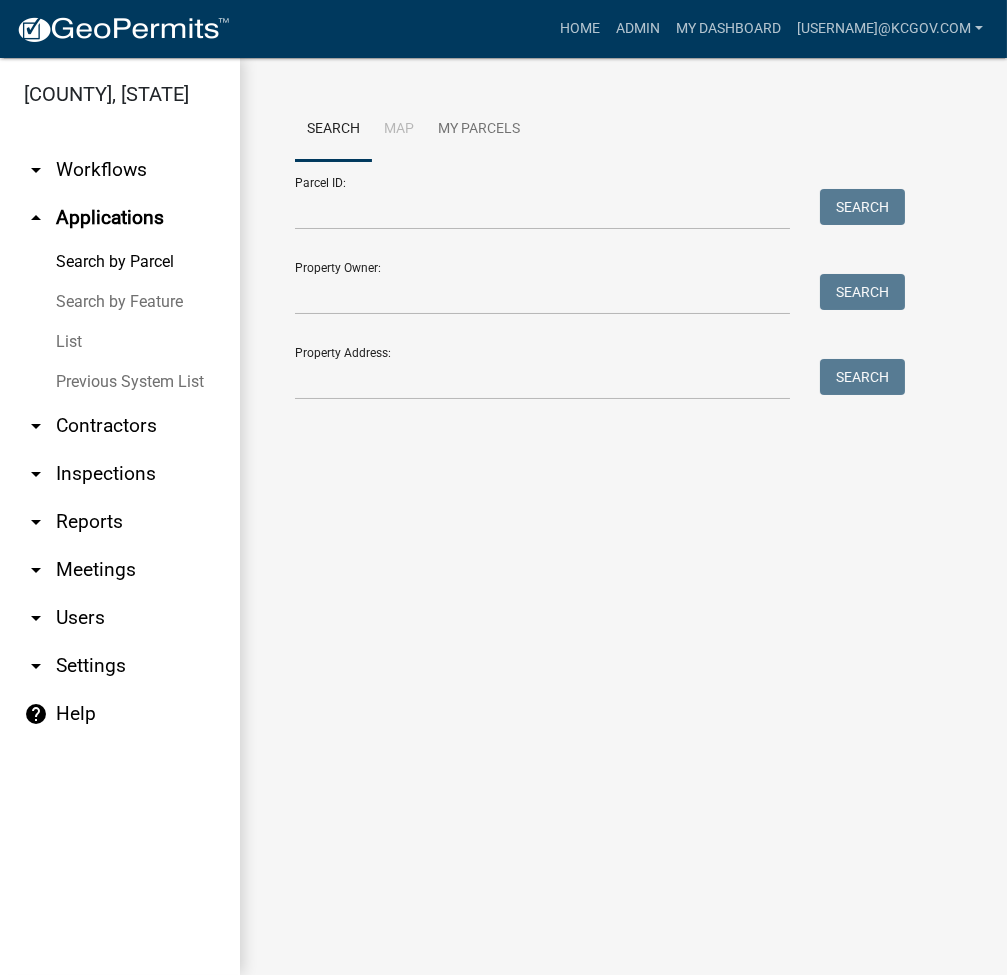 click on "List" at bounding box center [120, 342] 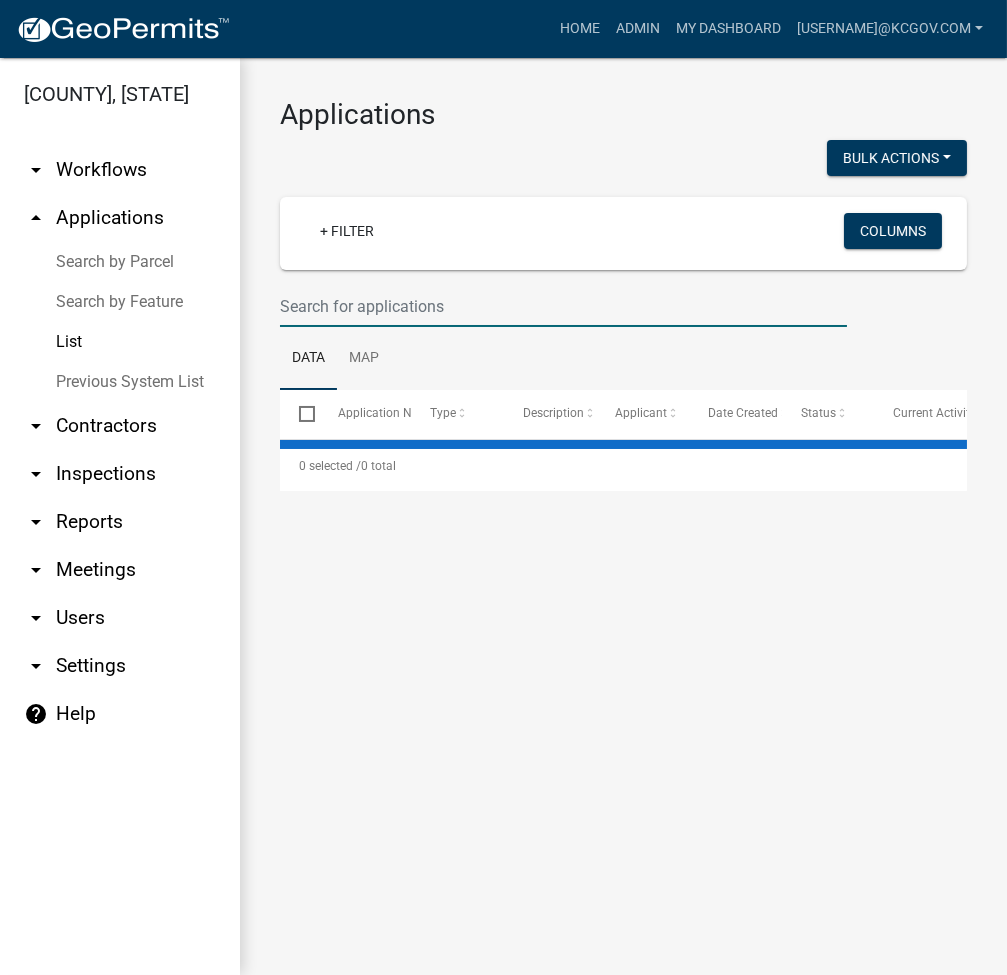 click at bounding box center [563, 306] 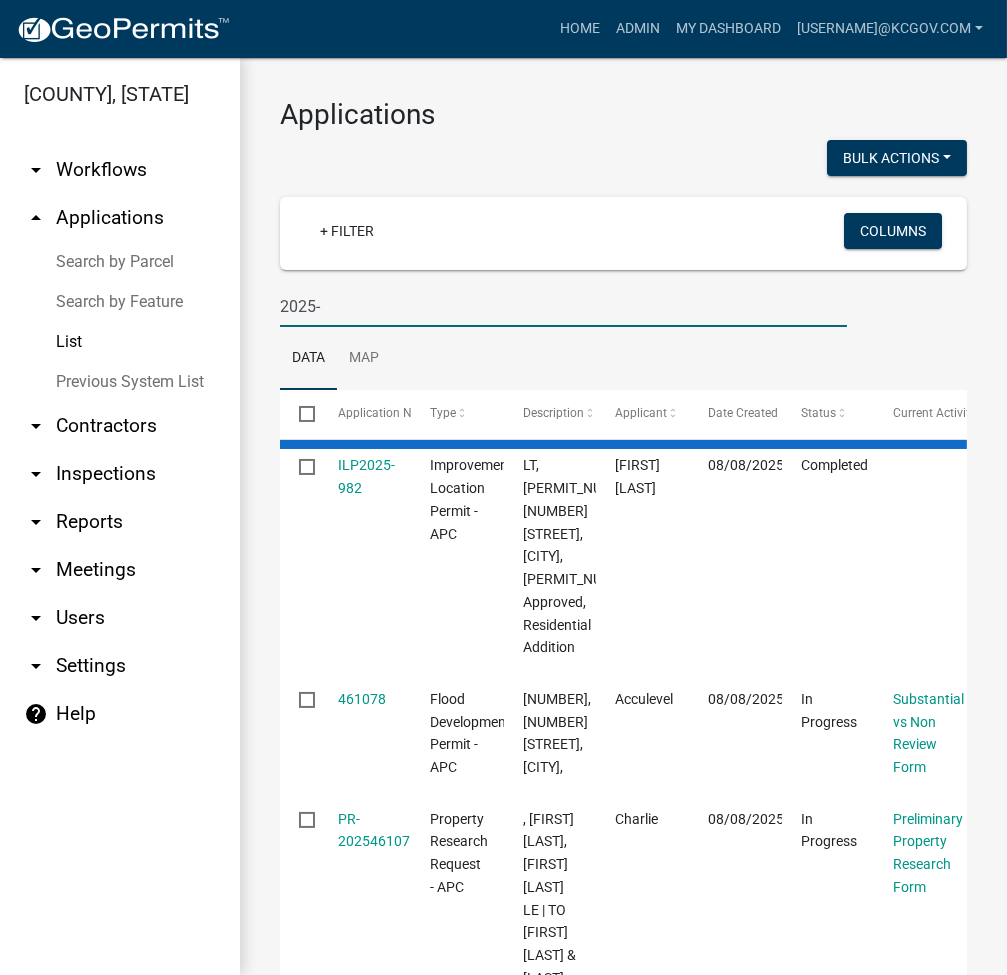 click on "2025-" at bounding box center [563, 306] 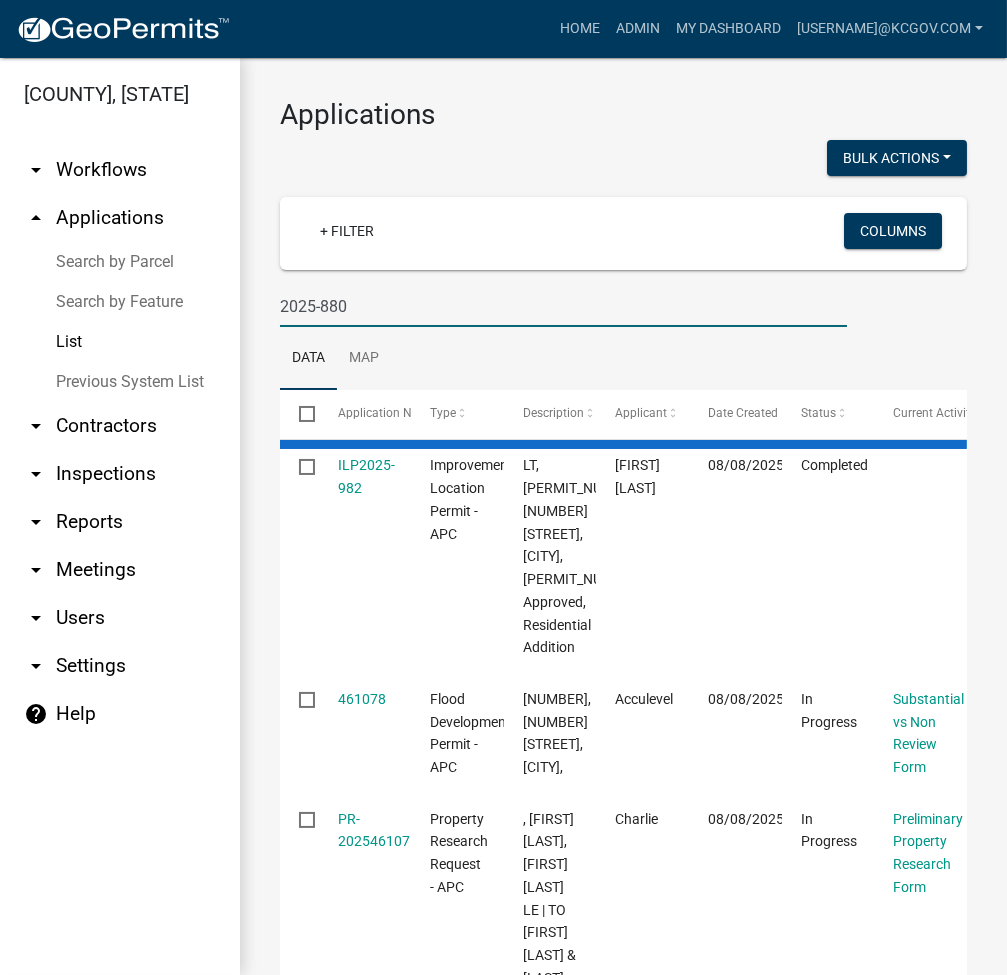 type on "2025-880" 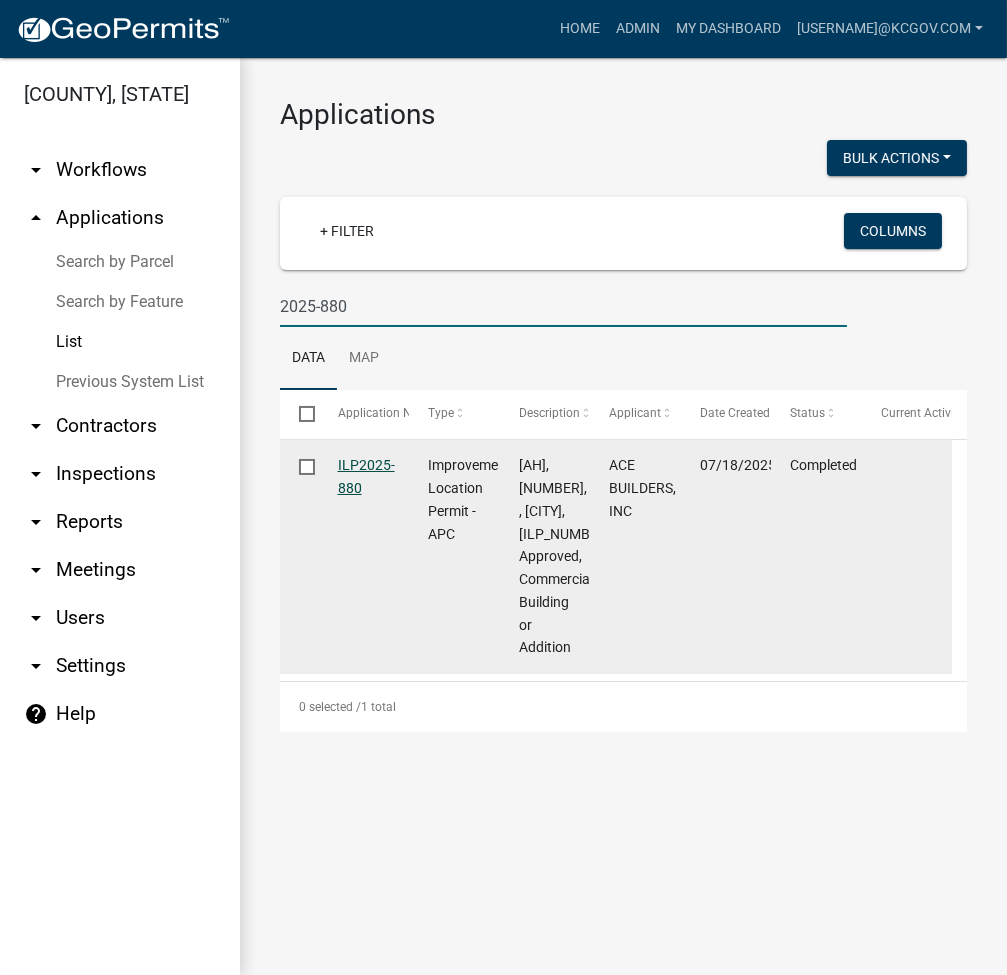 click on "ILP2025-880" 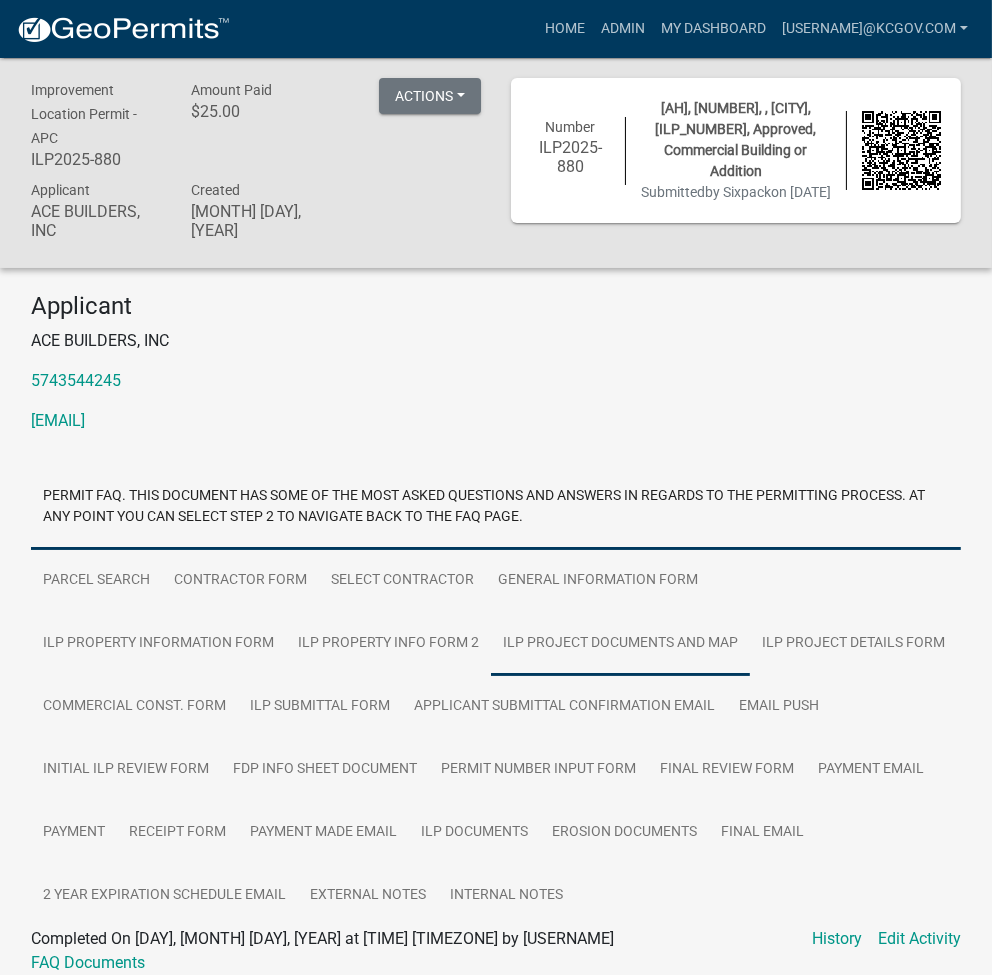 scroll, scrollTop: 84, scrollLeft: 0, axis: vertical 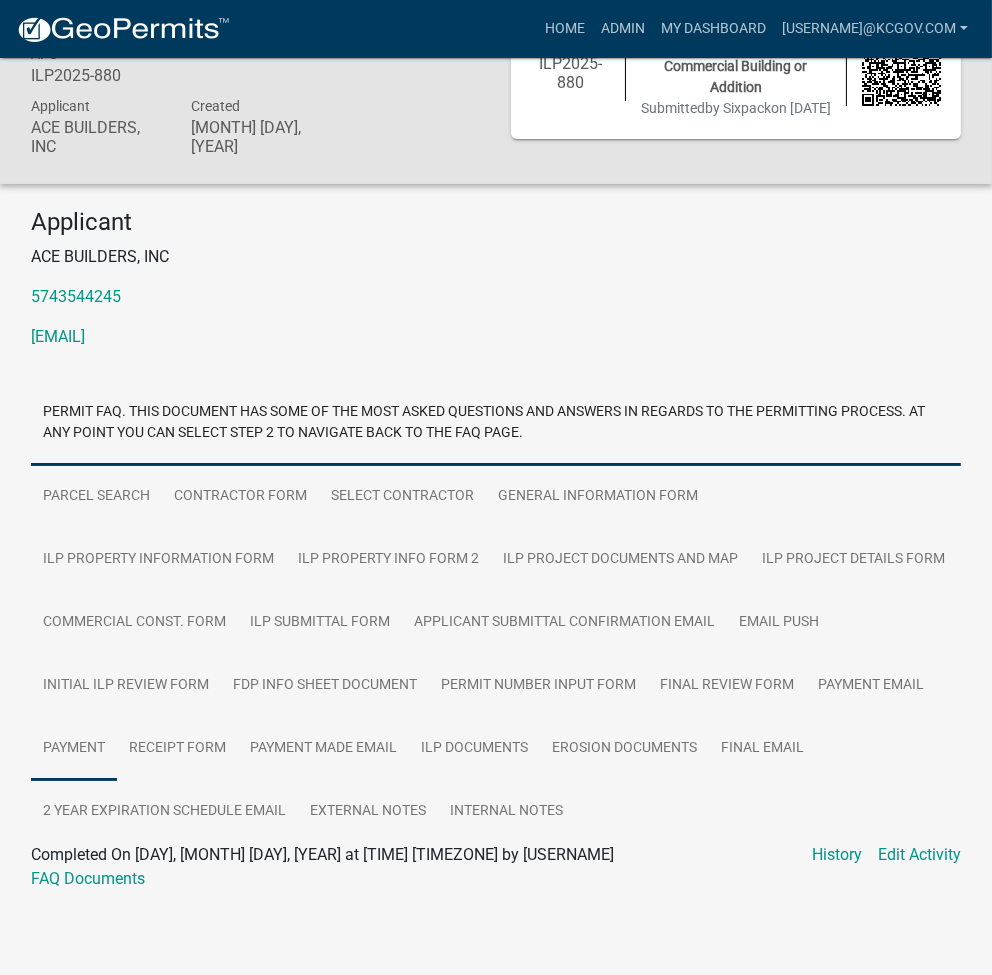 click on "Payment" at bounding box center [74, 749] 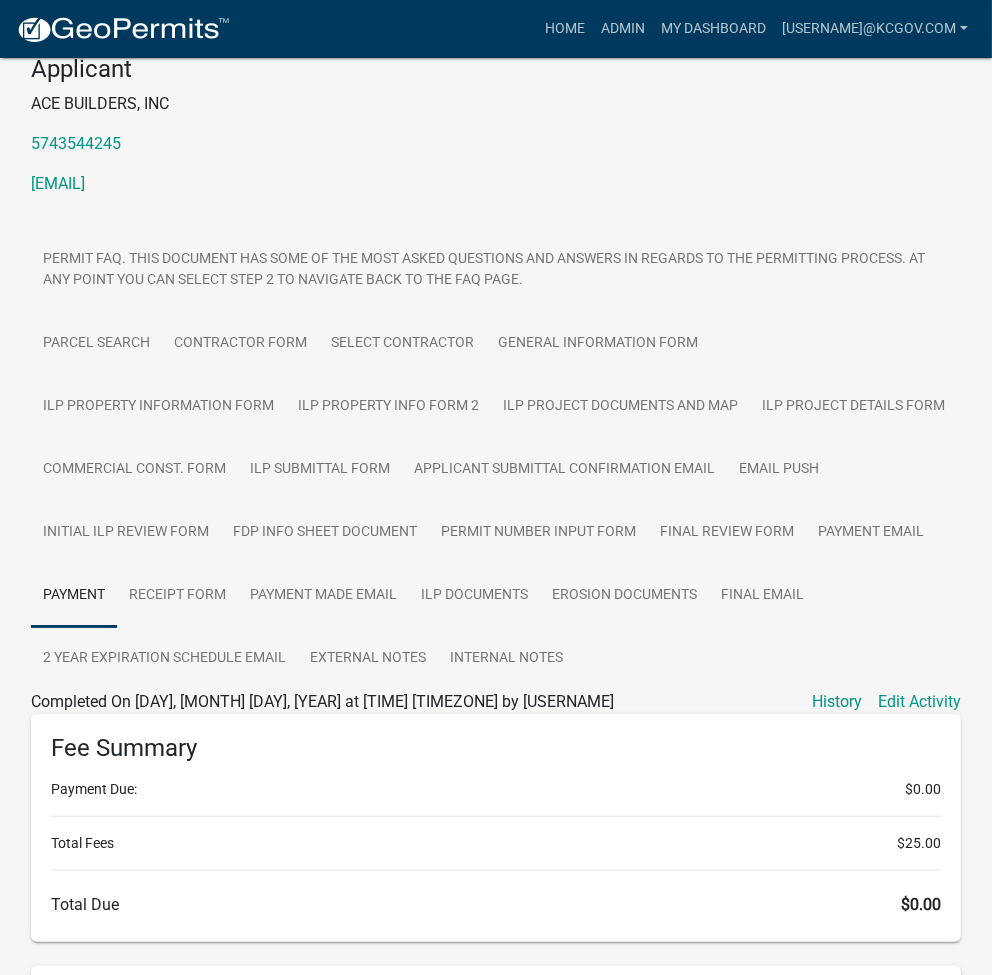 scroll, scrollTop: 266, scrollLeft: 0, axis: vertical 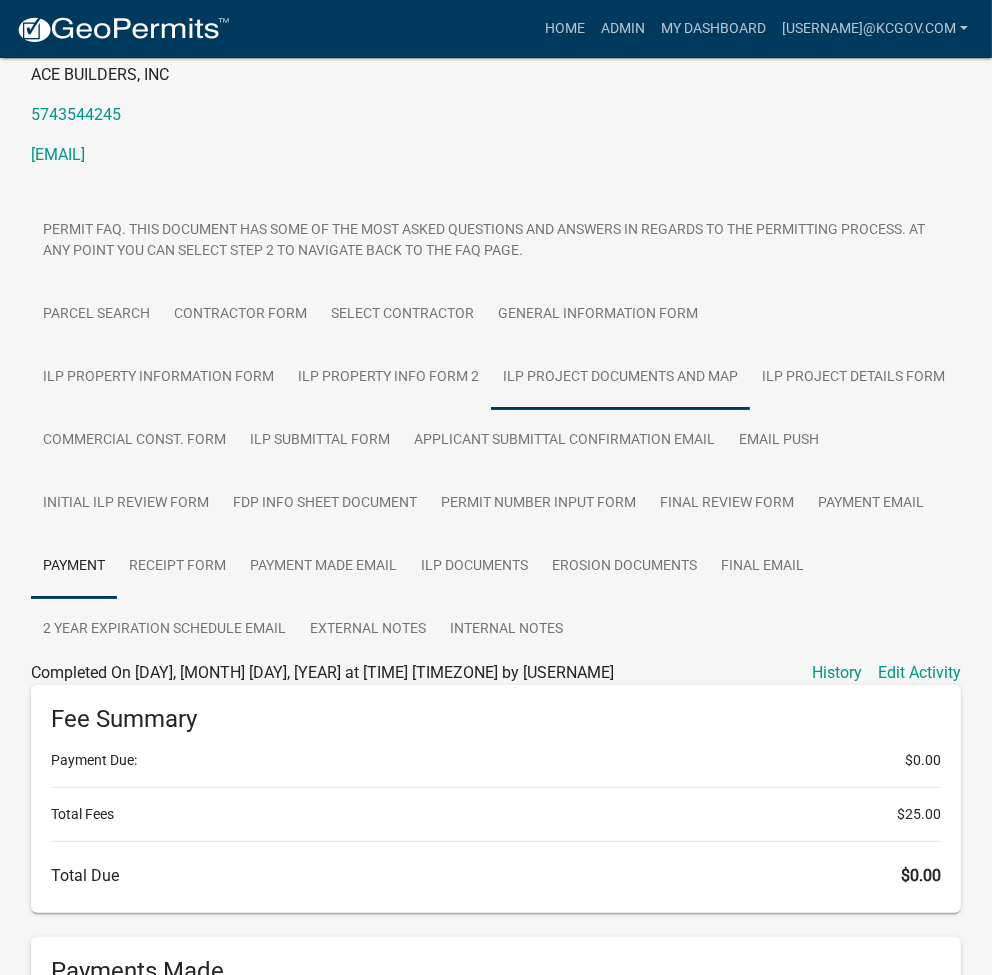 click on "ILP Project Documents and Map" at bounding box center (620, 378) 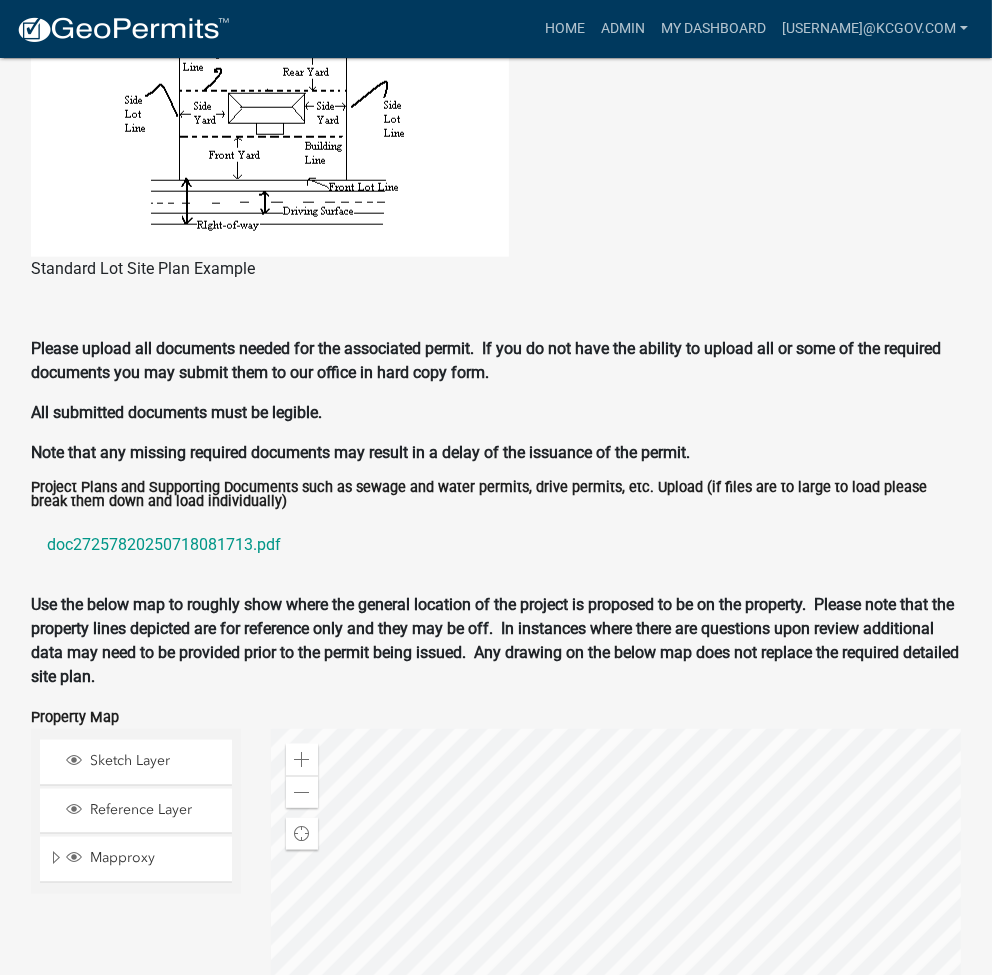 scroll, scrollTop: 2400, scrollLeft: 0, axis: vertical 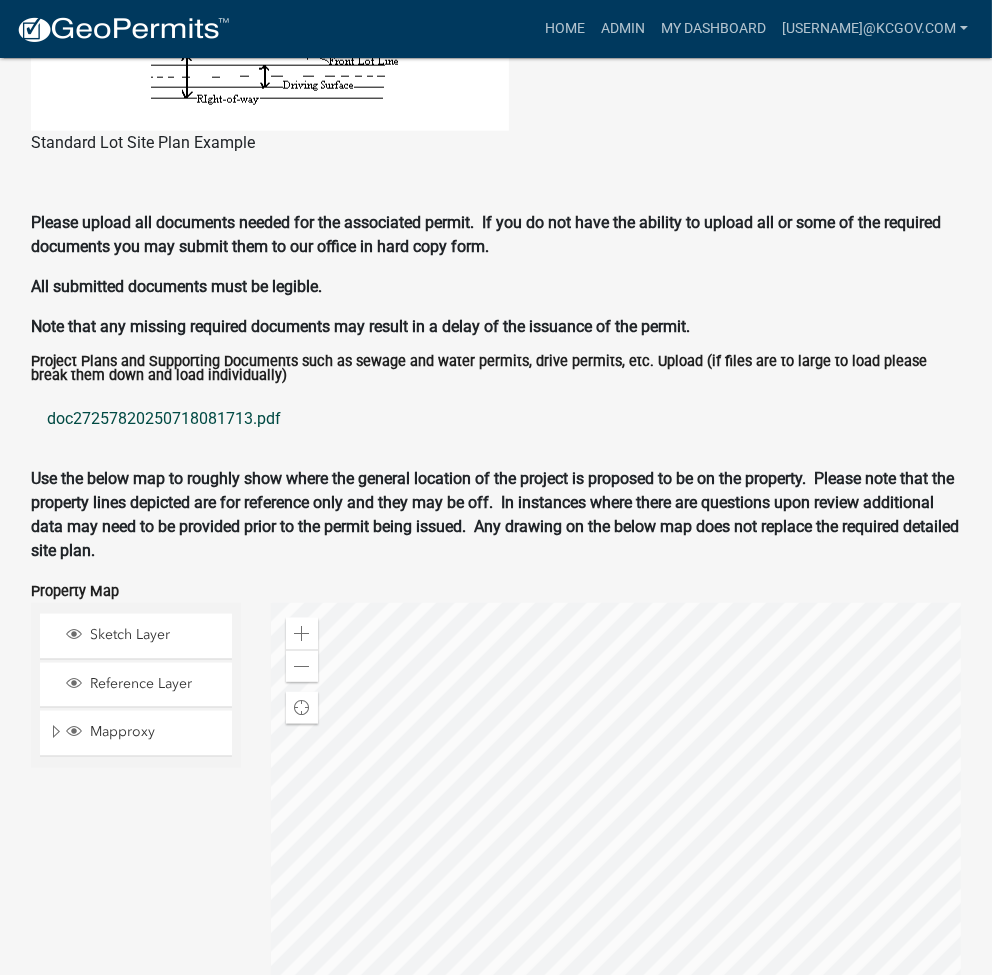 click on "doc27257820250718081713.pdf" 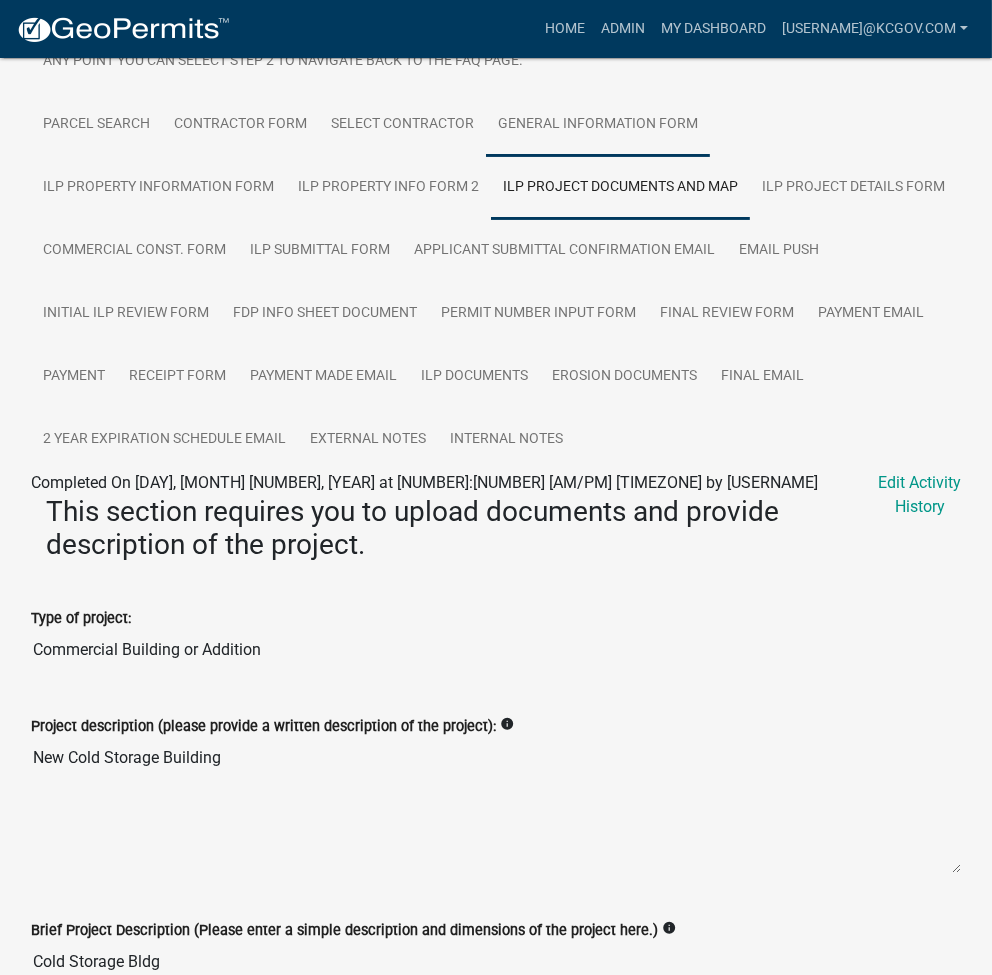 scroll, scrollTop: 533, scrollLeft: 0, axis: vertical 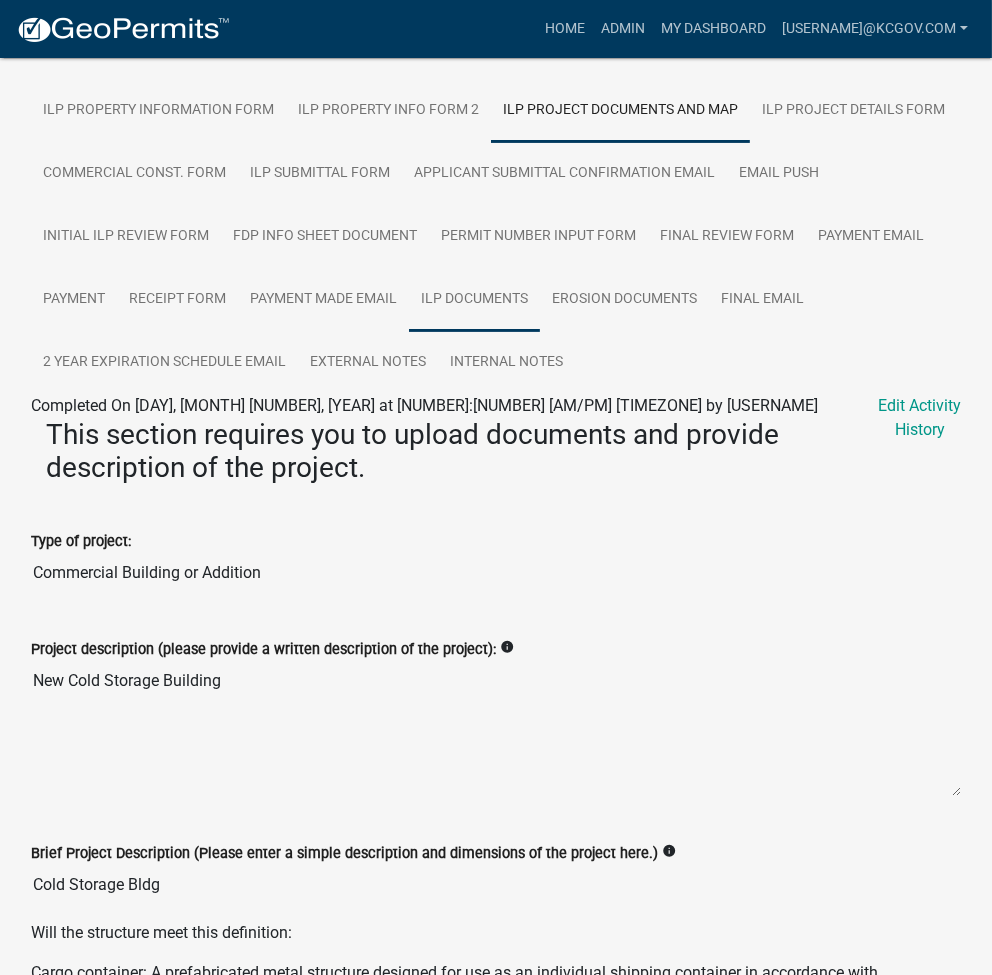 click on "ILP Documents" at bounding box center [474, 300] 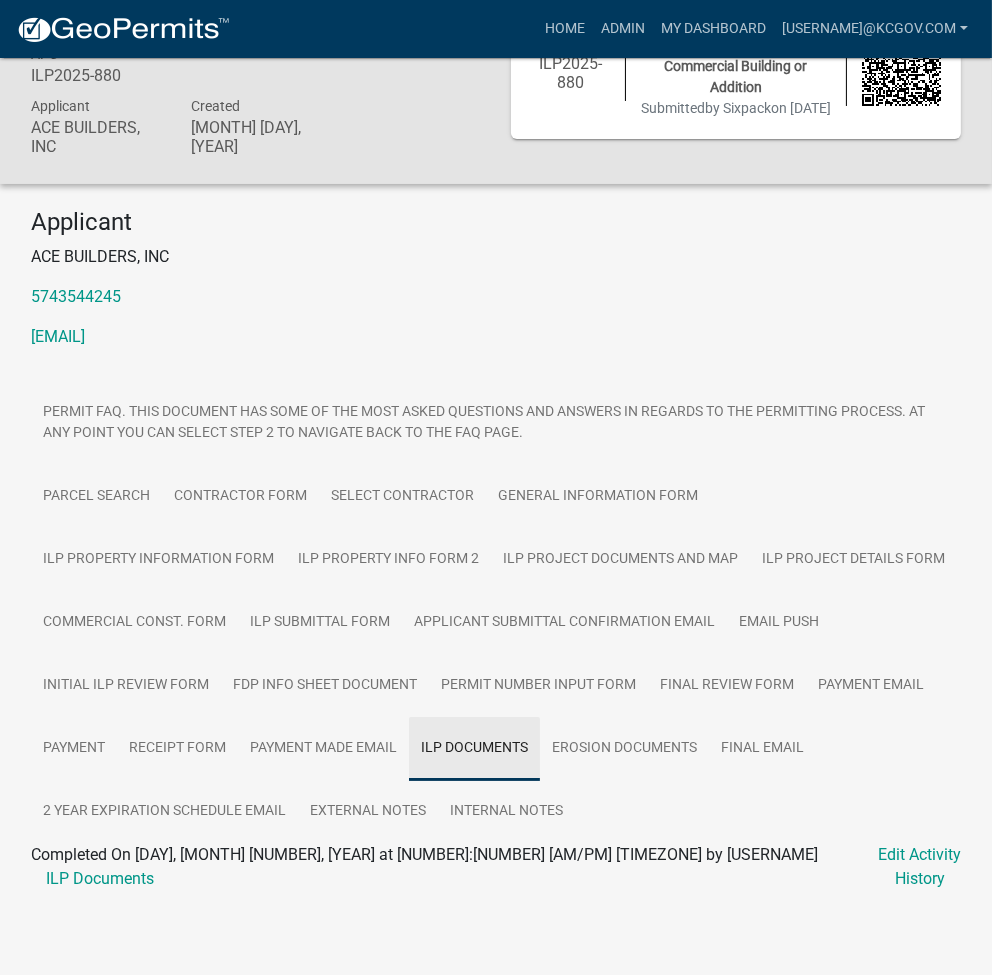 scroll, scrollTop: 84, scrollLeft: 0, axis: vertical 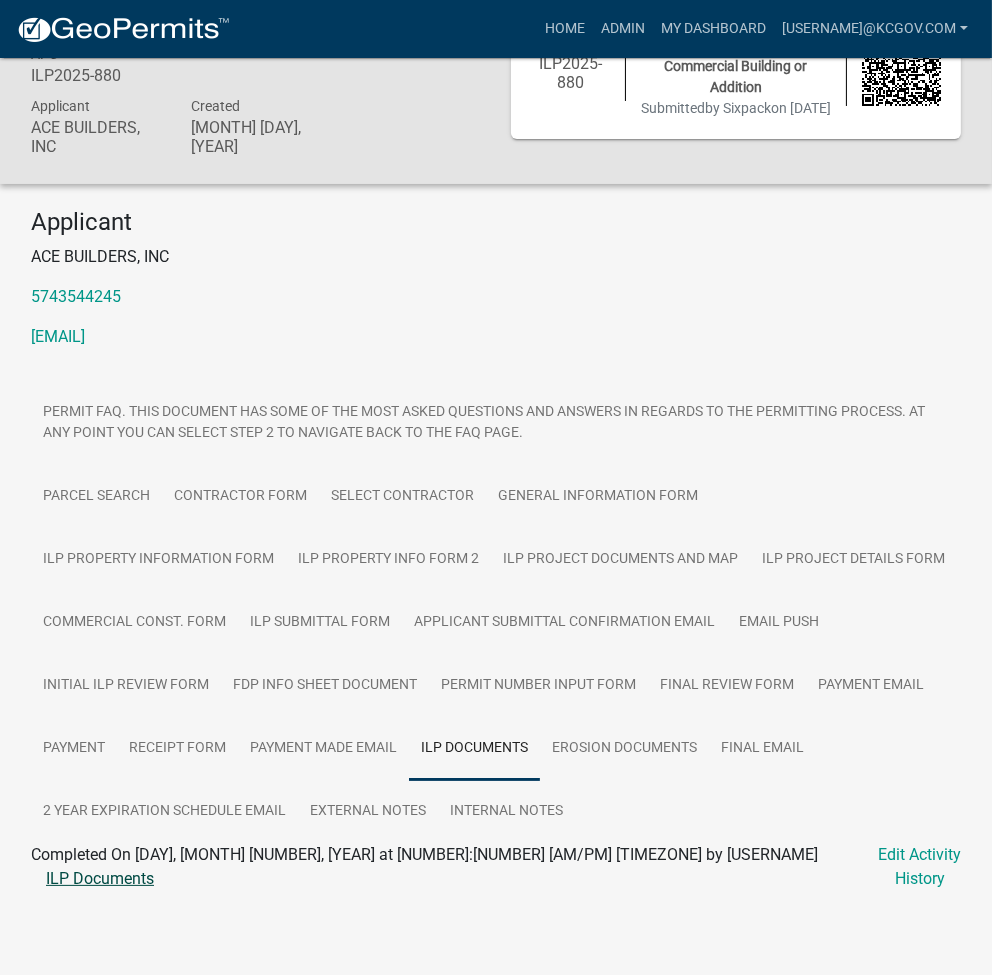 click on "ILP Documents" 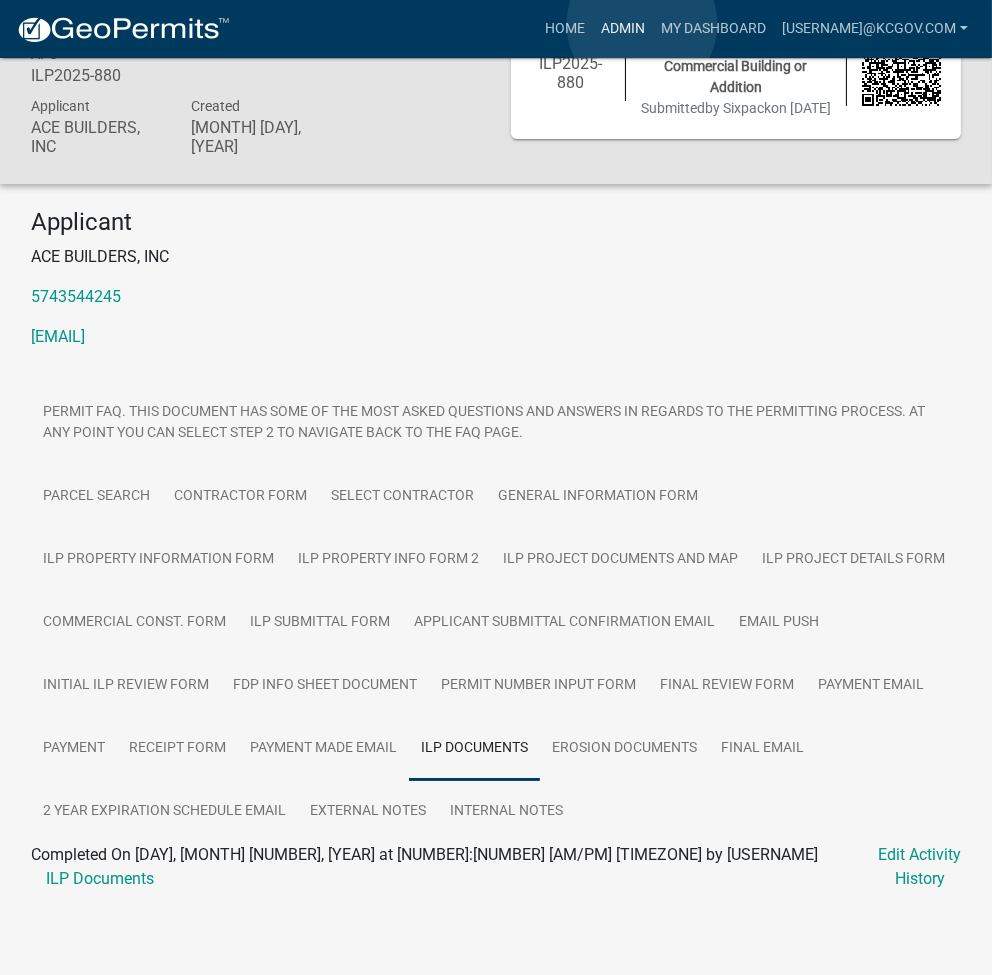 click on "Admin" at bounding box center (623, 29) 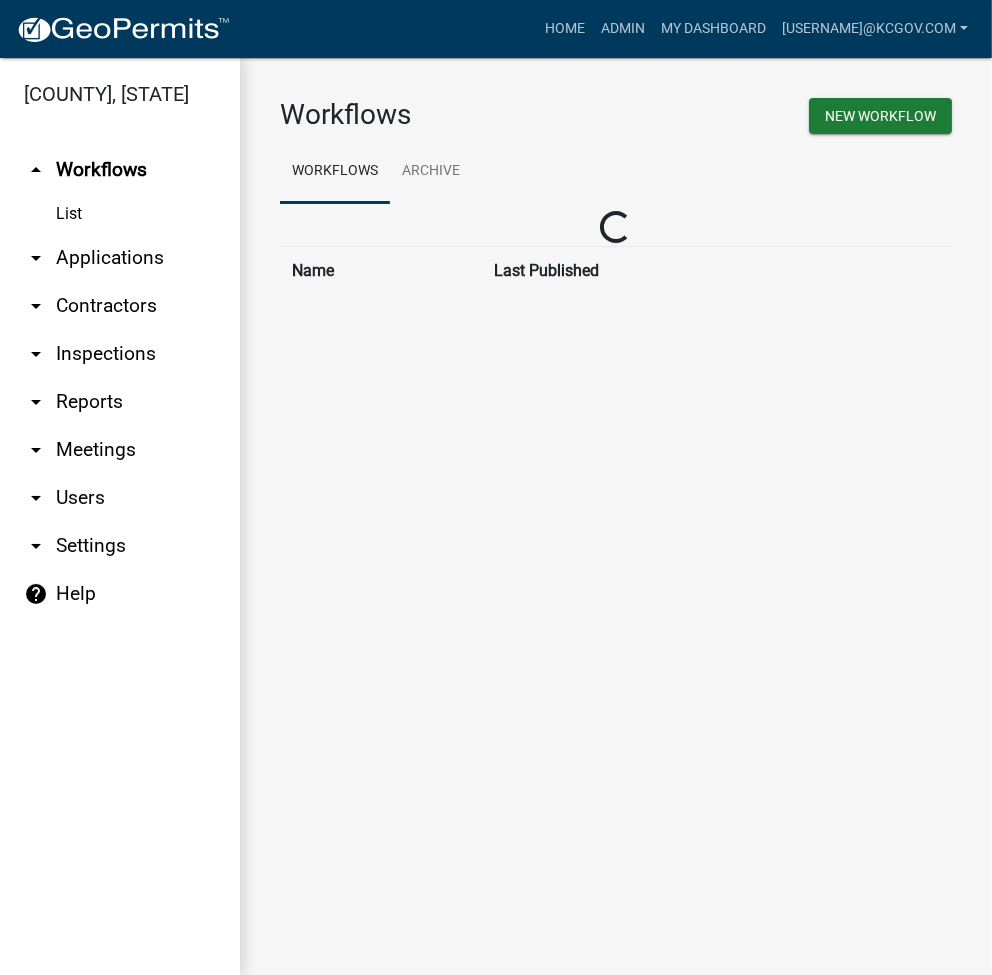 scroll, scrollTop: 0, scrollLeft: 0, axis: both 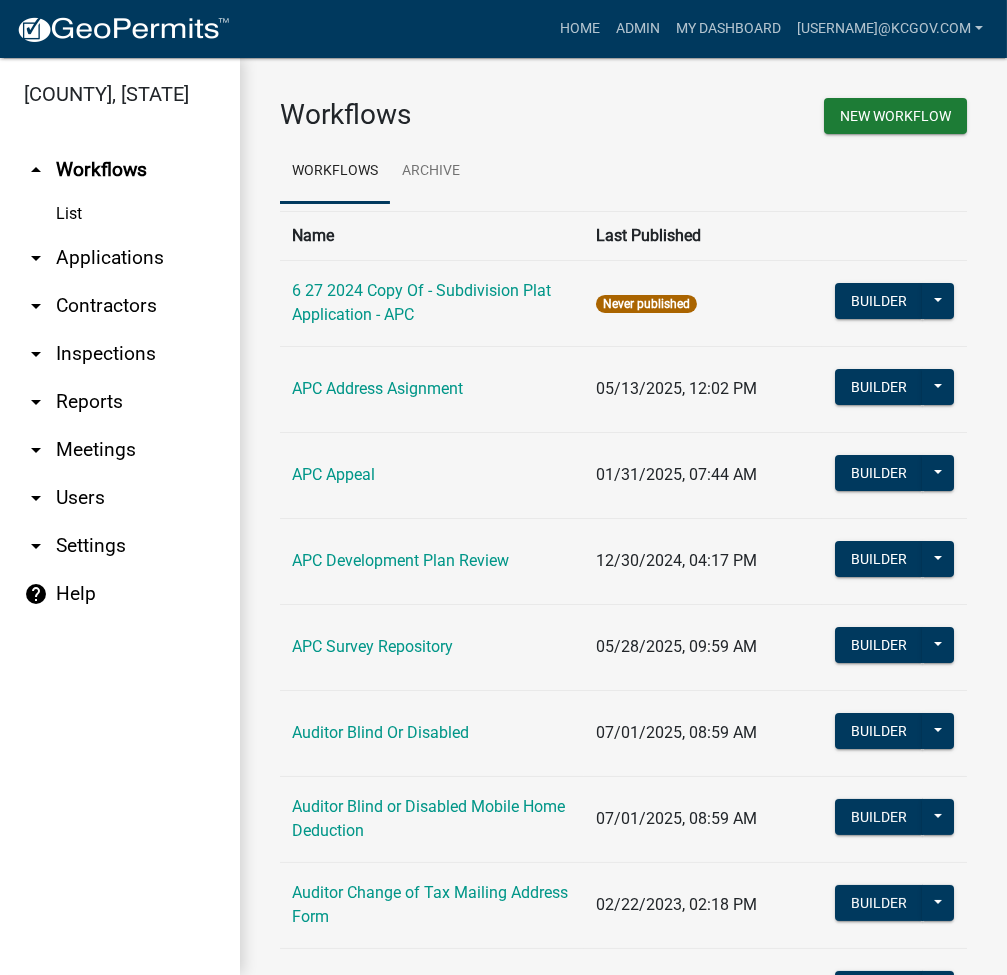 click on "arrow_drop_down   Applications" at bounding box center [120, 258] 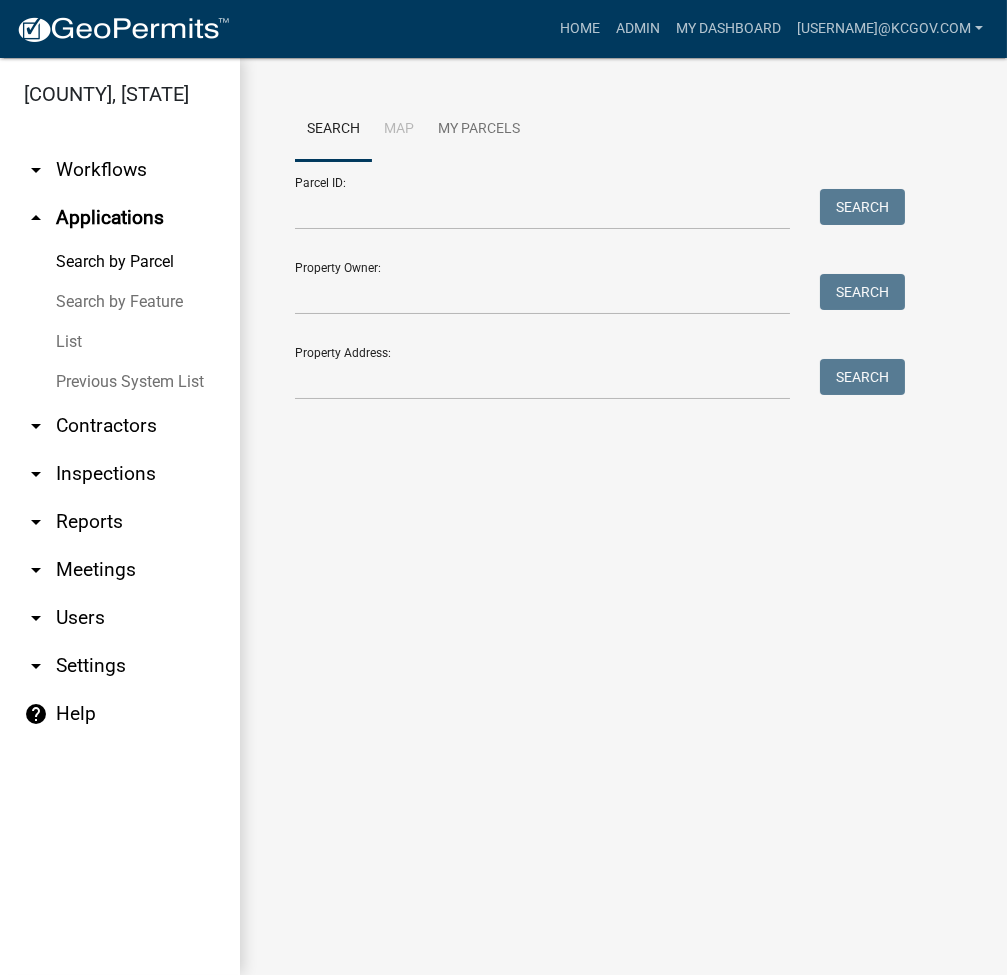 click on "List" at bounding box center (120, 342) 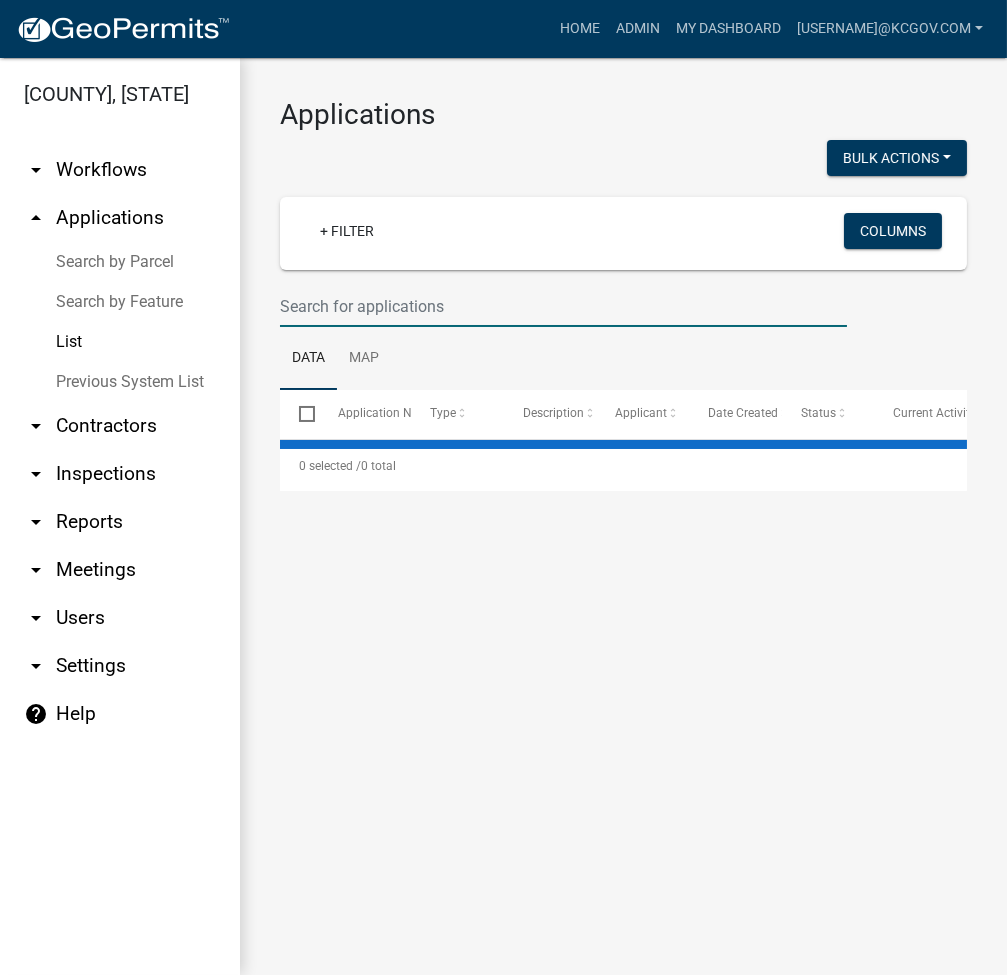 click at bounding box center (563, 306) 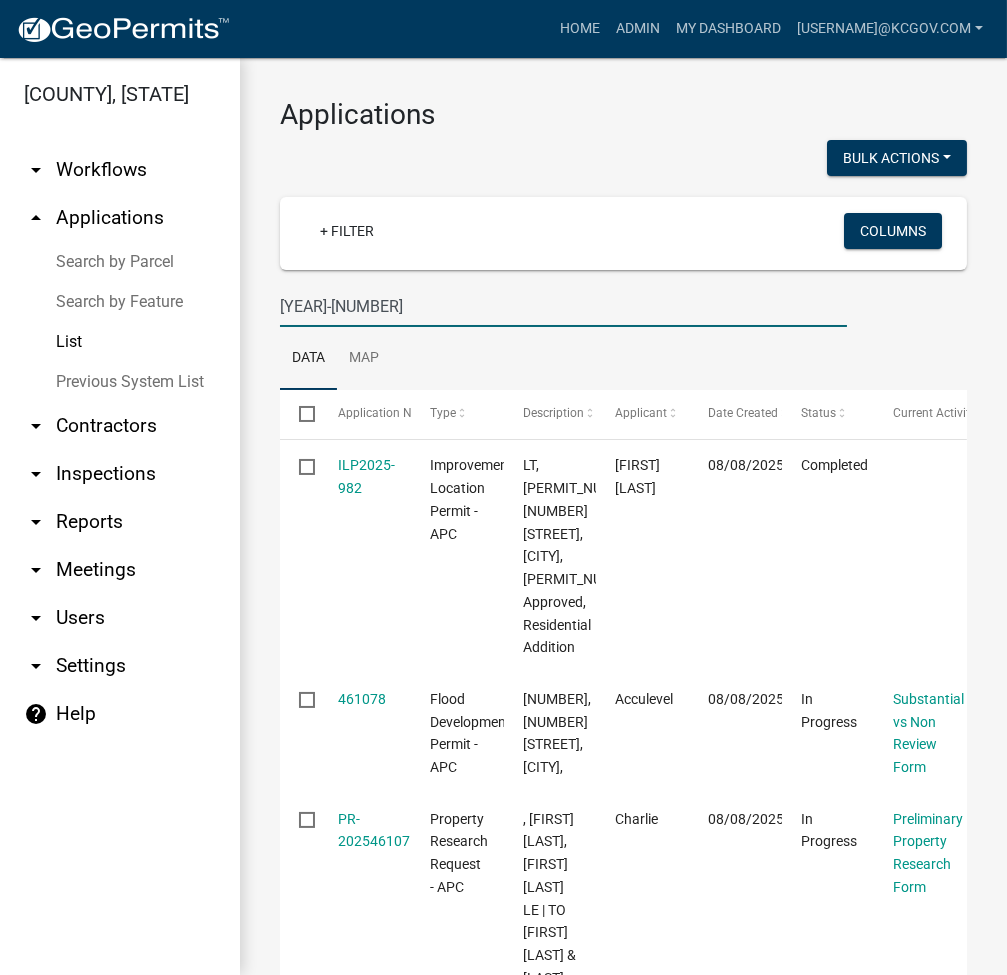 type on "2025-91" 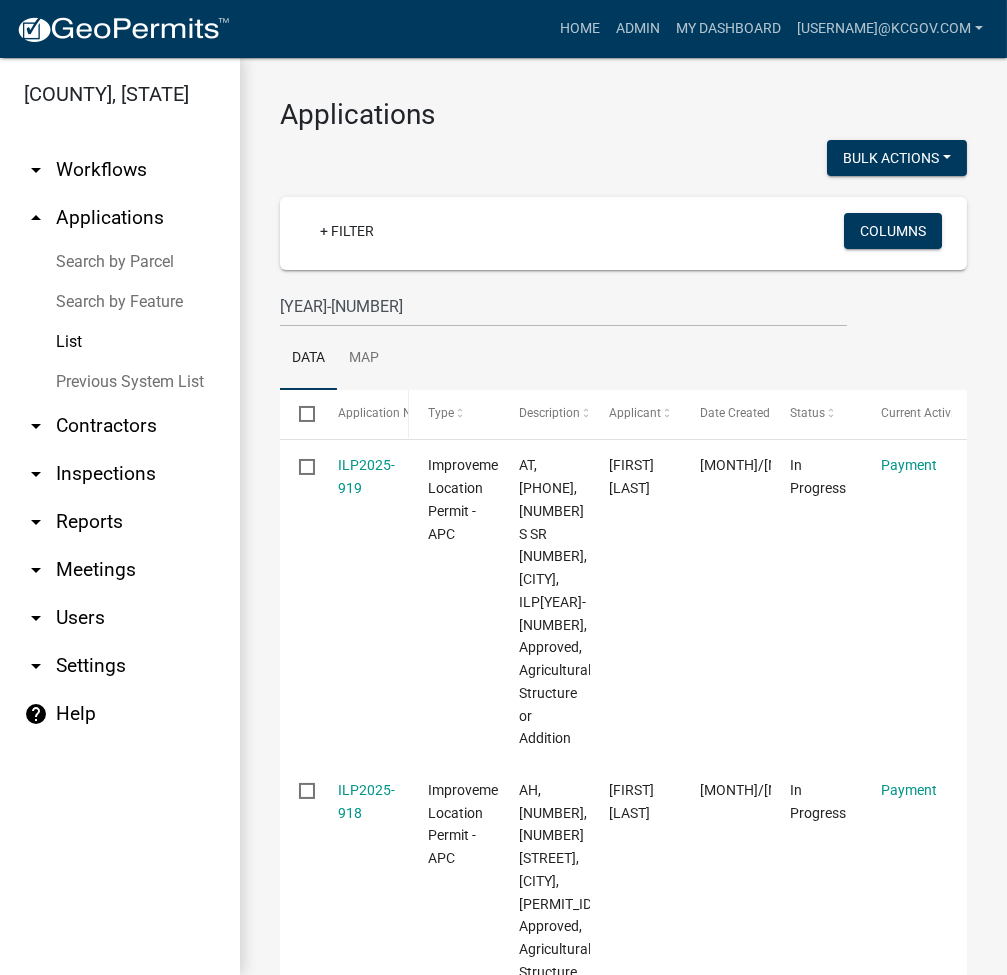 click on "Application Number" at bounding box center (392, 413) 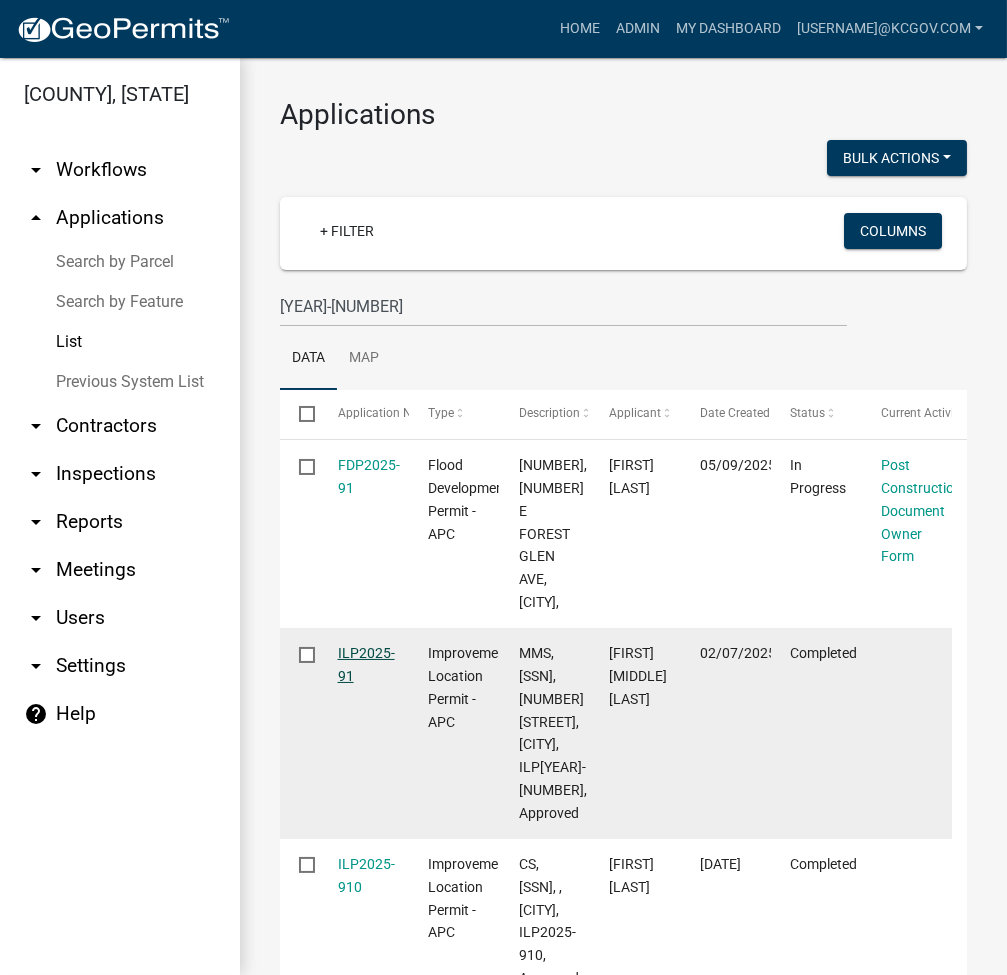 click on "ILP2025-91" 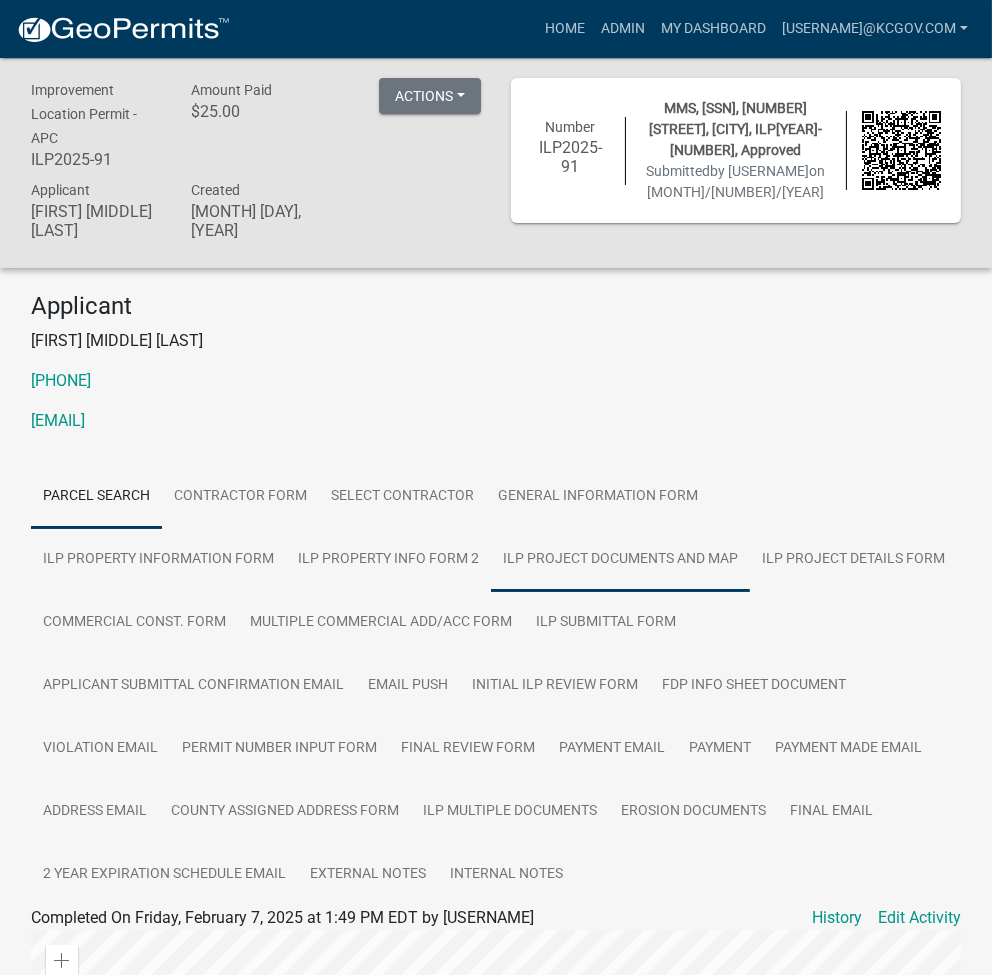 click on "ILP Project Documents and Map" at bounding box center [620, 560] 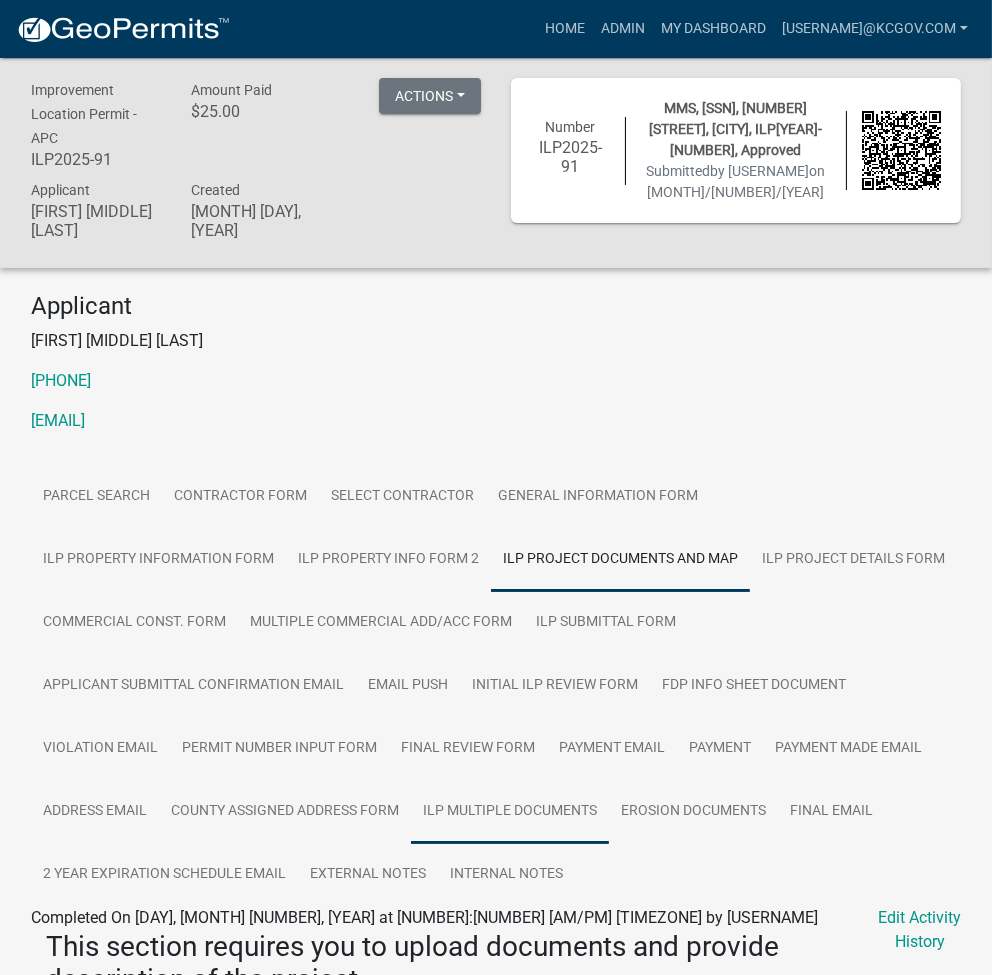 click on "ILP Multiple Documents" at bounding box center [510, 812] 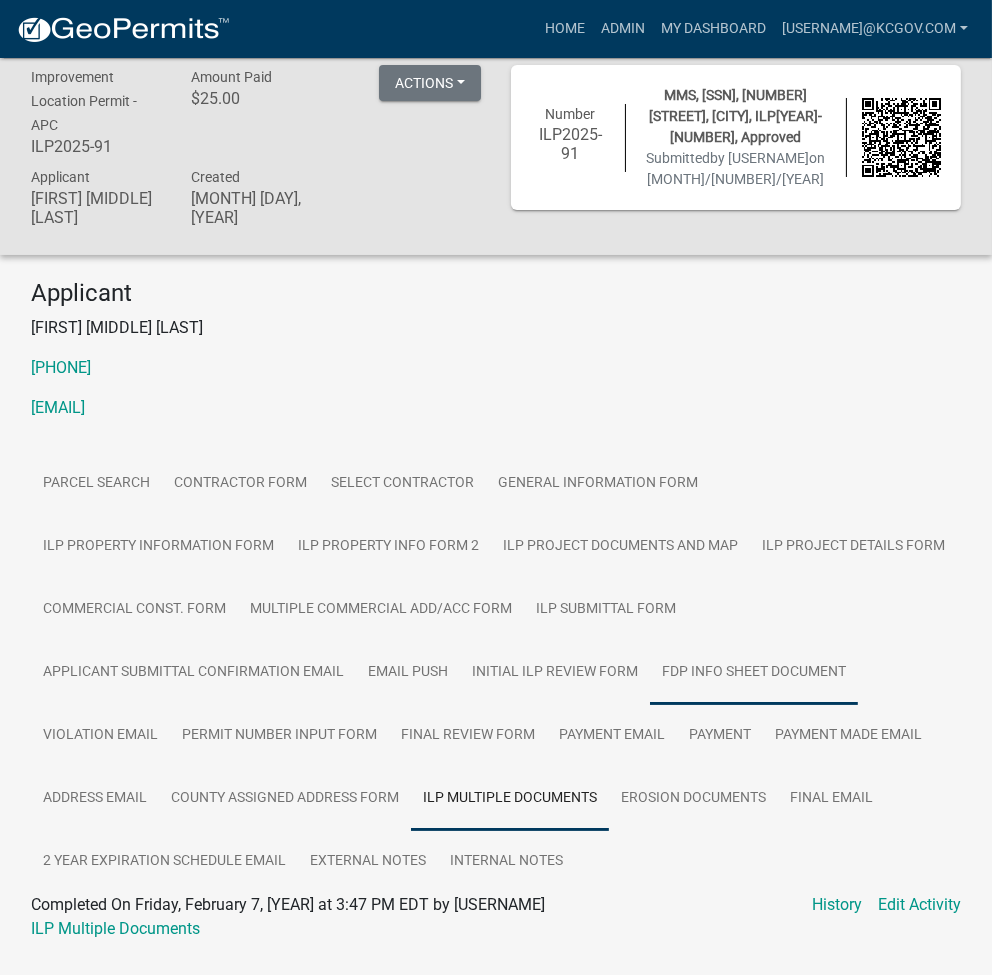 scroll, scrollTop: 58, scrollLeft: 0, axis: vertical 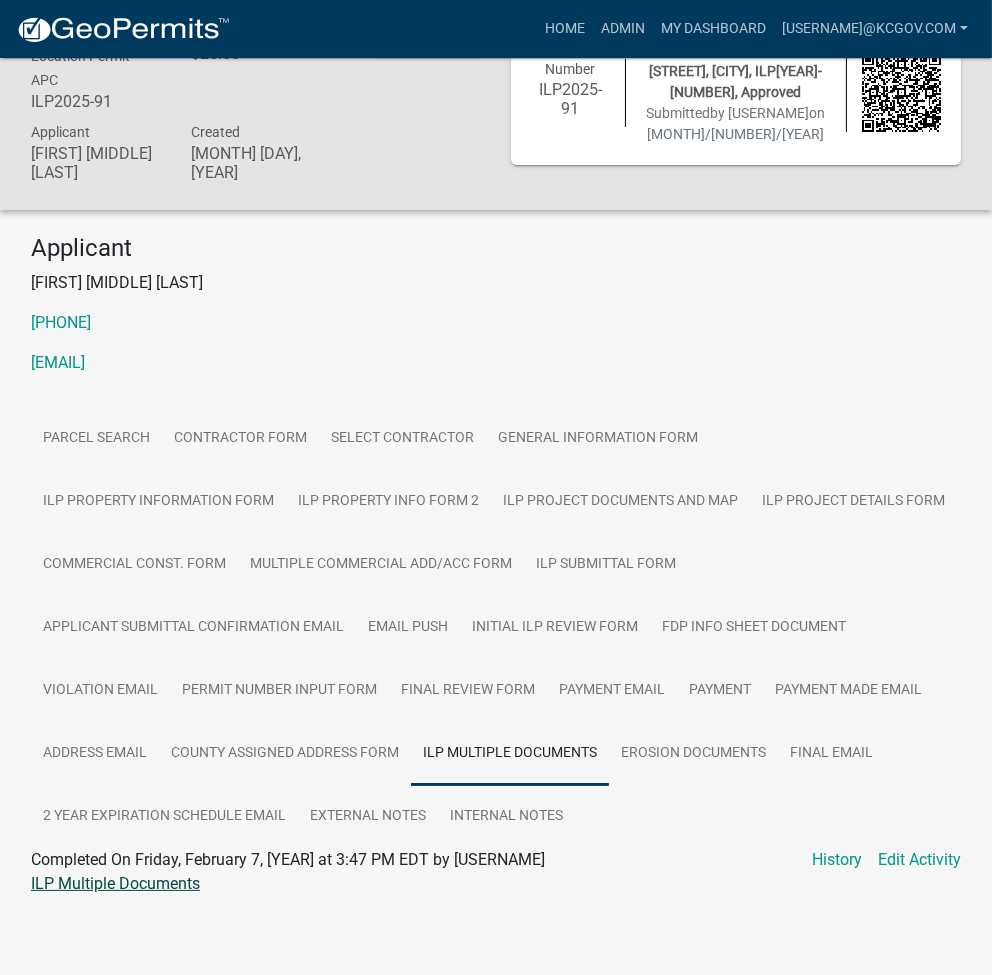 click on "ILP Multiple Documents" 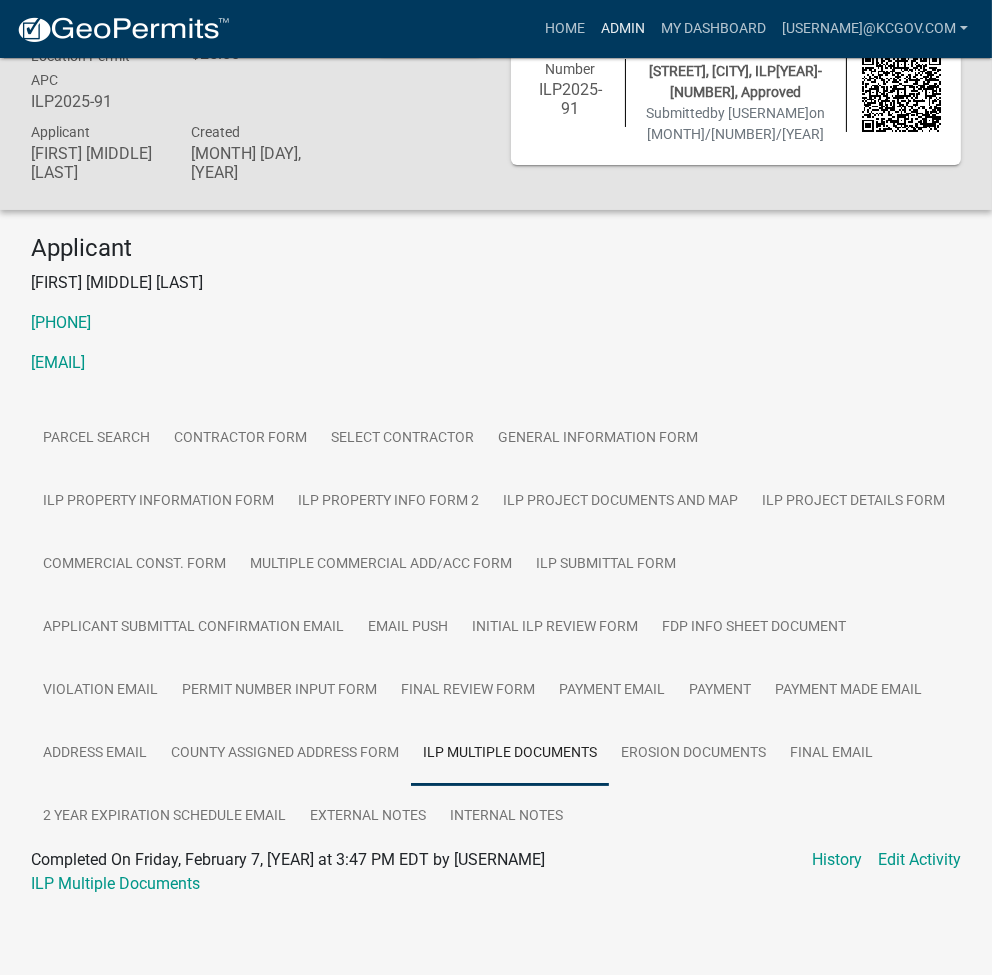 click on "Admin" at bounding box center (623, 29) 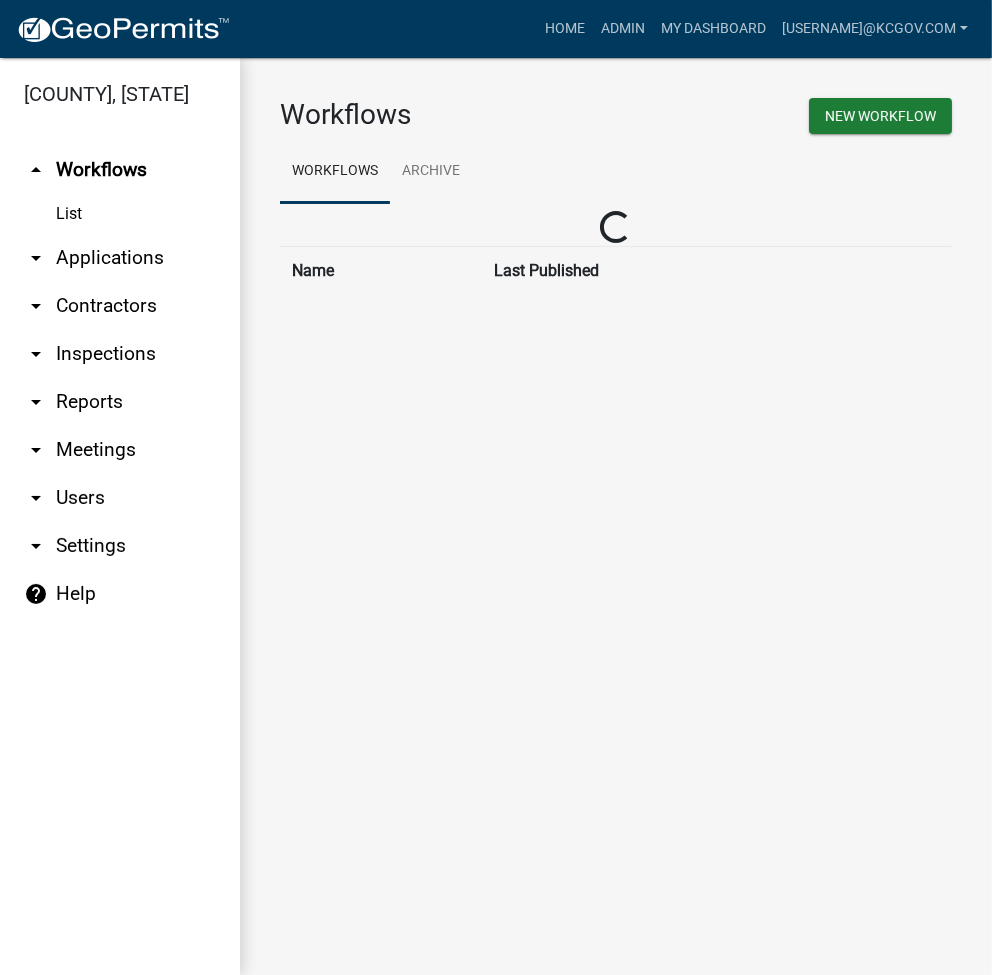 scroll, scrollTop: 0, scrollLeft: 0, axis: both 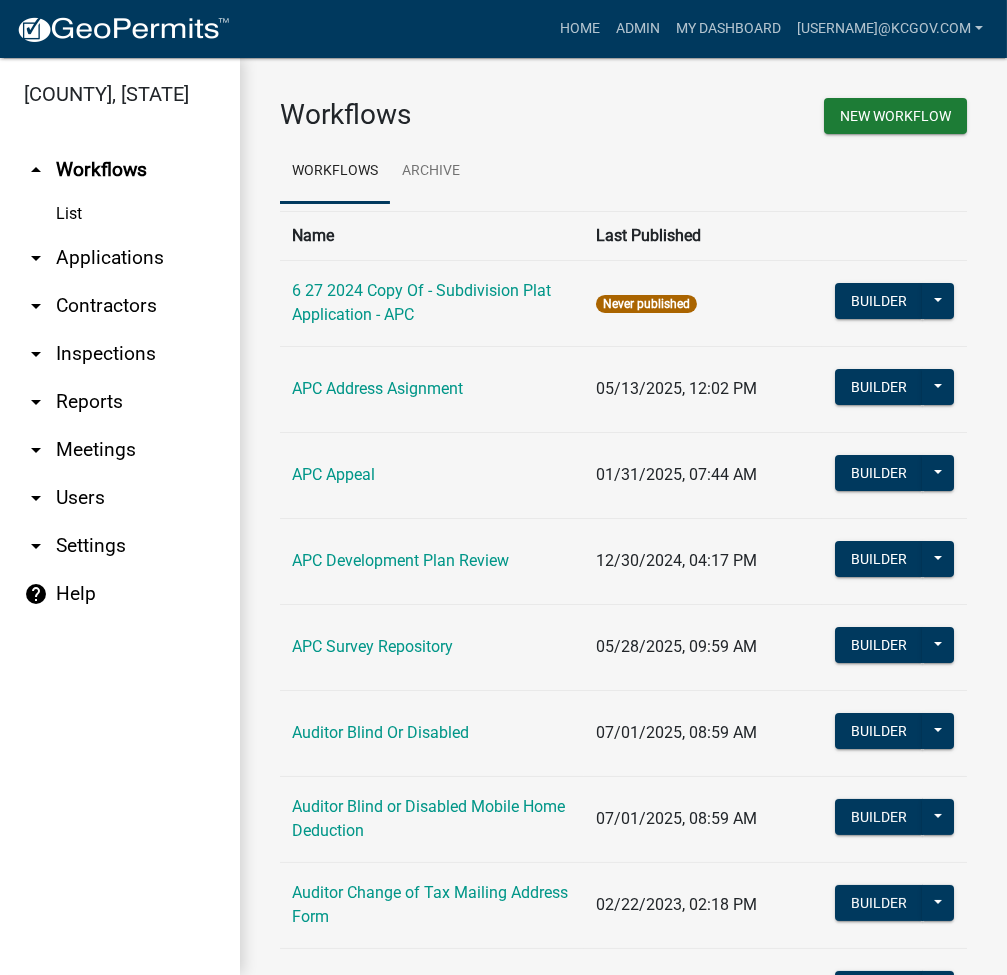 click on "arrow_drop_down   Applications" at bounding box center (120, 258) 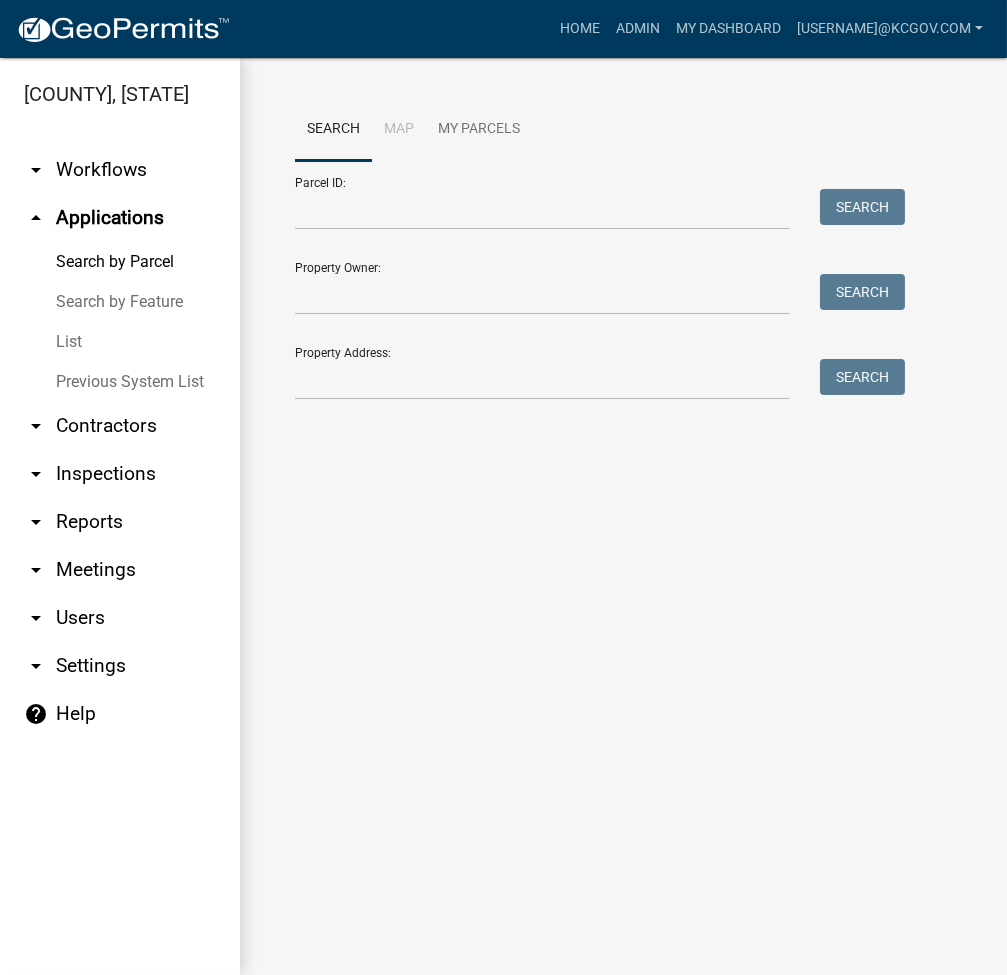 click on "List" at bounding box center (120, 342) 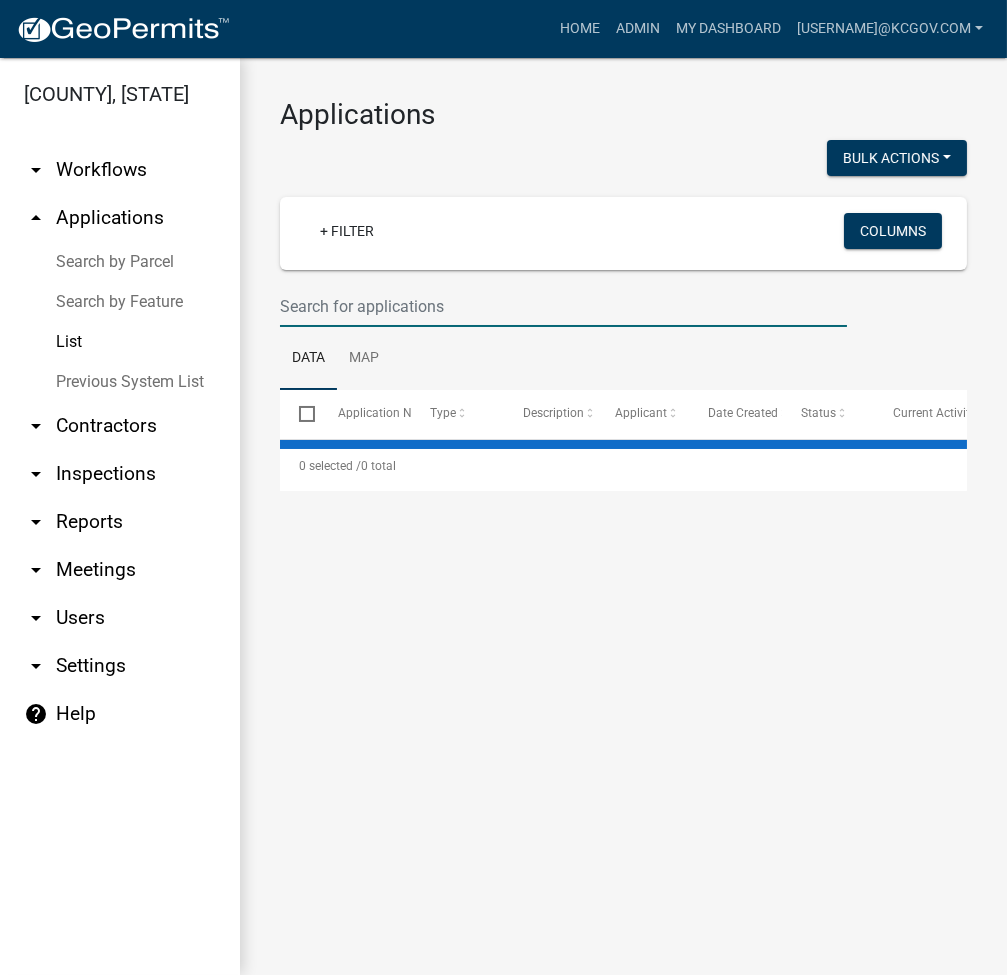 click at bounding box center (563, 306) 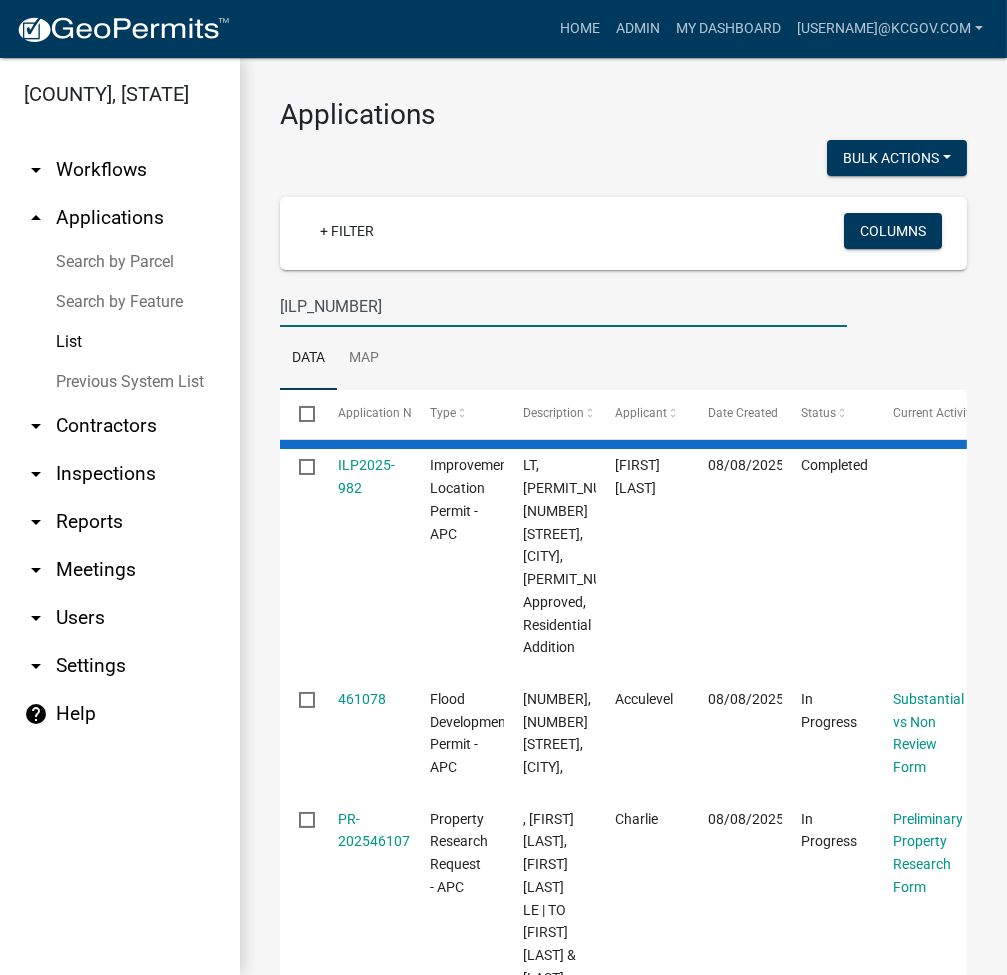 type on "2023-1364" 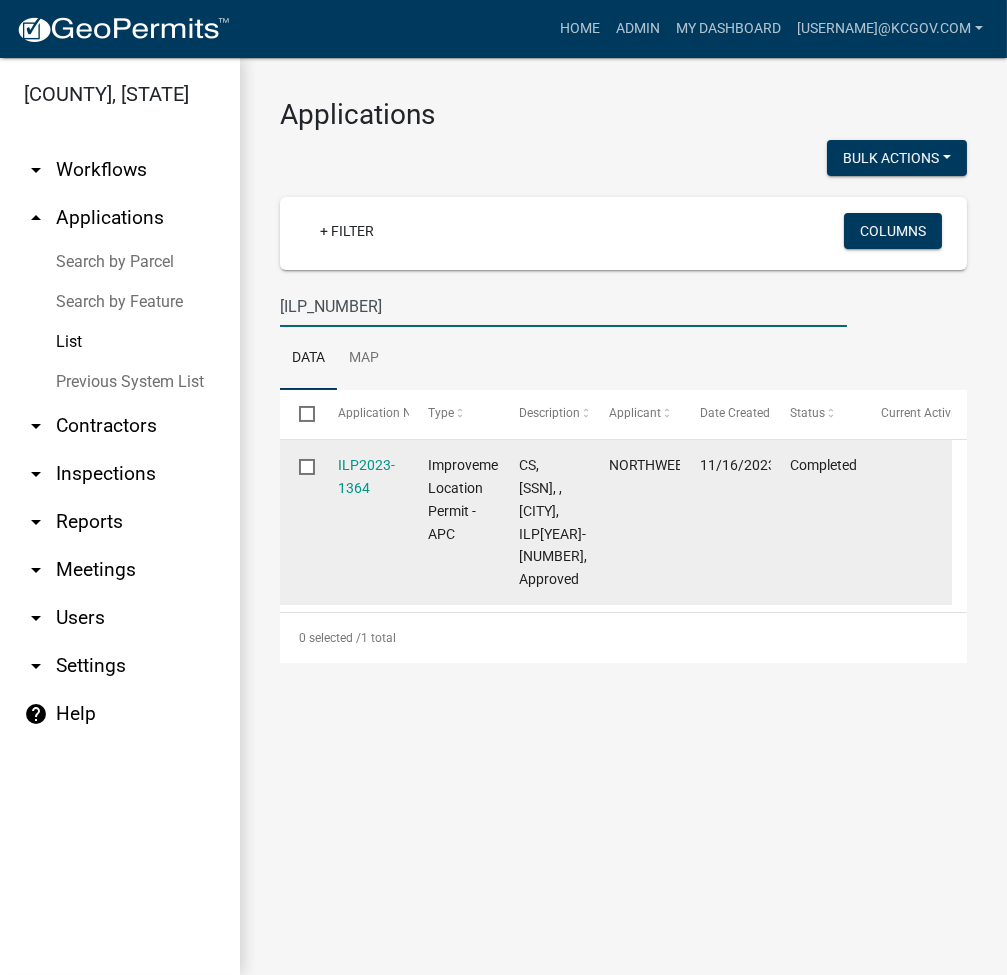 click on "ILP2023-1364" 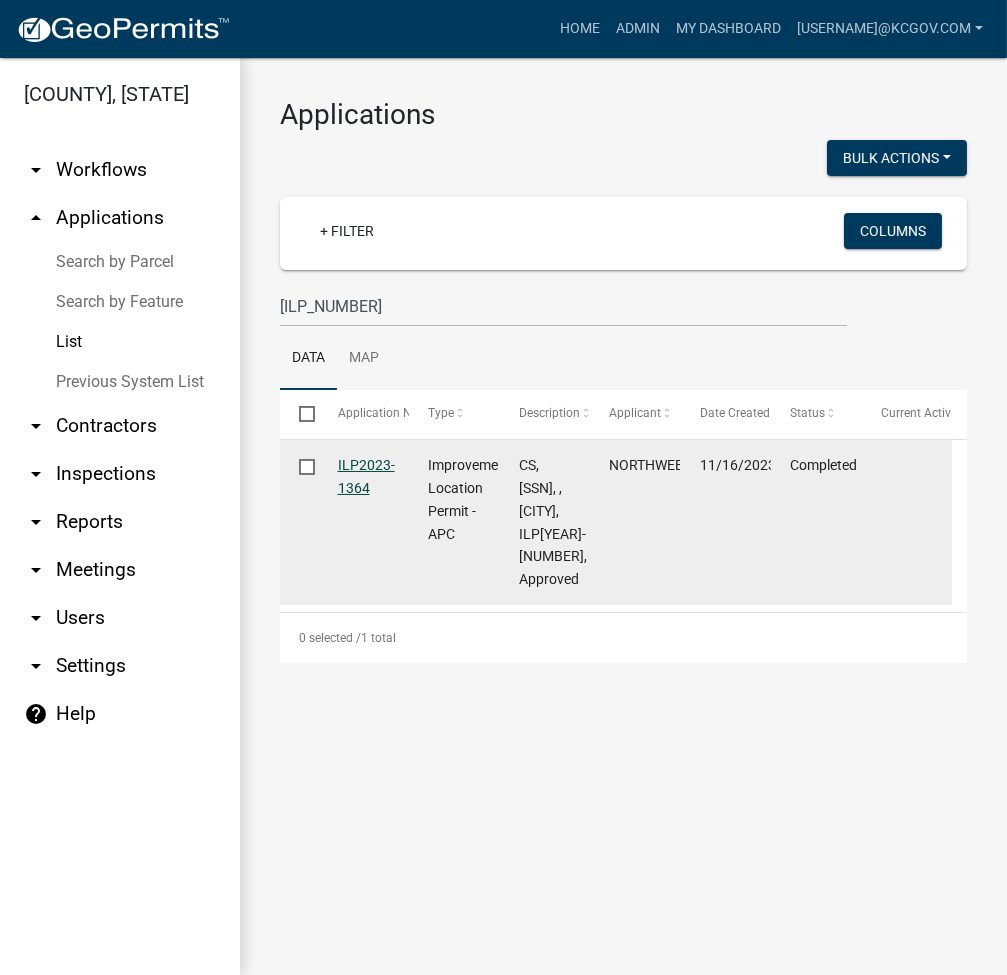 click on "ILP2023-1364" 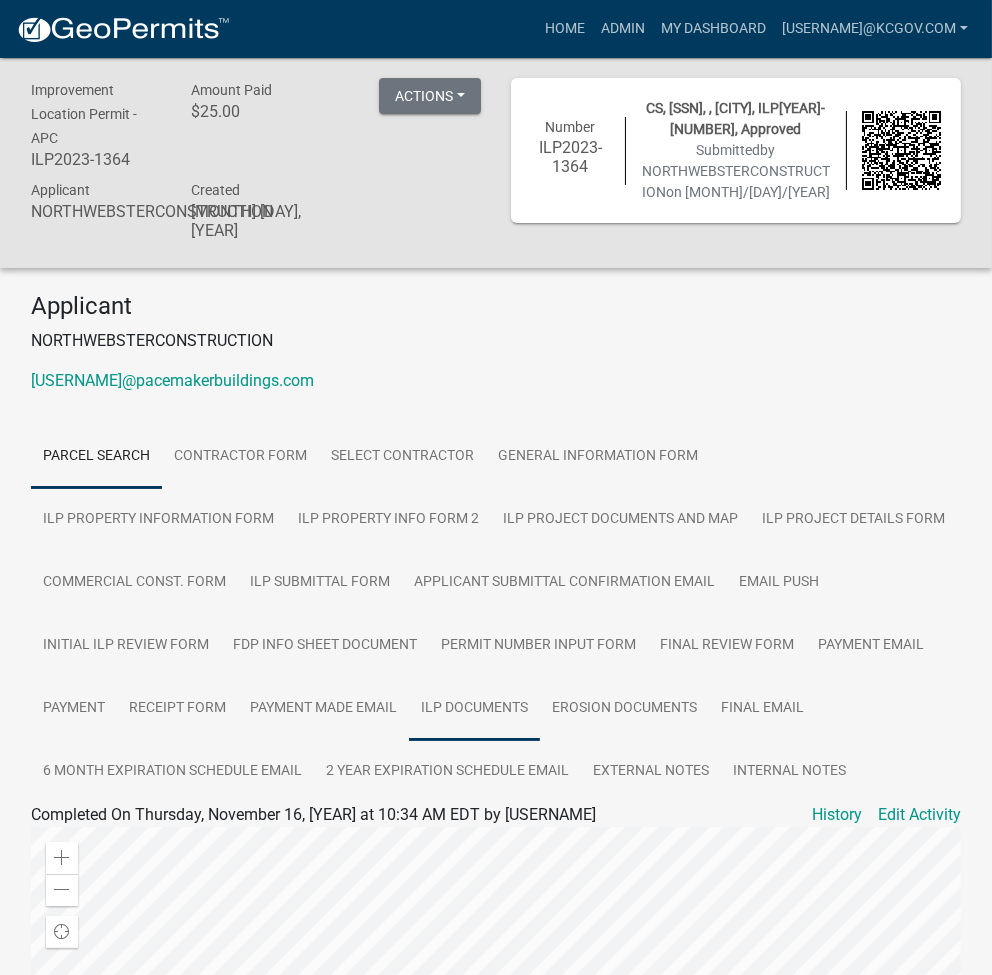 click on "ILP Documents" at bounding box center (474, 709) 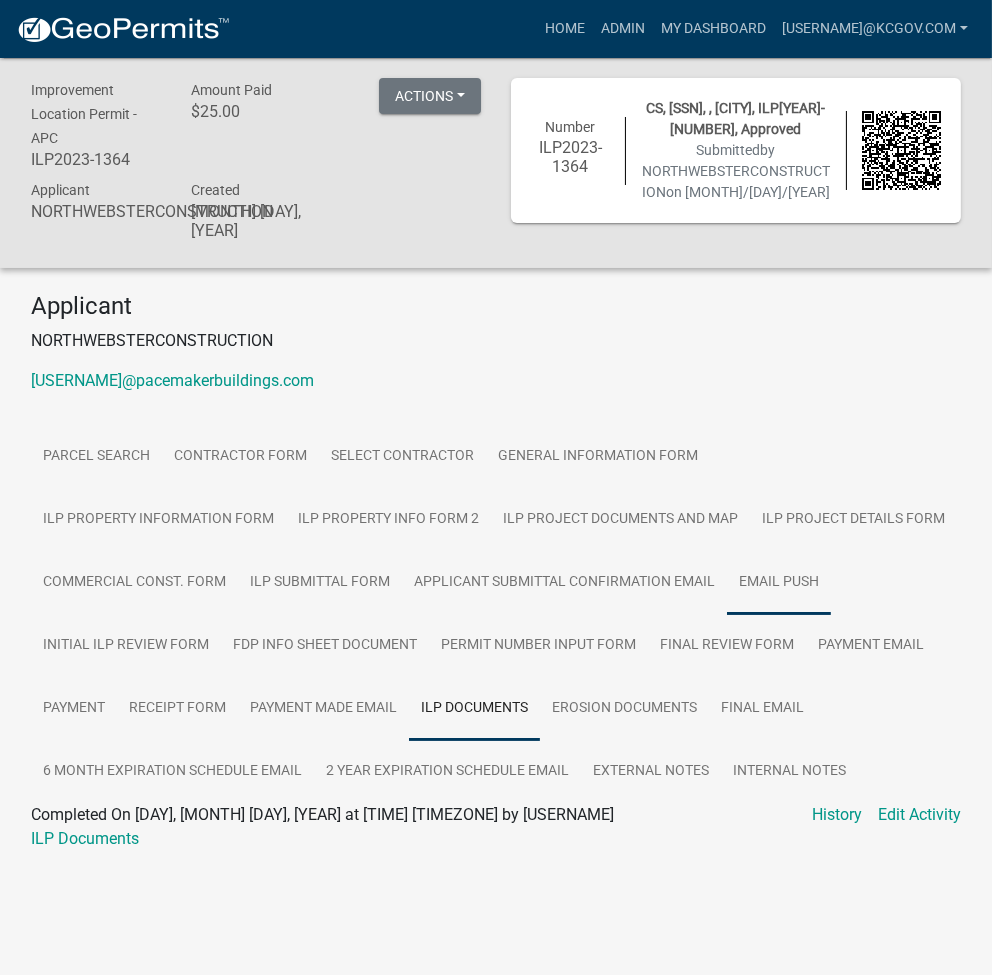 scroll, scrollTop: 58, scrollLeft: 0, axis: vertical 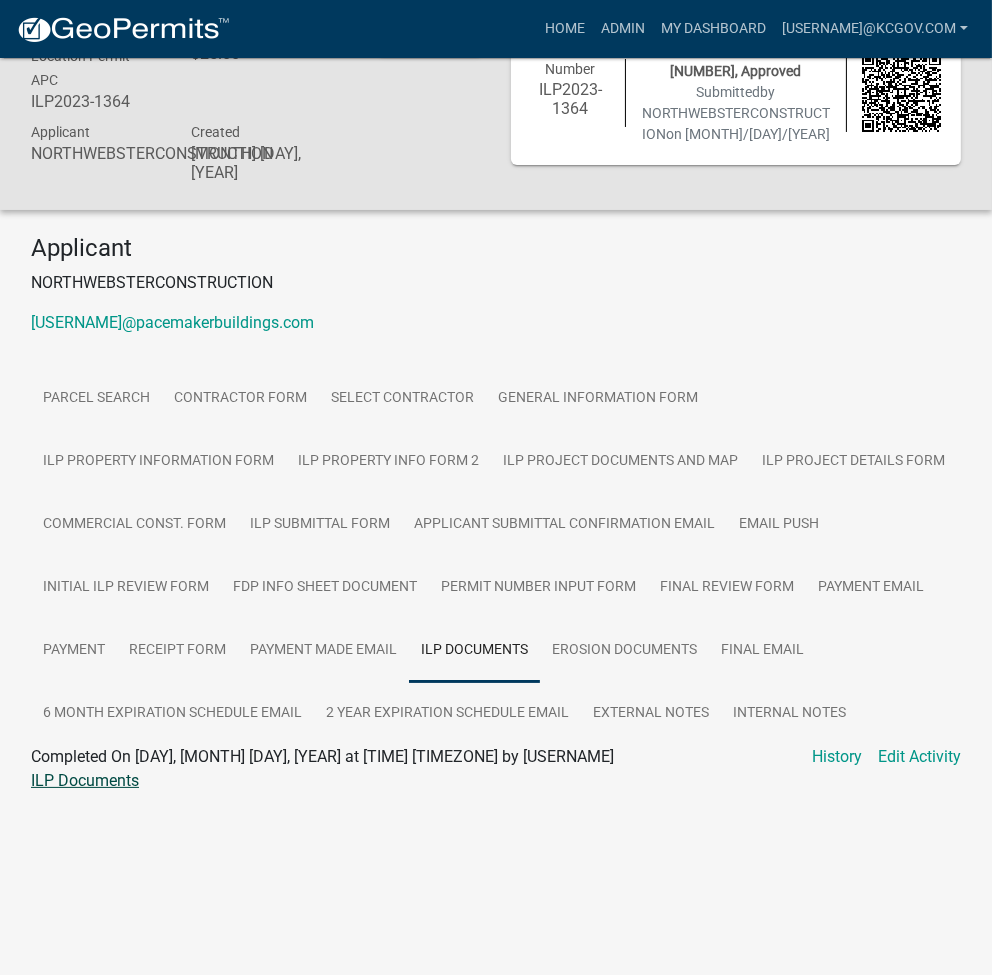 click on "ILP Documents" 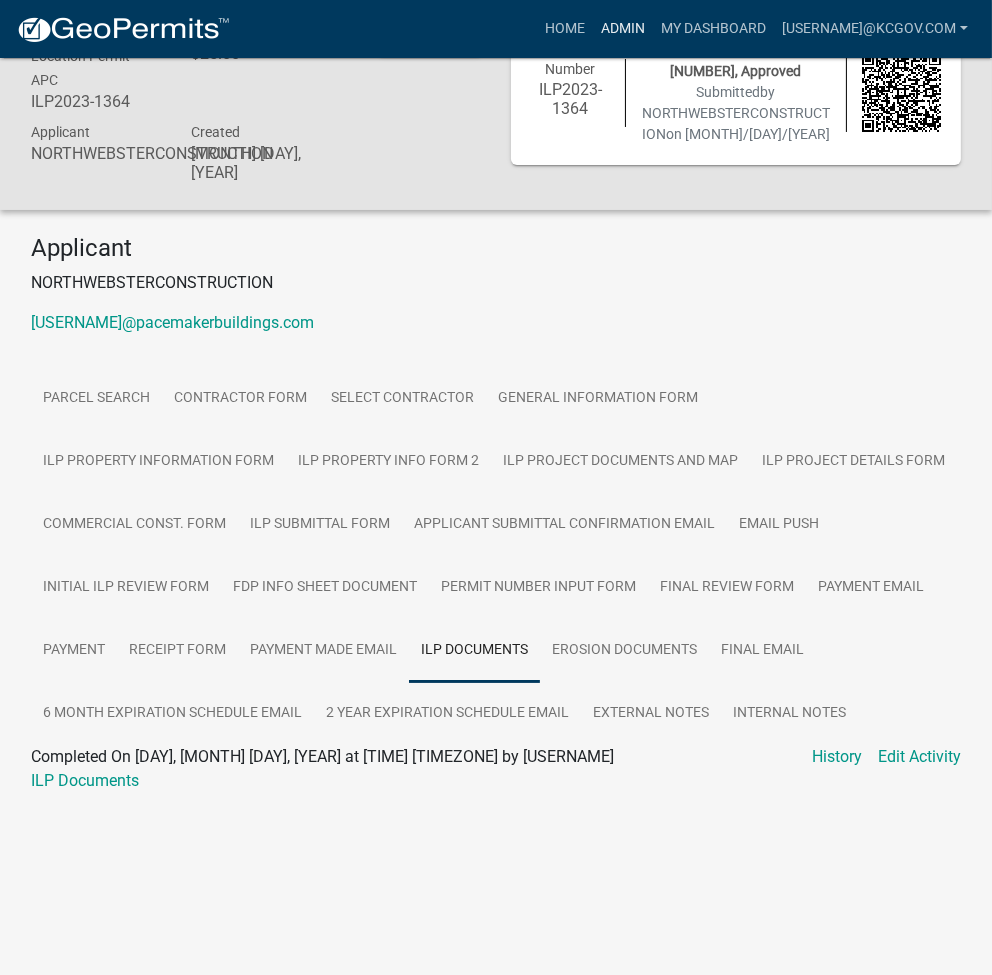 click on "Admin" at bounding box center [623, 29] 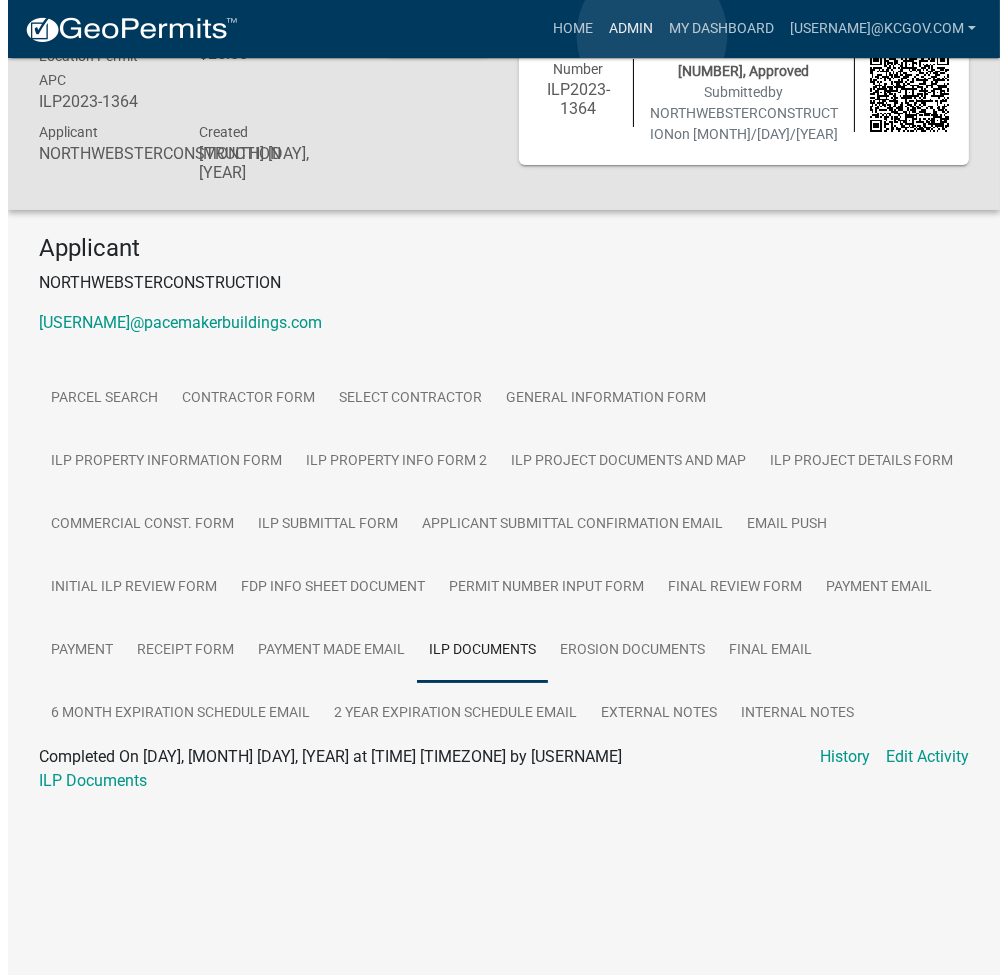 scroll, scrollTop: 0, scrollLeft: 0, axis: both 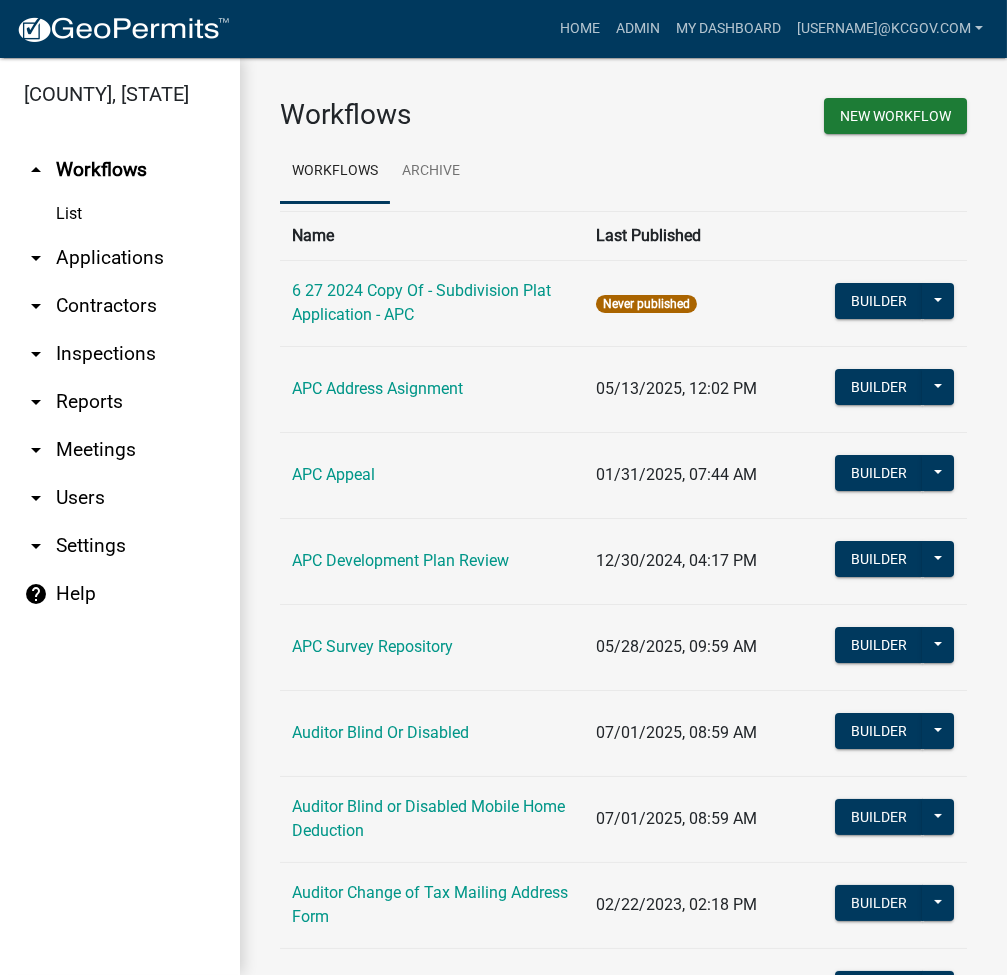 click on "arrow_drop_down   Applications" at bounding box center (120, 258) 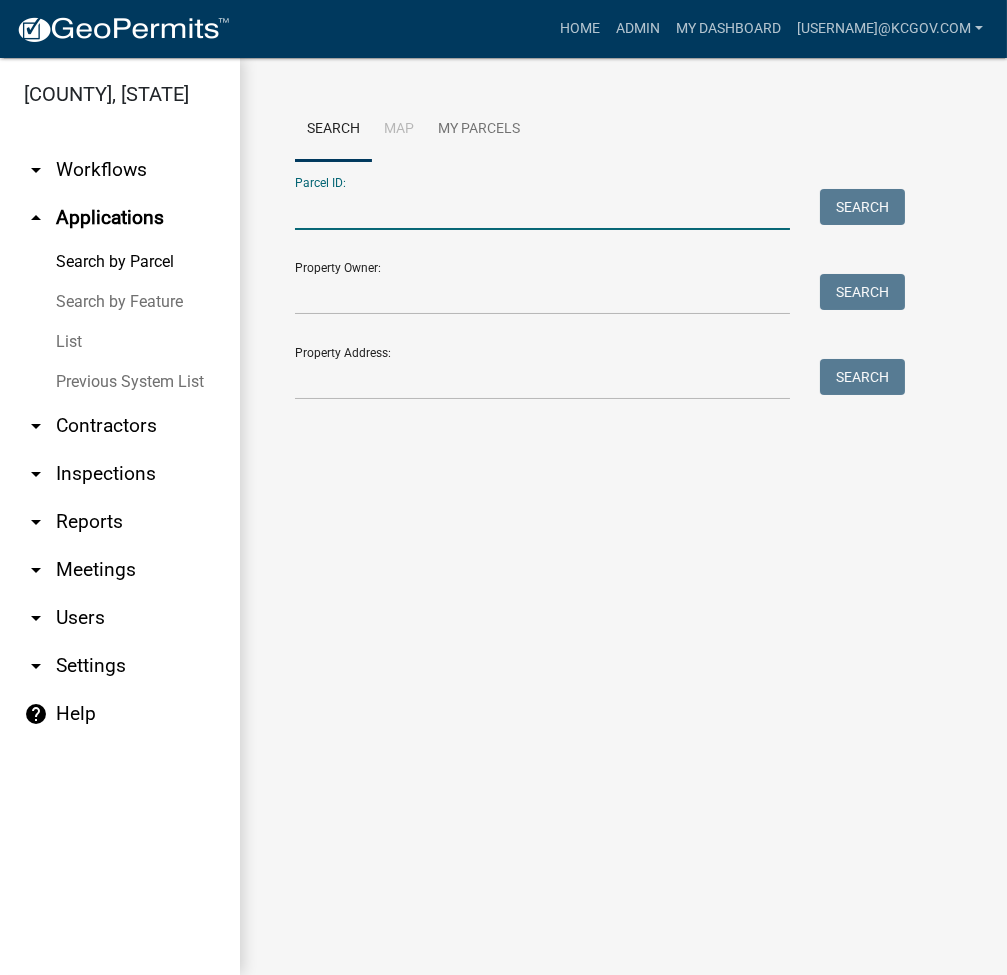 click on "Parcel ID:" at bounding box center (542, 209) 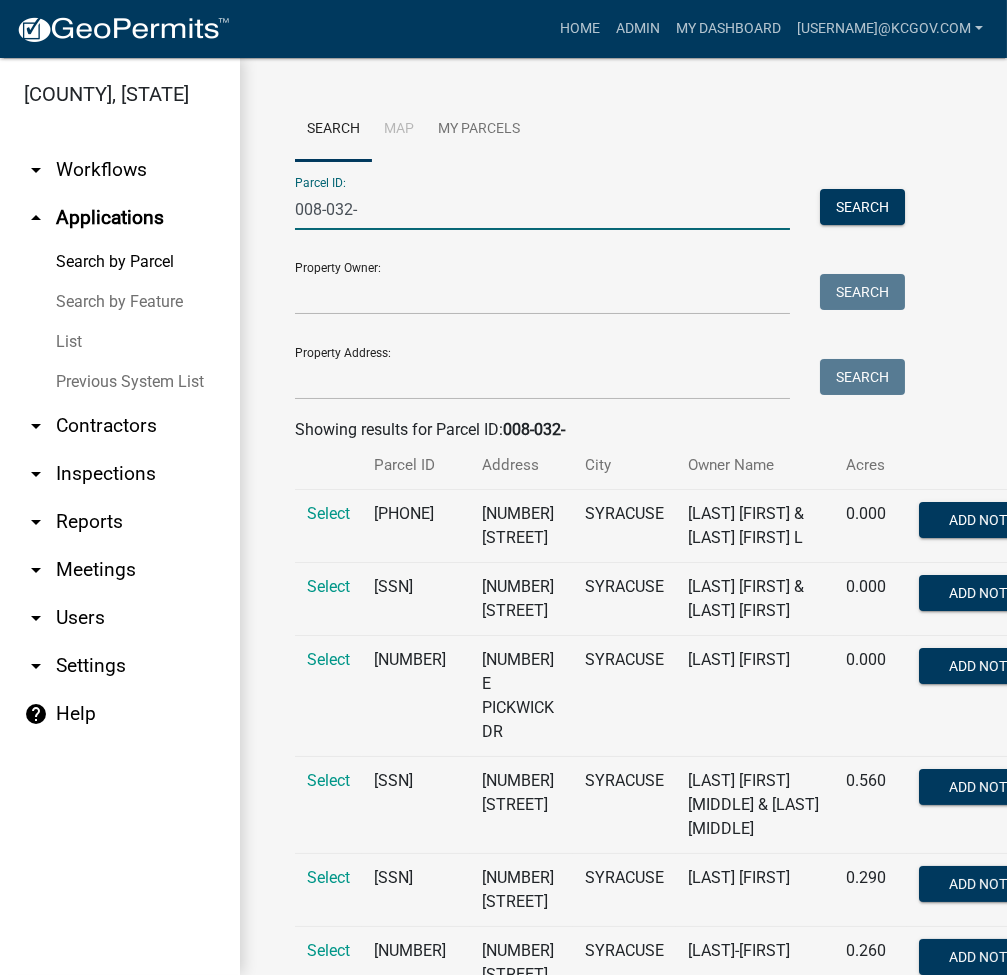 type on "008-032-" 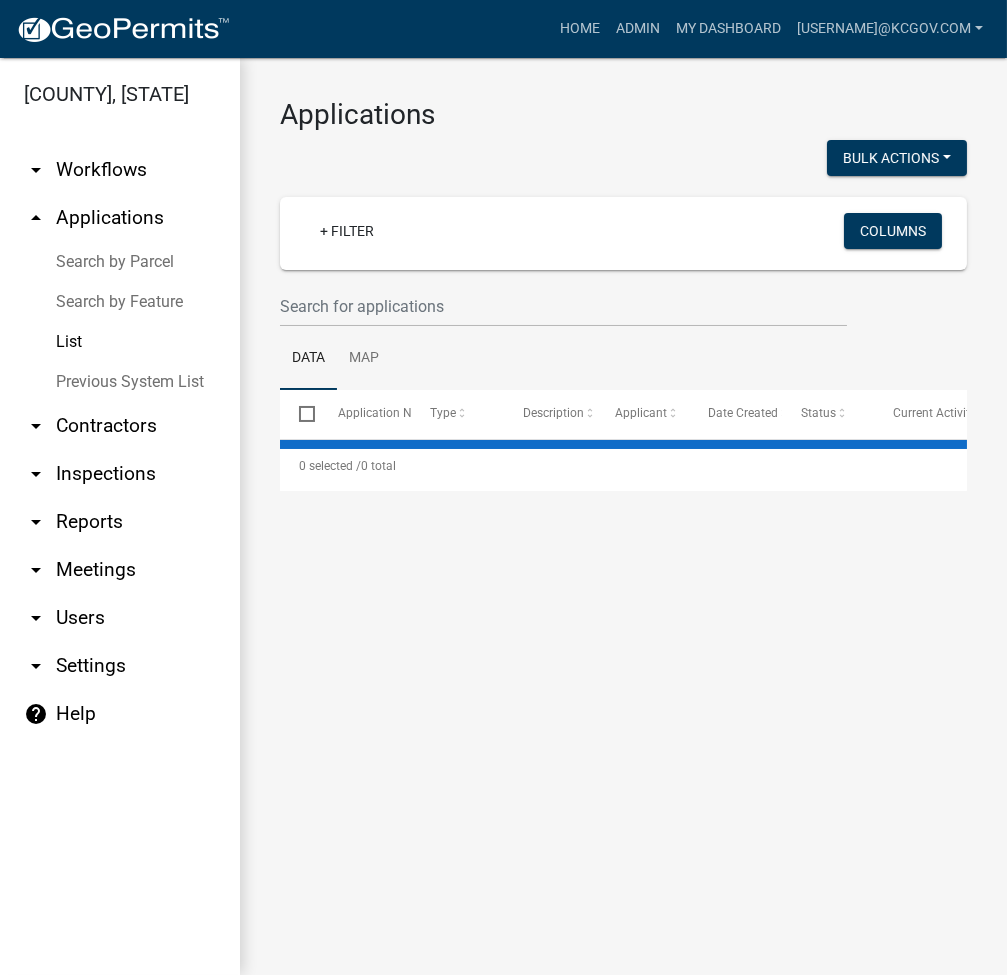 select on "3: 100" 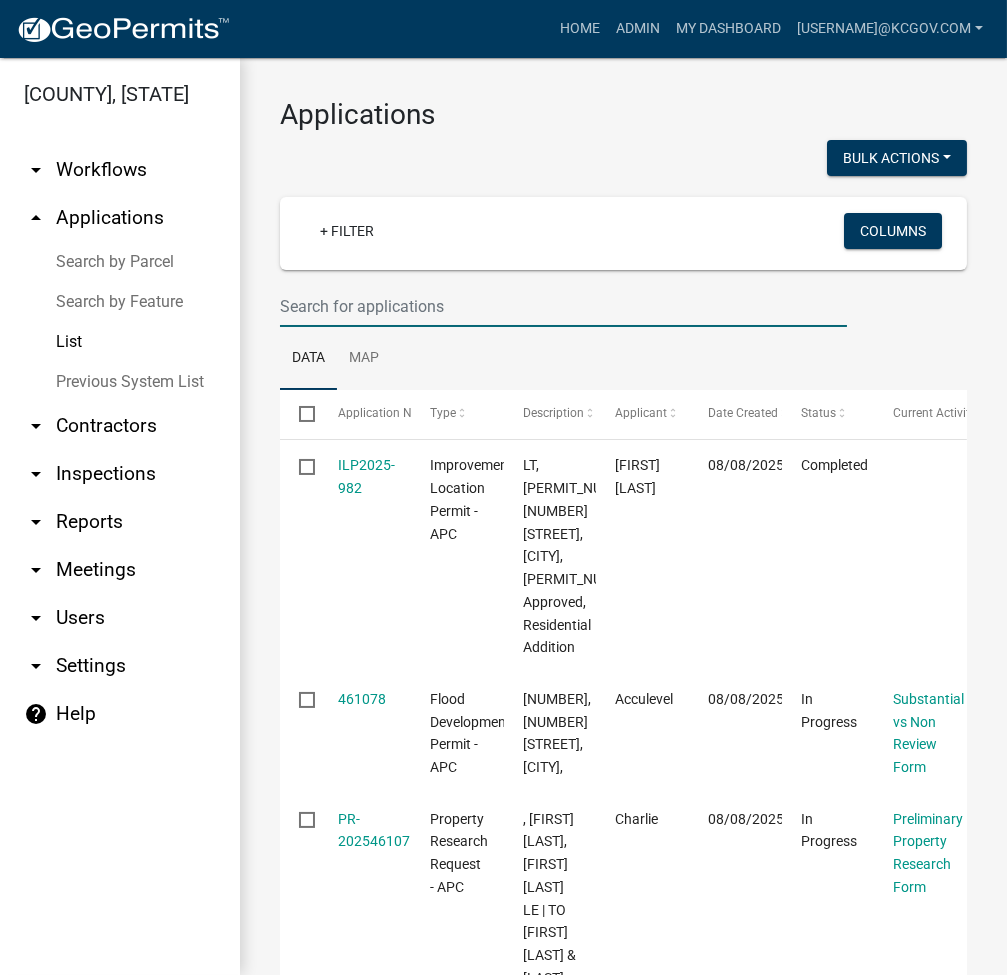 click at bounding box center (563, 306) 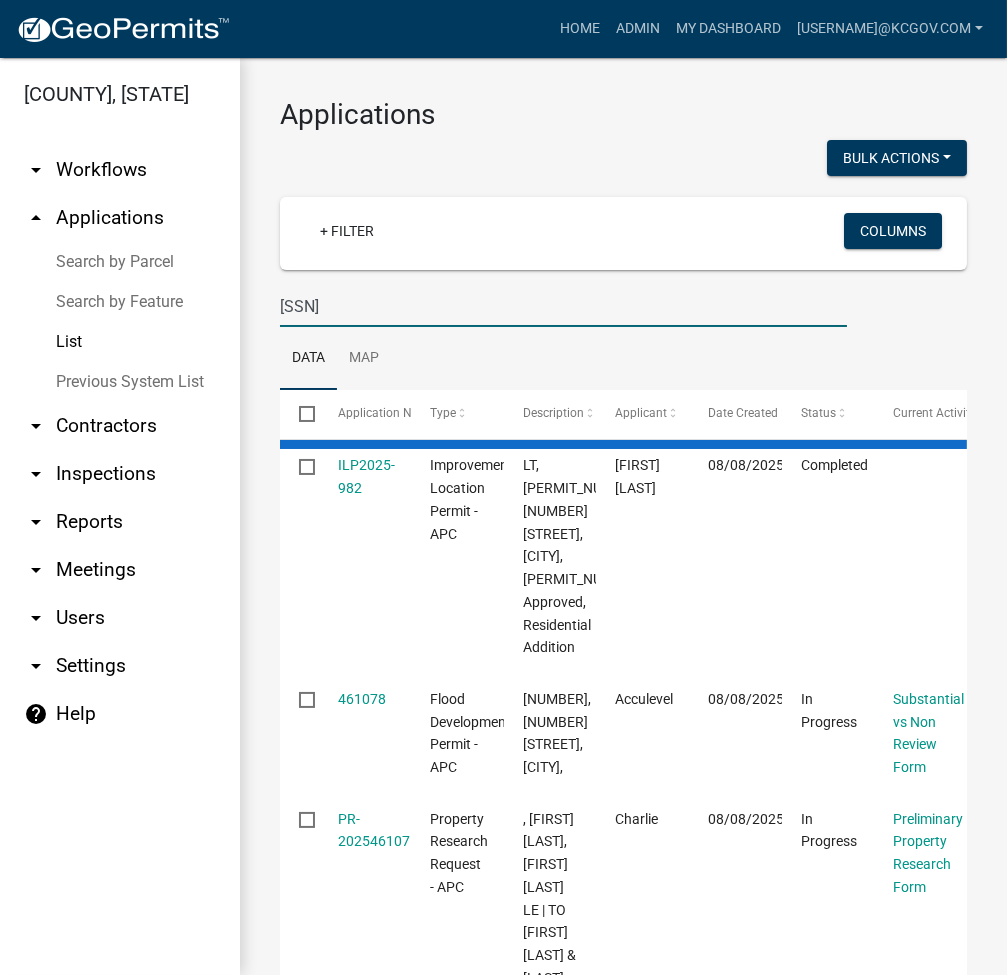 type on "008-032-2" 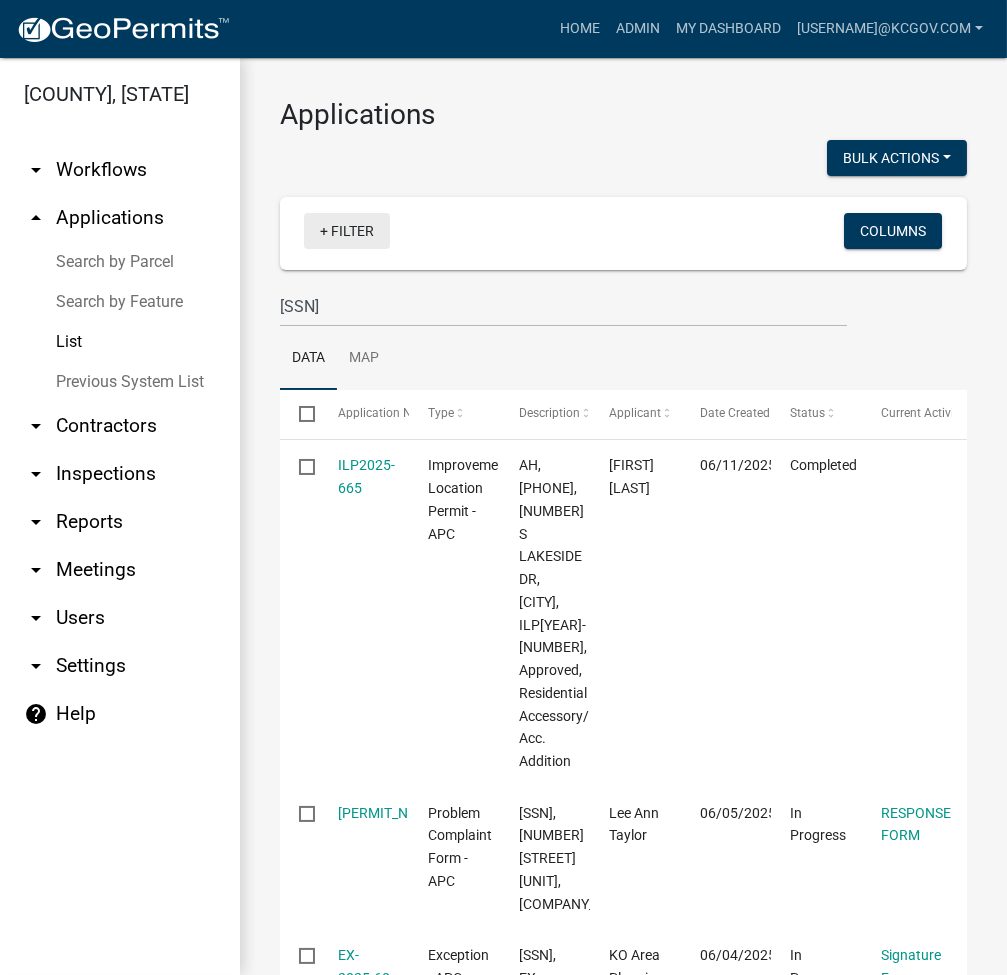 click on "+ Filter" at bounding box center (347, 231) 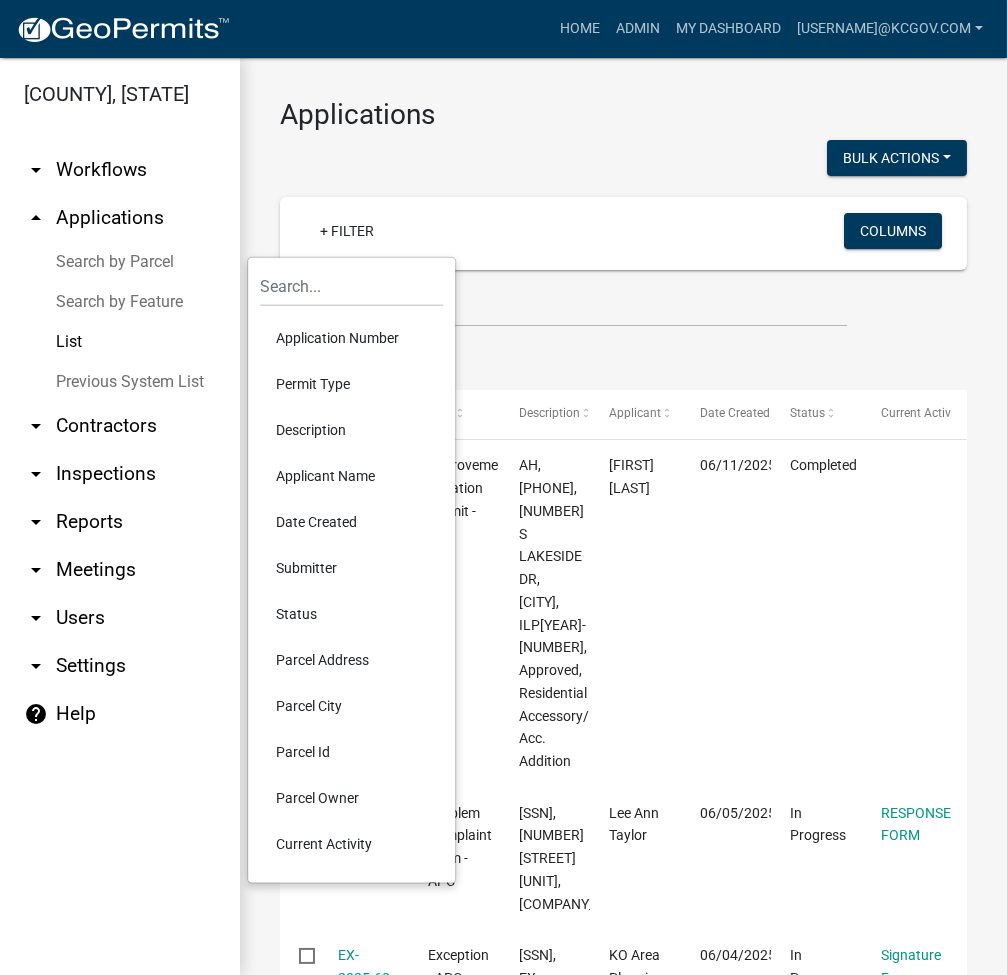 click on "Description" at bounding box center [351, 430] 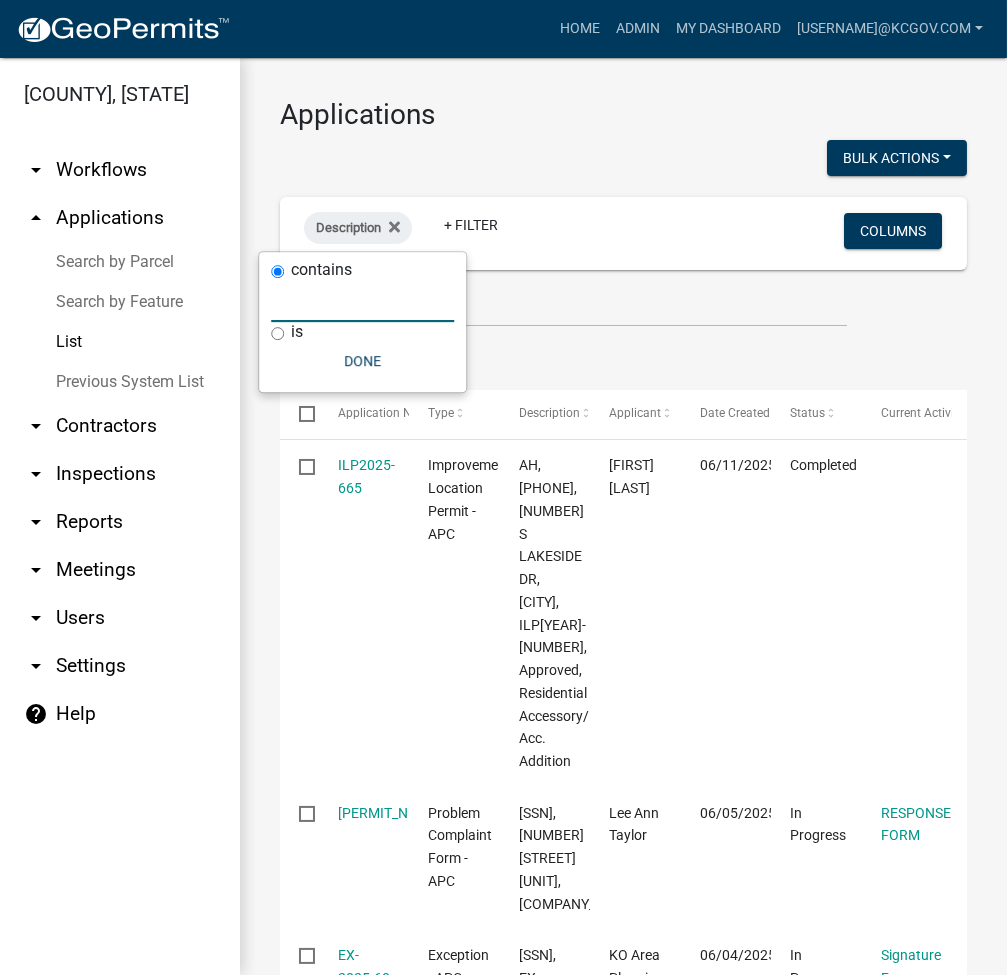 click at bounding box center (362, 301) 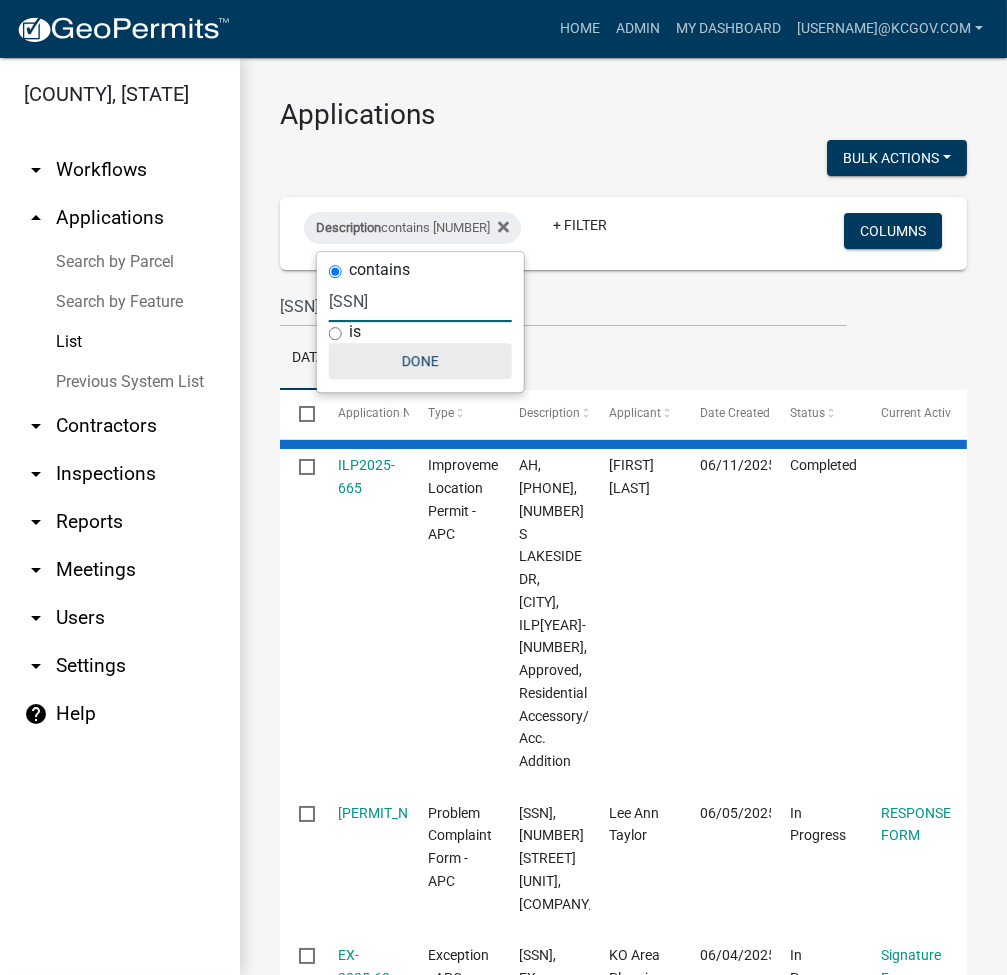 type on "008-032-2" 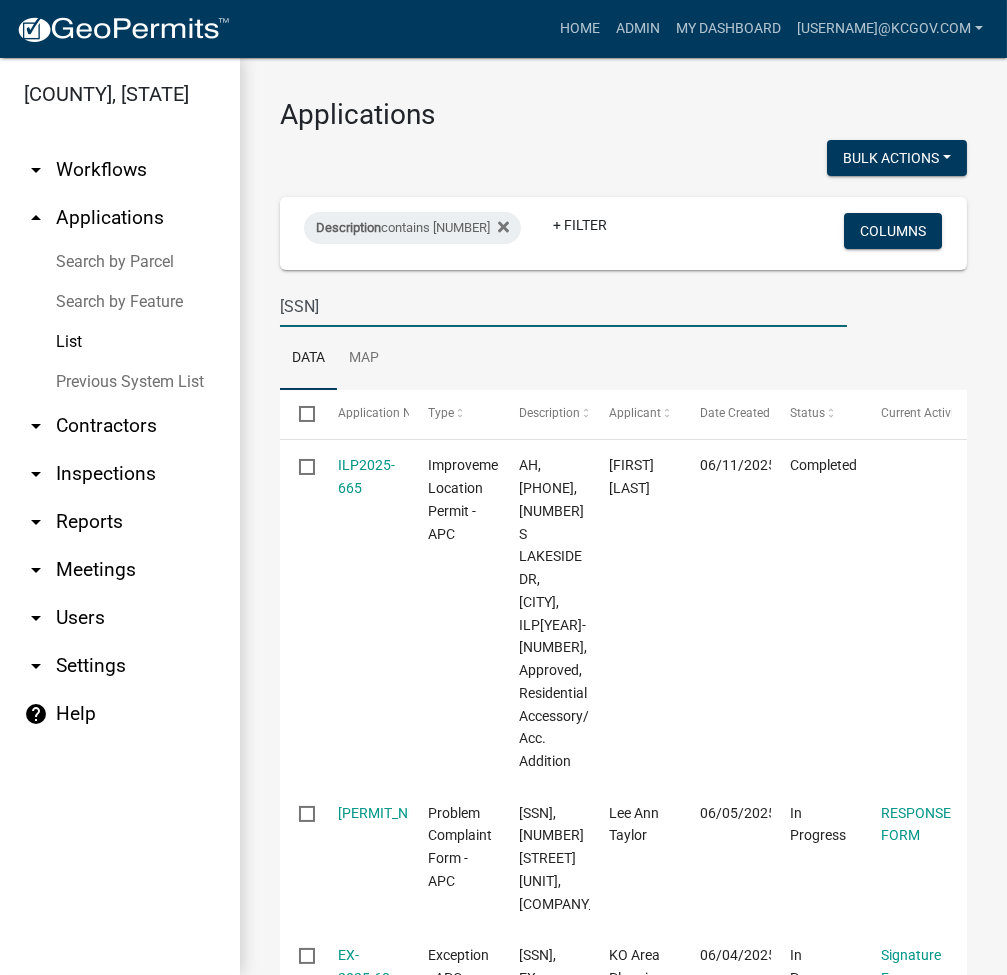 drag, startPoint x: 366, startPoint y: 309, endPoint x: 275, endPoint y: 312, distance: 91.04944 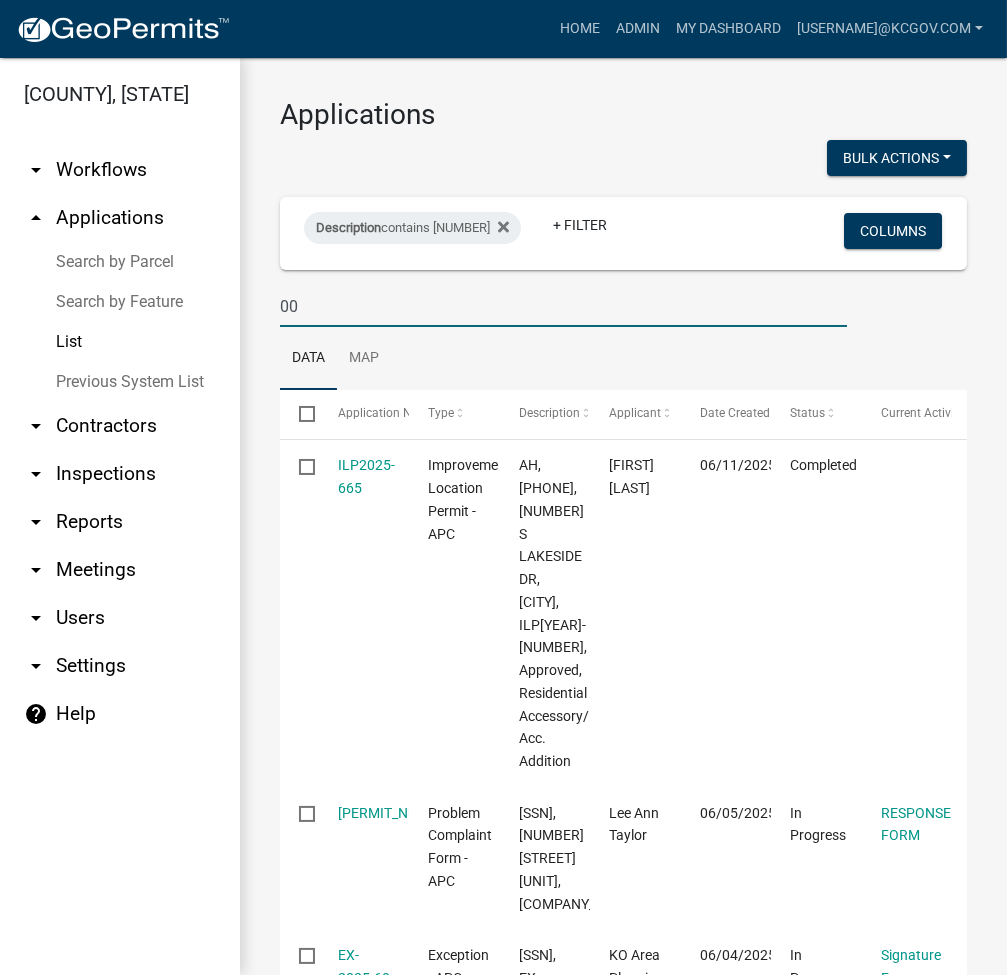type on "0" 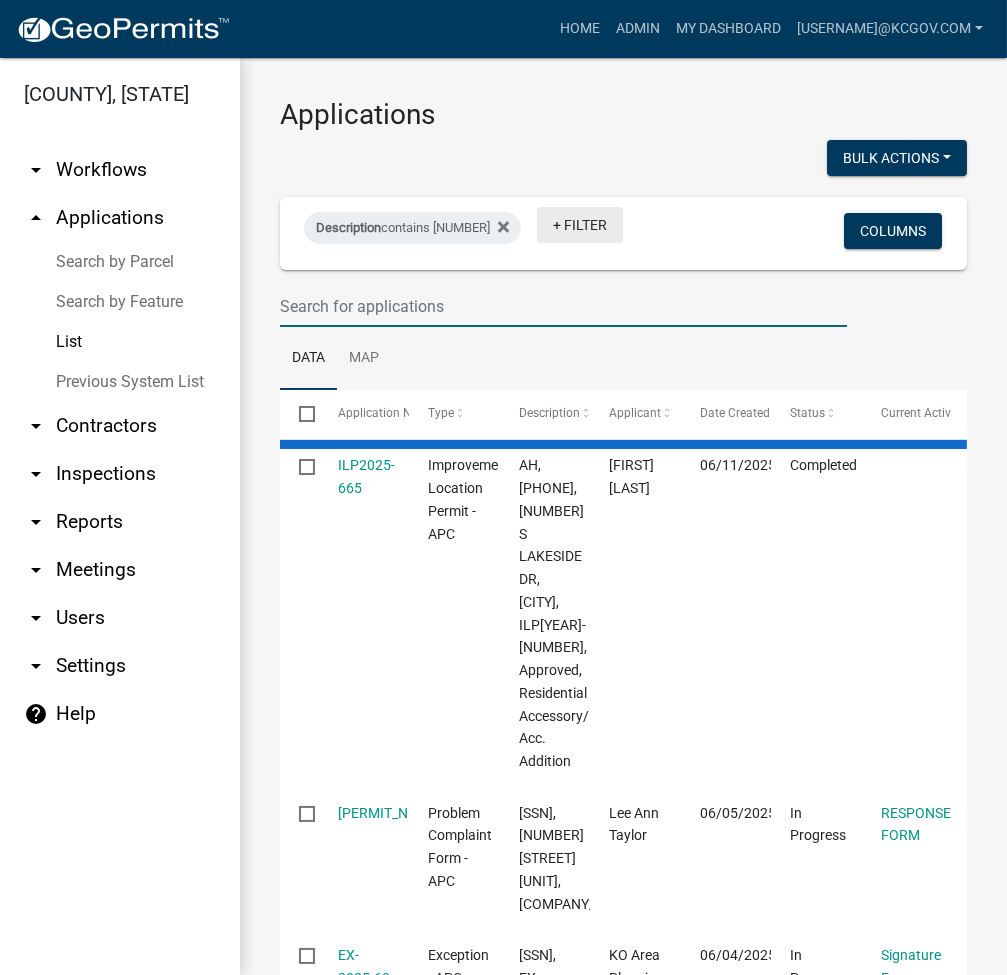 type 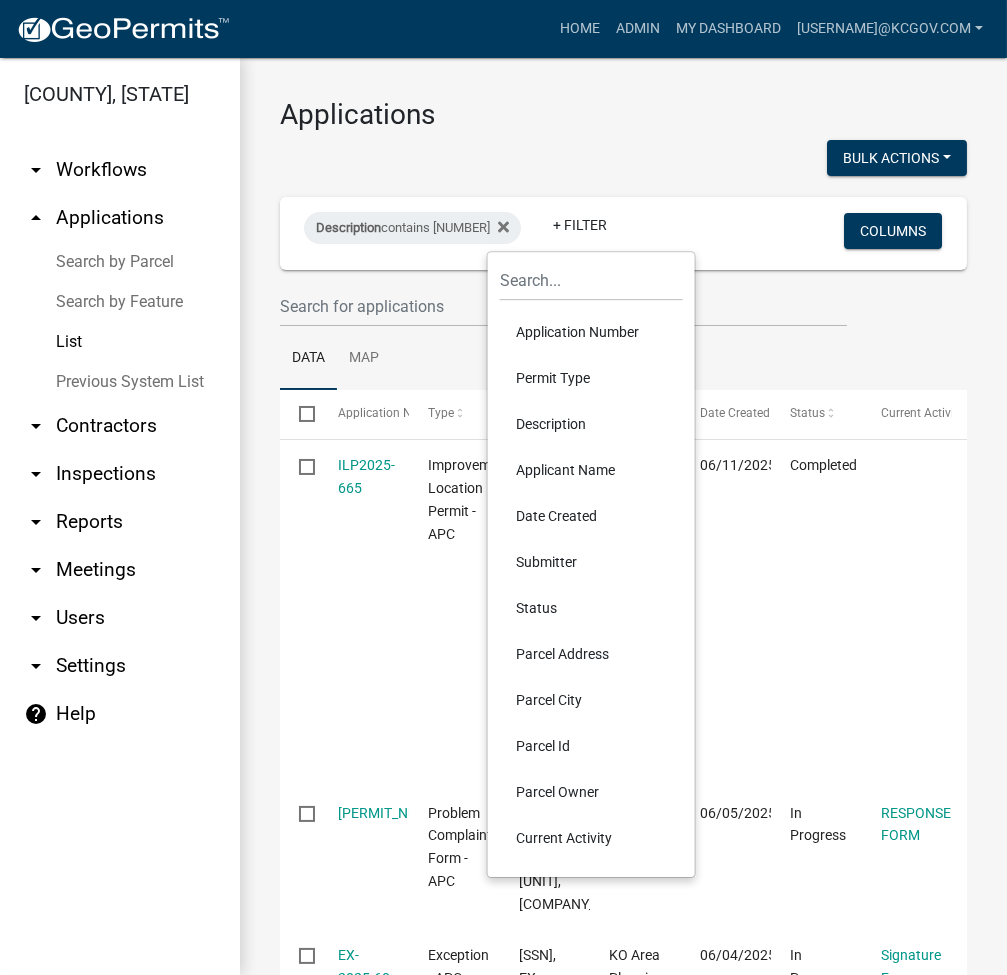 click on "Permit Type" at bounding box center (591, 378) 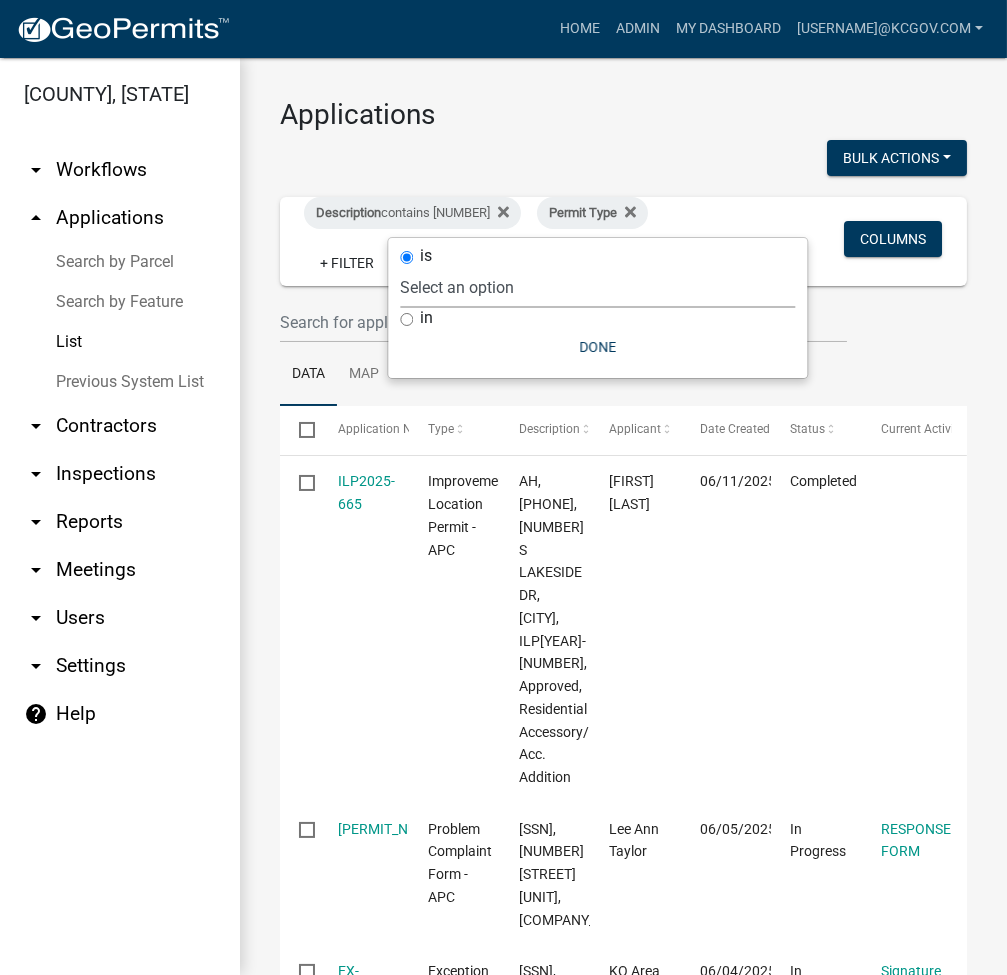 click on "Select an option   6 27 2024 Copy Of - Subdivision Plat Application - APC   APC Address Asignment   APC Appeal   APC Development Plan Review   APC Survey Repository   Auditor Blind Or Disabled   Auditor Blind or Disabled Mobile Home Deduction   Auditor Change of Tax Mailing Address Form   Auditor Energy Systems Deduction   Auditor Heritage Barn   Auditor Homestead Deduction   Auditor Mobile Home Homestead Deduction   Auditor Over 65 Deduction   Auditor Over 65 for Mobile Home Deduction   Auditor Vacation Request   Auditor Veterans Deduction   Auditor Veterans Deduction for Mobile Home   Certificates of Occupancy - APC   Copy Of - FARAs   Copy Of - Improvement Location Permit - APC 1 22 2024   Driveway and Right of Way Work Permit   Exception - APC   FARAs   Flood Development Permit - APC   Flood Zone Inquiry   Flood Zone Inquiry (PRR Copy)   Food Permit   General Contractor (Registration)   General Contractor (Renewal)   HD Sign Off On Sewage & Water   Hoover - Driveway and Right of Way Work Permit" at bounding box center (597, 287) 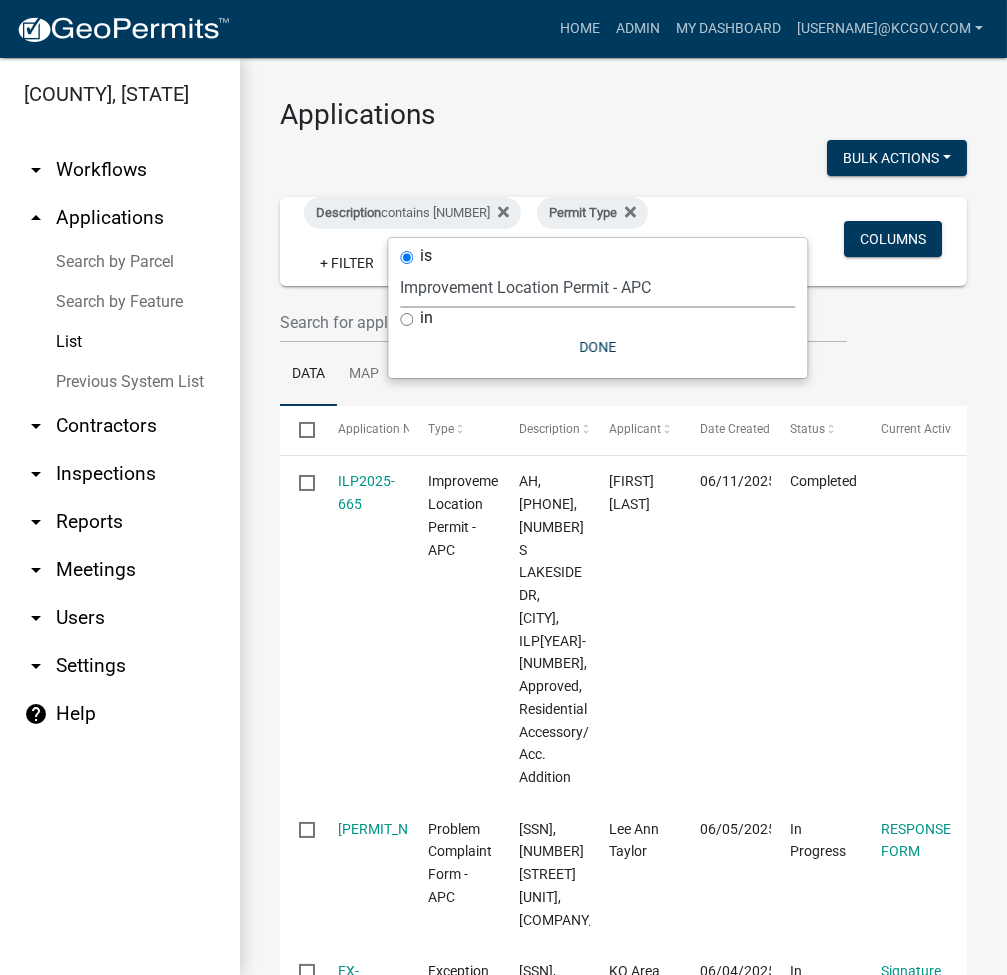 click on "Select an option   6 27 2024 Copy Of - Subdivision Plat Application - APC   APC Address Asignment   APC Appeal   APC Development Plan Review   APC Survey Repository   Auditor Blind Or Disabled   Auditor Blind or Disabled Mobile Home Deduction   Auditor Change of Tax Mailing Address Form   Auditor Energy Systems Deduction   Auditor Heritage Barn   Auditor Homestead Deduction   Auditor Mobile Home Homestead Deduction   Auditor Over 65 Deduction   Auditor Over 65 for Mobile Home Deduction   Auditor Vacation Request   Auditor Veterans Deduction   Auditor Veterans Deduction for Mobile Home   Certificates of Occupancy - APC   Copy Of - FARAs   Copy Of - Improvement Location Permit - APC 1 22 2024   Driveway and Right of Way Work Permit   Exception - APC   FARAs   Flood Development Permit - APC   Flood Zone Inquiry   Flood Zone Inquiry (PRR Copy)   Food Permit   General Contractor (Registration)   General Contractor (Renewal)   HD Sign Off On Sewage & Water   Hoover - Driveway and Right of Way Work Permit" at bounding box center (597, 287) 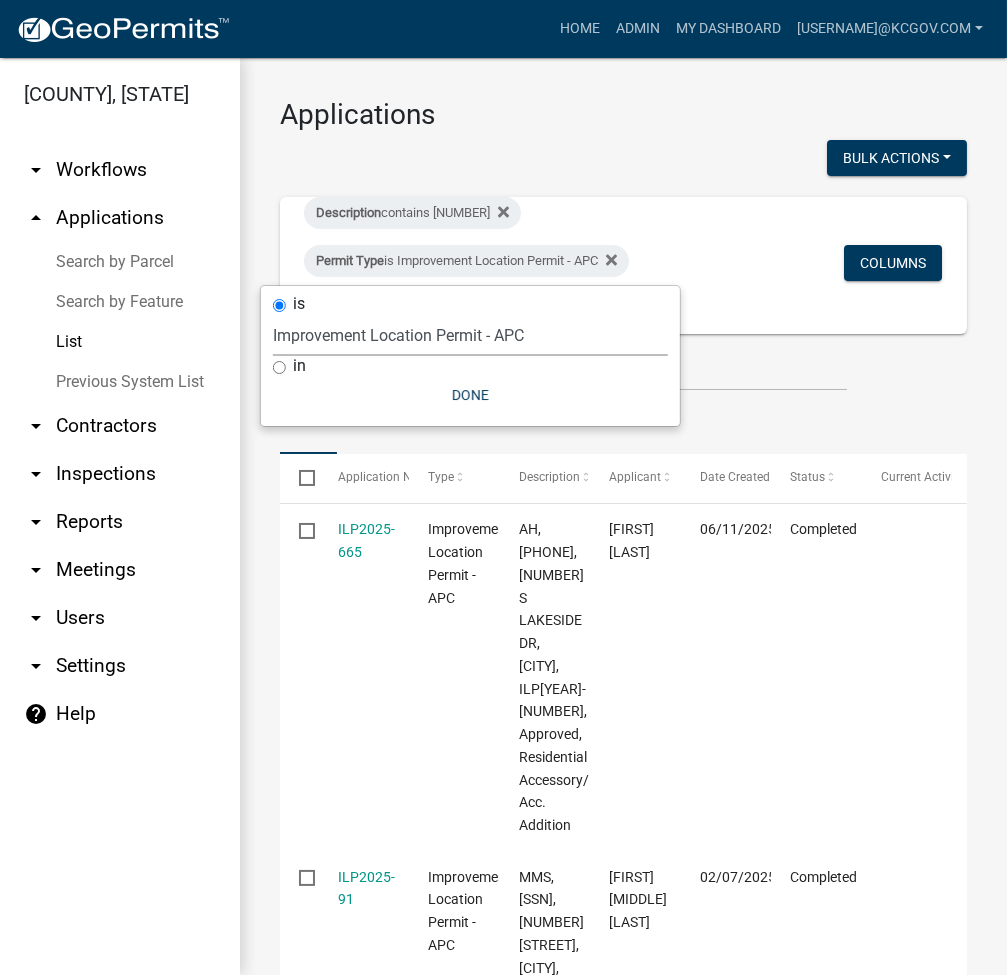 click on "Data Map" at bounding box center (623, 422) 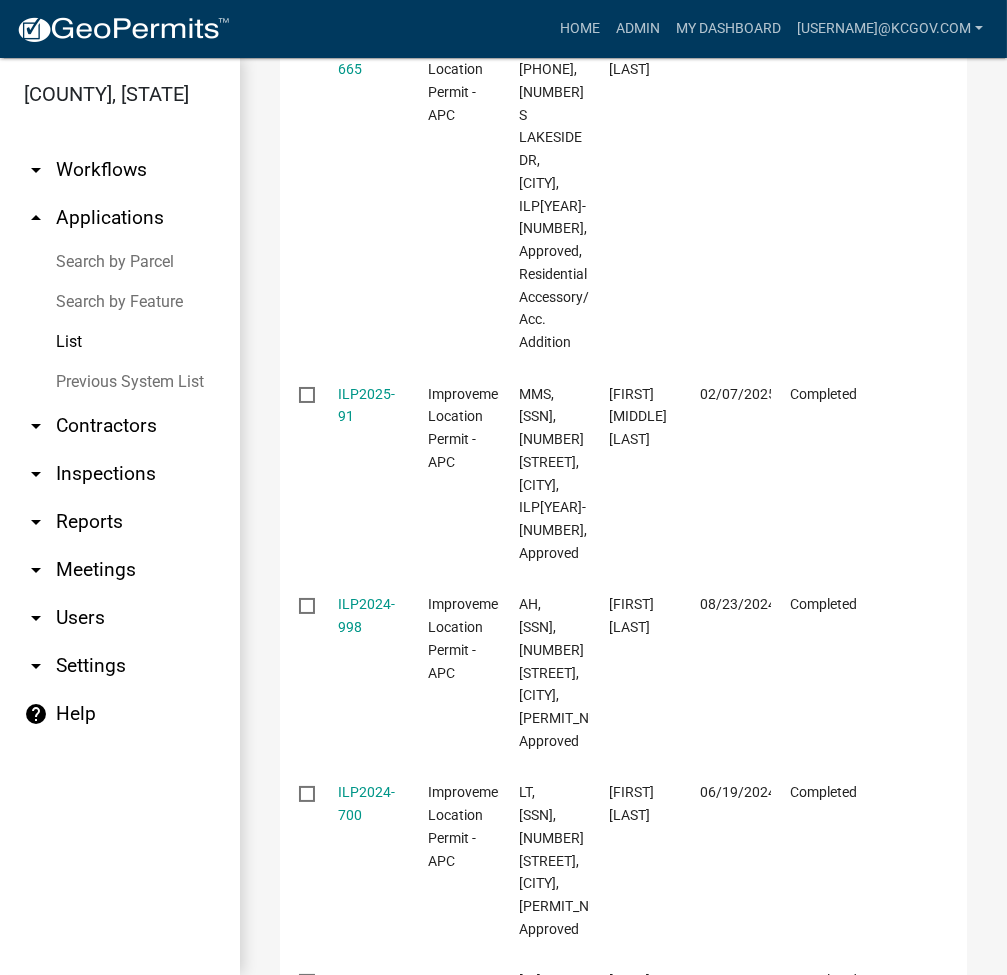 scroll, scrollTop: 504, scrollLeft: 0, axis: vertical 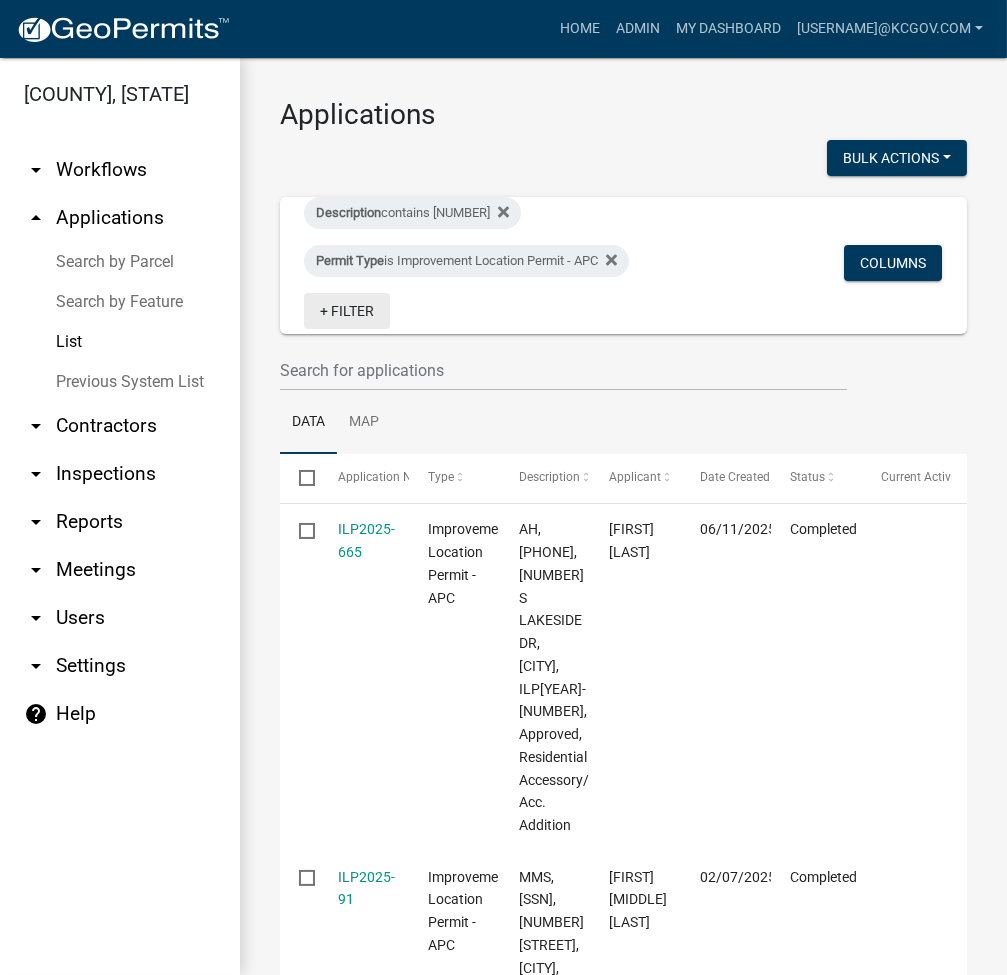 click on "+ Filter" at bounding box center (347, 311) 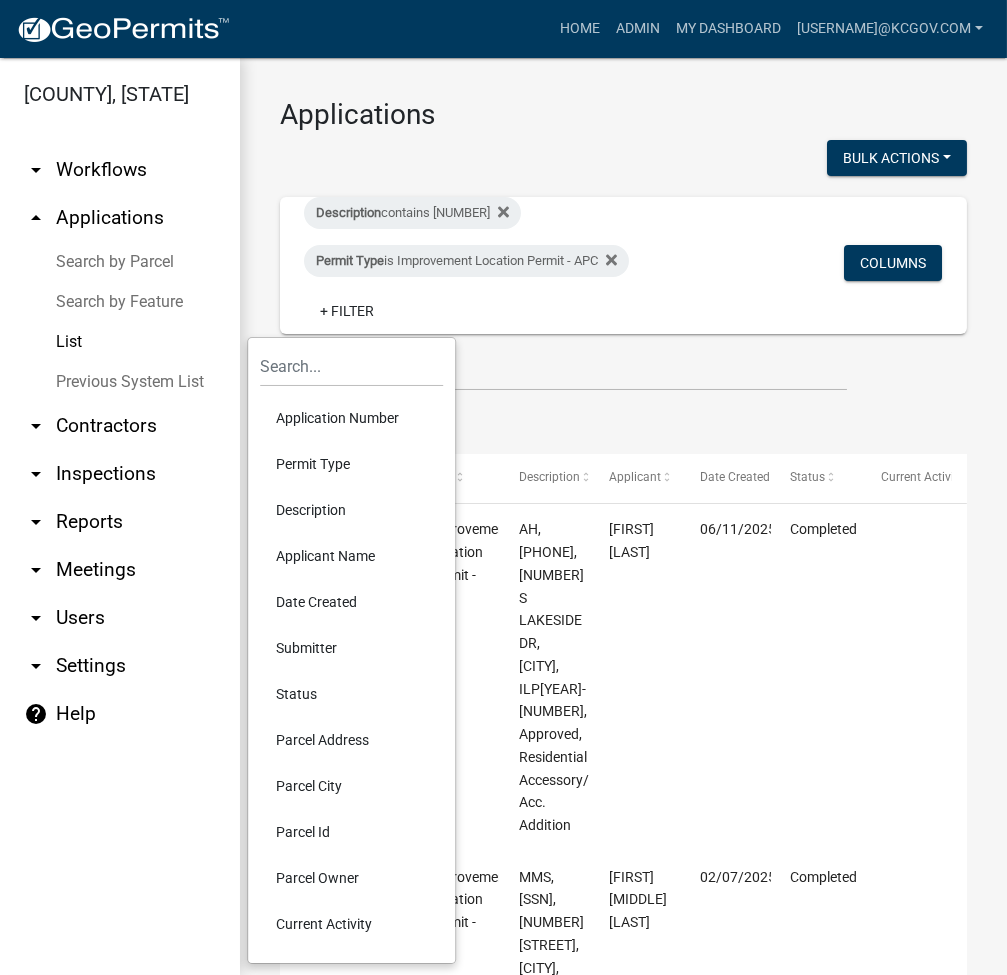 click on "Description" at bounding box center (351, 510) 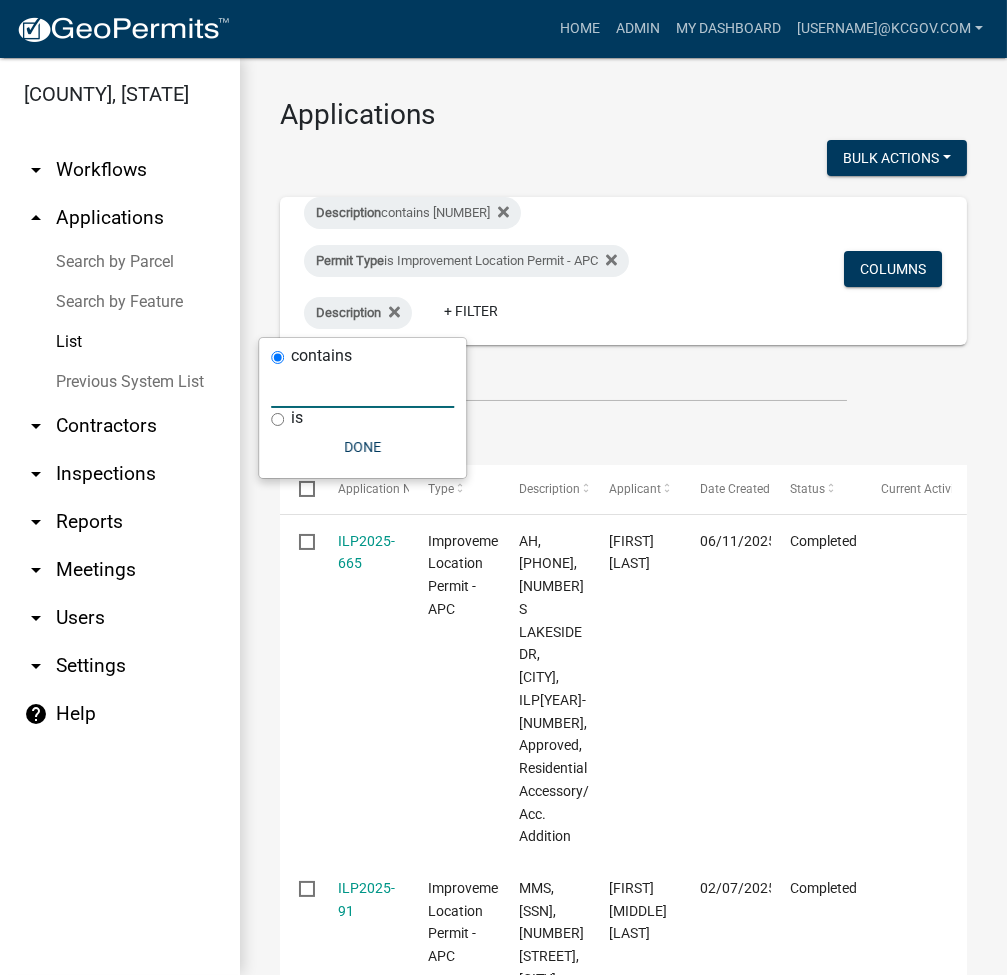 click at bounding box center (362, 387) 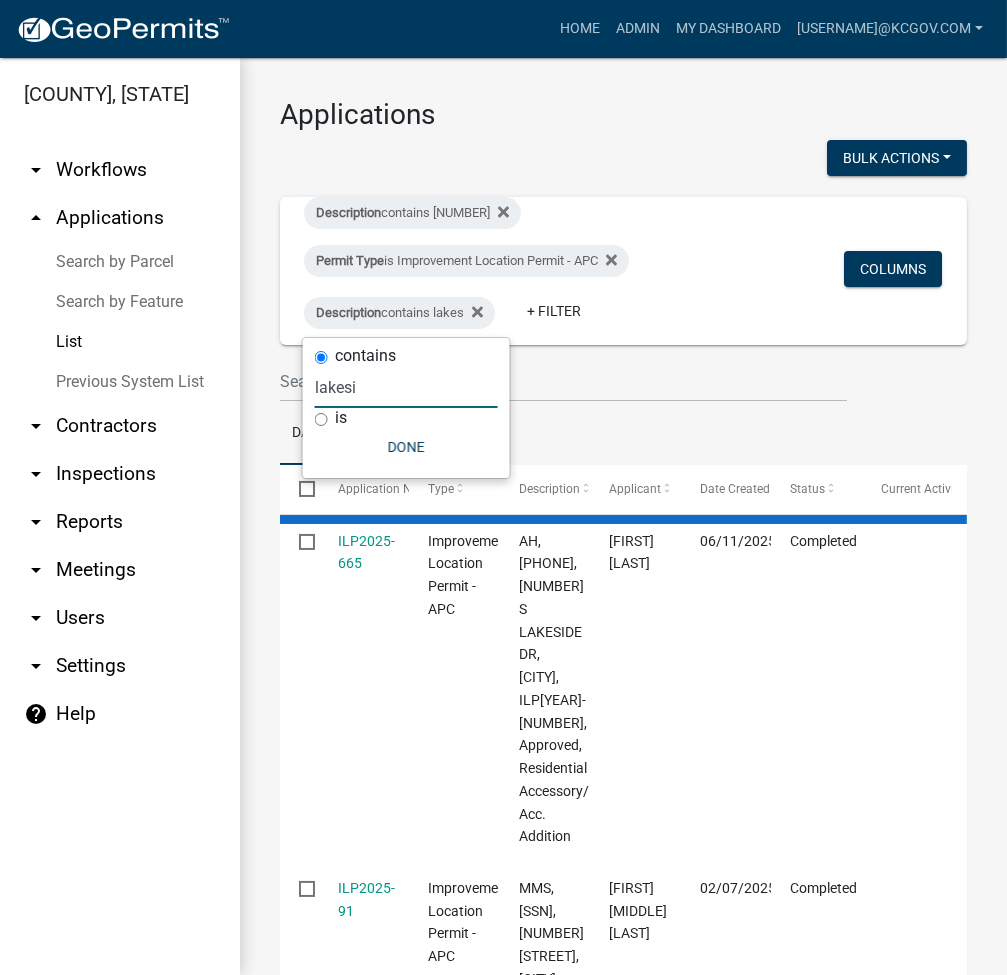 type on "lakesid" 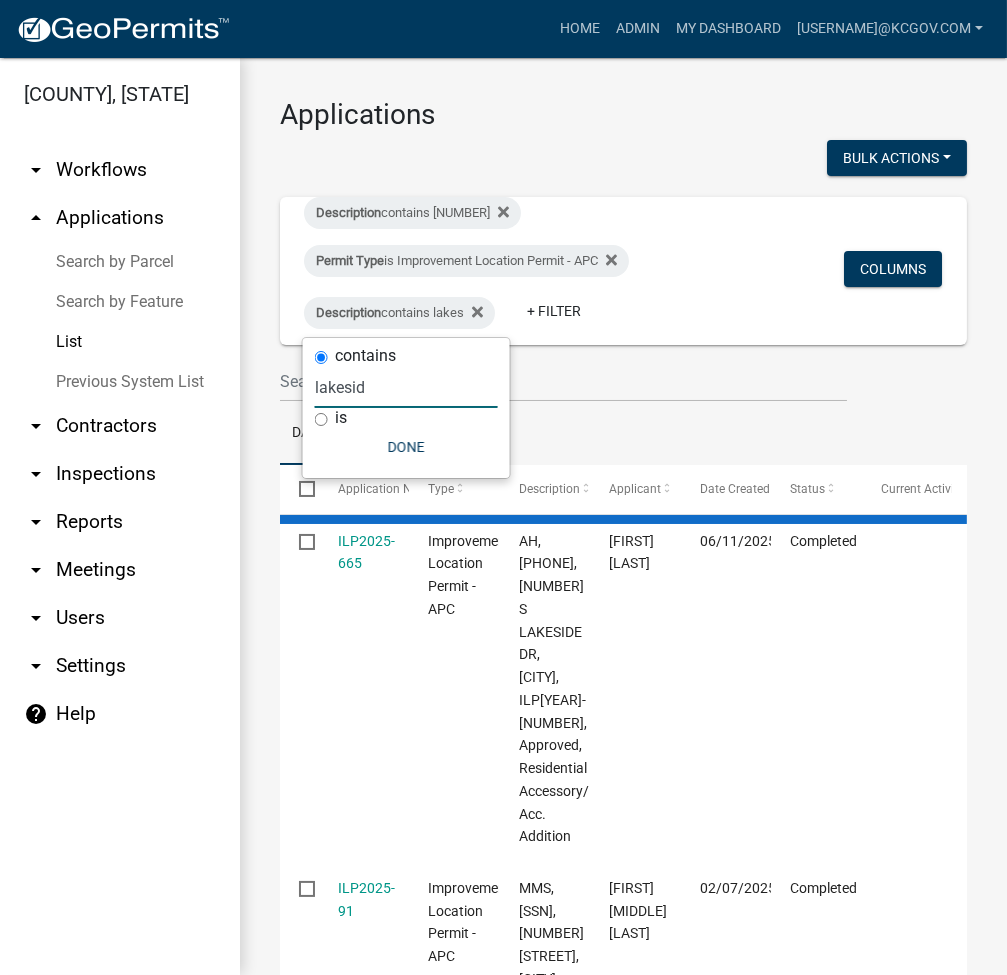 select on "3: 100" 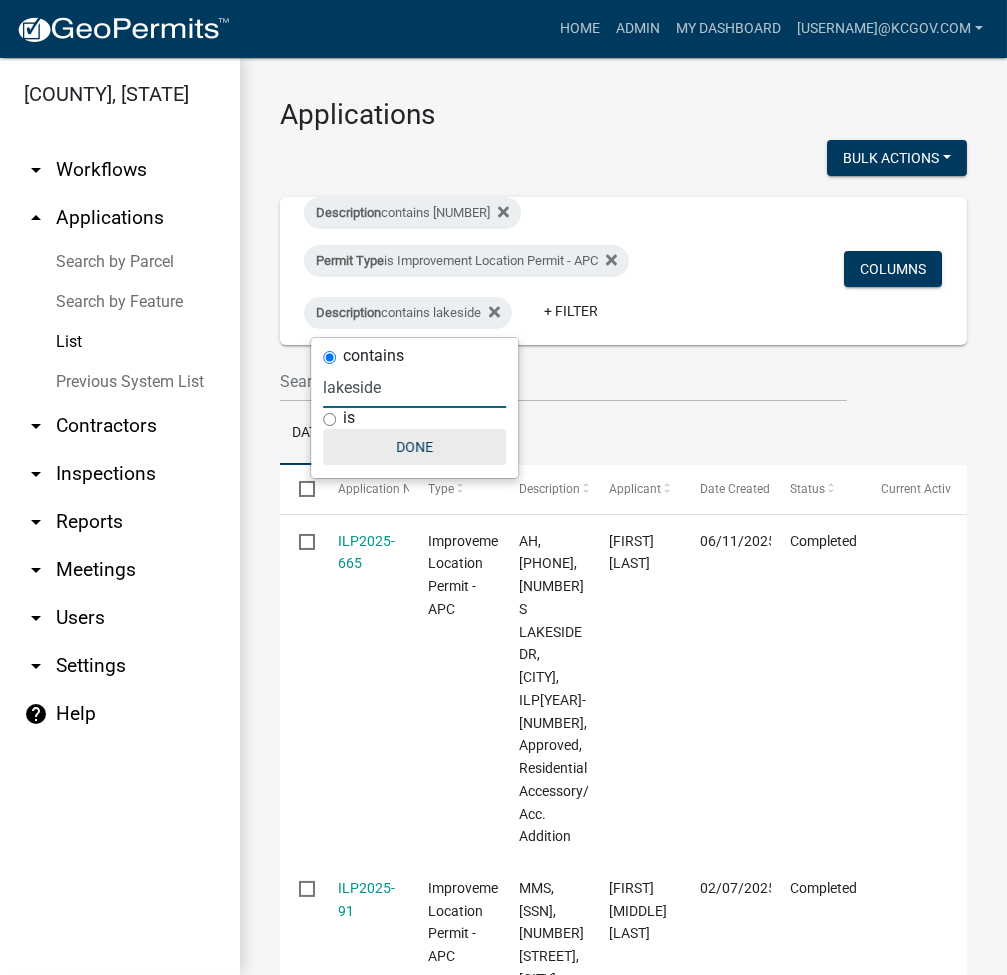 type on "lakeside" 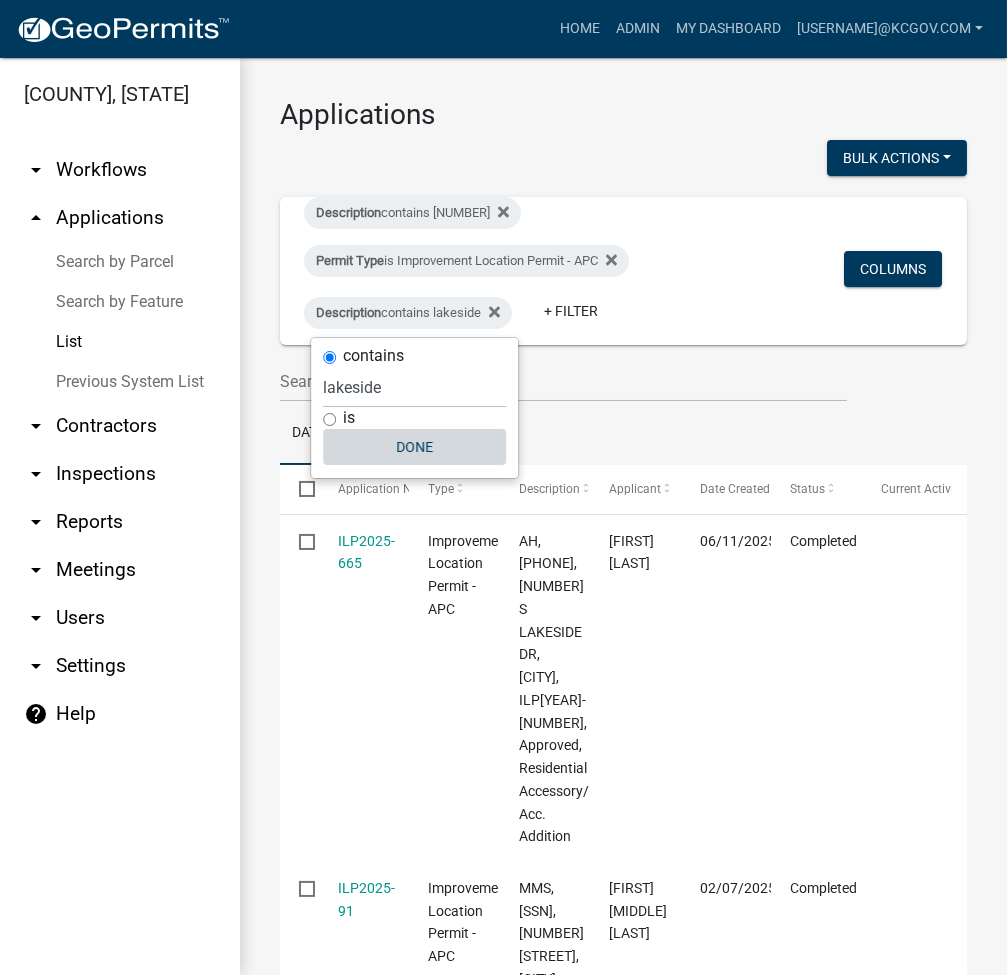 click on "Done" at bounding box center [414, 447] 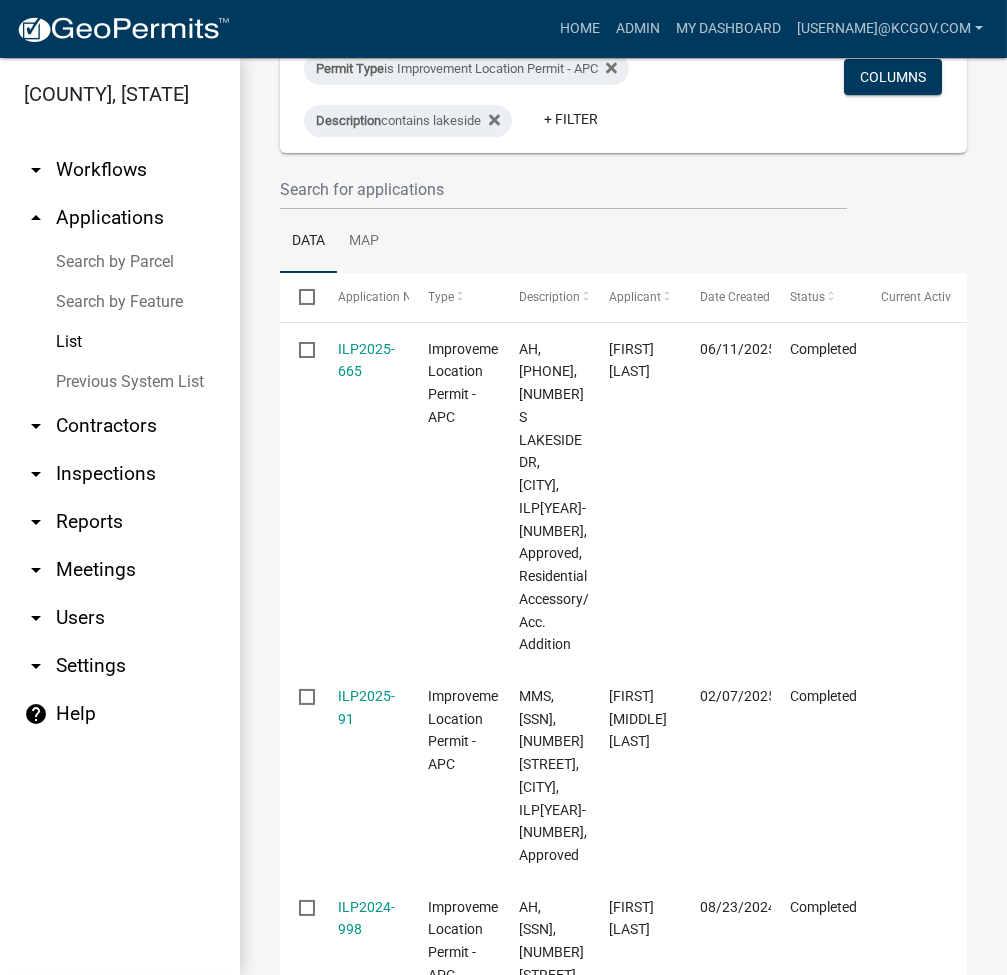 scroll, scrollTop: 0, scrollLeft: 0, axis: both 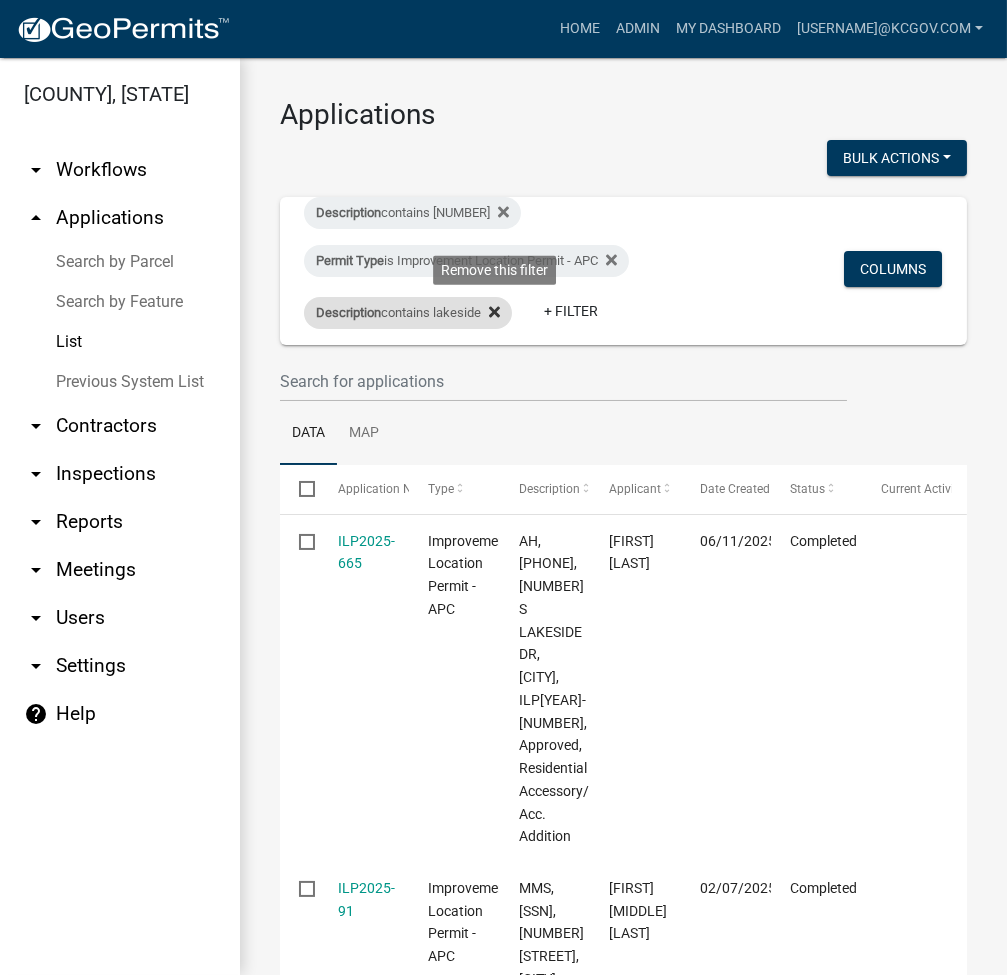 click 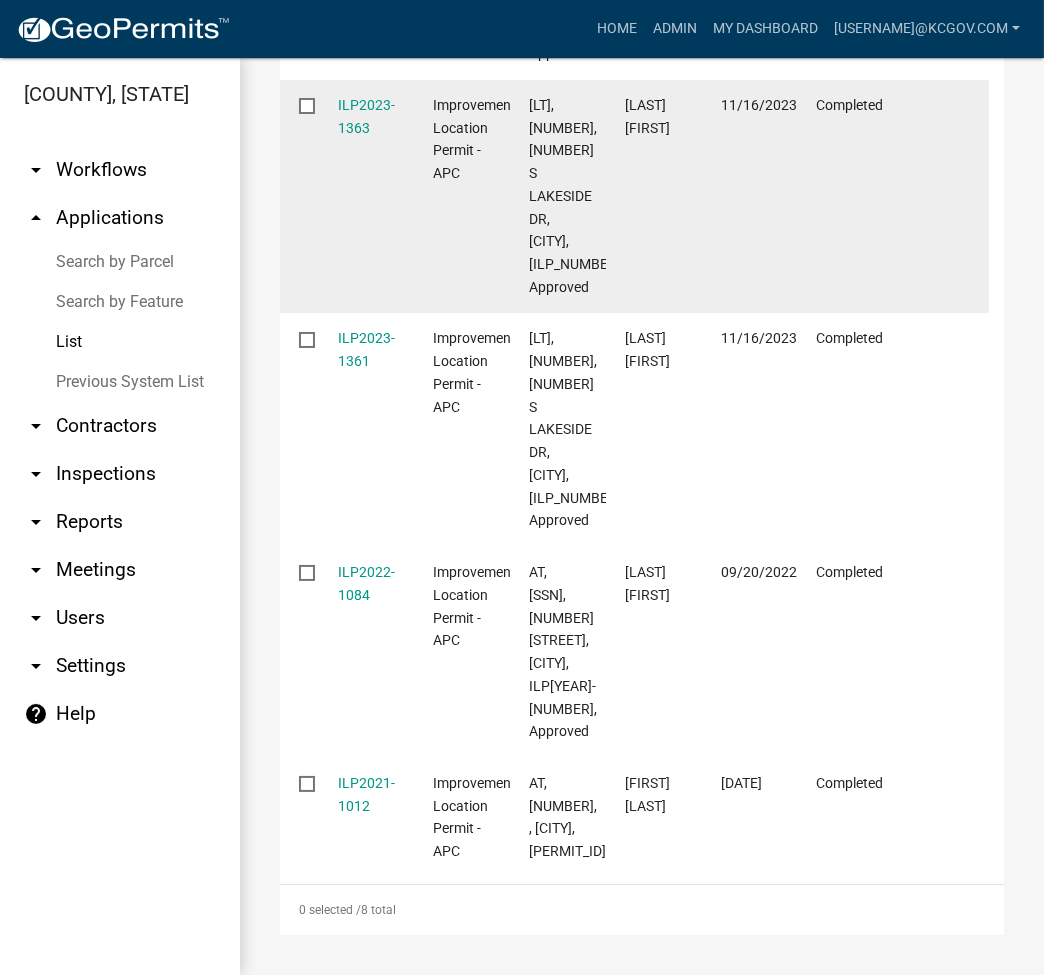 scroll, scrollTop: 0, scrollLeft: 0, axis: both 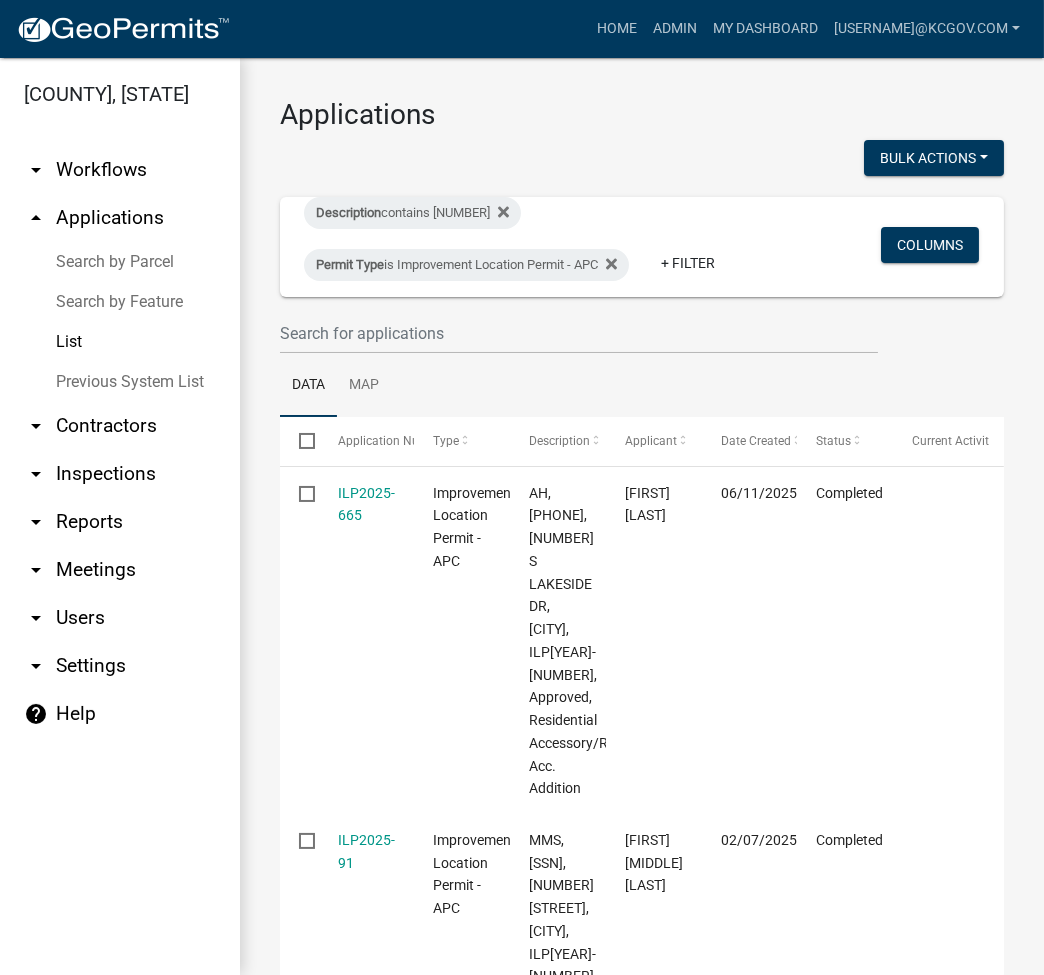 click on "Search by Parcel" at bounding box center (120, 262) 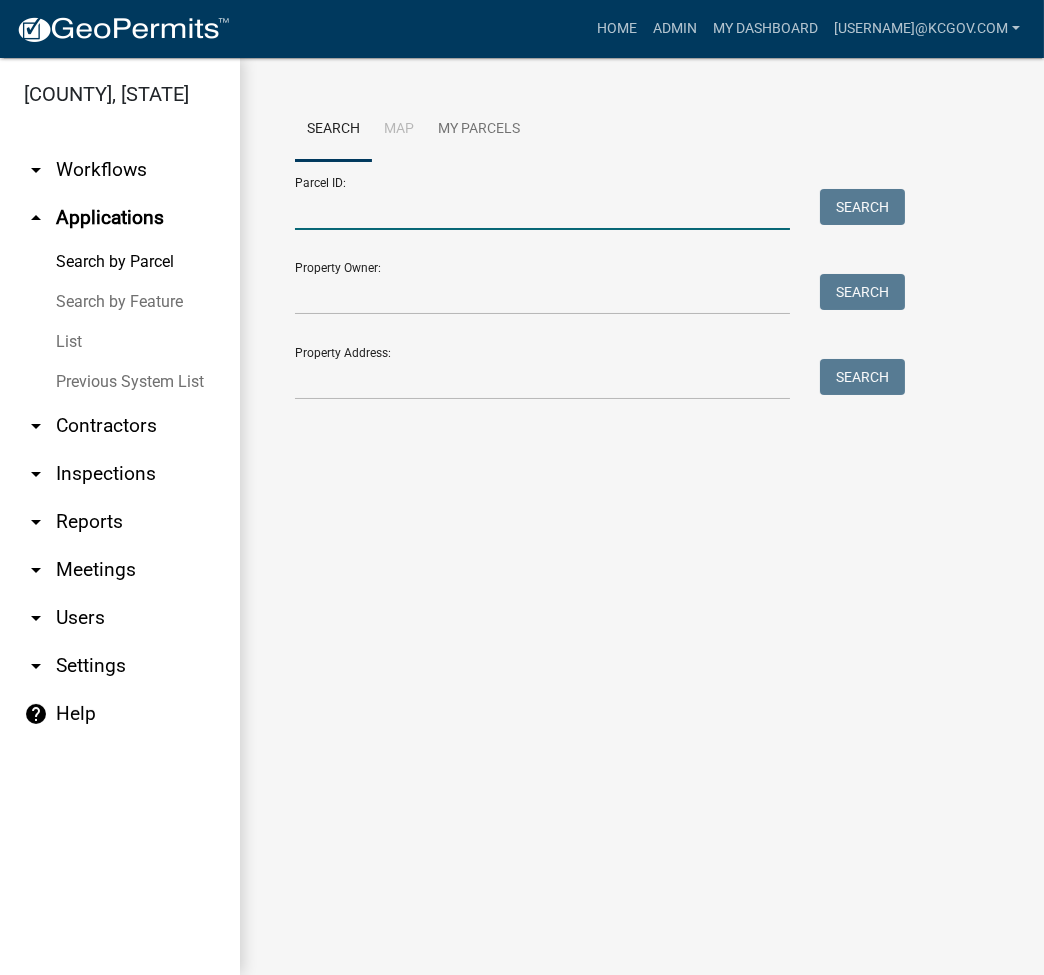 click on "Parcel ID:" at bounding box center (542, 209) 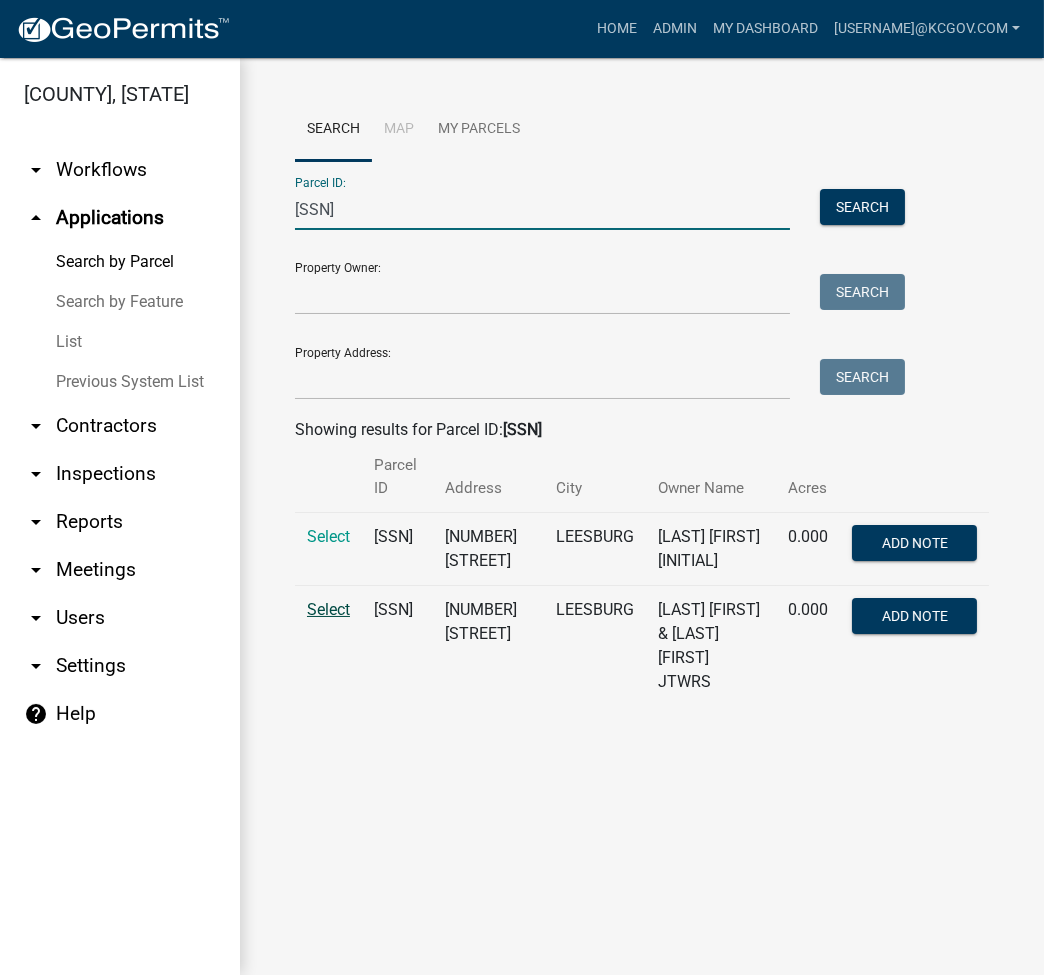 type on "022-029-097" 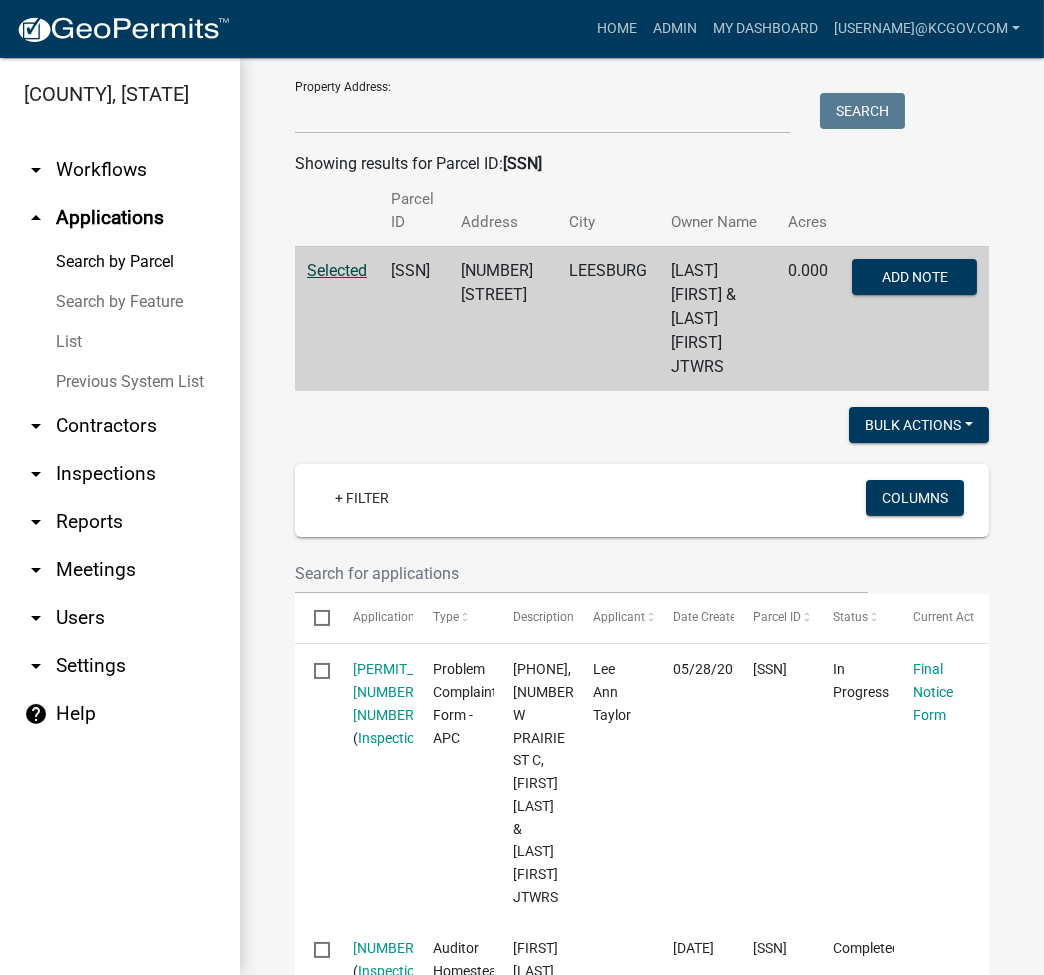 scroll, scrollTop: 533, scrollLeft: 0, axis: vertical 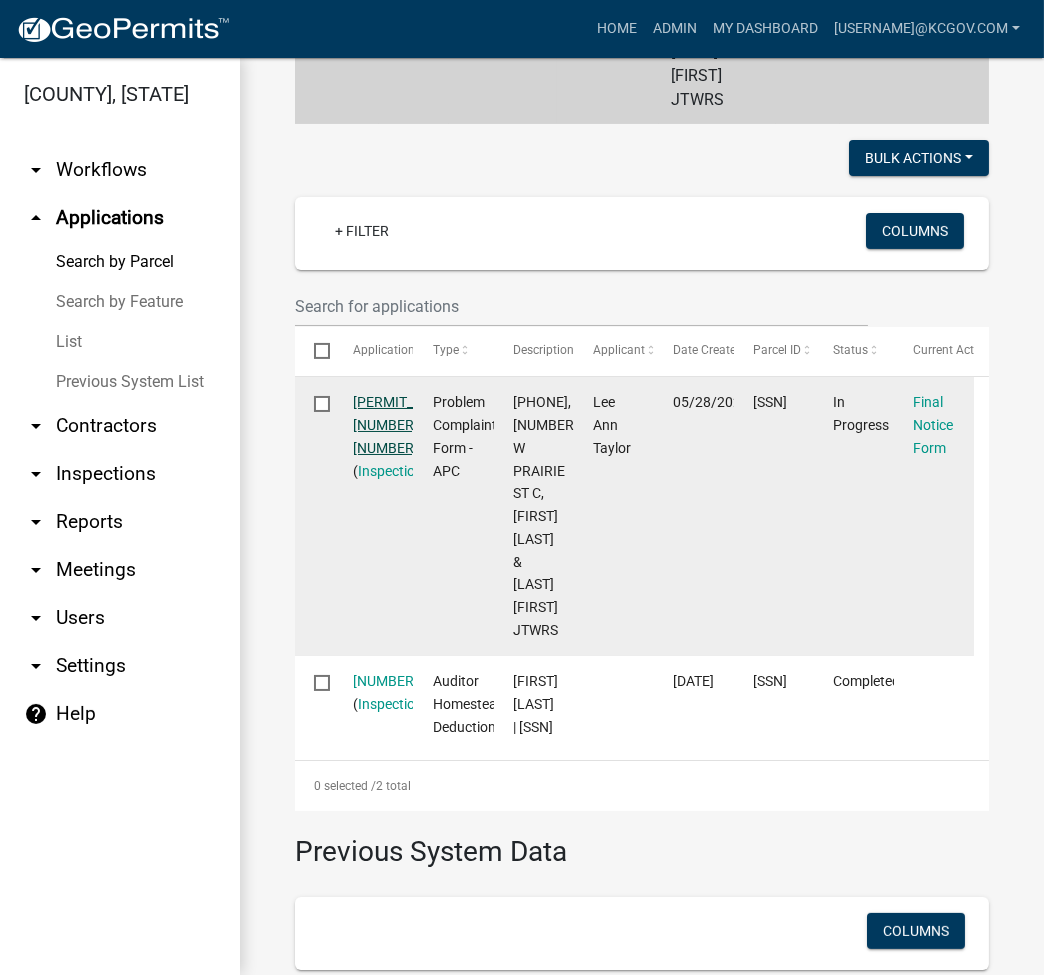 click on "PR2025-199 1 1" 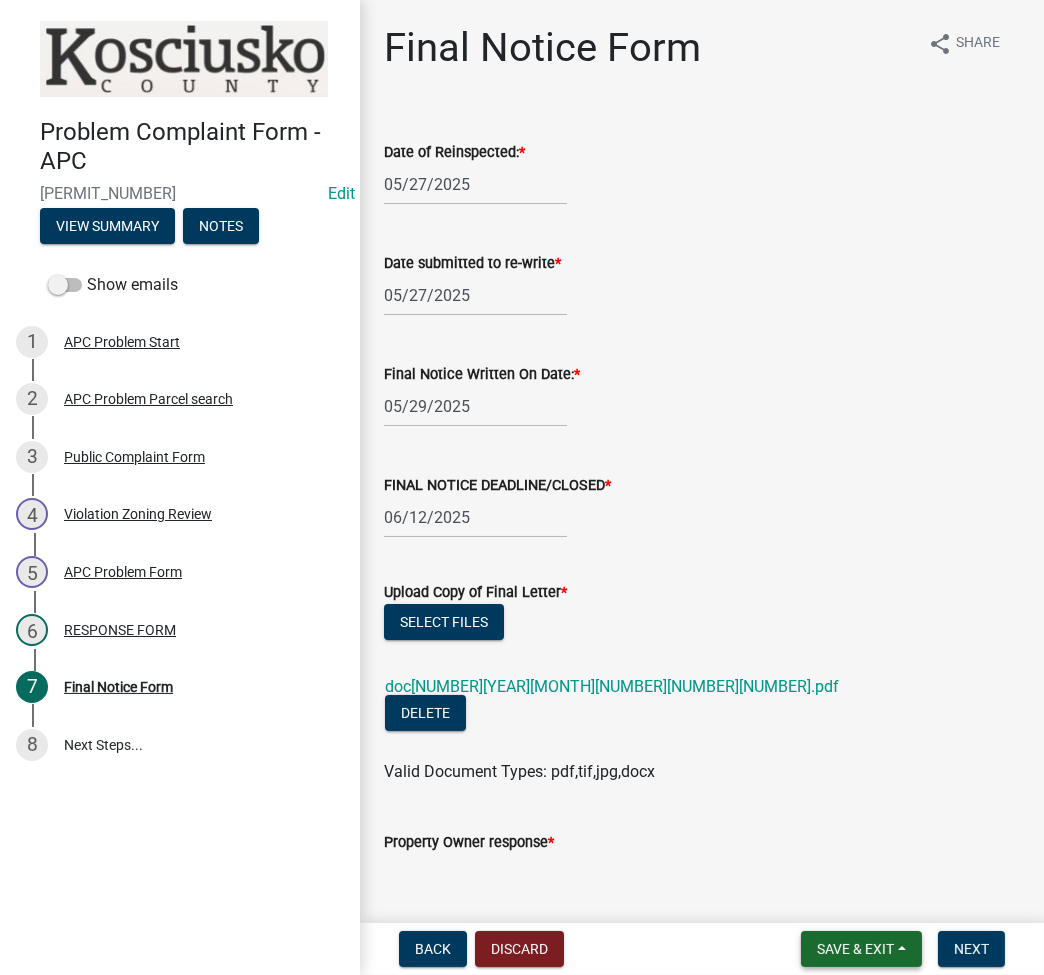 click on "Save & Exit" at bounding box center [855, 949] 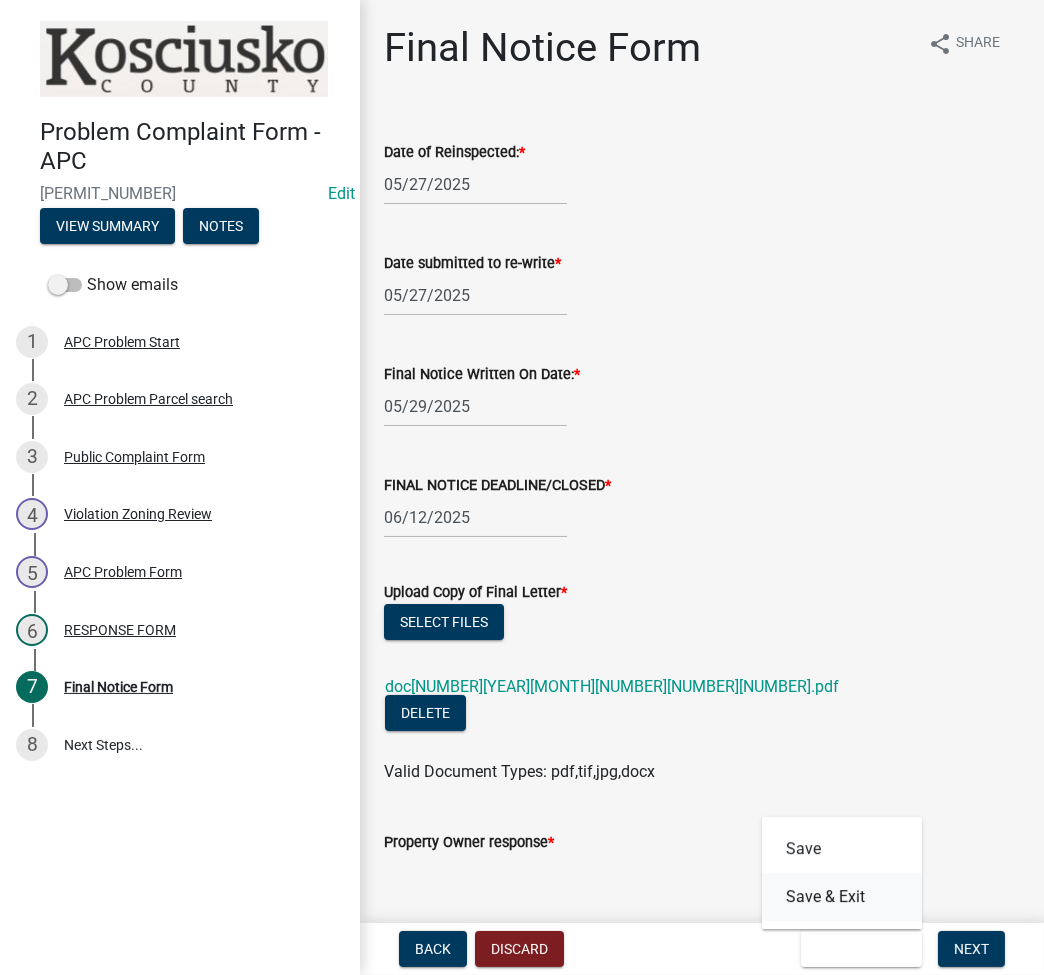 click on "Save & Exit" at bounding box center [842, 897] 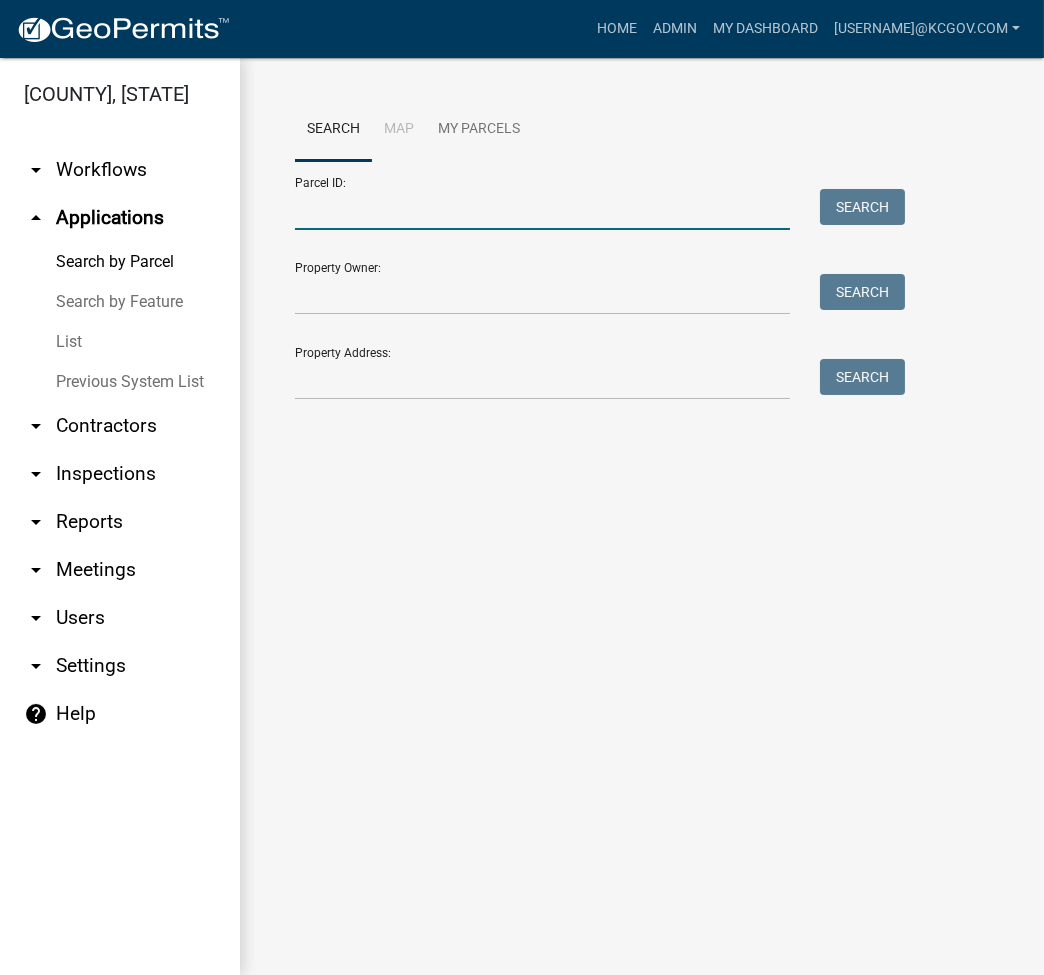 click on "Parcel ID:" at bounding box center [542, 209] 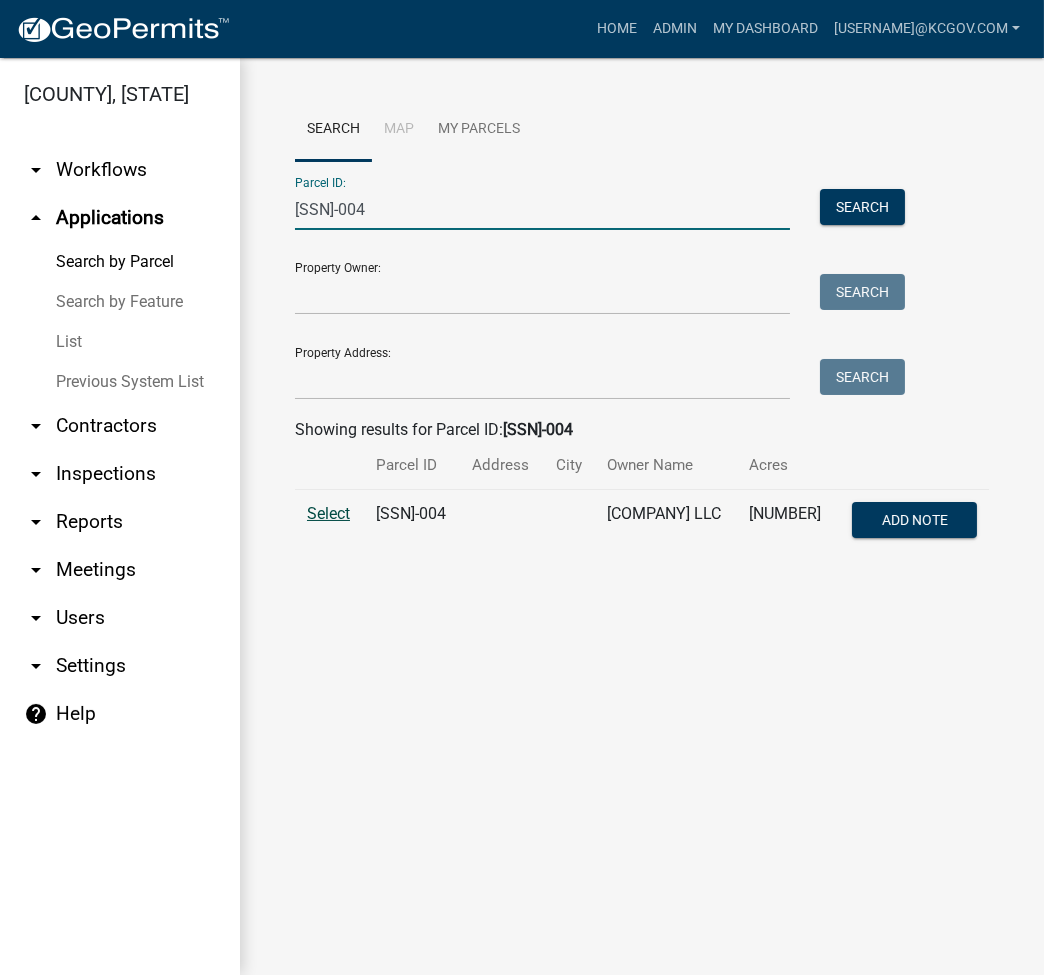 click on "Select" at bounding box center [328, 513] 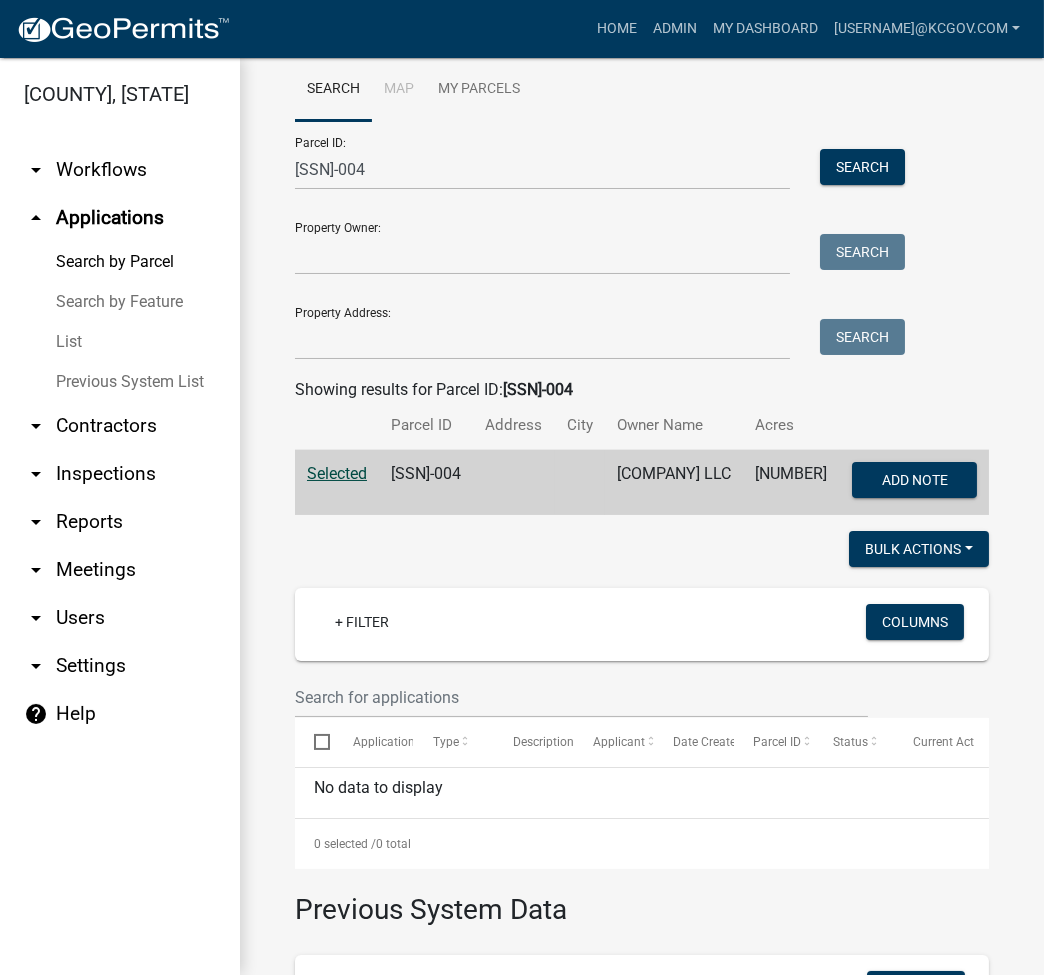 scroll, scrollTop: 0, scrollLeft: 0, axis: both 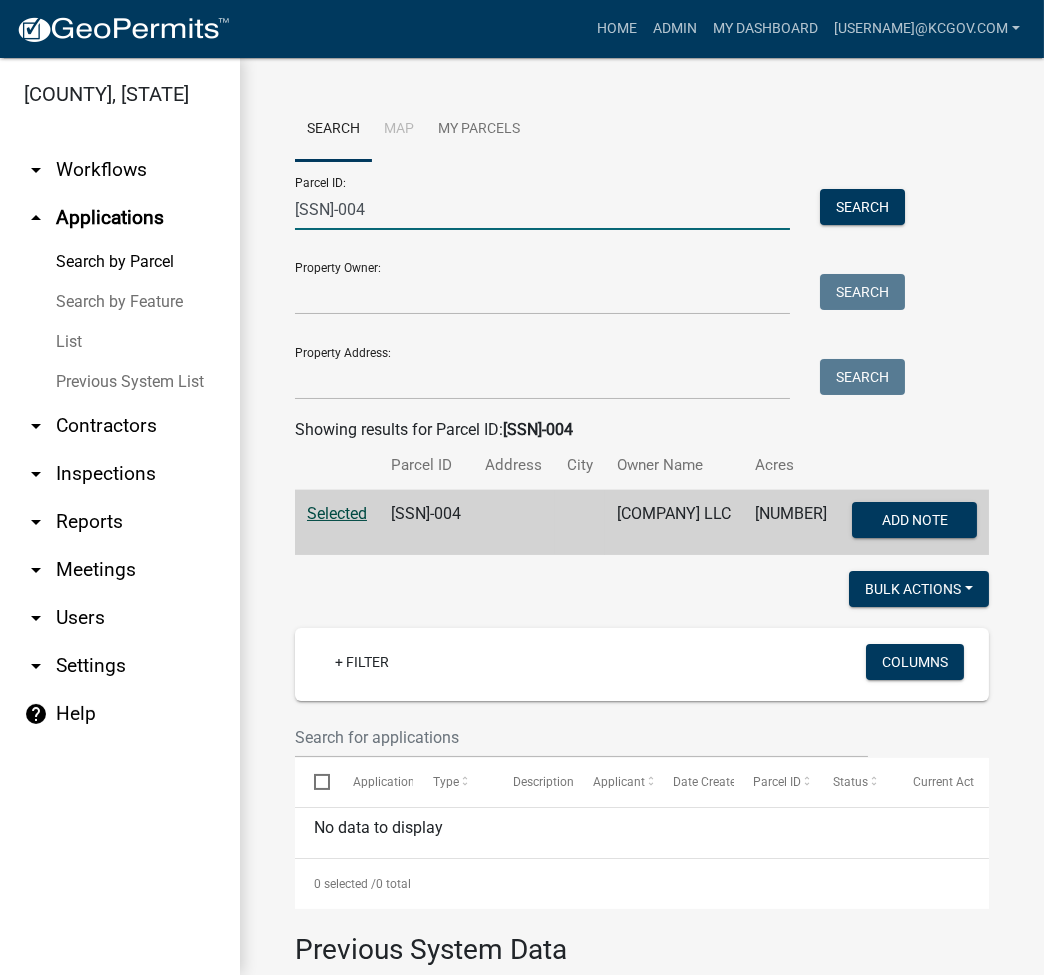 click on "020-036-004" at bounding box center (542, 209) 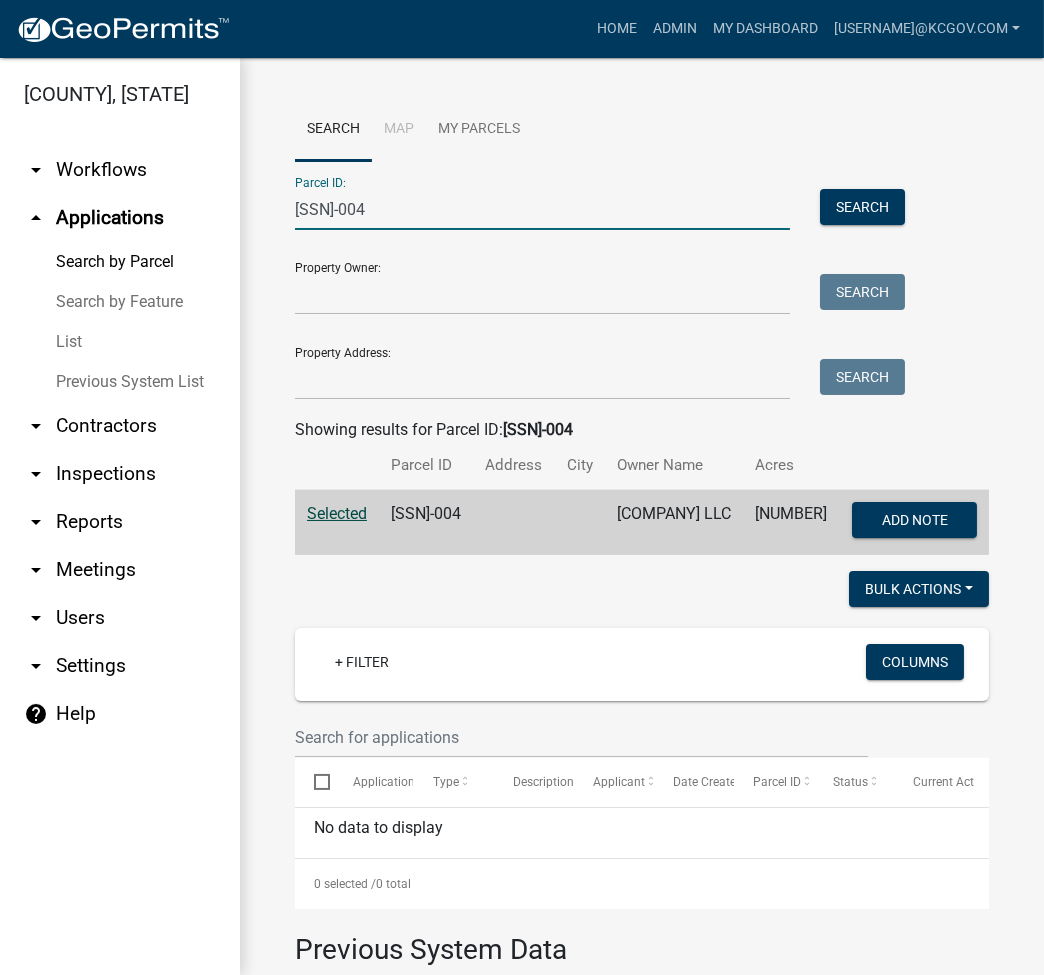 click on "020-036-004" at bounding box center [542, 209] 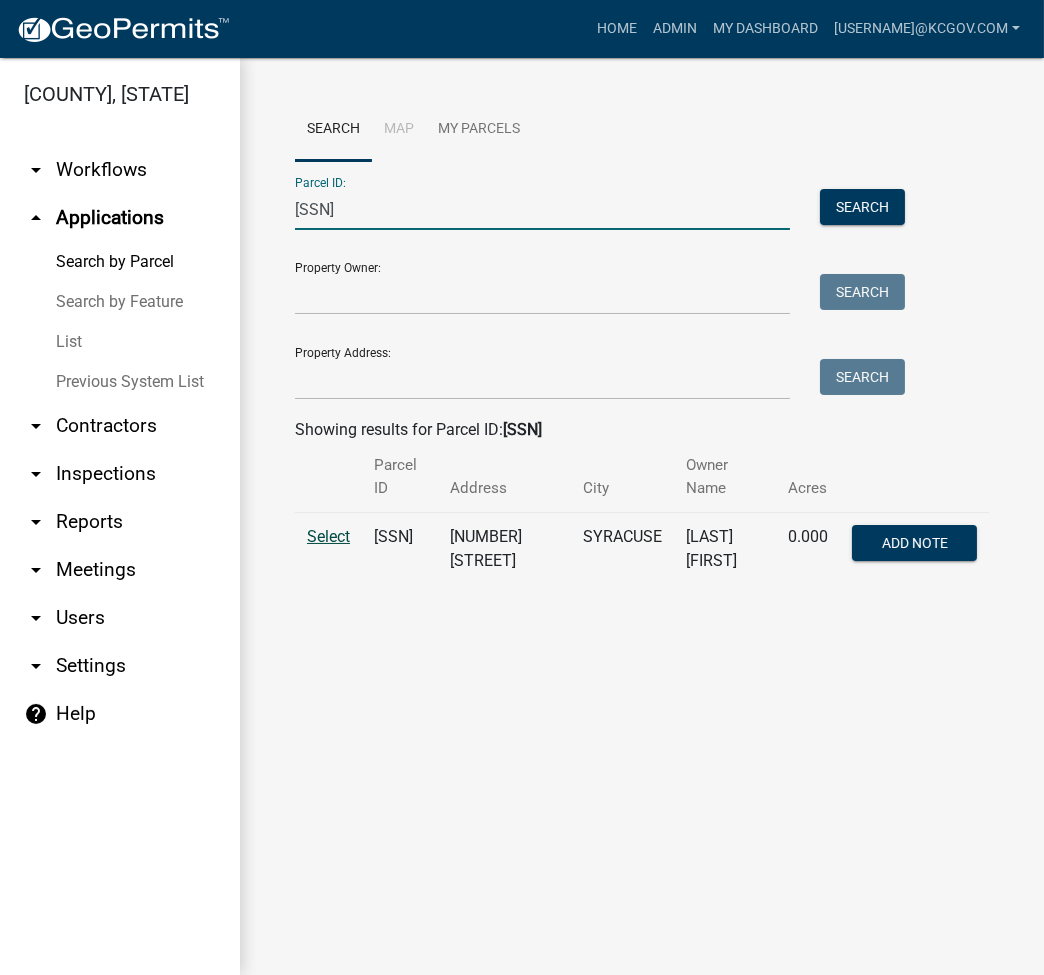 type on "008-025-061" 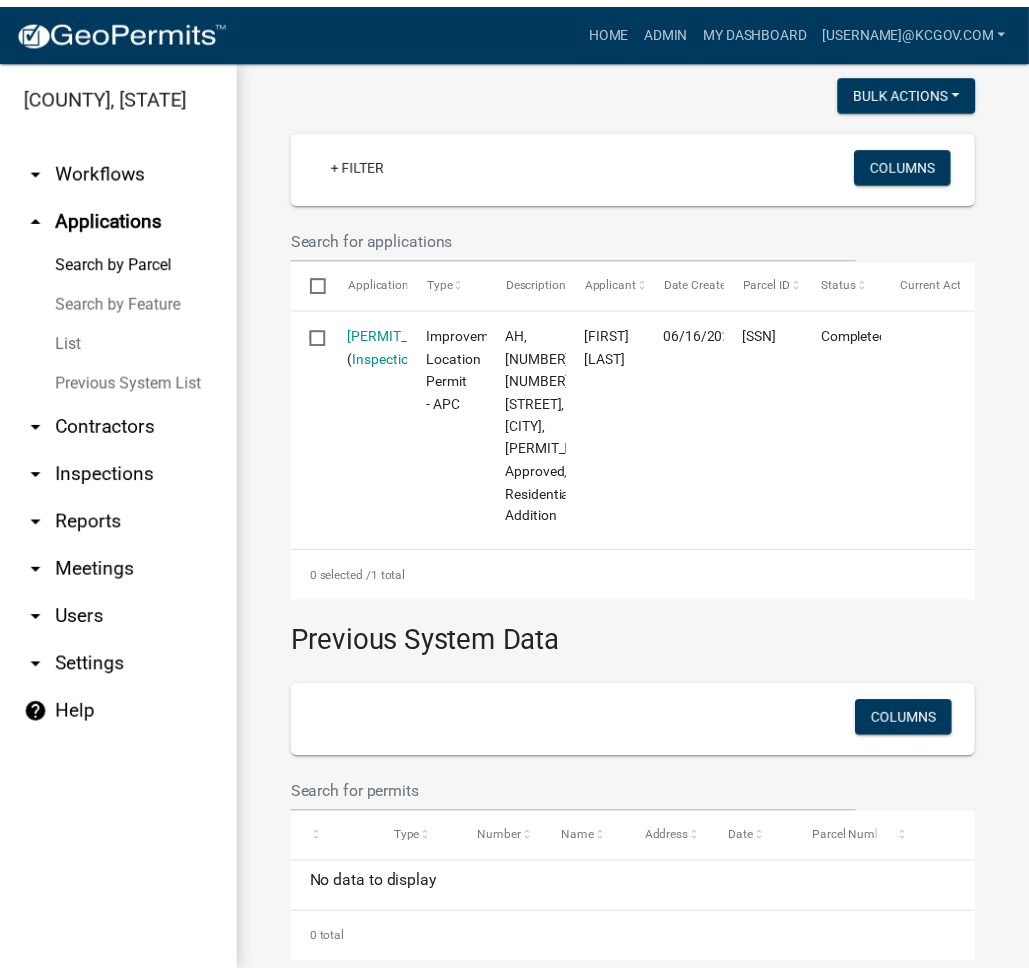 scroll, scrollTop: 674, scrollLeft: 0, axis: vertical 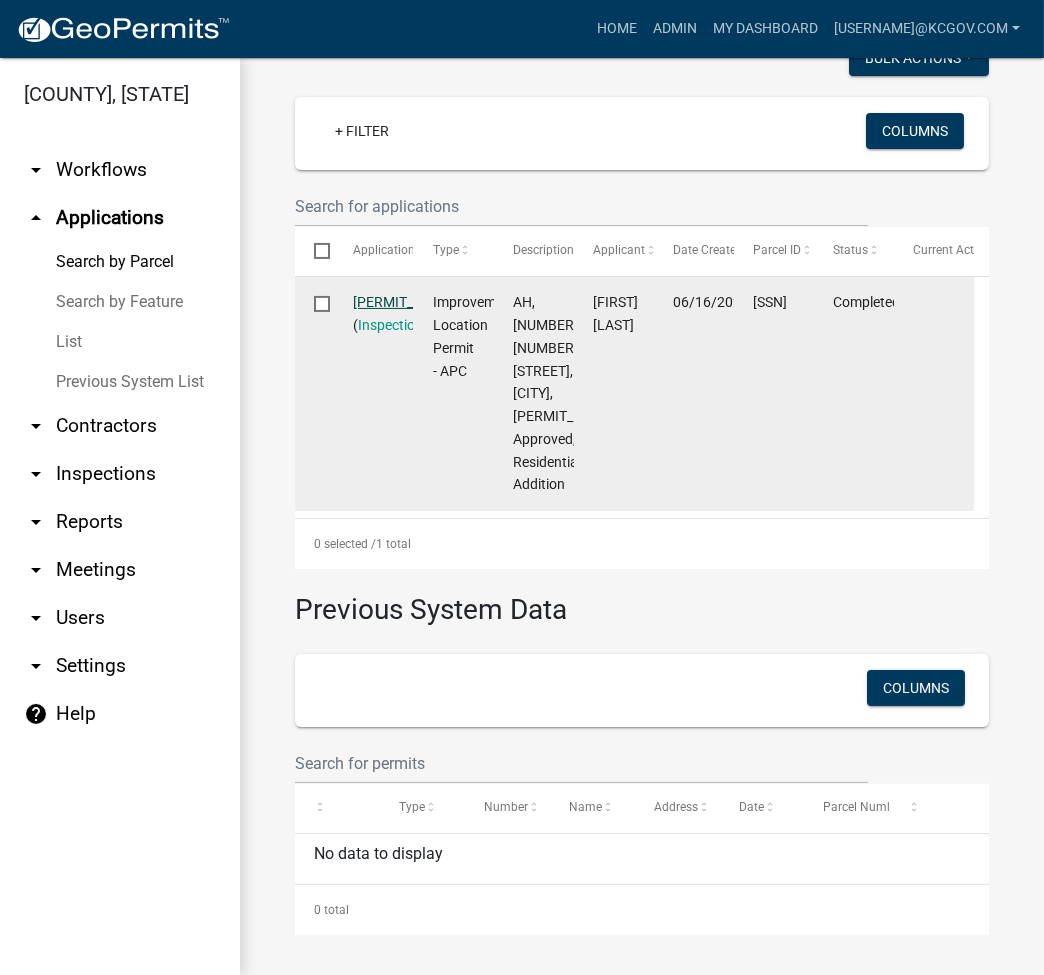 click on "ILP2025-687" 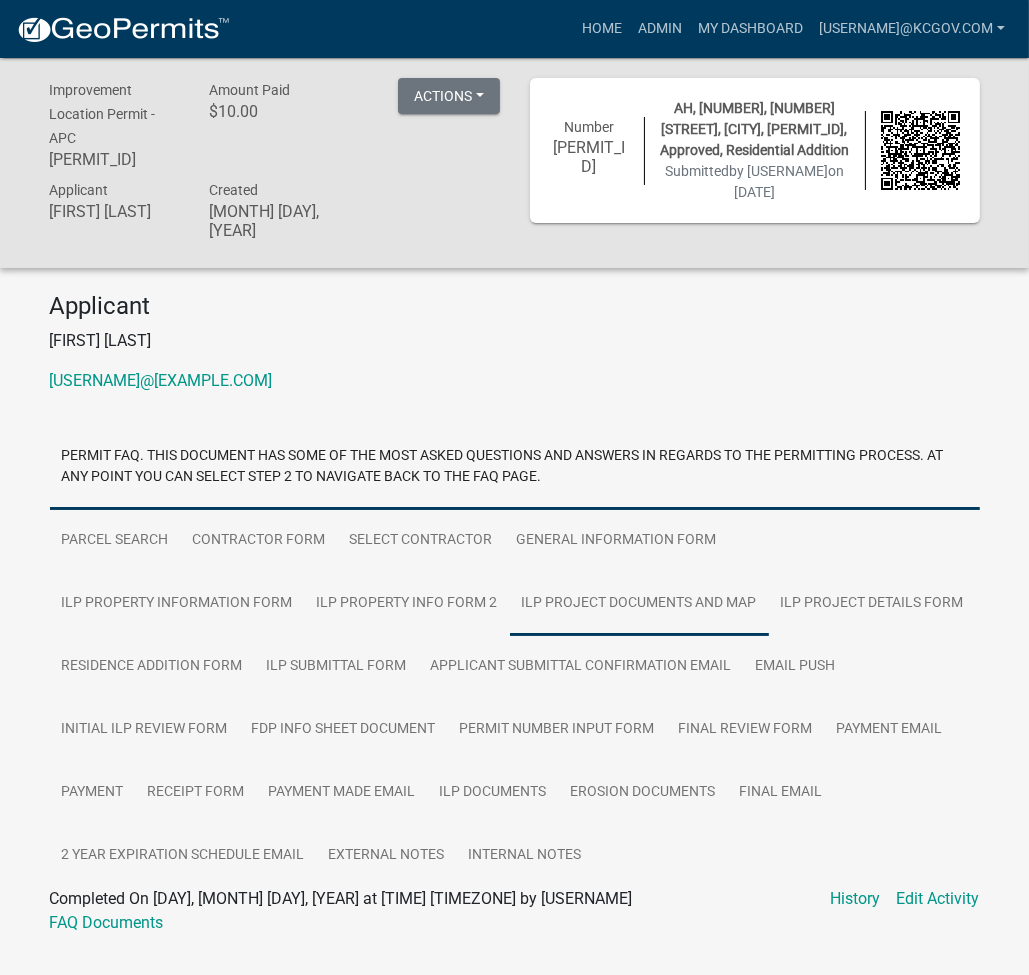 scroll, scrollTop: 58, scrollLeft: 0, axis: vertical 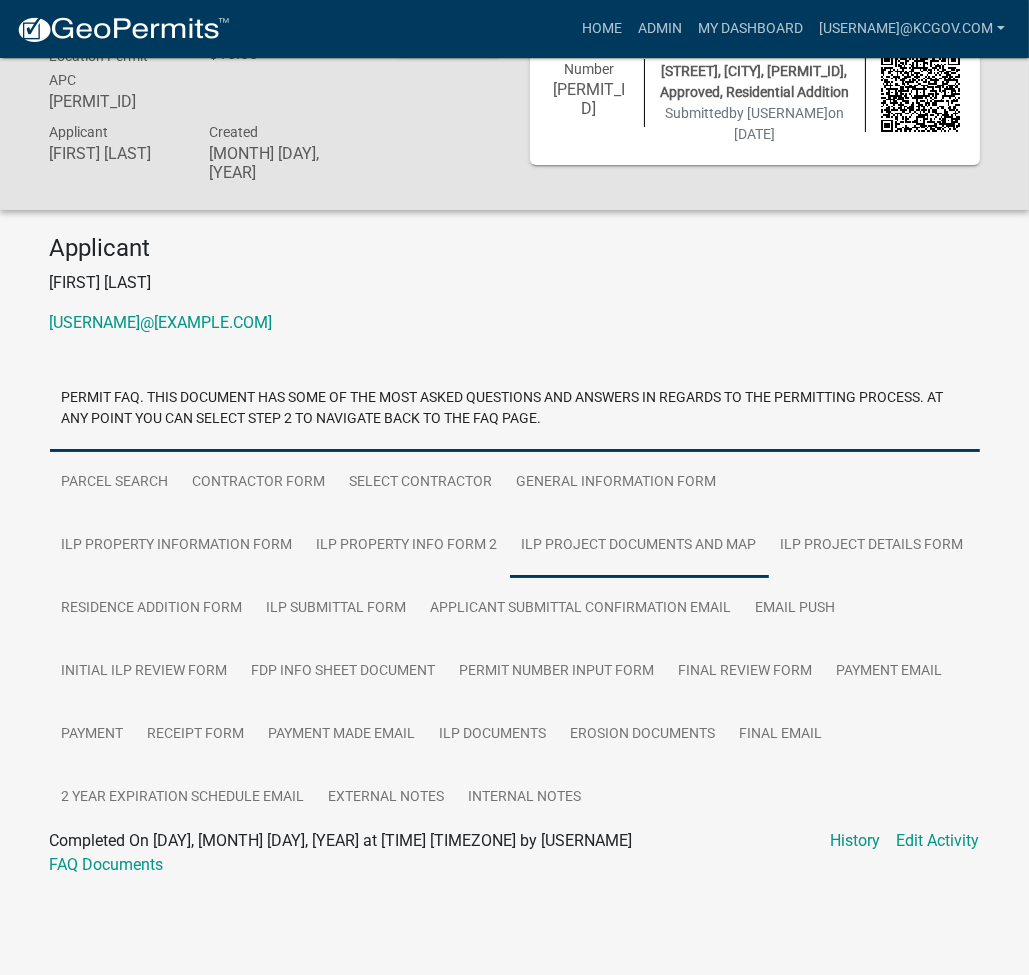 click on "ILP Project Documents and Map" at bounding box center (639, 546) 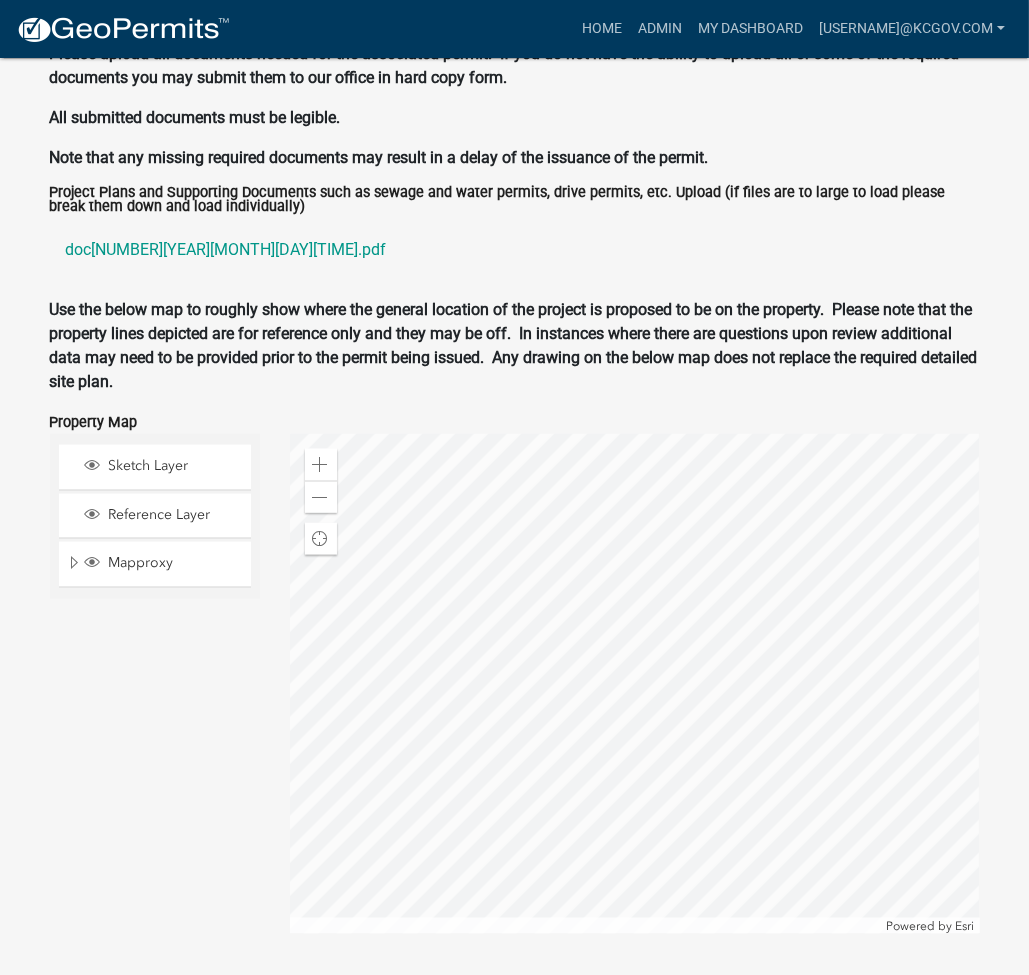 scroll, scrollTop: 2583, scrollLeft: 0, axis: vertical 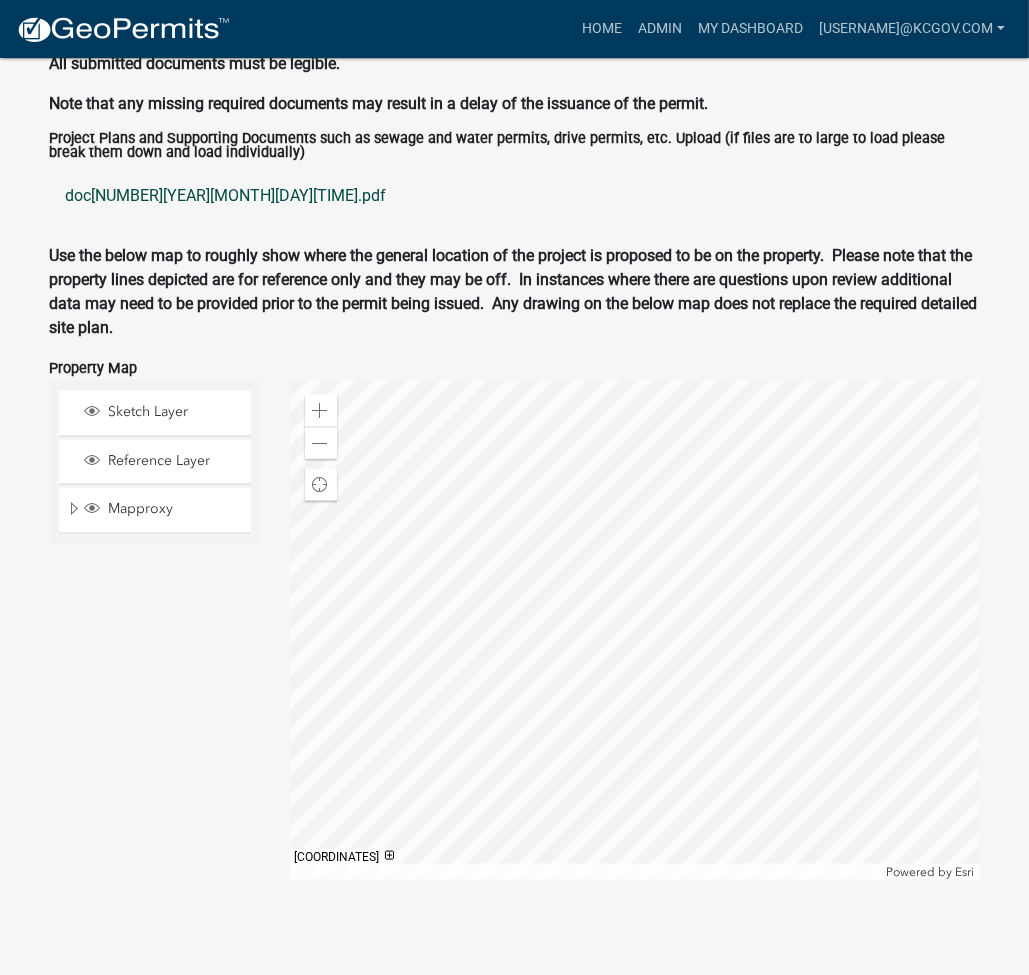click on "doc26820620250616115640.pdf" 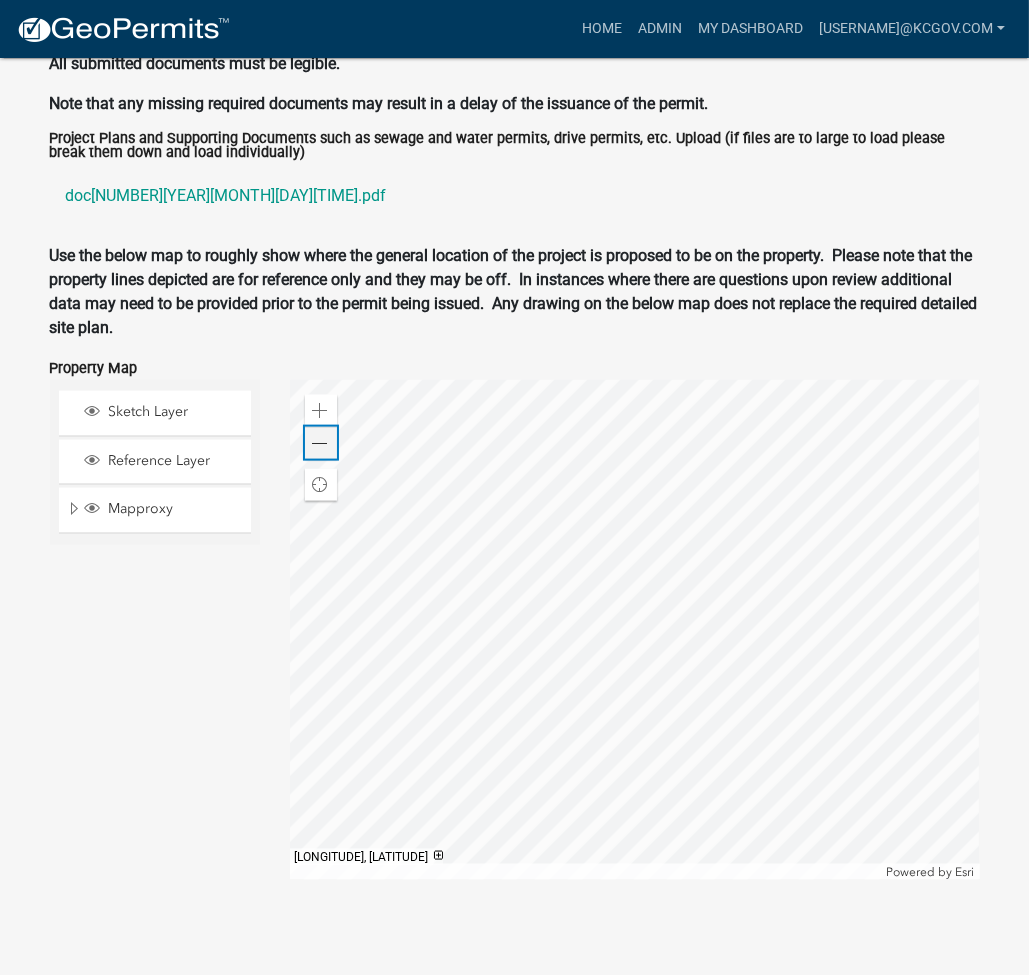 click 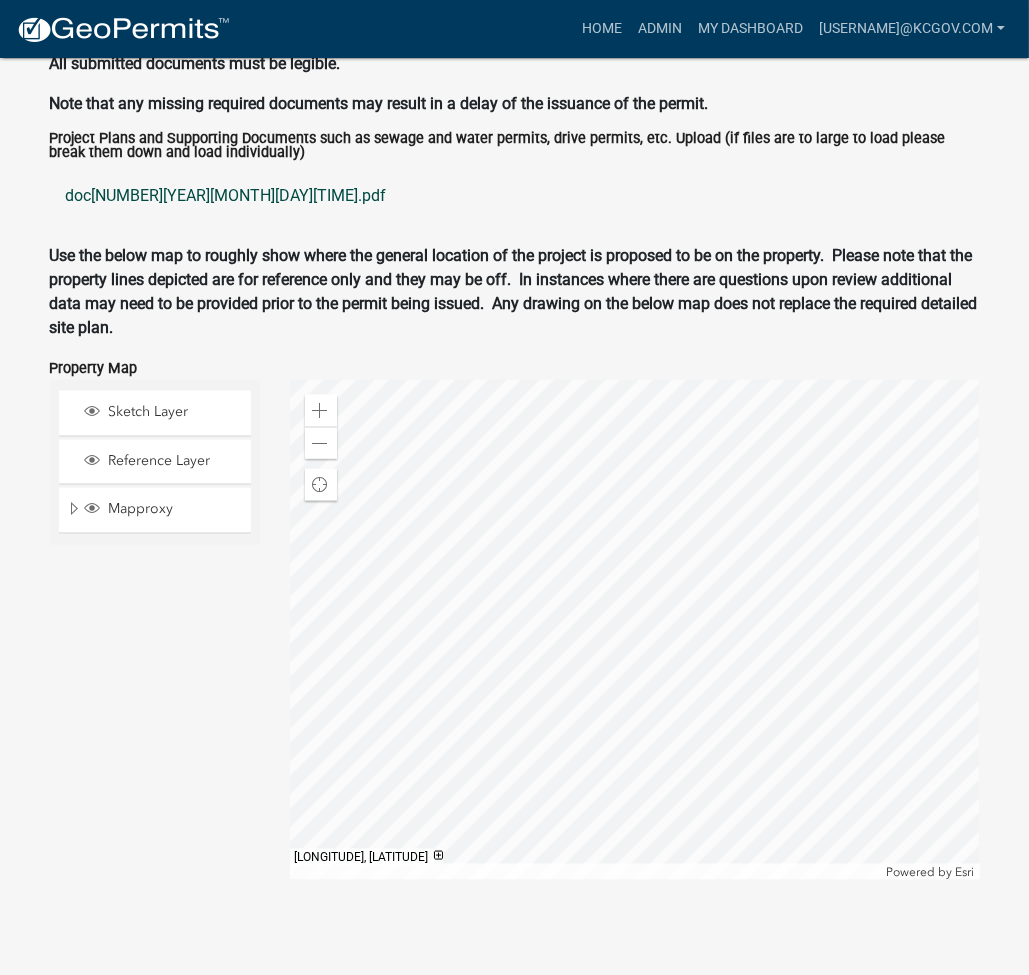 click on "doc26820620250616115640.pdf" 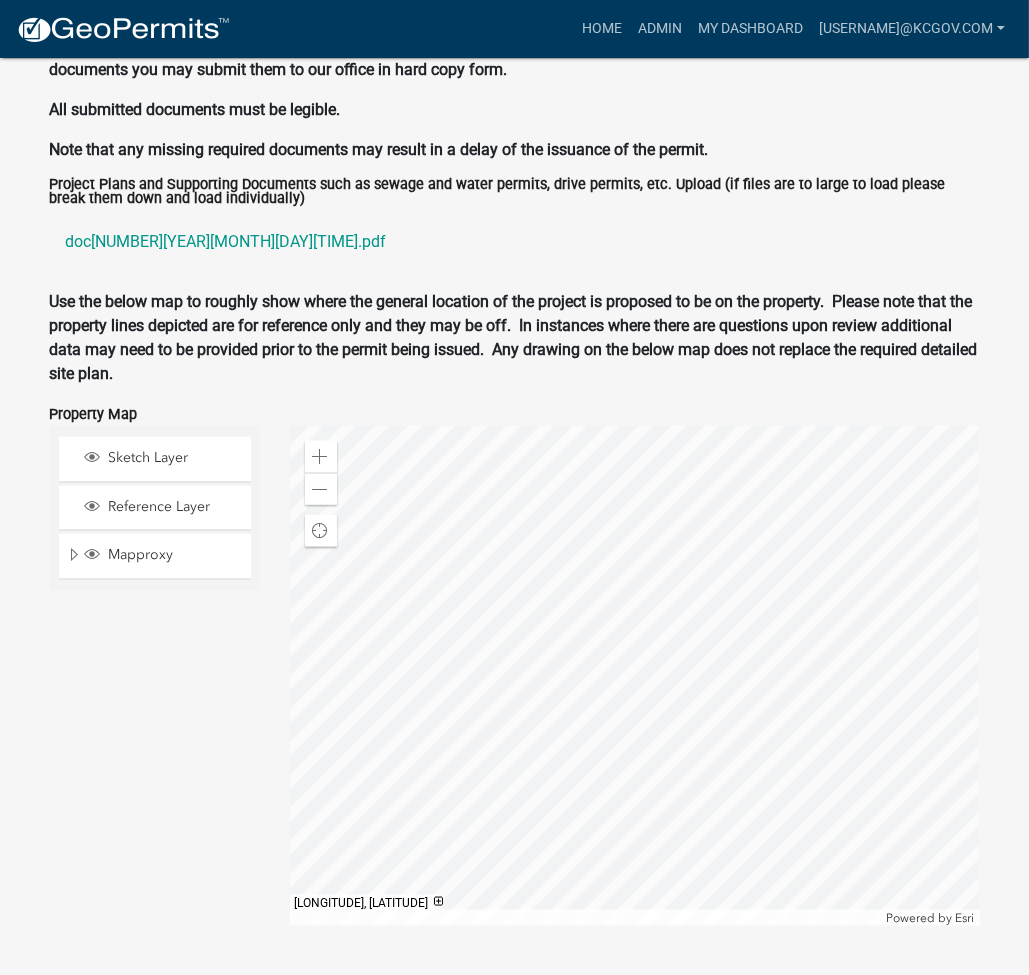 scroll, scrollTop: 2583, scrollLeft: 0, axis: vertical 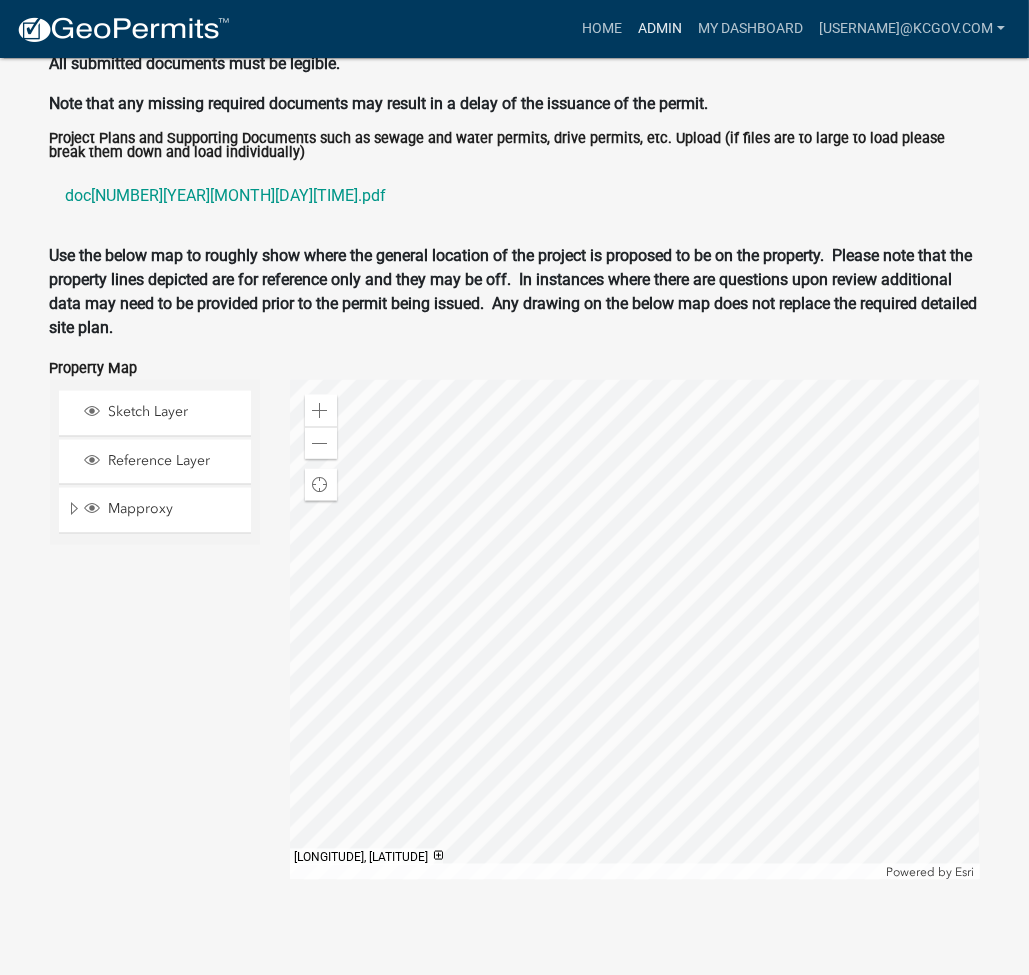click on "Admin" at bounding box center (660, 29) 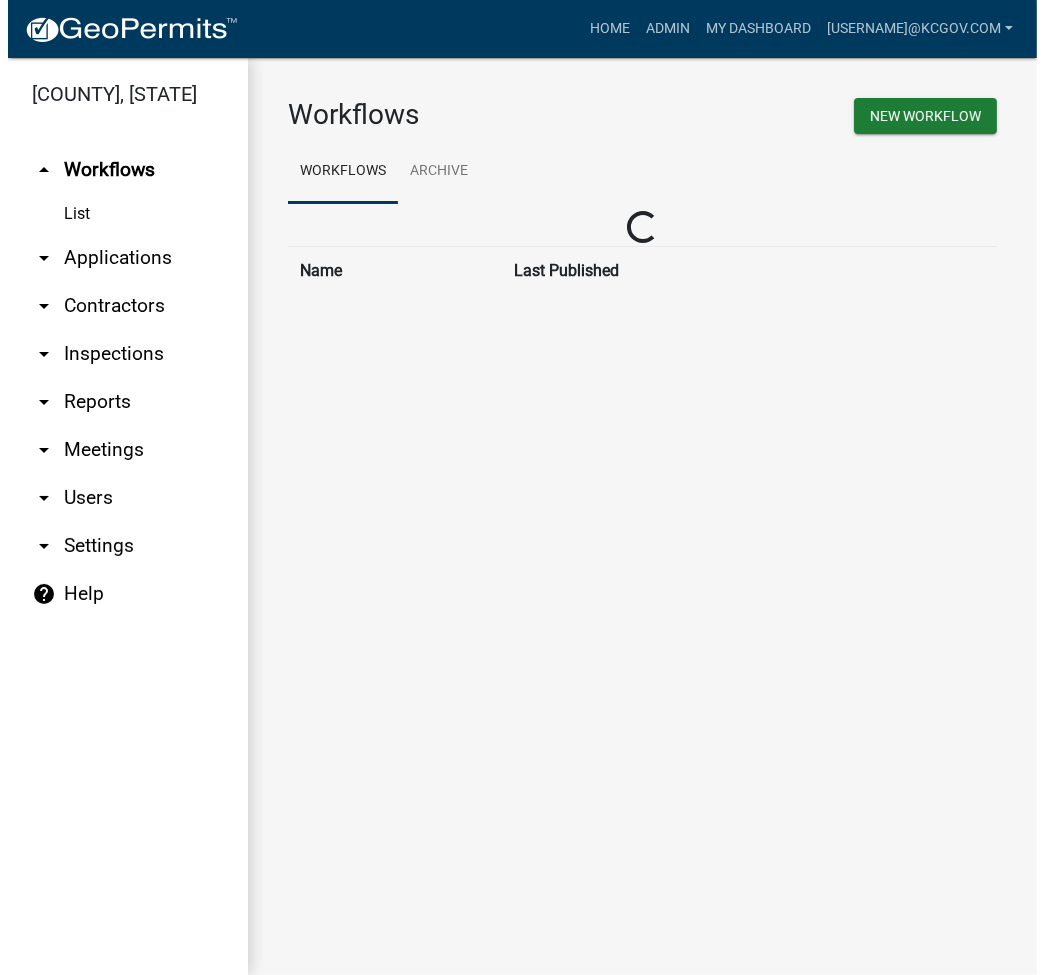 scroll, scrollTop: 0, scrollLeft: 0, axis: both 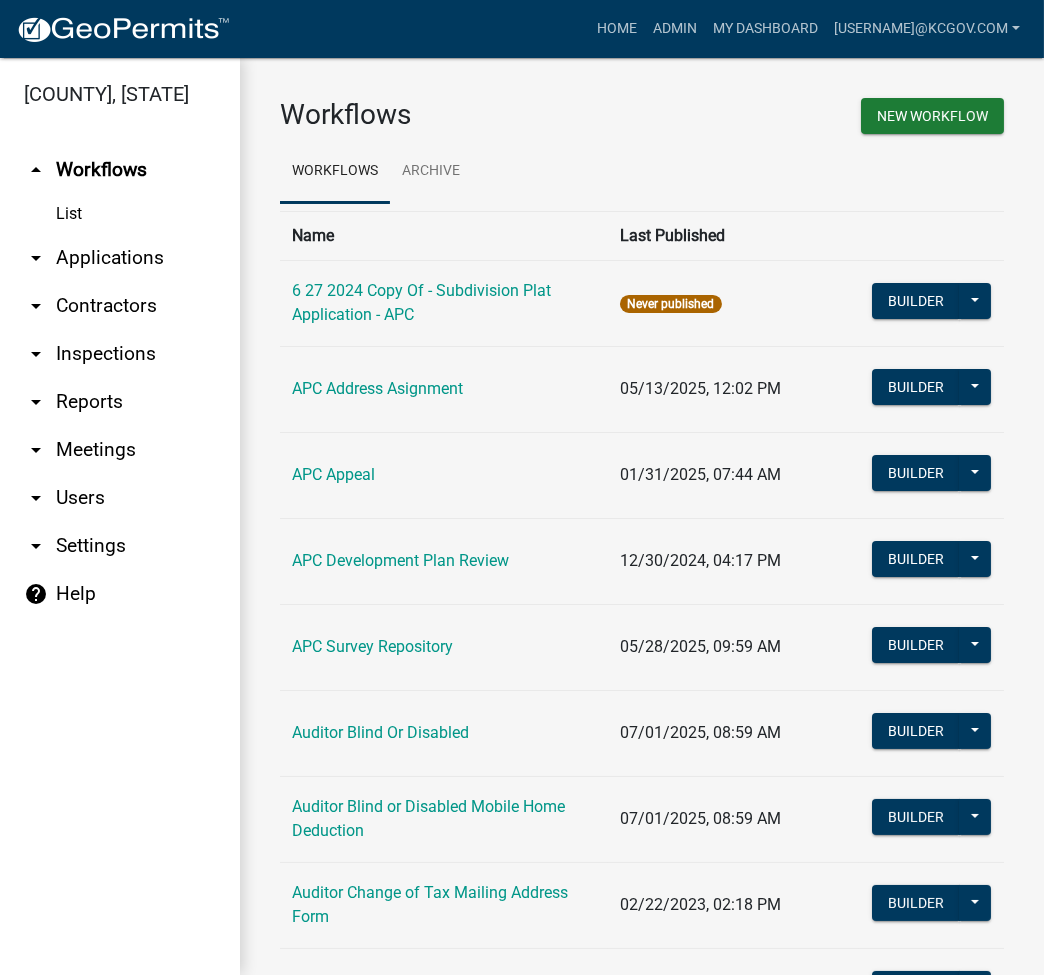 click on "arrow_drop_down   Applications" at bounding box center (120, 258) 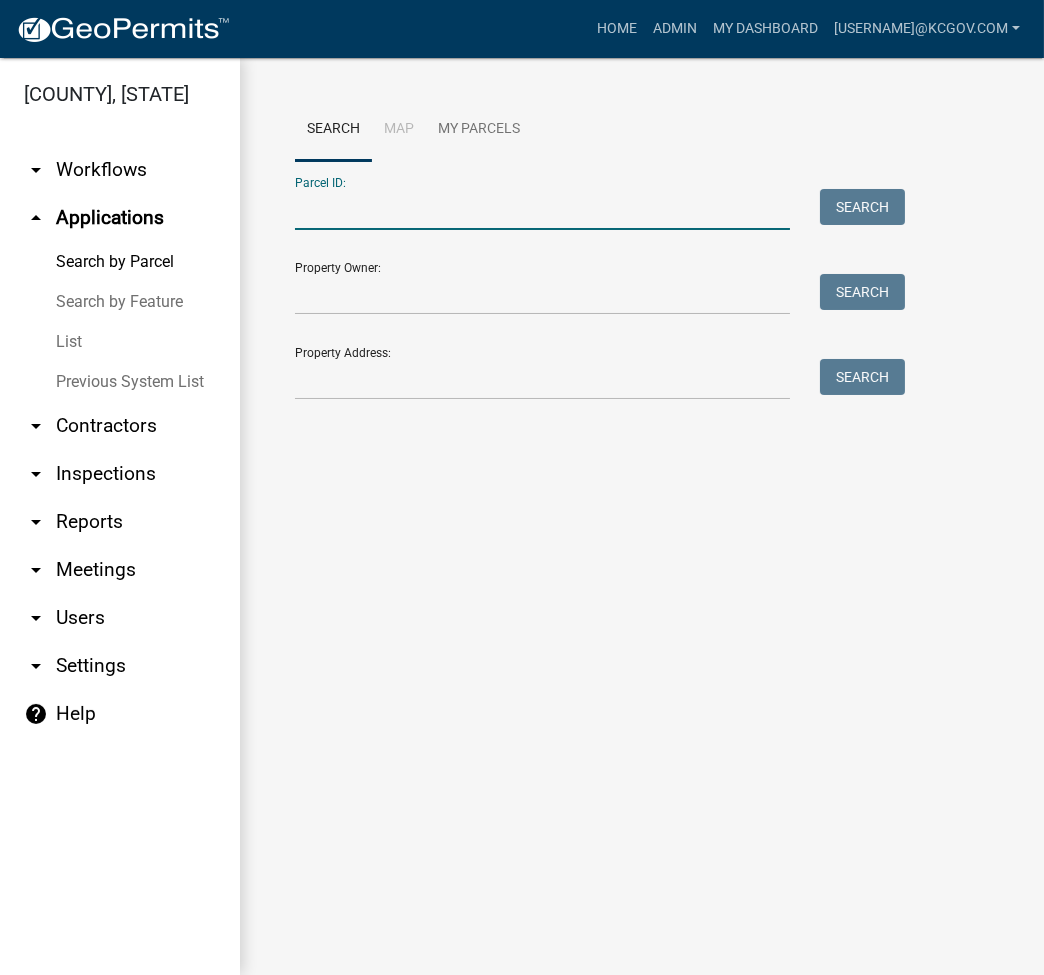click on "Parcel ID:" at bounding box center [542, 209] 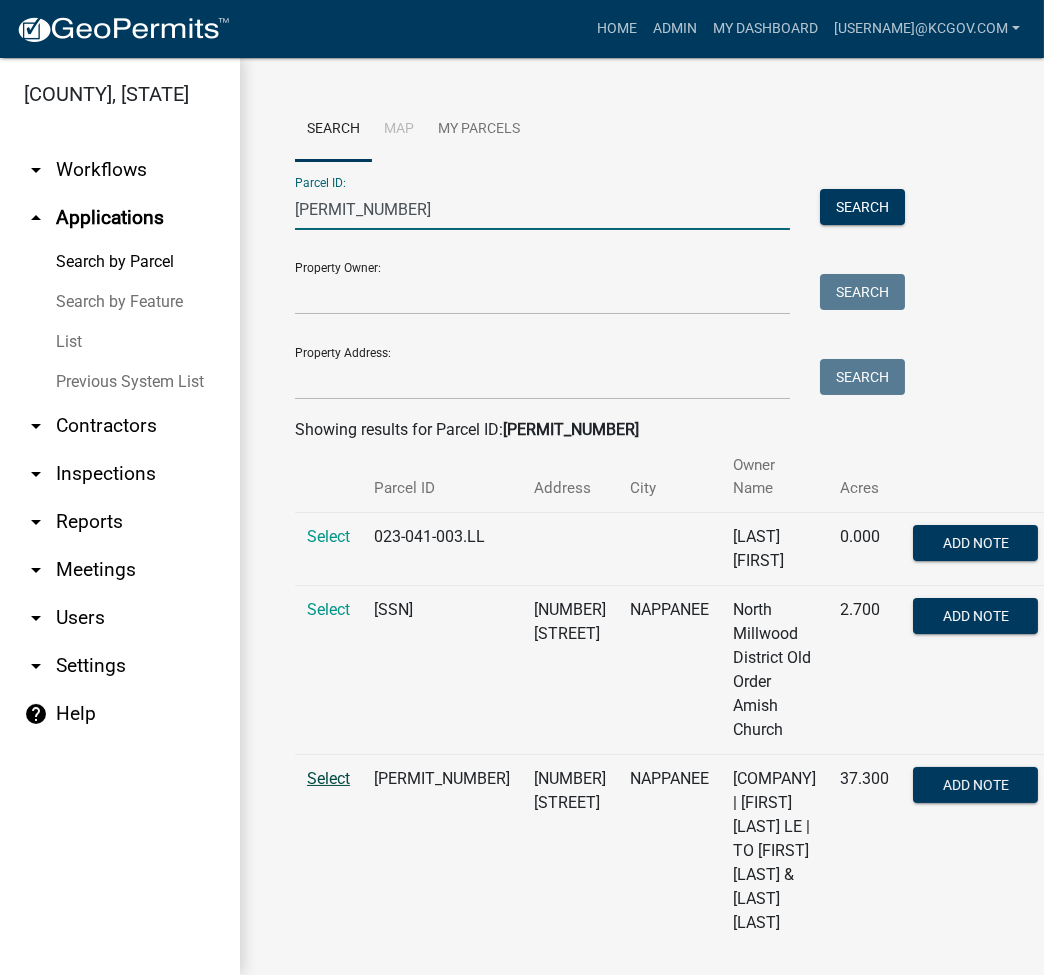 type on "023-041-003" 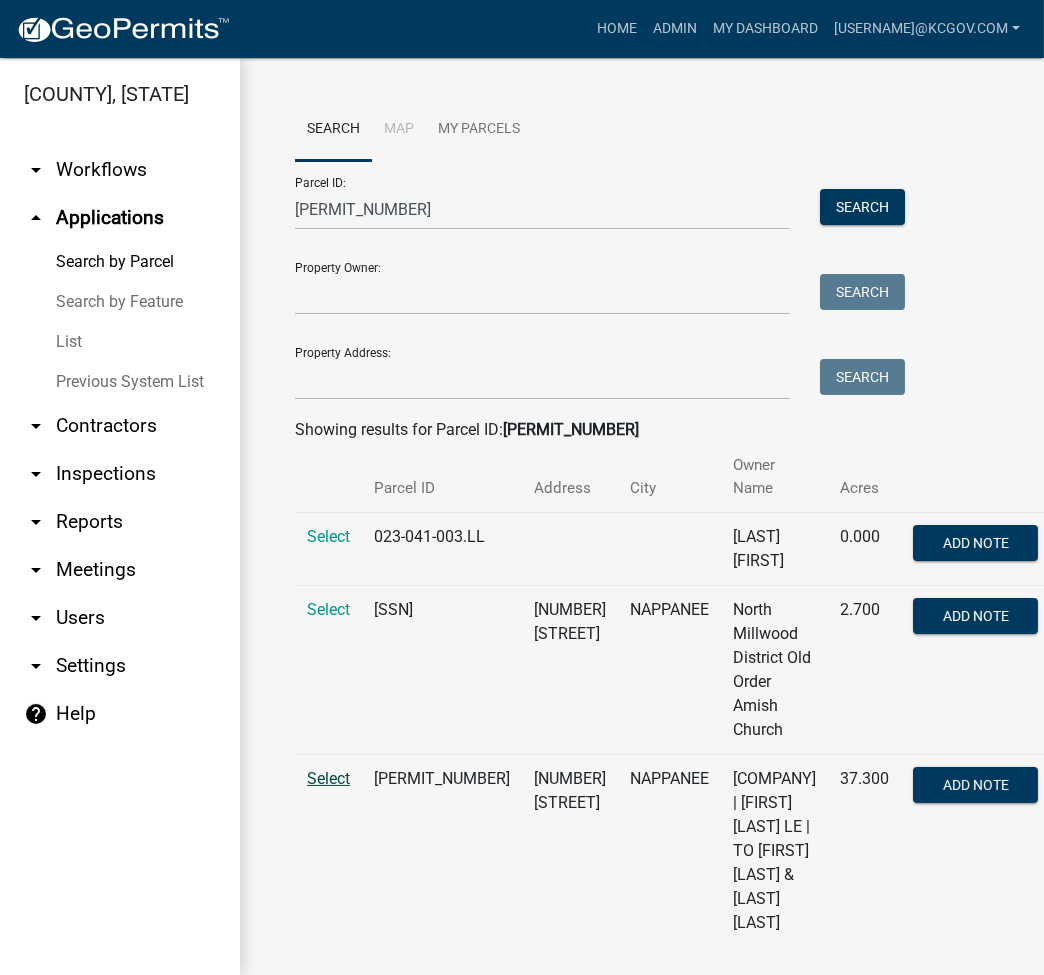 click on "Select" at bounding box center (328, 778) 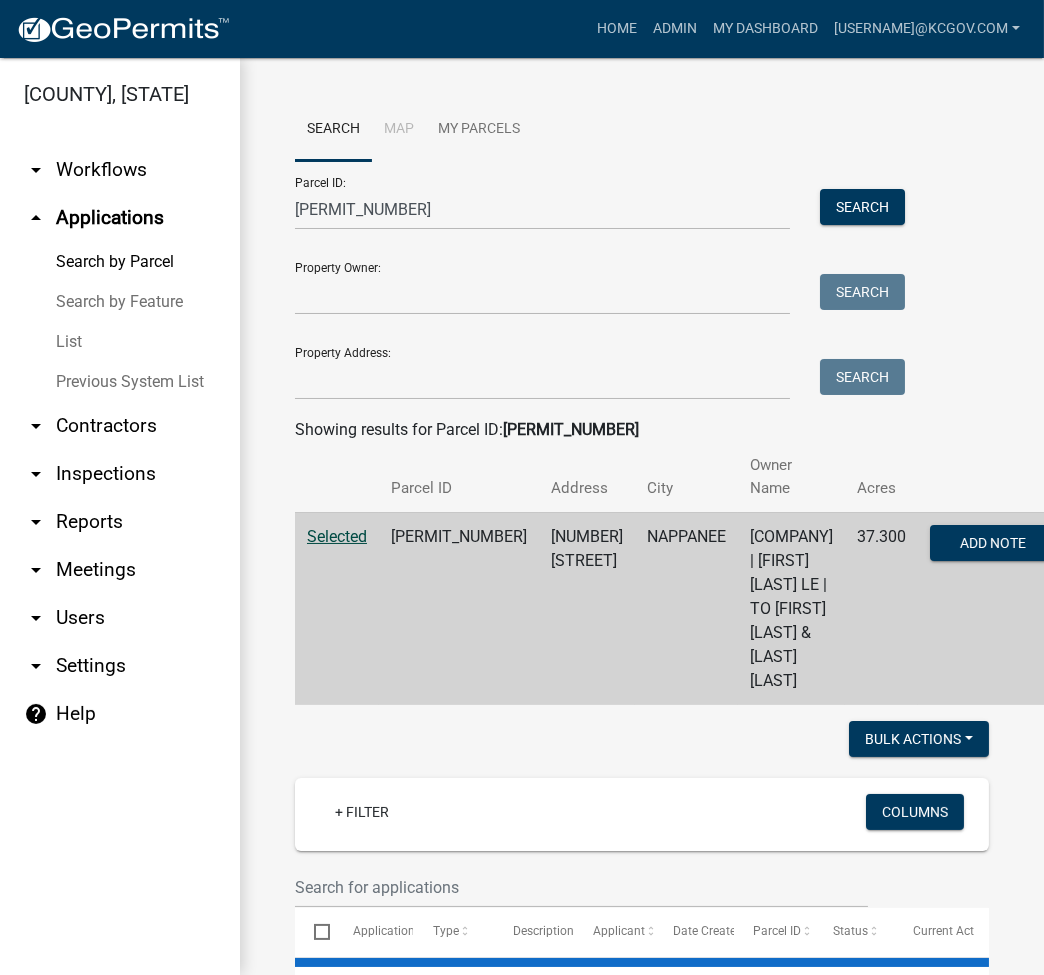 select on "3: 100" 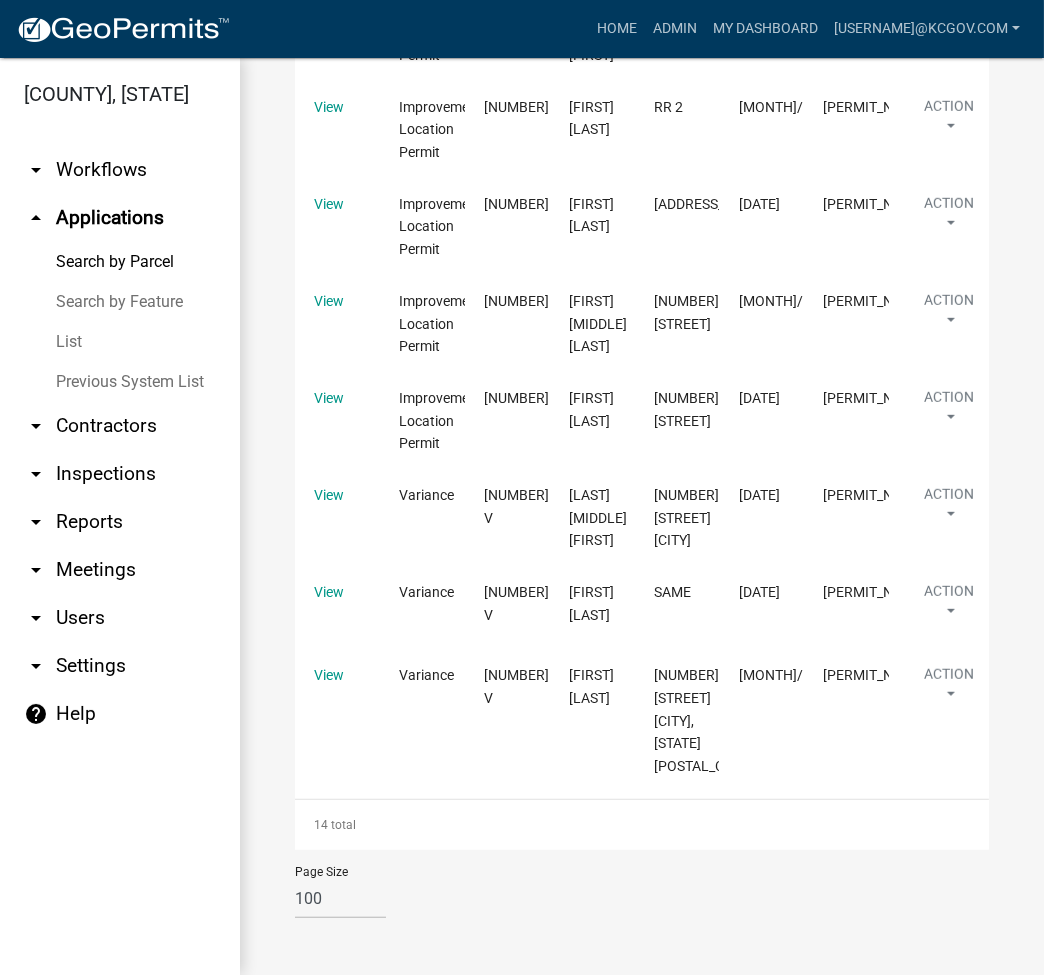 scroll, scrollTop: 2514, scrollLeft: 0, axis: vertical 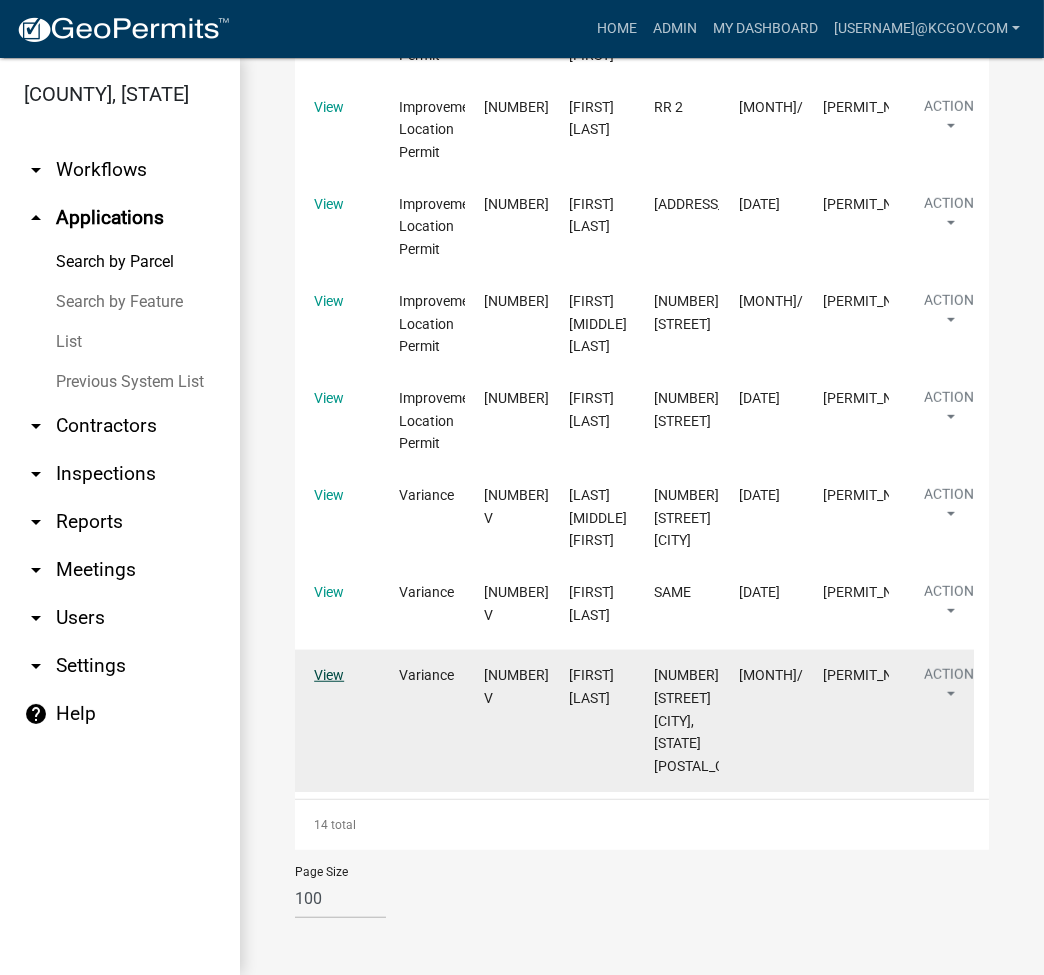 click on "View" at bounding box center [329, 675] 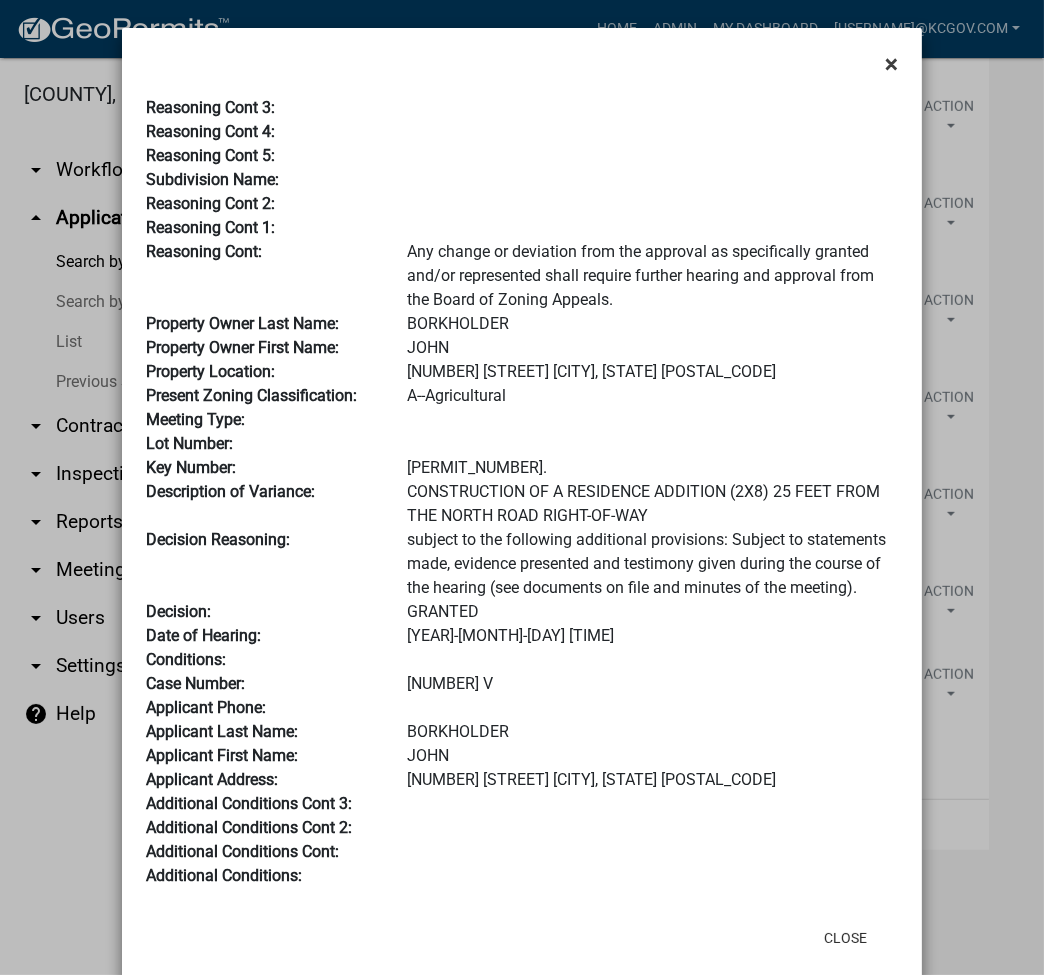 click on "×" 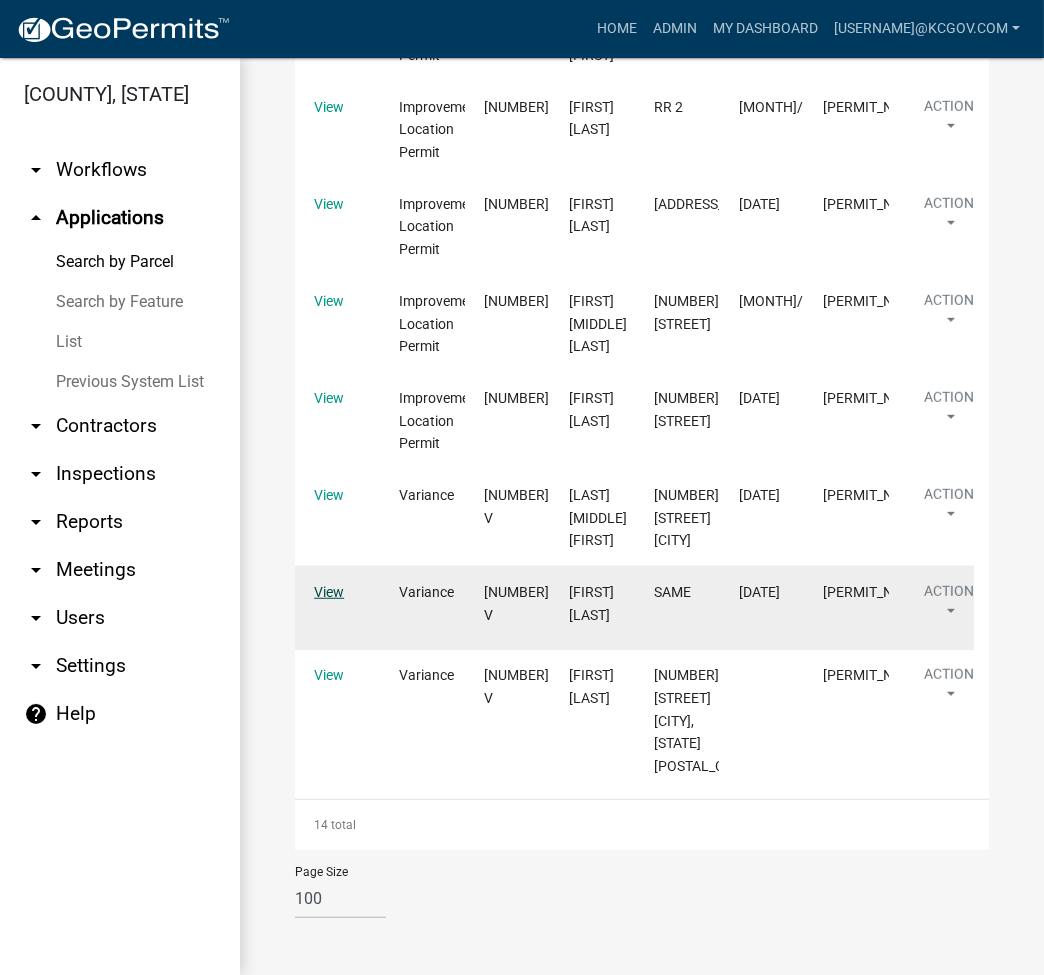 click on "View" at bounding box center [329, 592] 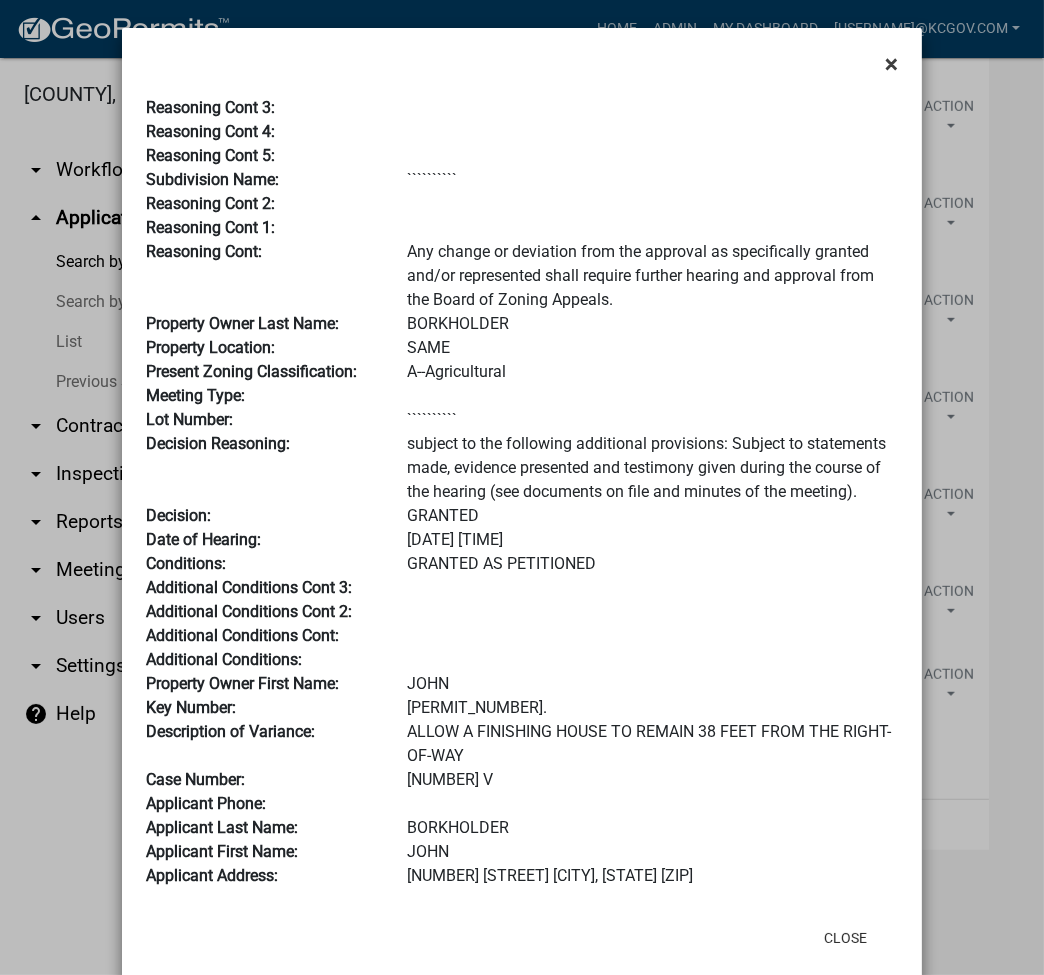 click on "×" 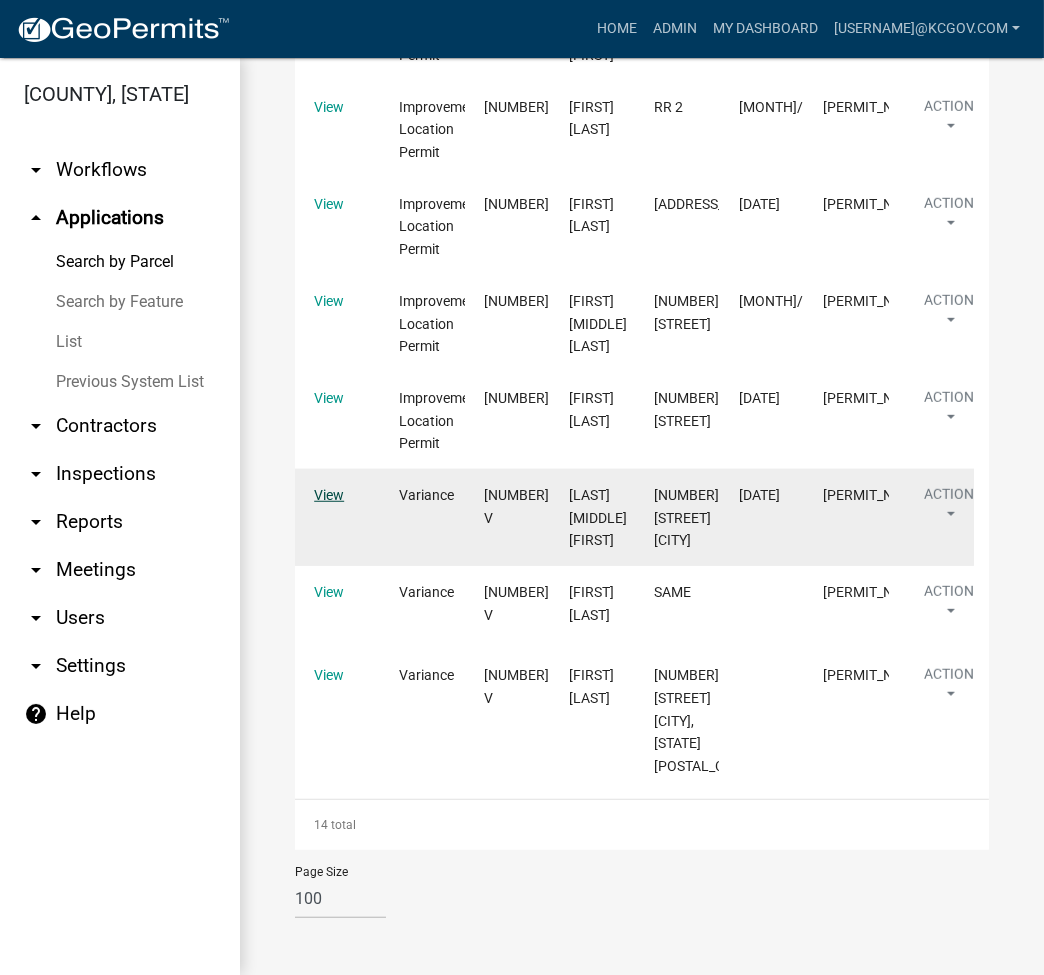 click on "View" at bounding box center (329, 495) 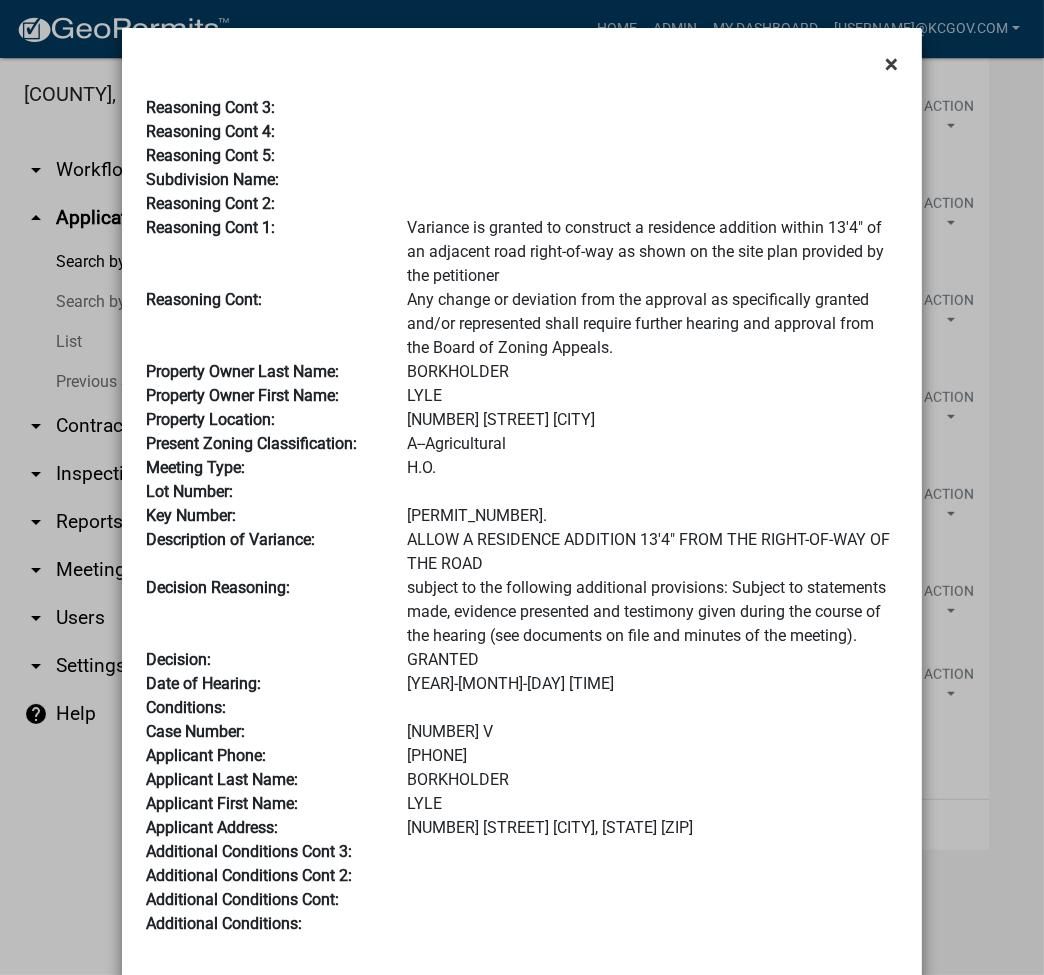 click on "×" 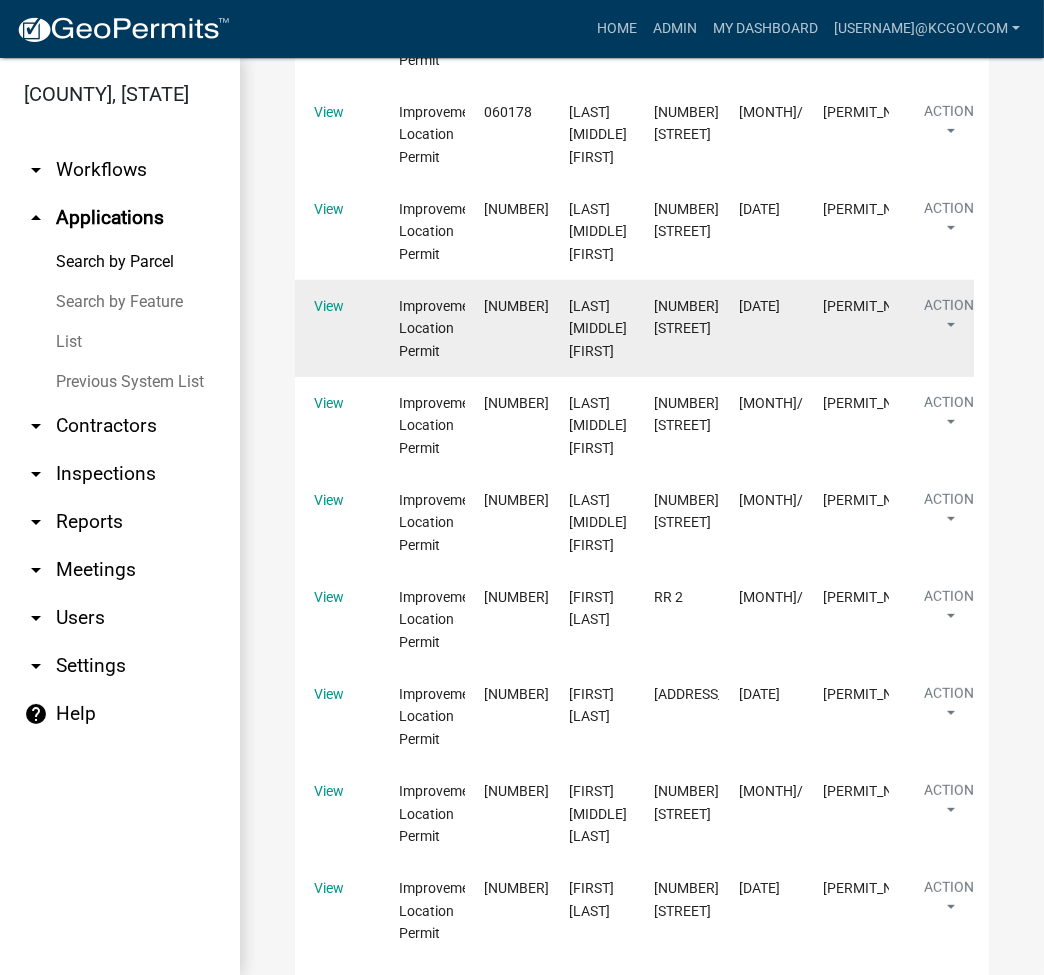 scroll, scrollTop: 1448, scrollLeft: 0, axis: vertical 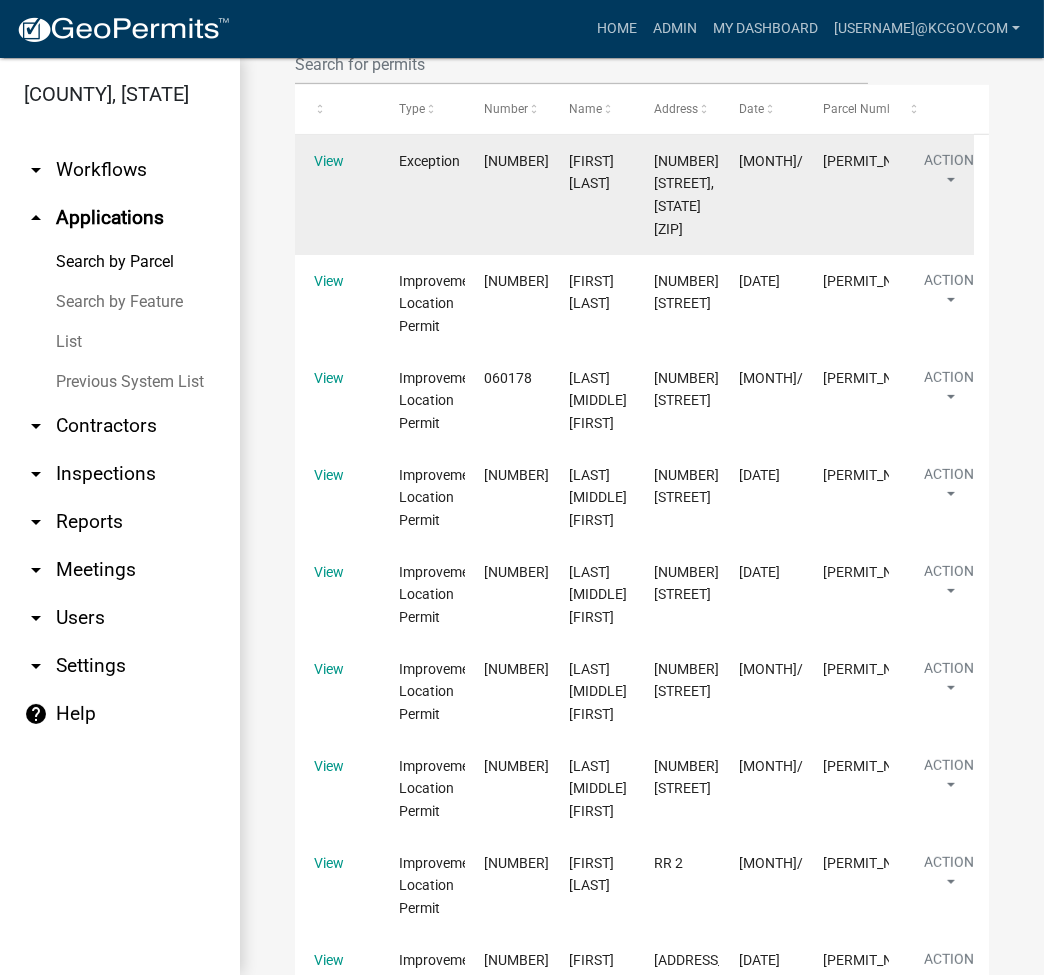 click on "View" 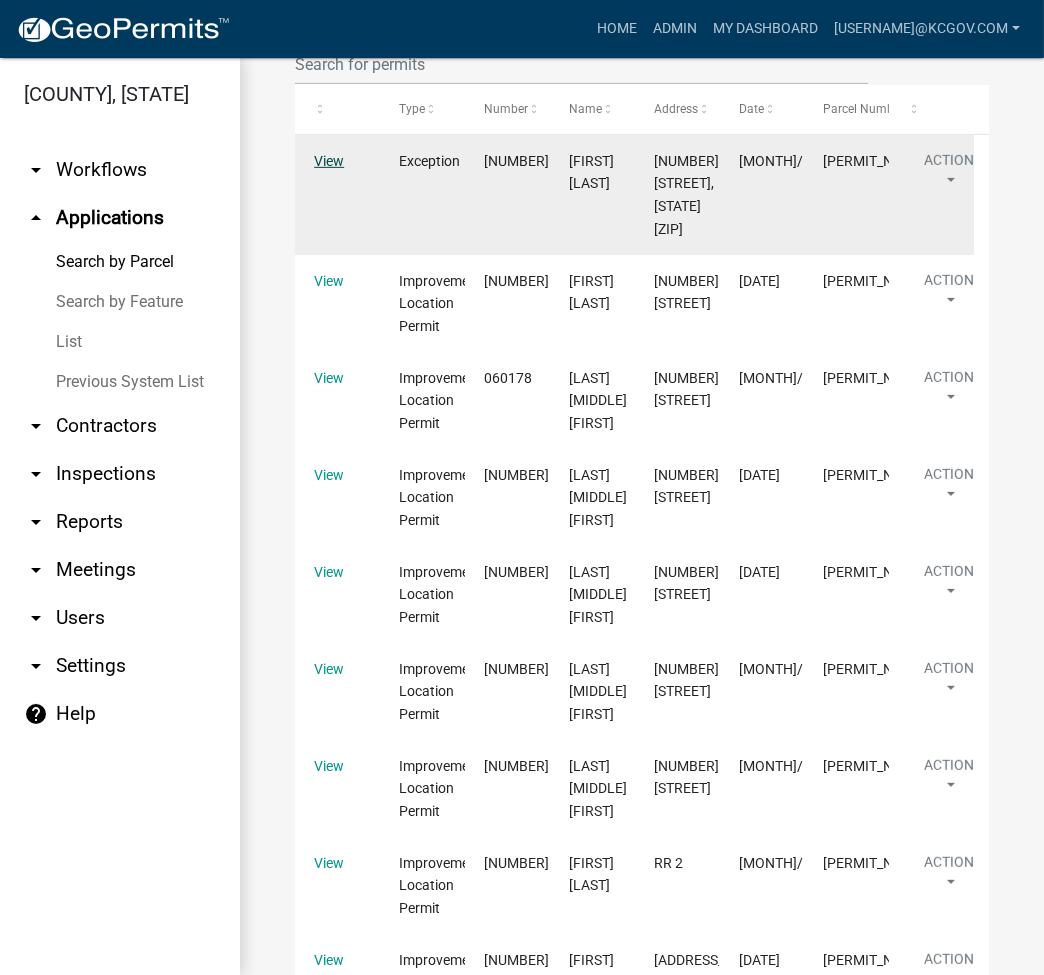 click on "View" at bounding box center [329, 161] 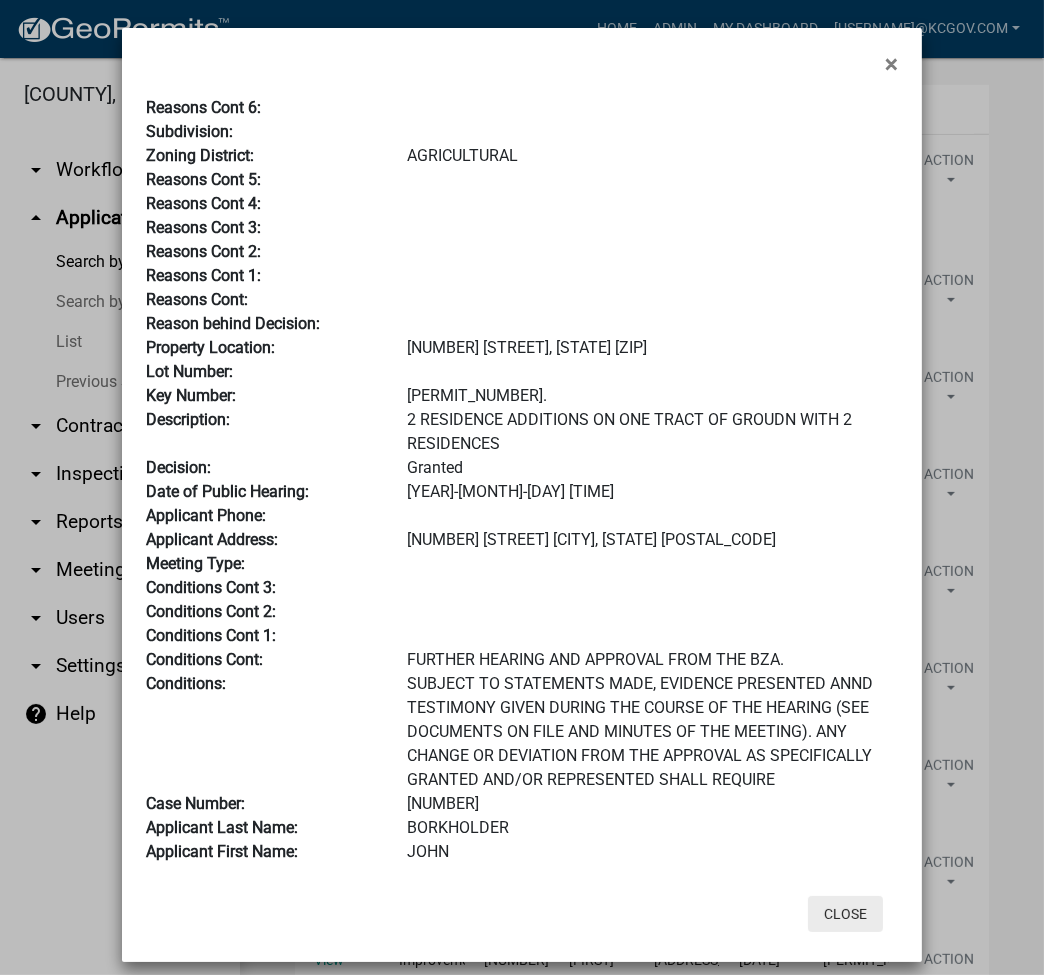 click on "Close" 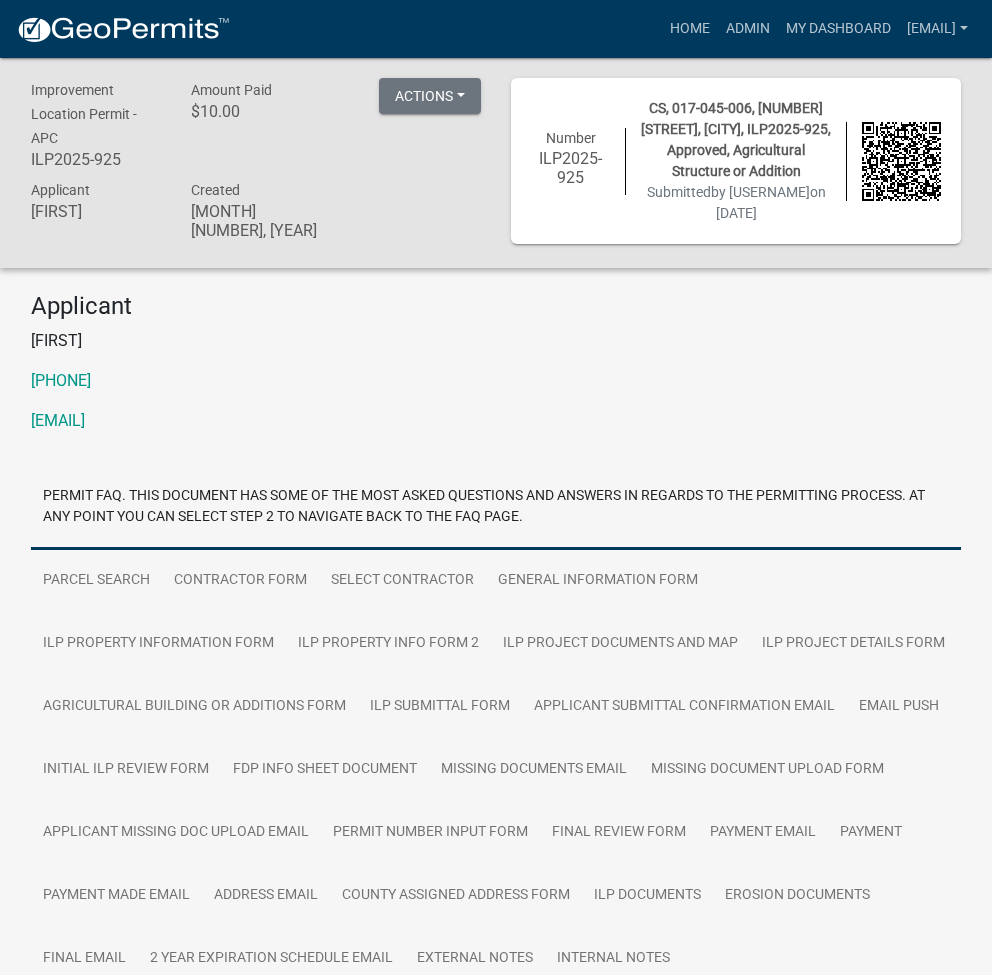 scroll, scrollTop: 0, scrollLeft: 0, axis: both 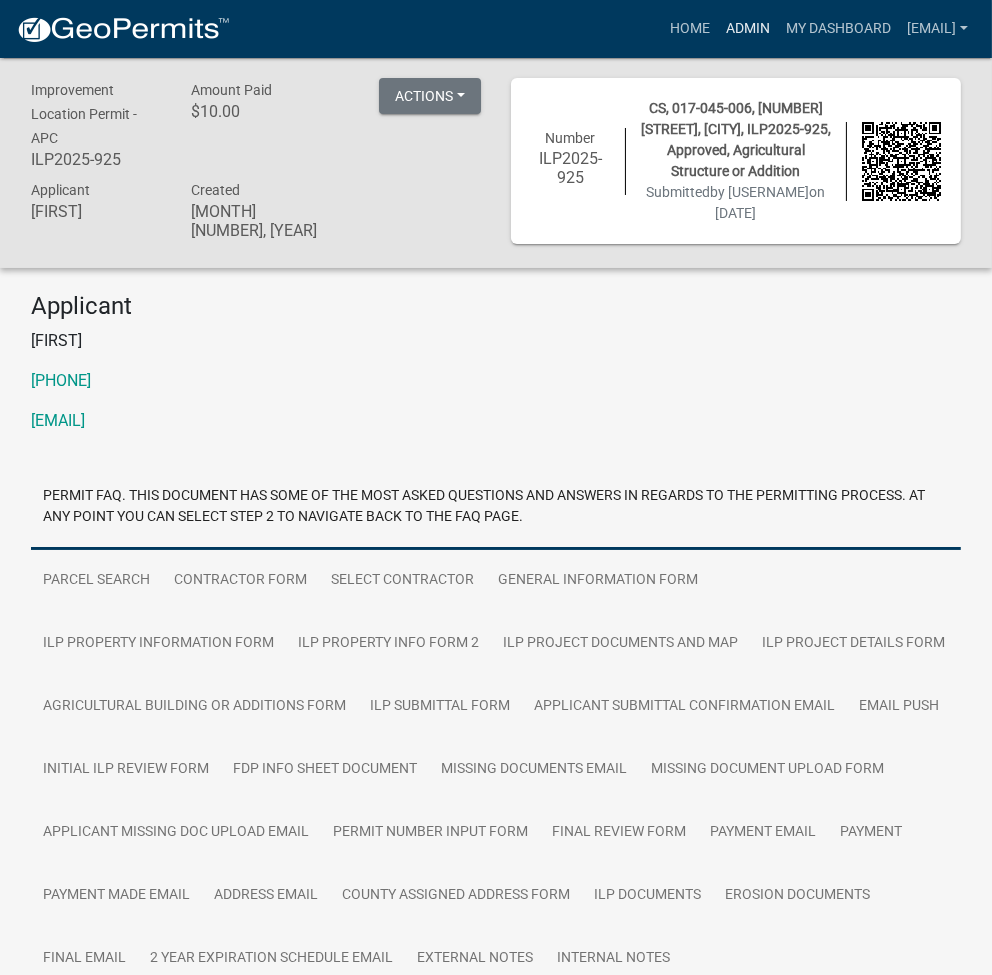 click on "Admin" at bounding box center (748, 29) 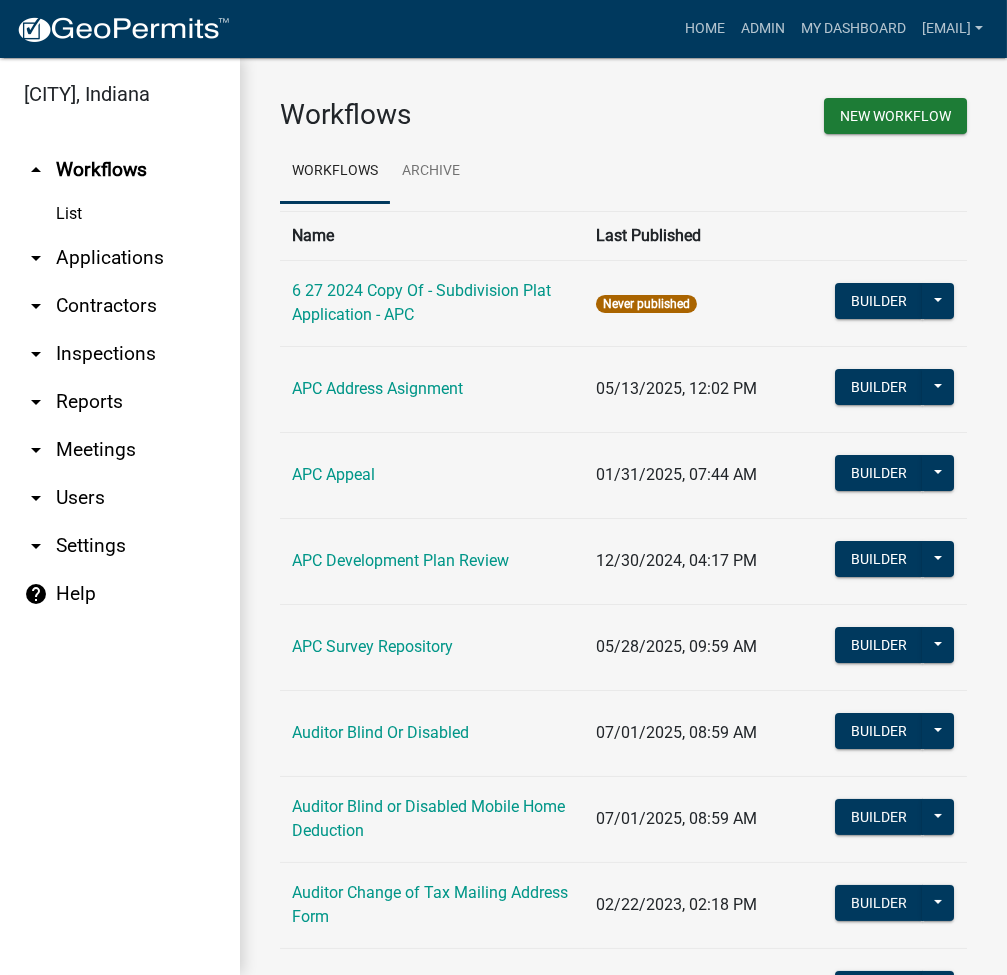 click on "arrow_drop_down   Applications" at bounding box center [120, 258] 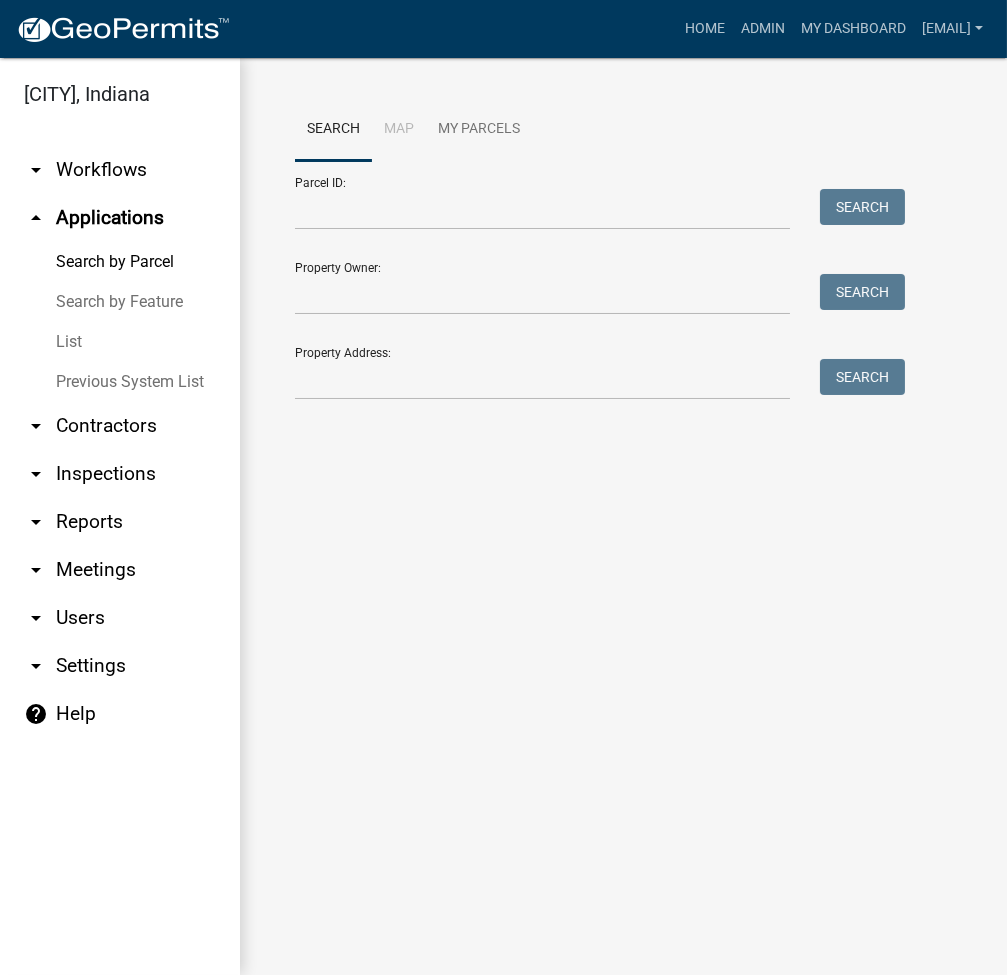 click on "List" at bounding box center (120, 342) 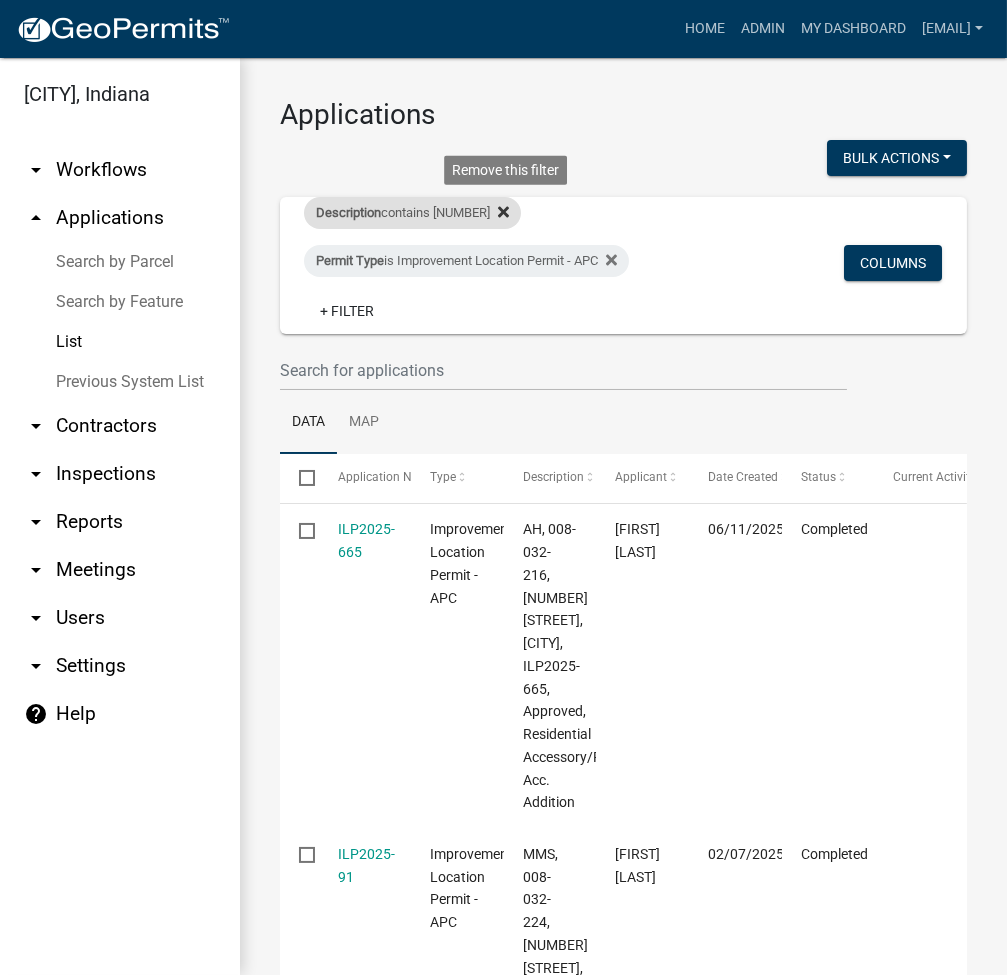 click 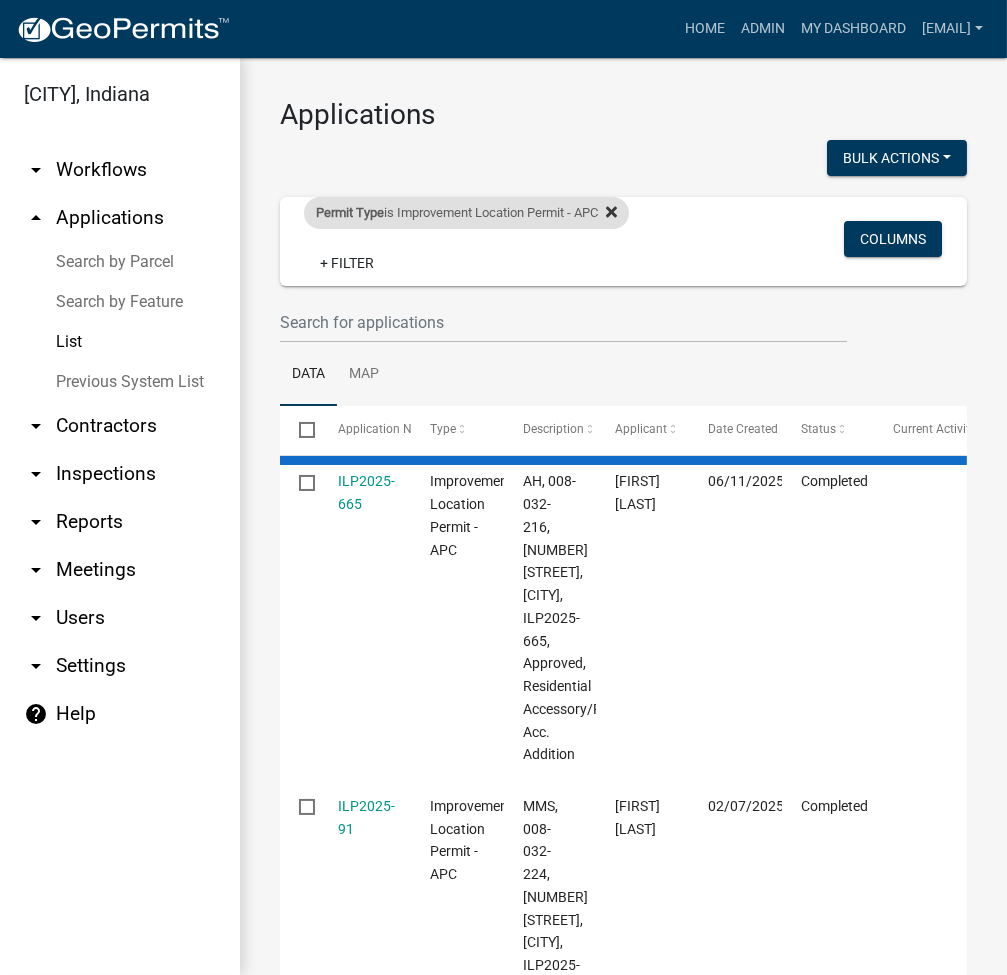 select on "3: 100" 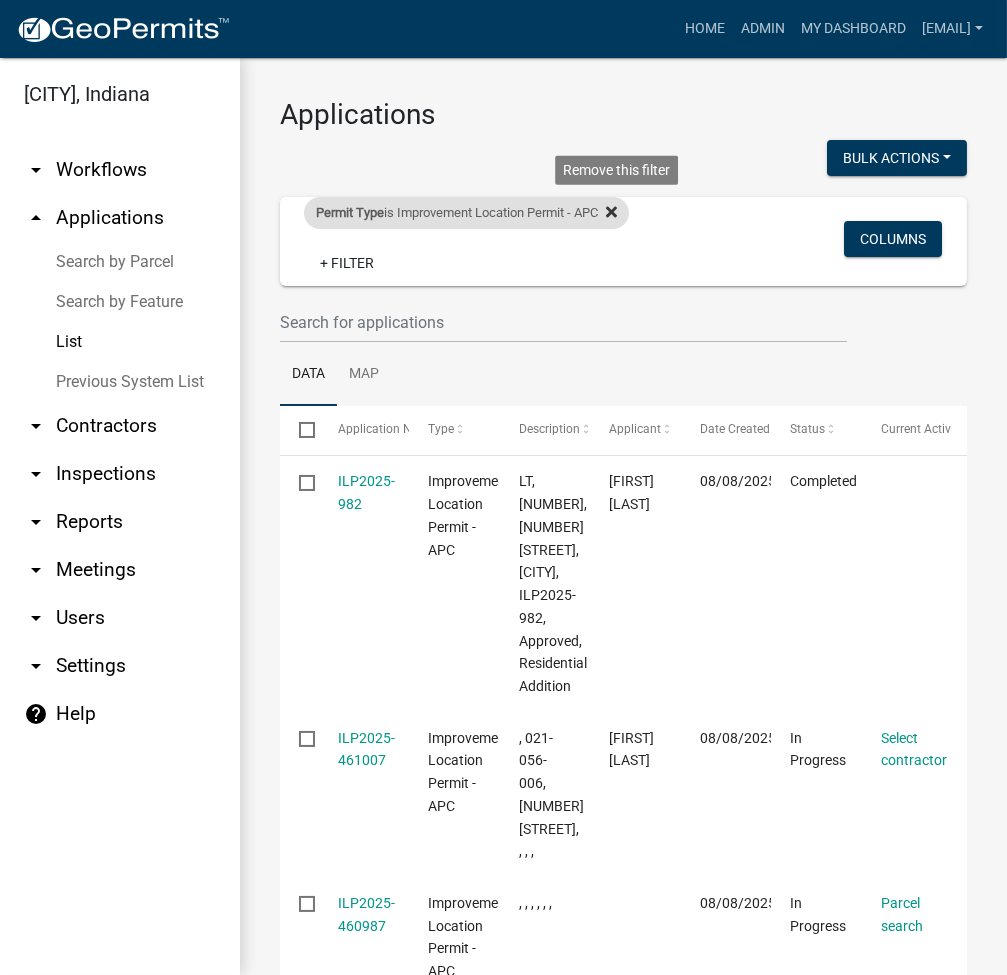 click 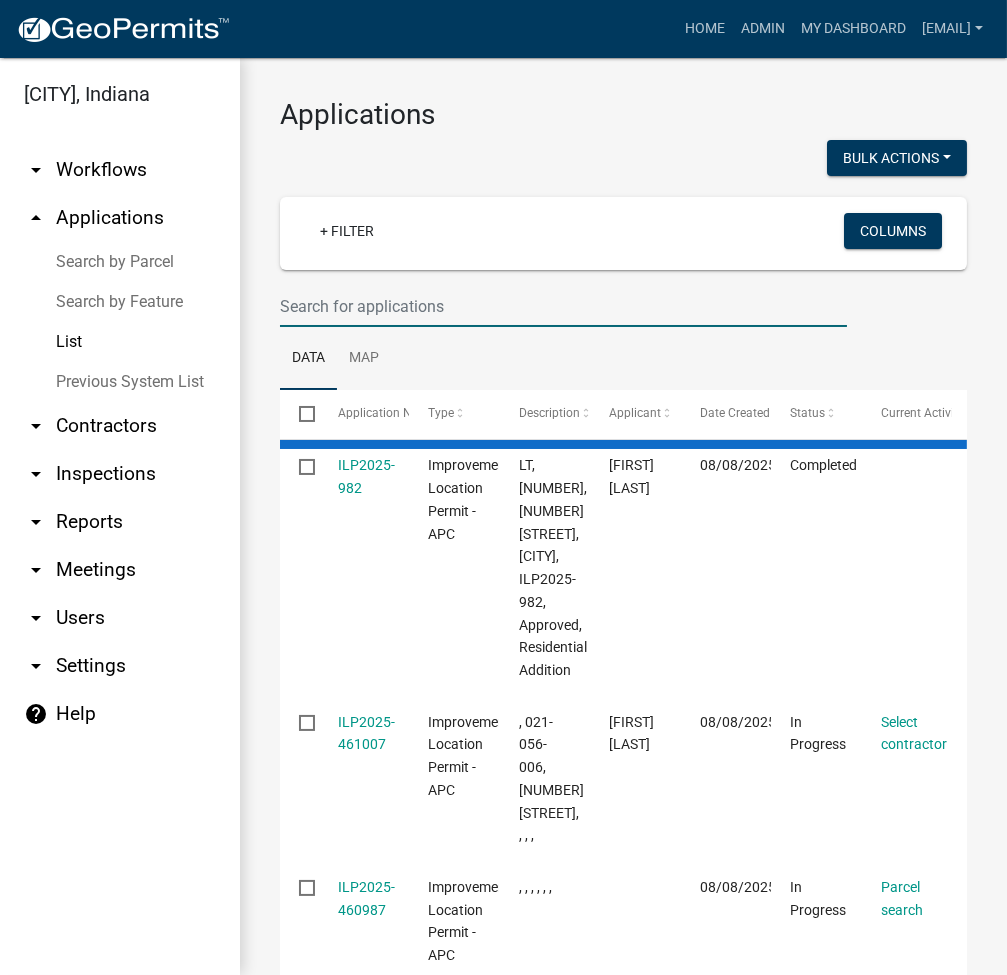 click at bounding box center (563, 306) 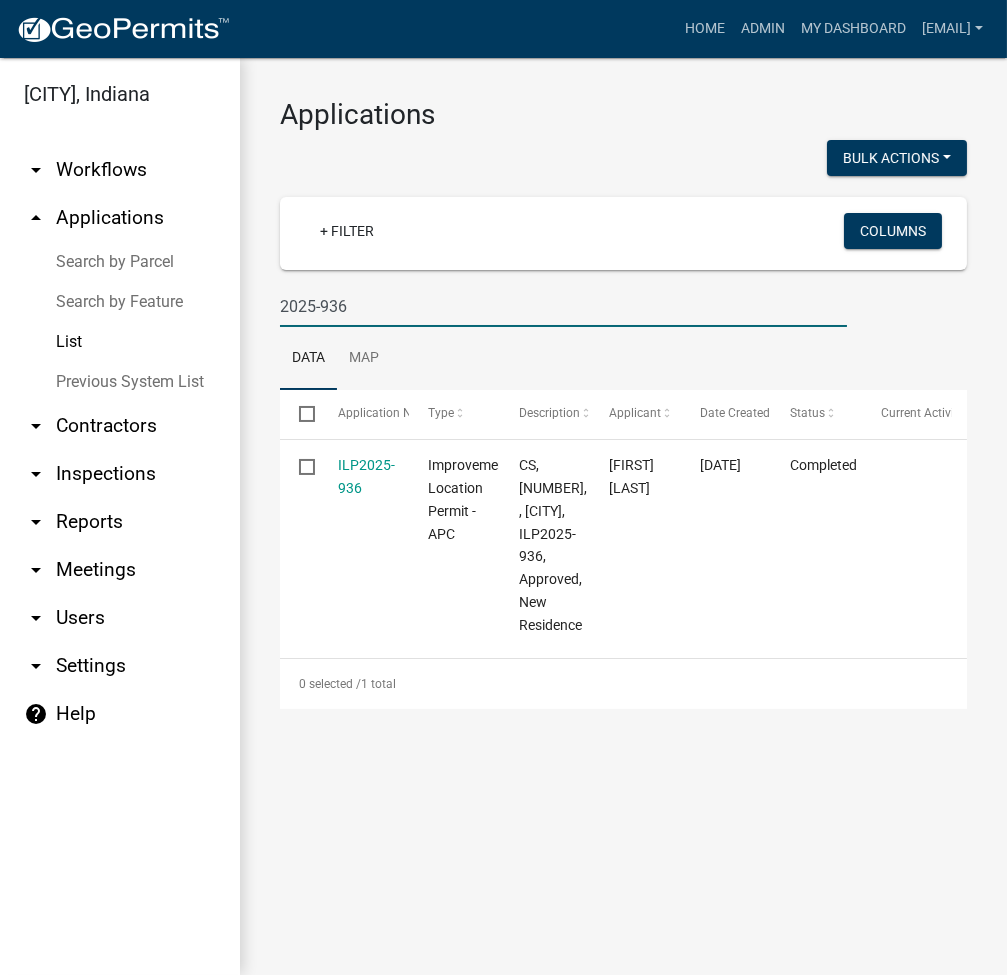 click on "2025-936" at bounding box center [563, 306] 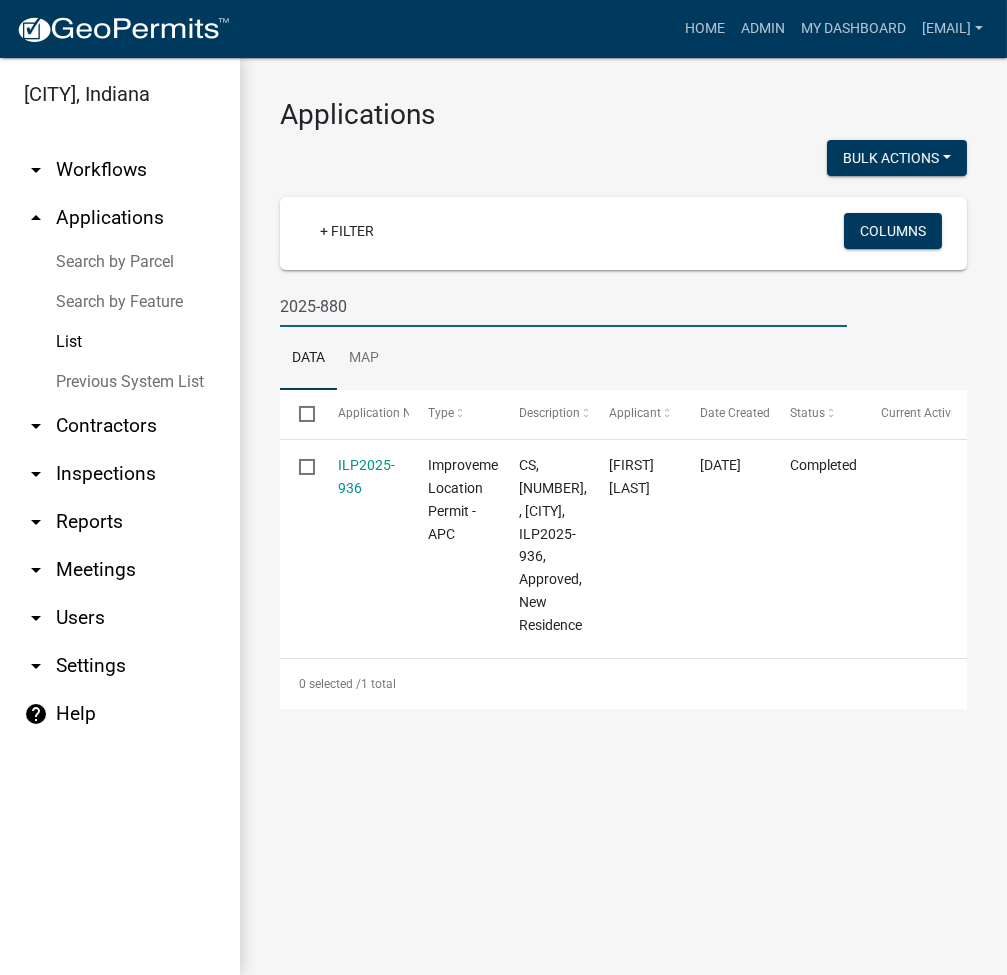 type on "2025-880" 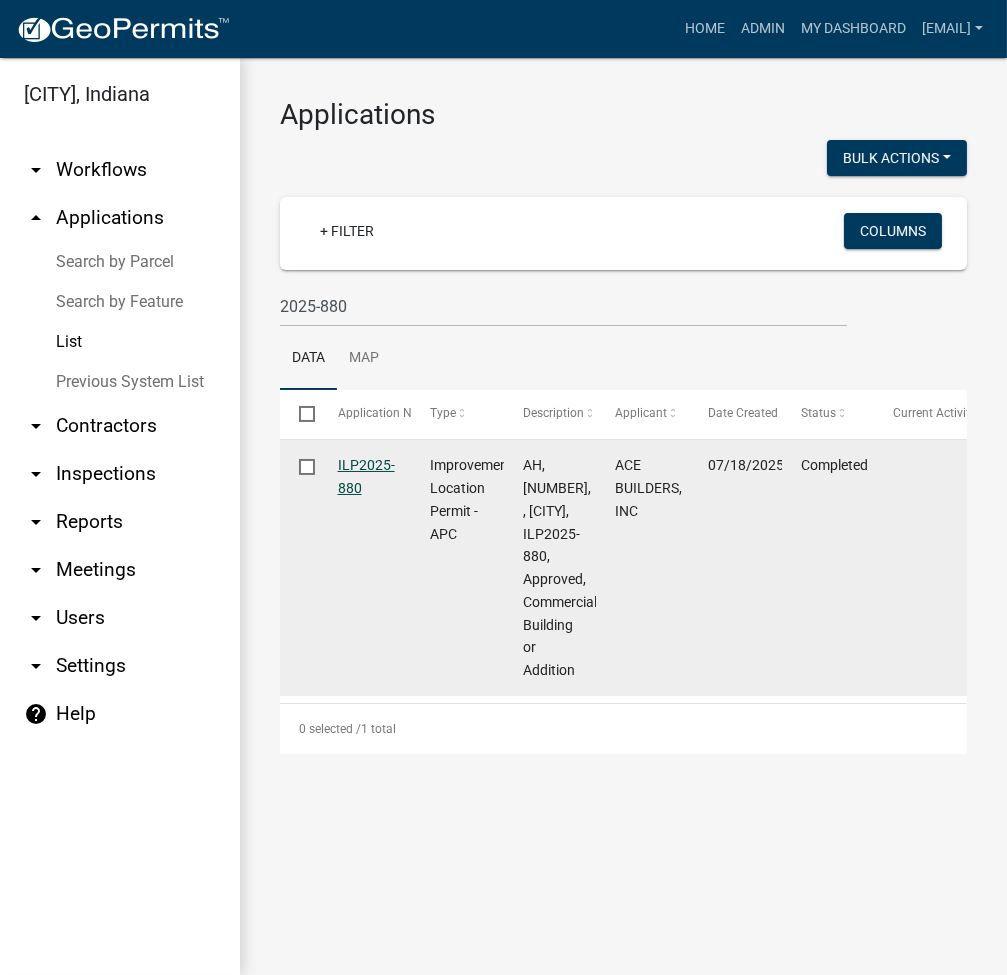 click on "ILP2025-880" 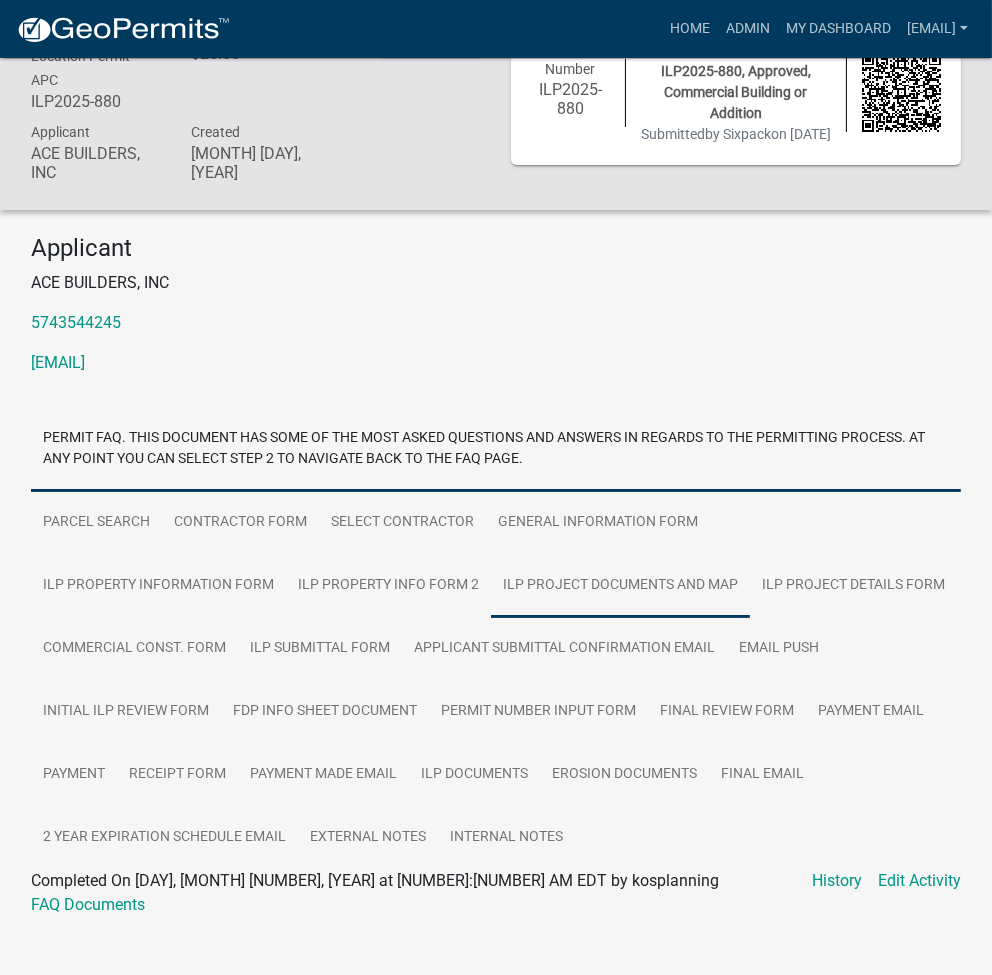 scroll, scrollTop: 84, scrollLeft: 0, axis: vertical 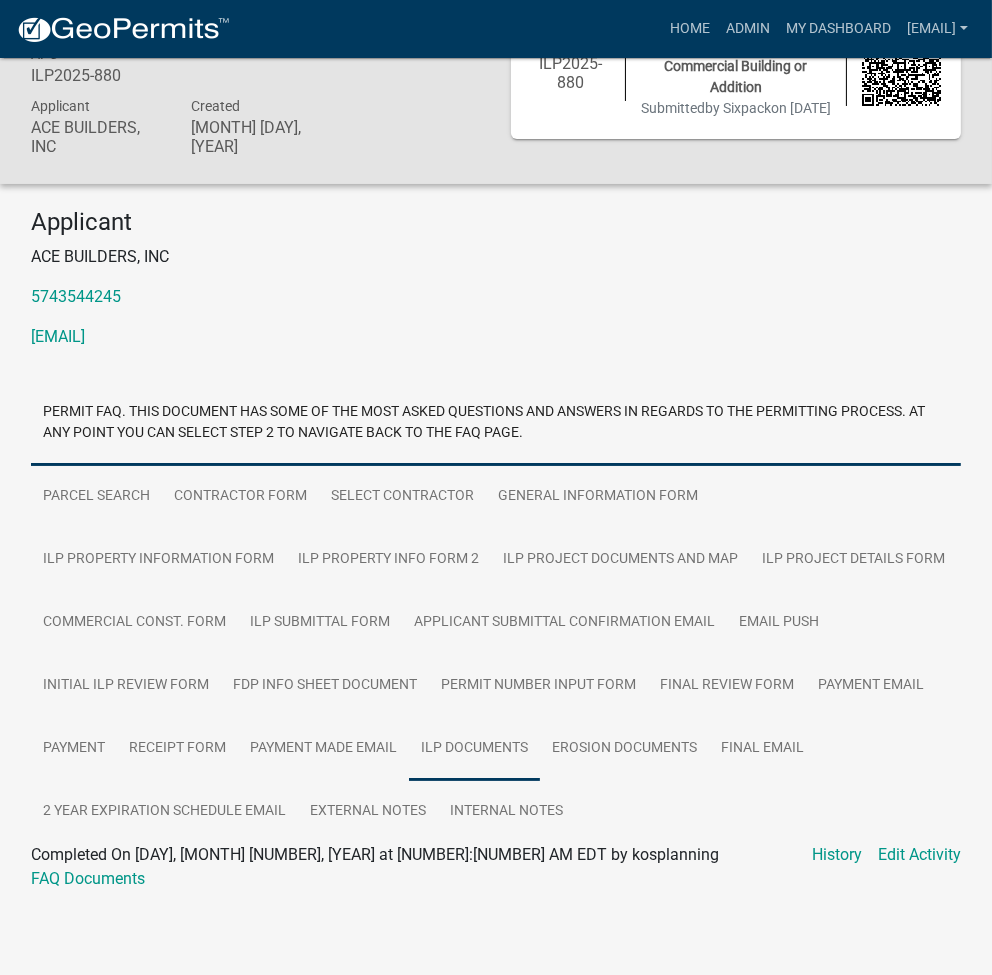 click on "ILP Documents" at bounding box center [474, 749] 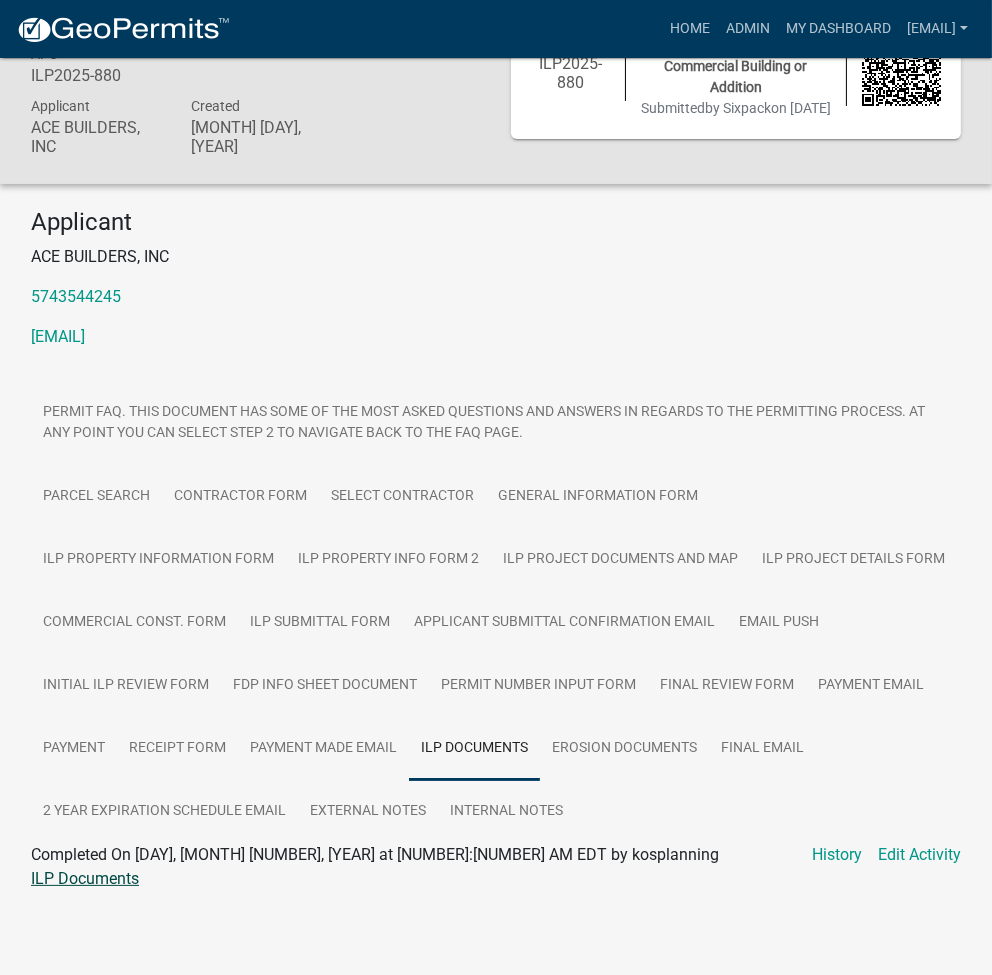 click on "ILP Documents" 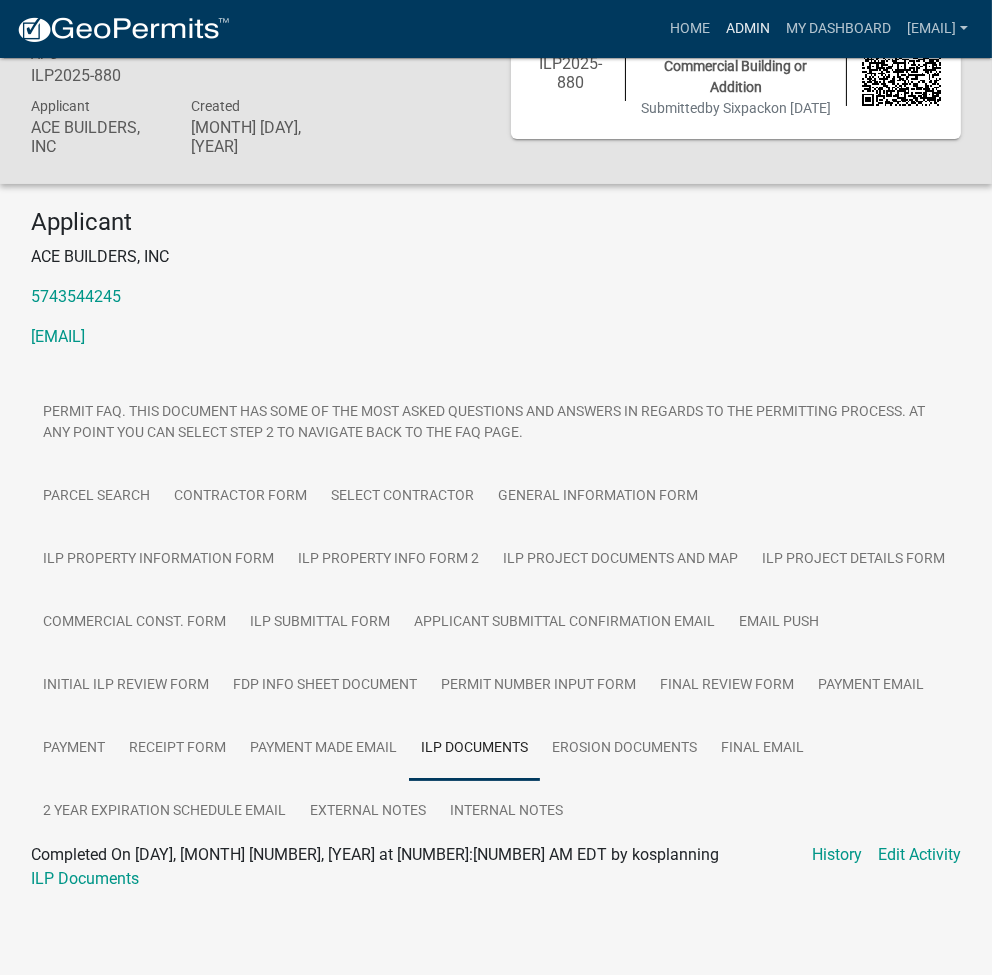 click on "Admin" at bounding box center (748, 29) 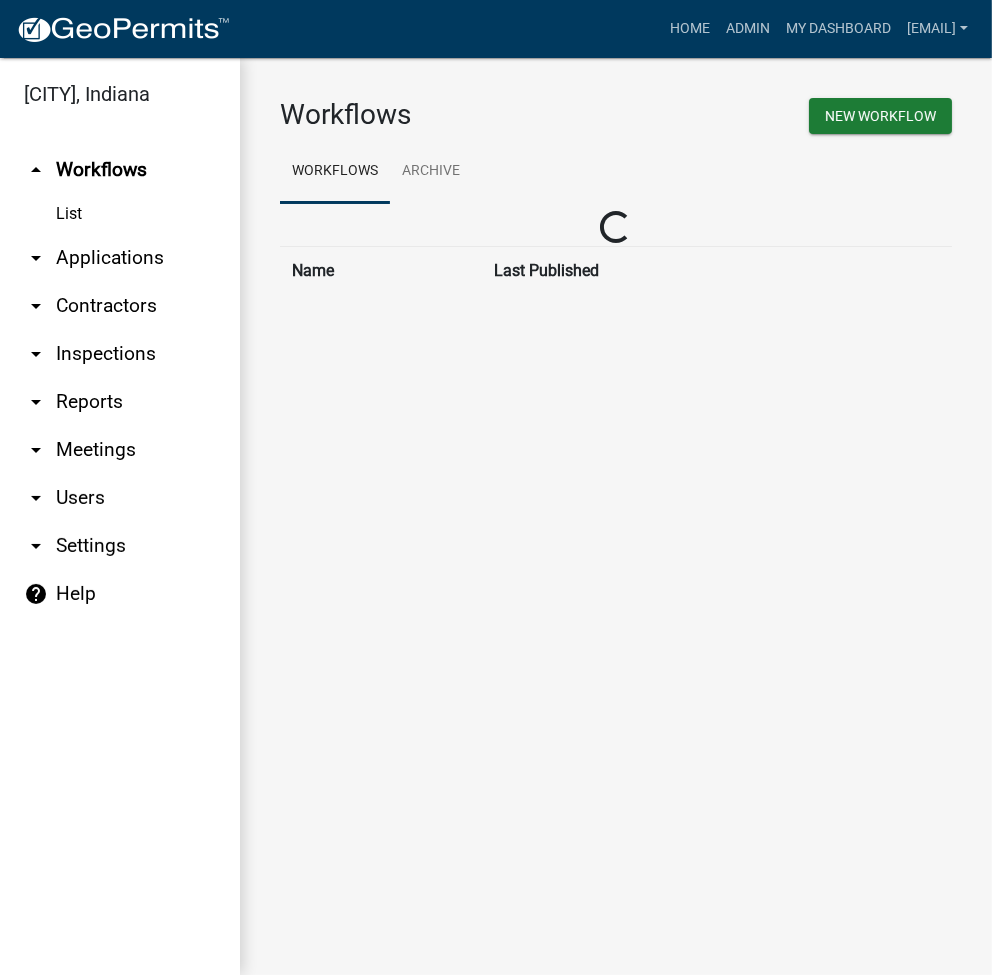 scroll, scrollTop: 0, scrollLeft: 0, axis: both 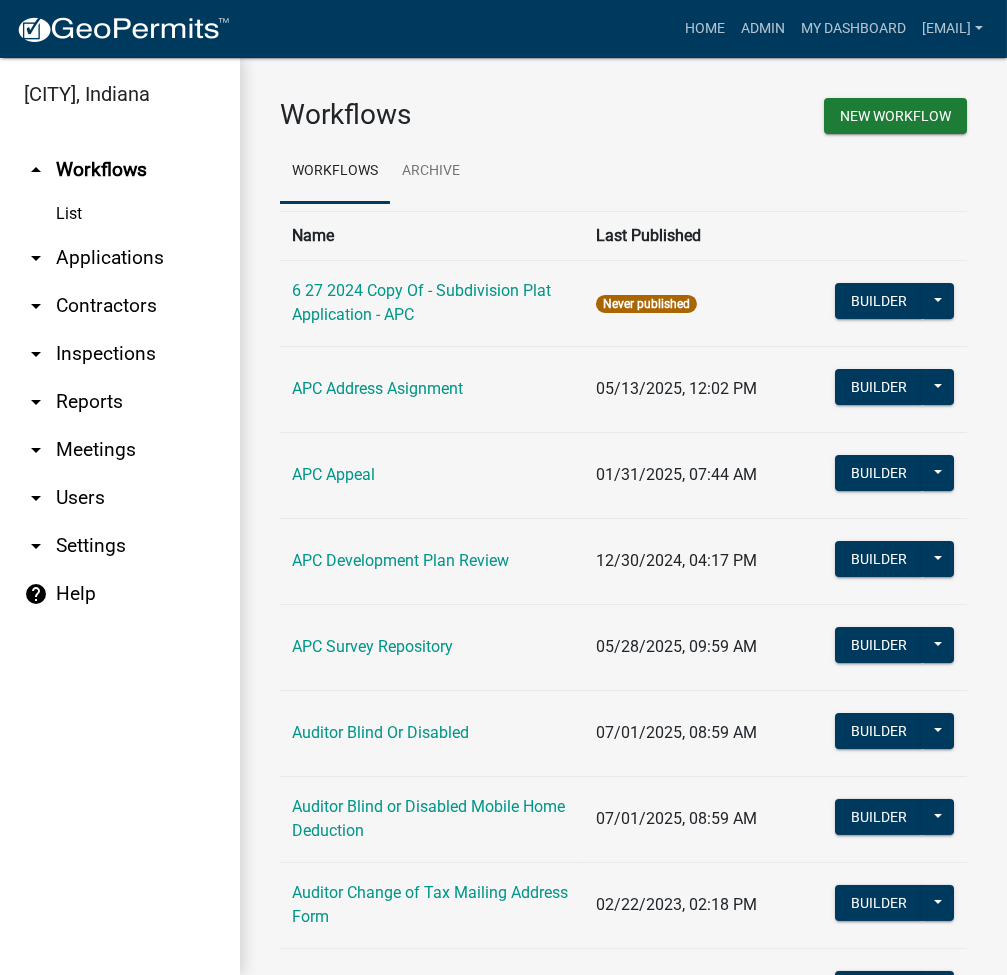 click on "arrow_drop_down   Applications" at bounding box center [120, 258] 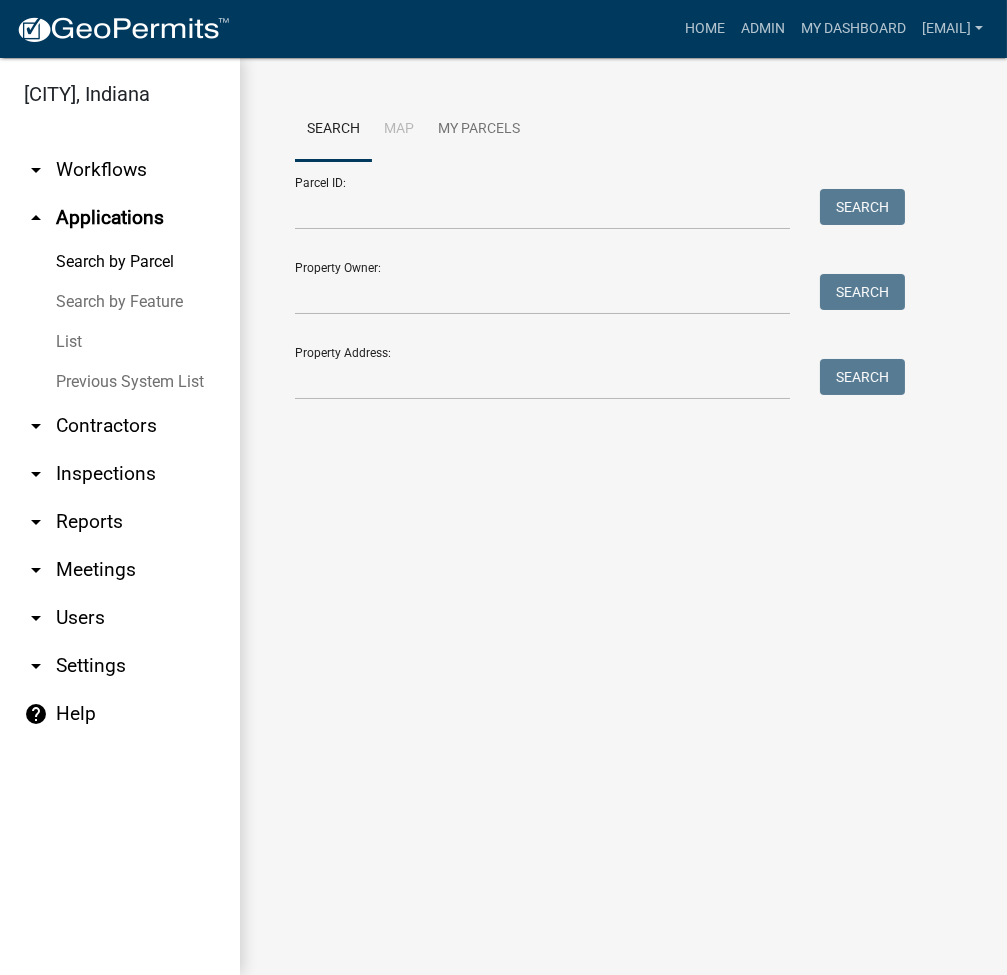 click on "List" at bounding box center (120, 342) 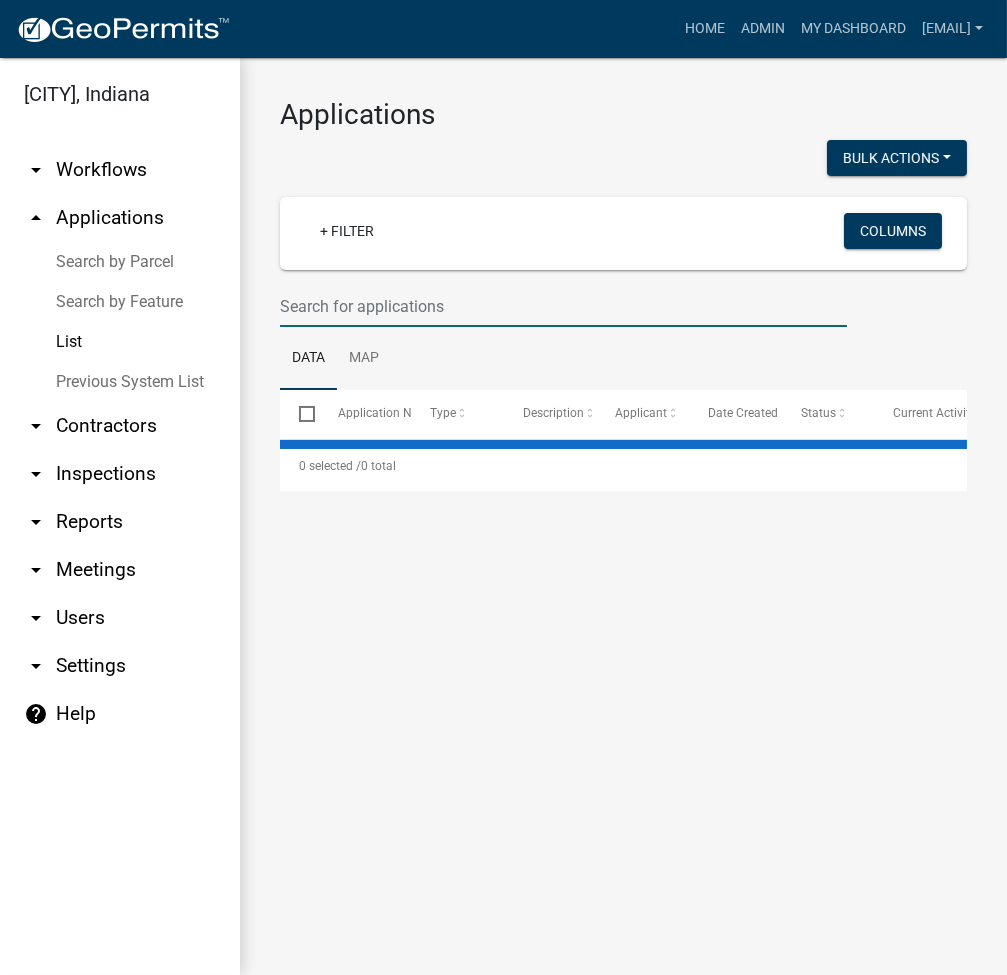 click at bounding box center (563, 306) 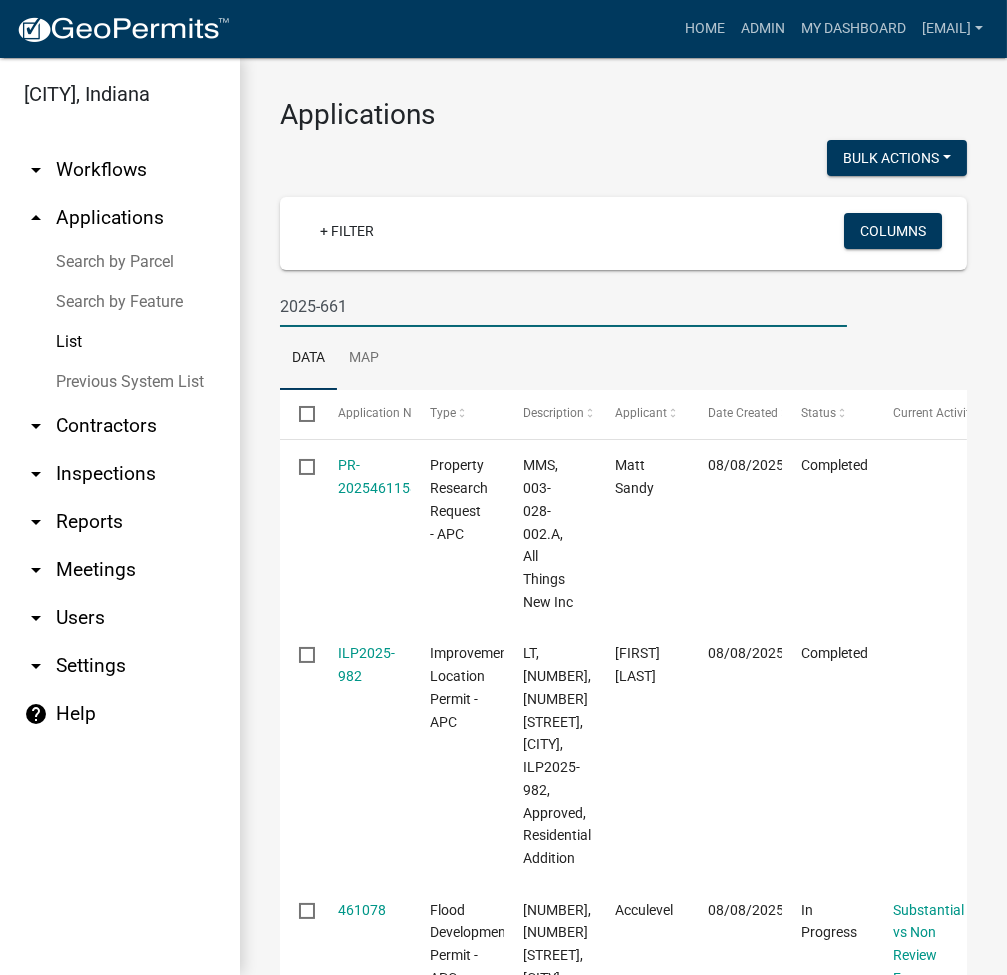 type on "2025-661" 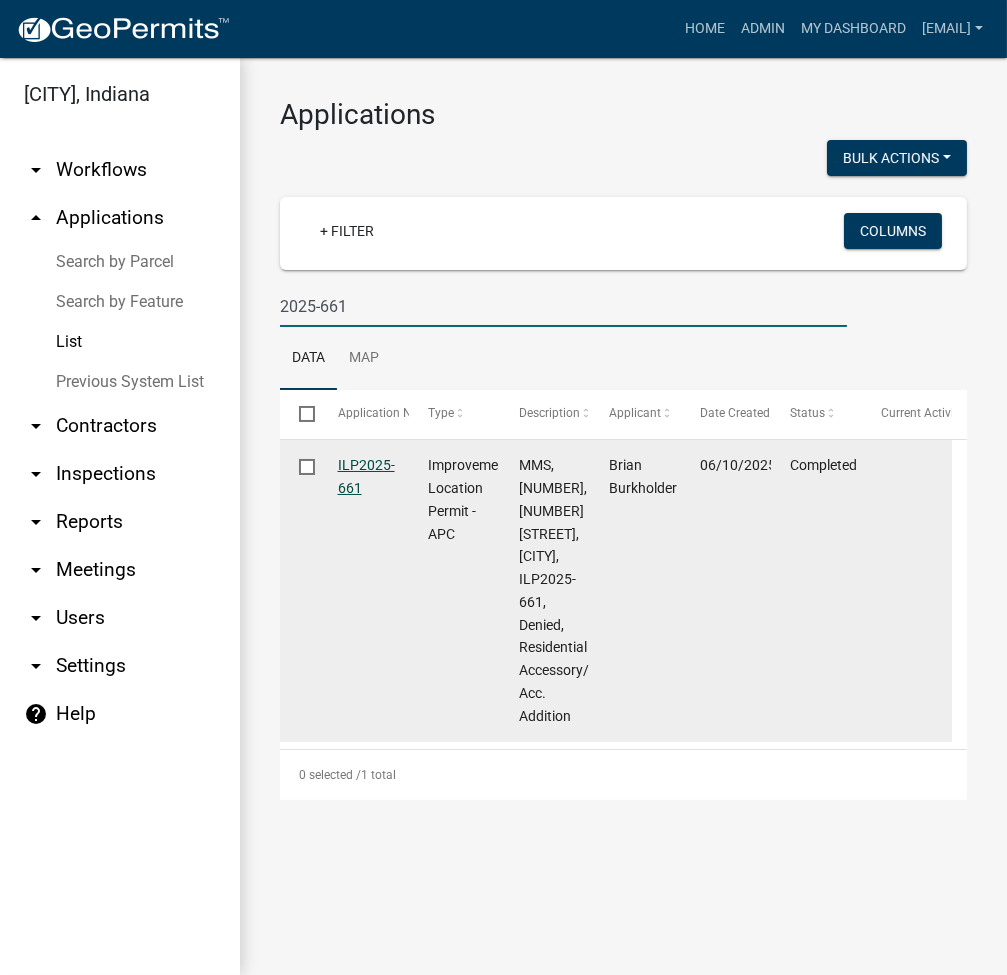 click on "ILP2025-661" 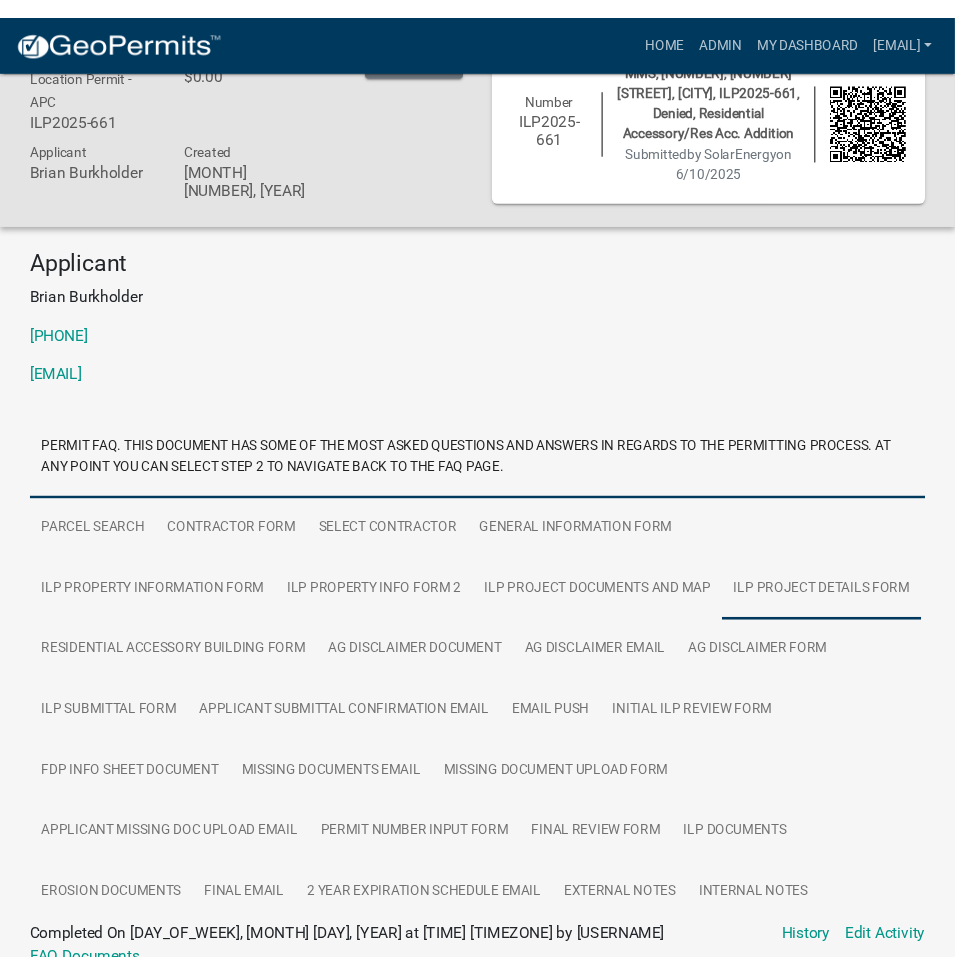 scroll, scrollTop: 0, scrollLeft: 0, axis: both 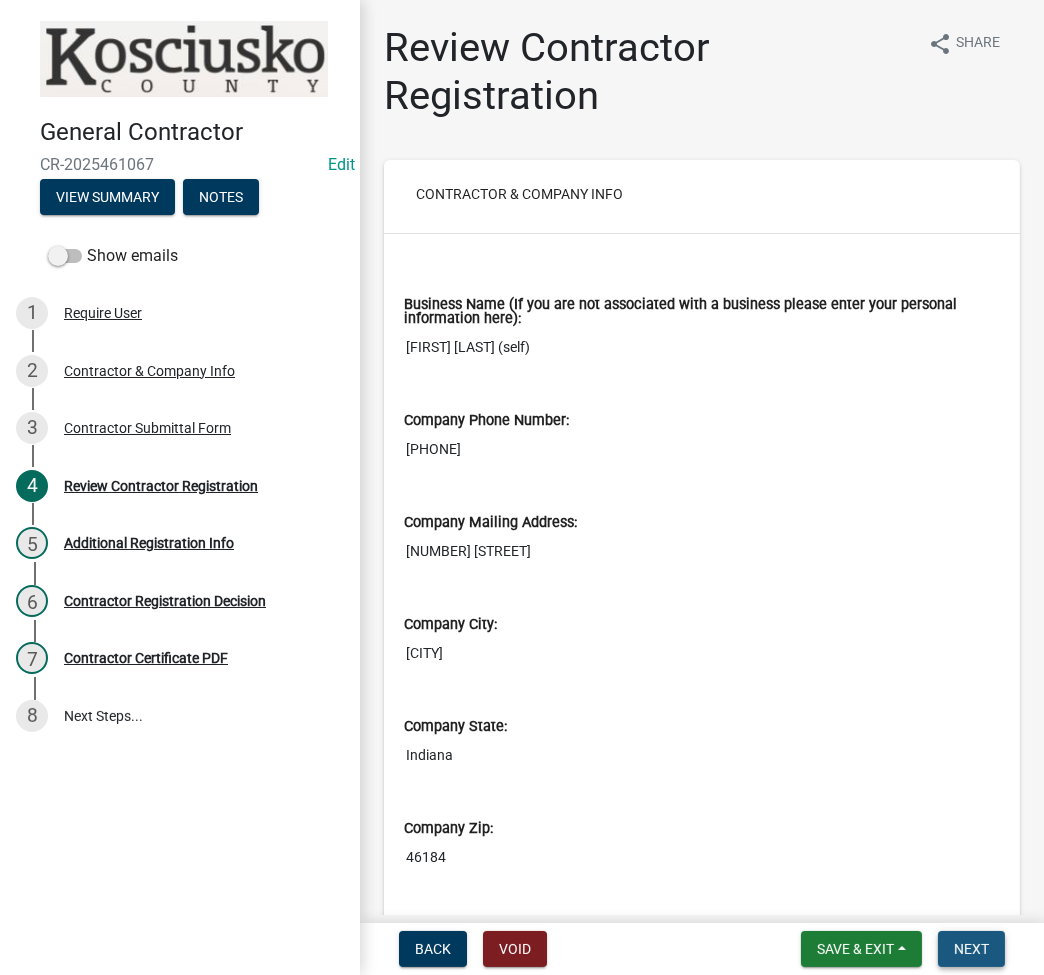 click on "Next" at bounding box center [971, 949] 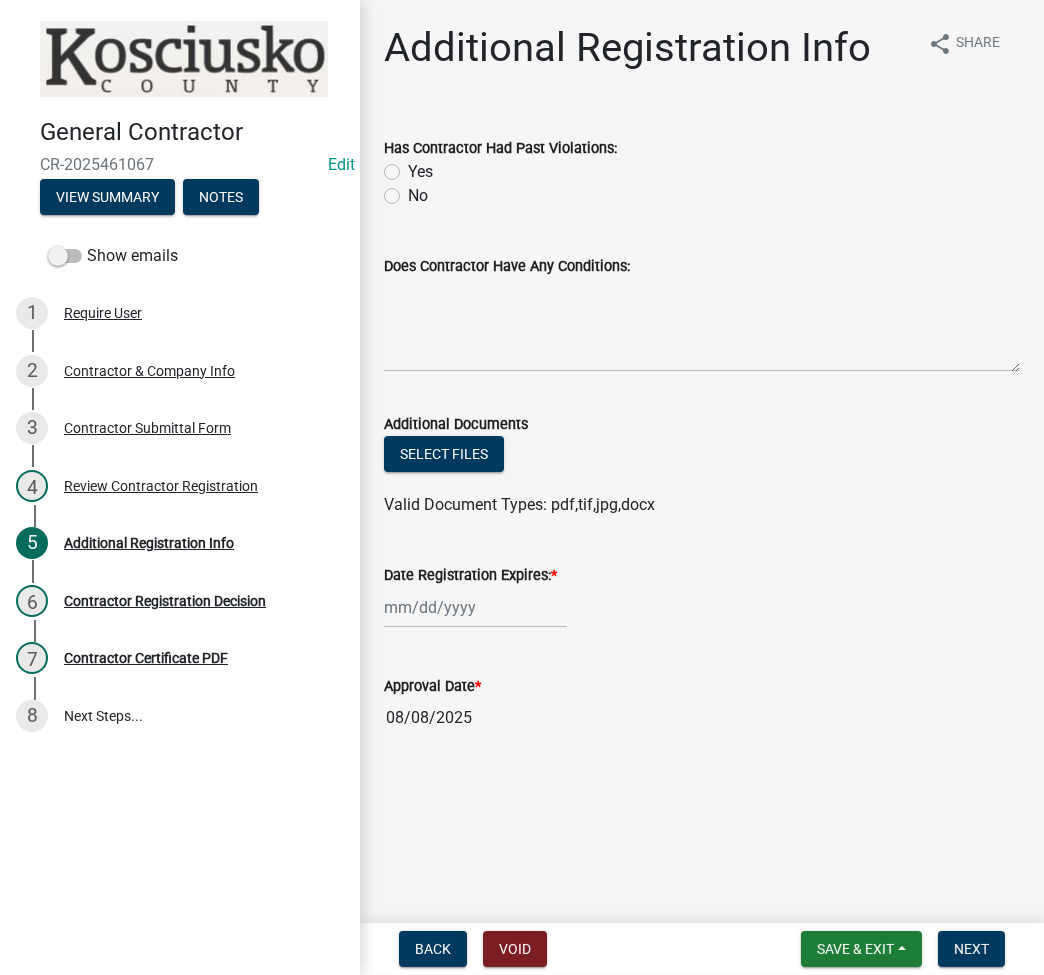click on "No" 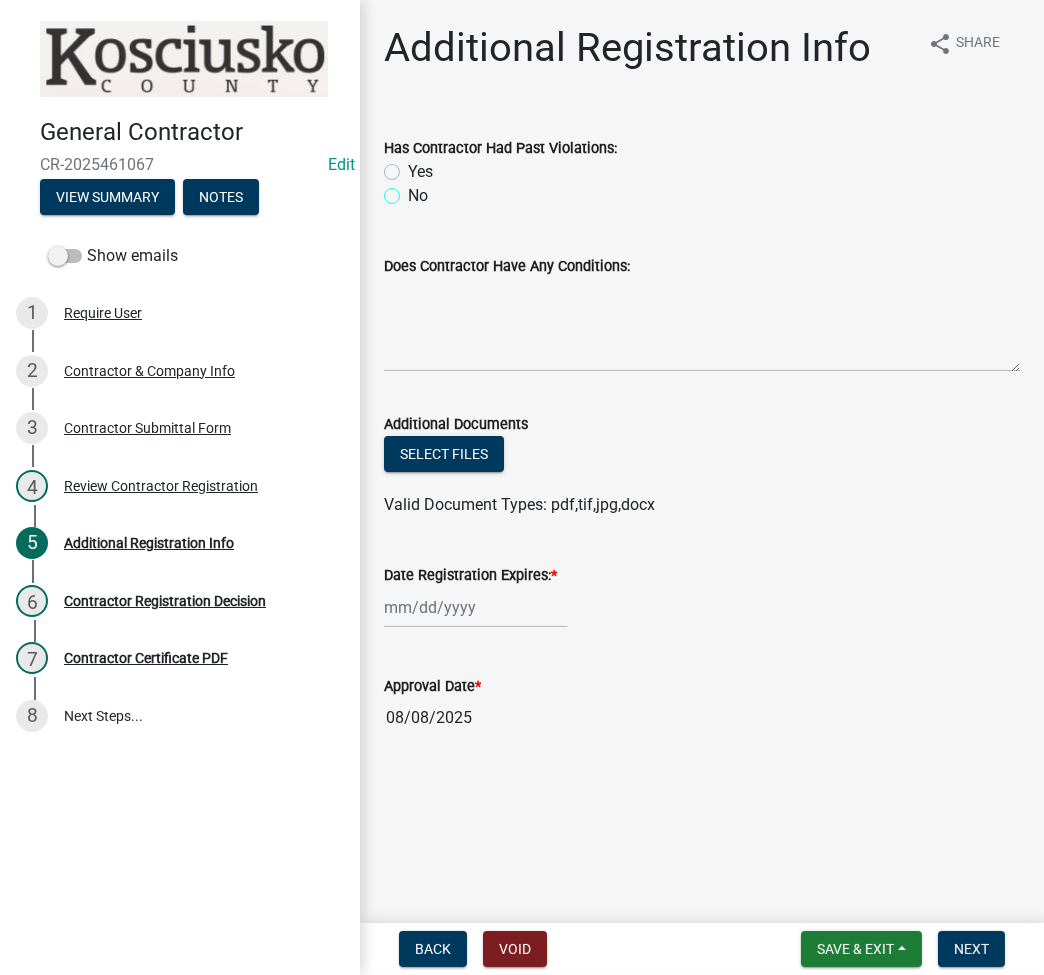 click on "No" at bounding box center (414, 190) 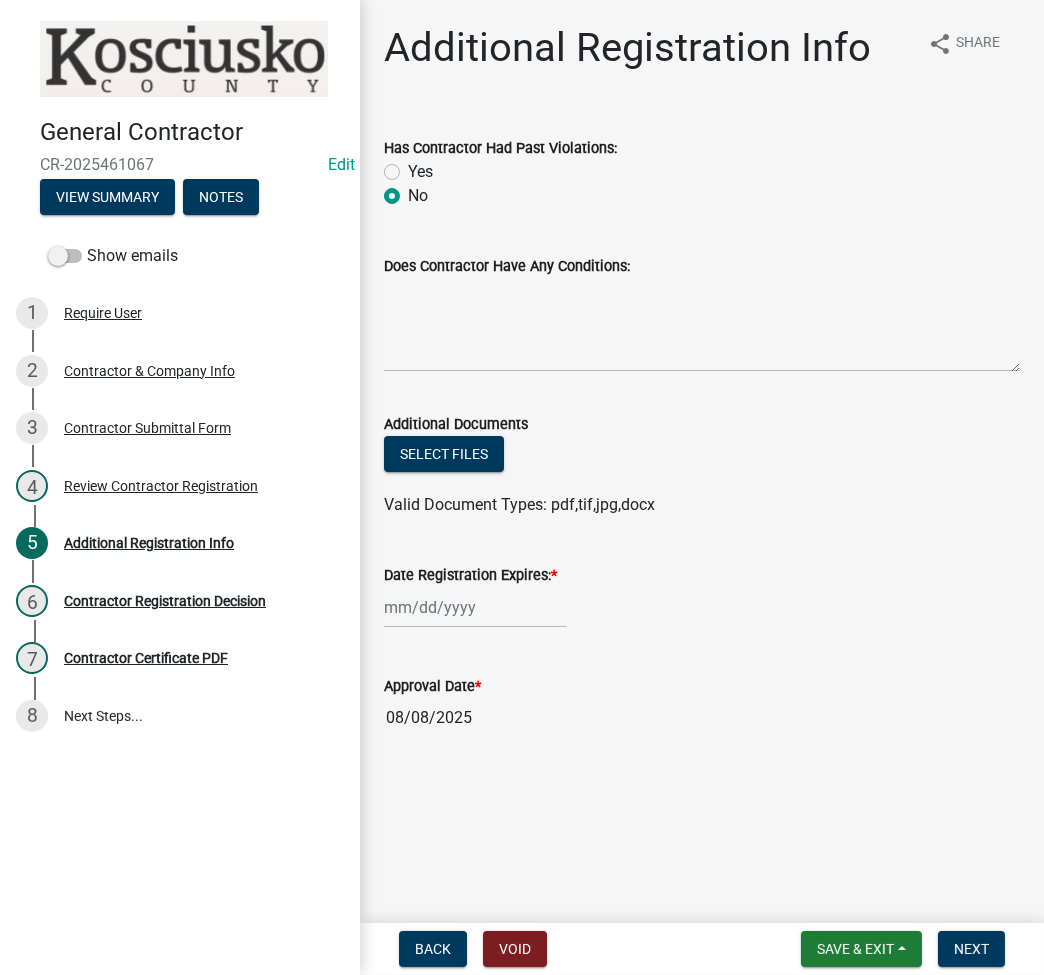 radio on "true" 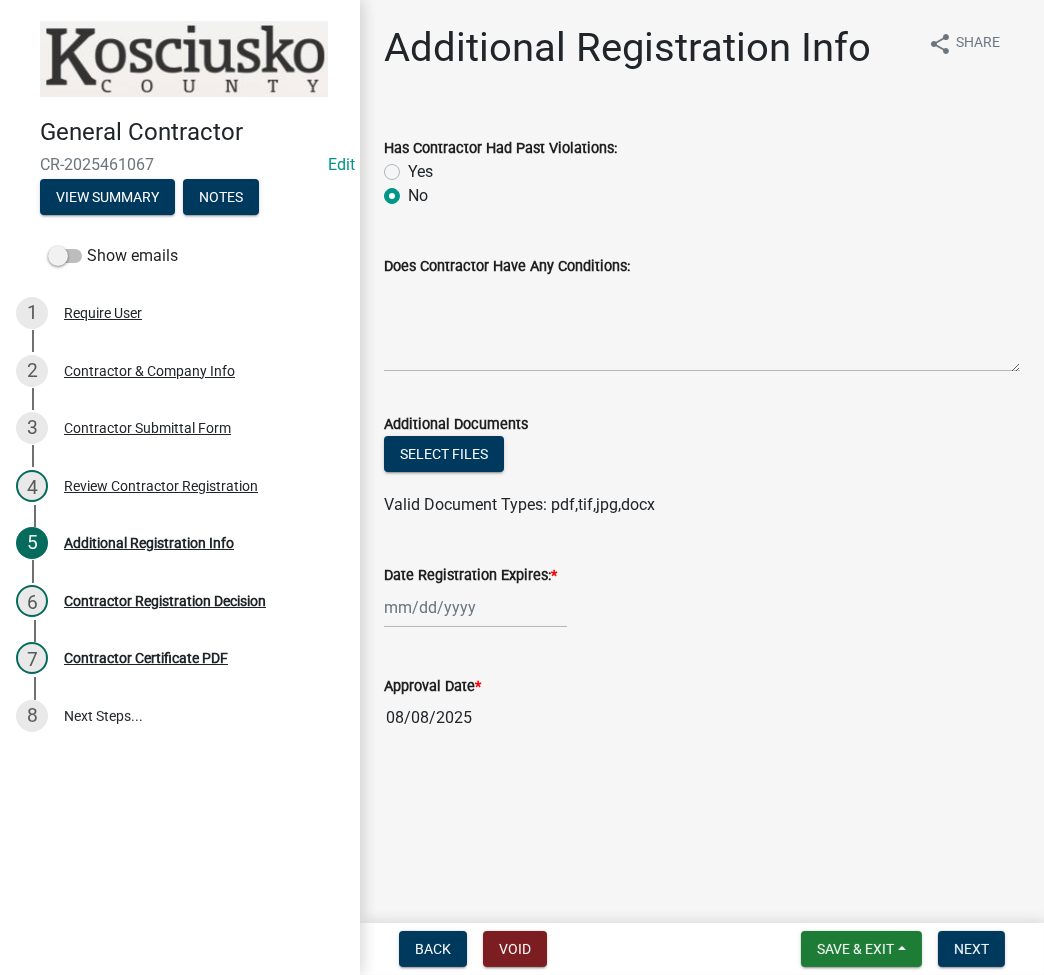 click 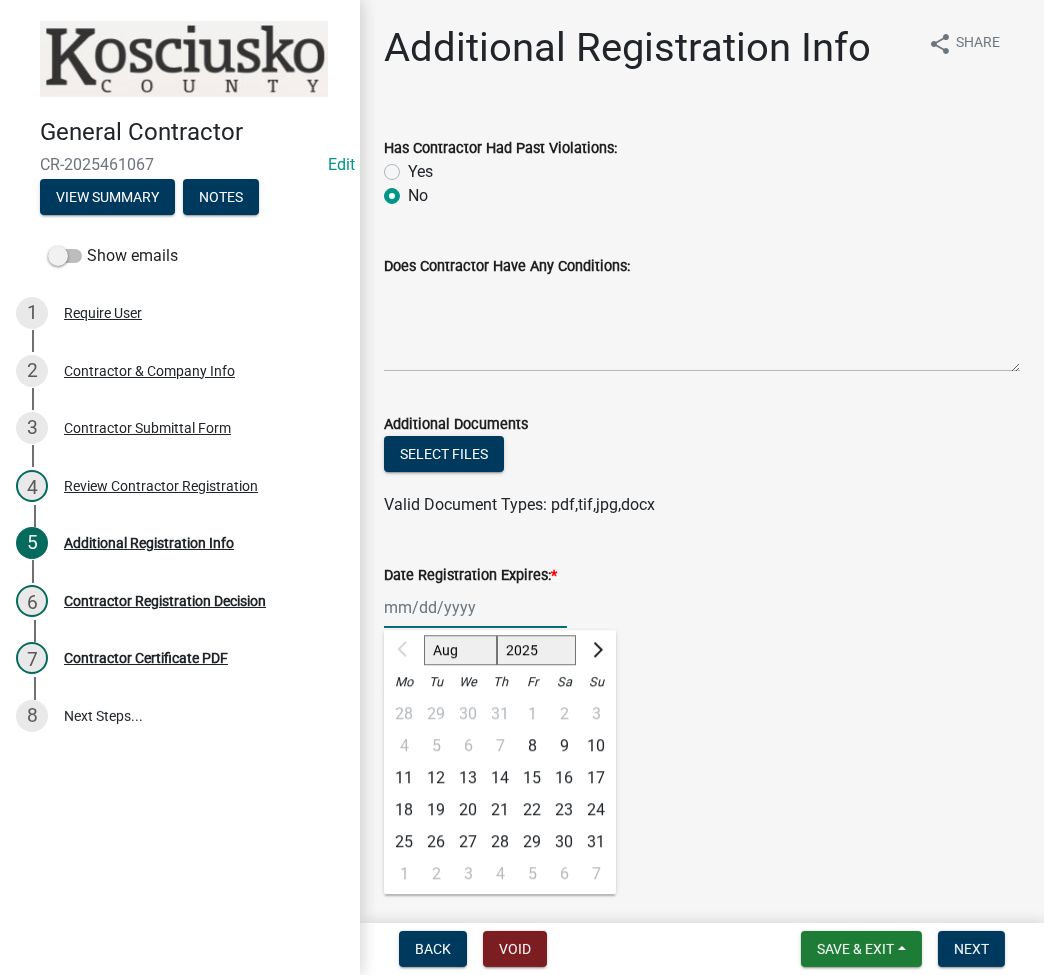 click on "2025 2026 2027 2028 2029 2030 2031 2032 2033 2034 2035 2036 2037 2038 2039 2040 2041 2042 2043 2044 2045 2046 2047 2048 2049 2050 2051 2052 2053 2054 2055 2056 2057 2058 2059 2060 2061 2062 2063 2064 2065 2066 2067 2068 2069 2070 2071 2072 2073 2074 2075 2076 2077 2078 2079 2080 2081 2082 2083 2084 2085 2086 2087 2088 2089 2090 2091 2092 2093 2094 2095 2096 2097 2098 2099 2100 2101 2102 2103 2104 2105 2106 2107 2108 2109 2110 2111 2112 2113 2114 2115 2116 2117 2118 2119 2120 2121 2122 2123 2124 2125 2126 2127 2128 2129 2130 2131 2132 2133 2134 2135 2136 2137 2138 2139 2140 2141 2142 2143 2144 2145 2146 2147 2148 2149 2150 2151 2152 2153 2154 2155 2156 2157 2158 2159 2160 2161 2162 2163 2164 2165 2166 2167 2168 2169 2170 2171 2172 2173 2174 2175 2176 2177 2178 2179 2180 2181 2182 2183 2184 2185 2186 2187 2188 2189 2190 2191 2192 2193 2194 2195 2196 2197 2198 2199 2200 2201 2202 2203 2204 2205 2206 2207 2208 2209 2210 2211 2212 2213 2214 2215 2216 2217 2218 2219 2220 2221 2222 2223 2224 2225 2226 2227 2228 2229" 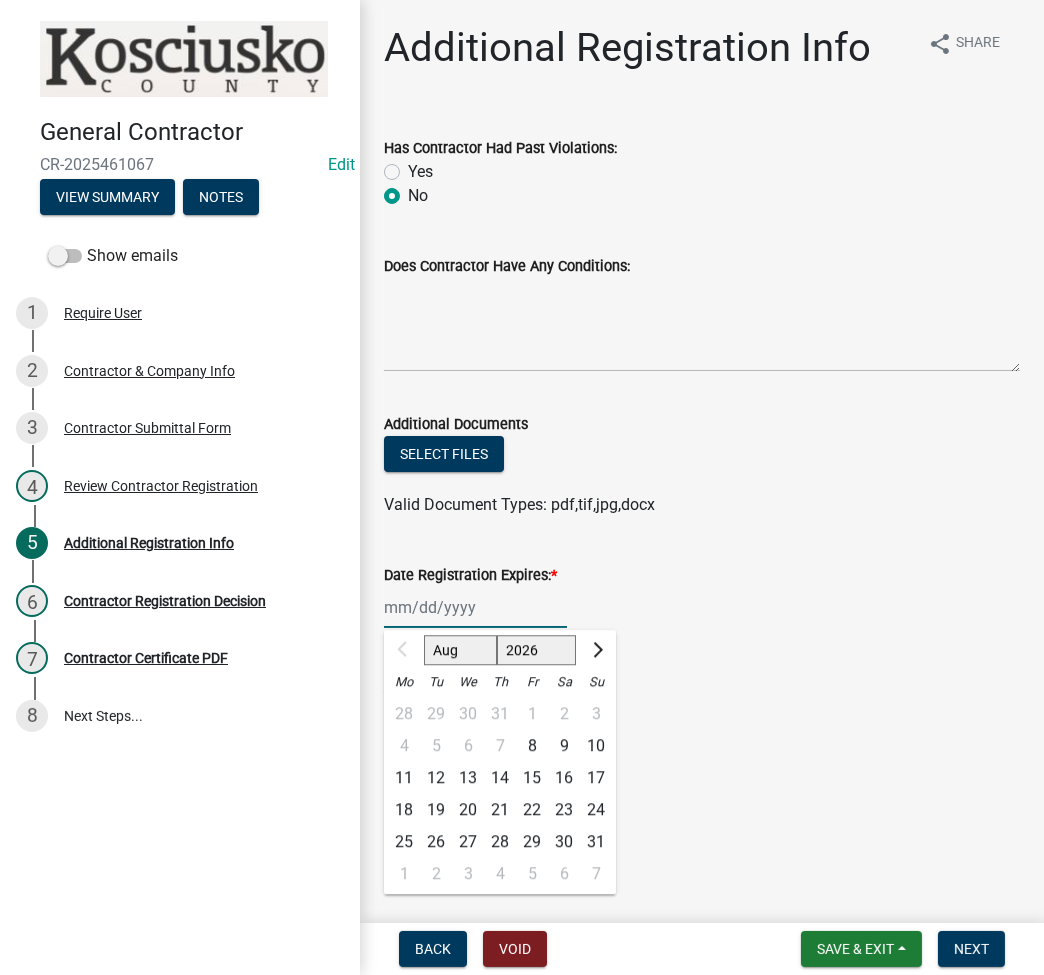 click on "2025 2026 2027 2028 2029 2030 2031 2032 2033 2034 2035 2036 2037 2038 2039 2040 2041 2042 2043 2044 2045 2046 2047 2048 2049 2050 2051 2052 2053 2054 2055 2056 2057 2058 2059 2060 2061 2062 2063 2064 2065 2066 2067 2068 2069 2070 2071 2072 2073 2074 2075 2076 2077 2078 2079 2080 2081 2082 2083 2084 2085 2086 2087 2088 2089 2090 2091 2092 2093 2094 2095 2096 2097 2098 2099 2100 2101 2102 2103 2104 2105 2106 2107 2108 2109 2110 2111 2112 2113 2114 2115 2116 2117 2118 2119 2120 2121 2122 2123 2124 2125 2126 2127 2128 2129 2130 2131 2132 2133 2134 2135 2136 2137 2138 2139 2140 2141 2142 2143 2144 2145 2146 2147 2148 2149 2150 2151 2152 2153 2154 2155 2156 2157 2158 2159 2160 2161 2162 2163 2164 2165 2166 2167 2168 2169 2170 2171 2172 2173 2174 2175 2176 2177 2178 2179 2180 2181 2182 2183 2184 2185 2186 2187 2188 2189 2190 2191 2192 2193 2194 2195 2196 2197 2198 2199 2200 2201 2202 2203 2204 2205 2206 2207 2208 2209 2210 2211 2212 2213 2214 2215 2216 2217 2218 2219 2220 2221 2222 2223 2224 2225 2226 2227 2228 2229" 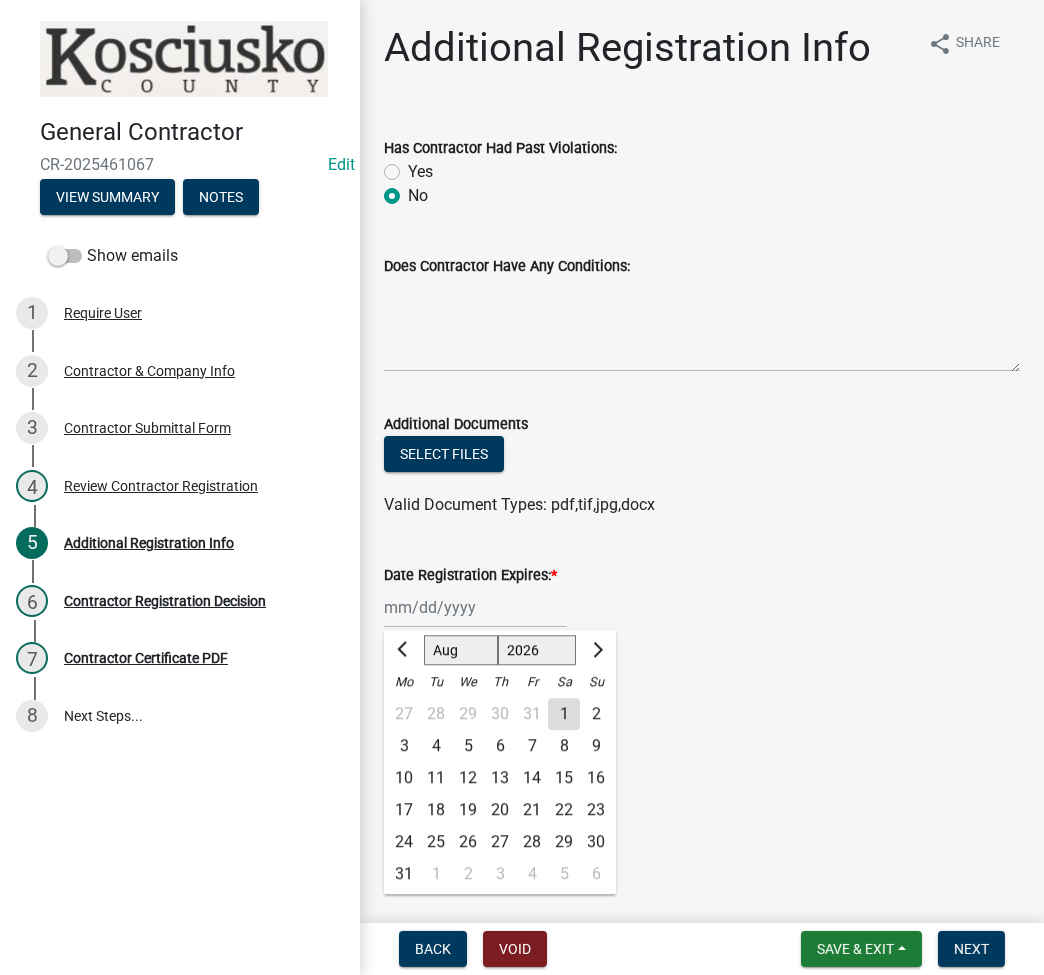 click on "8" 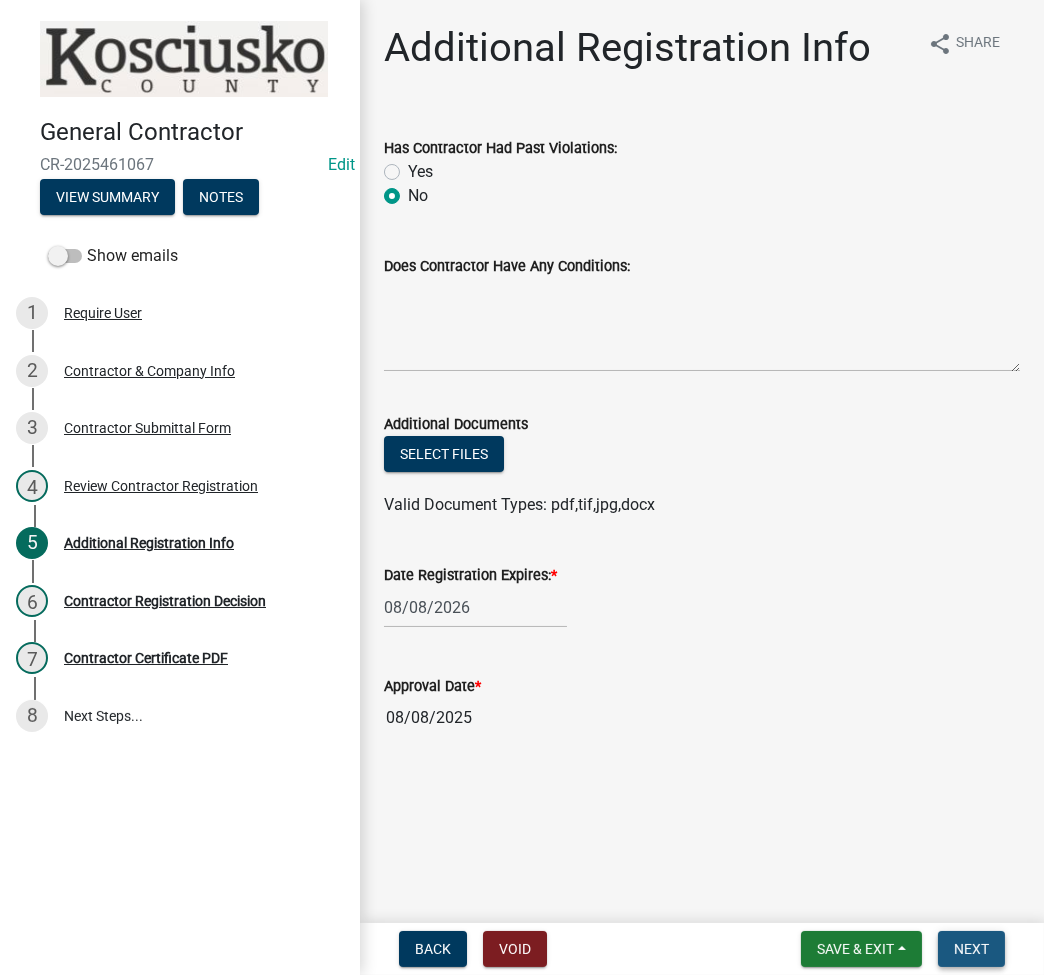 click on "Next" at bounding box center (971, 949) 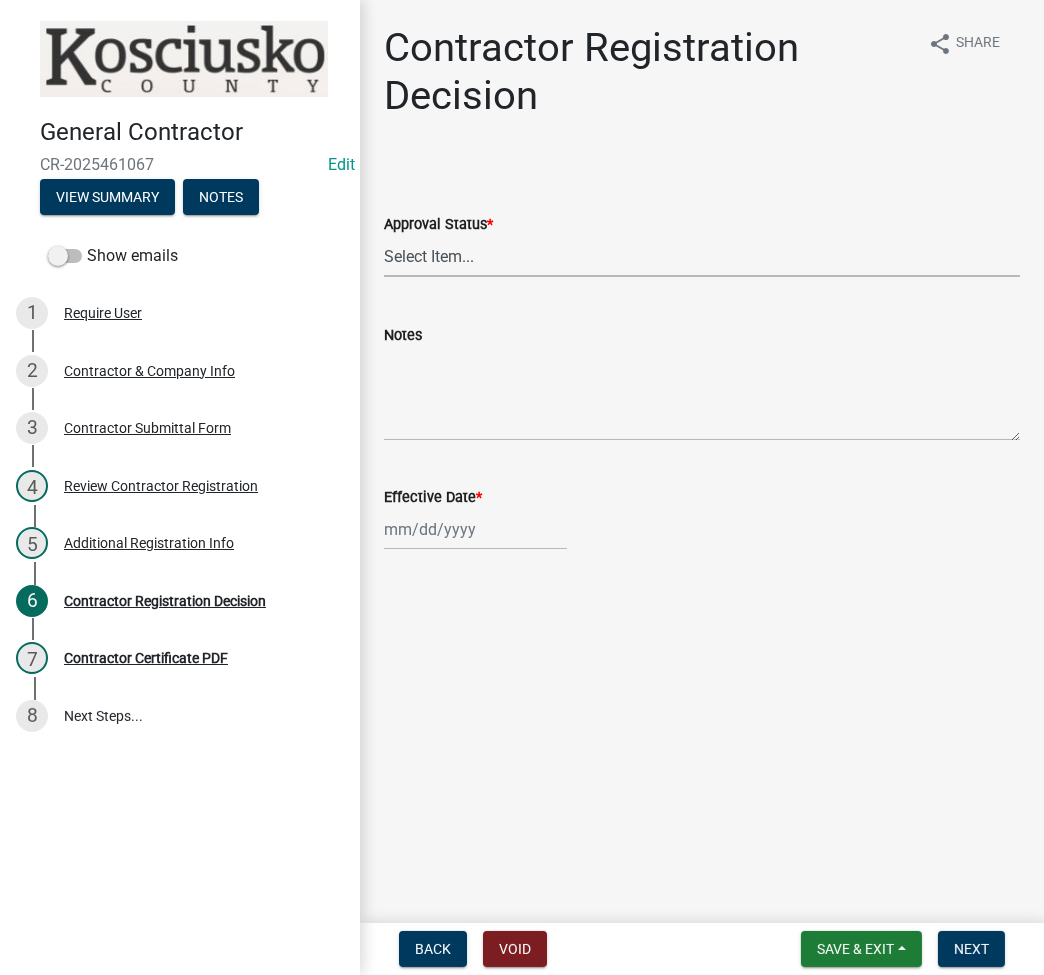 click on "Select Item...   Approved   Denied" at bounding box center (702, 256) 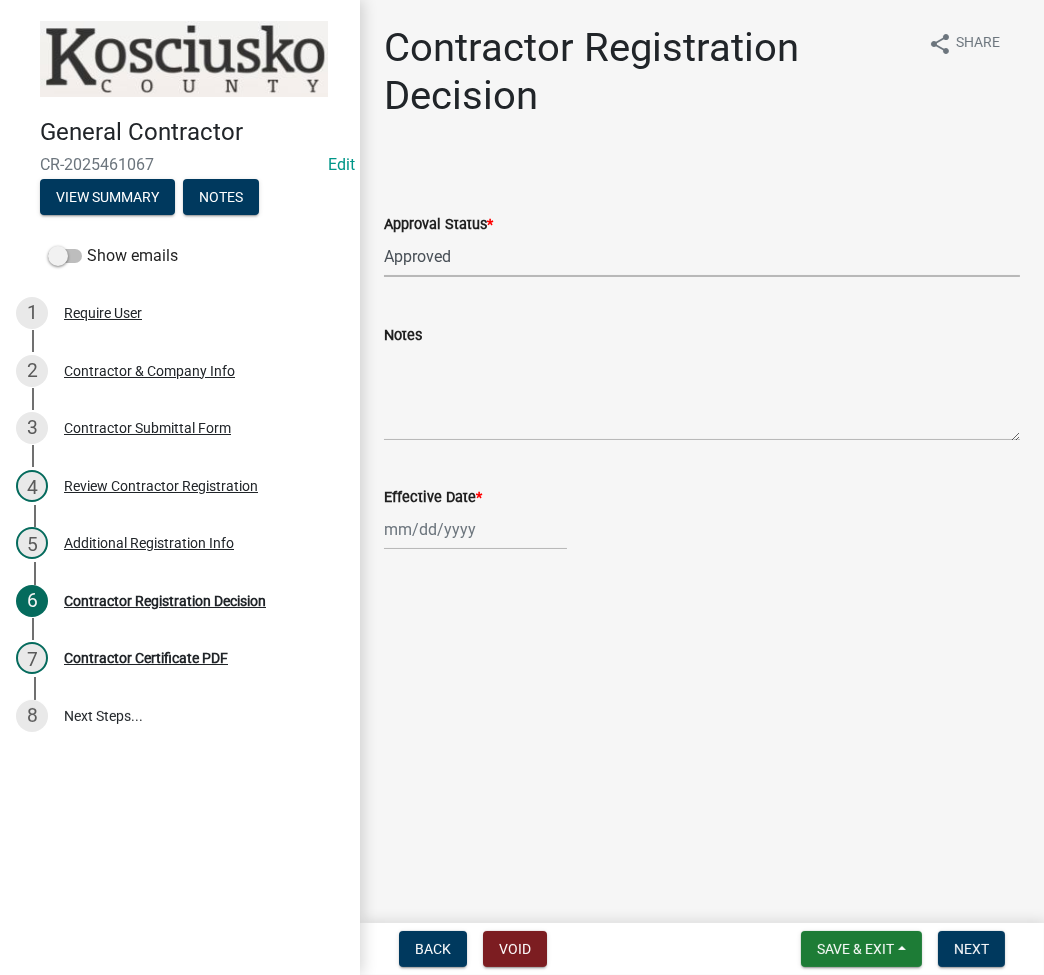 click on "Select Item...   Approved   Denied" at bounding box center [702, 256] 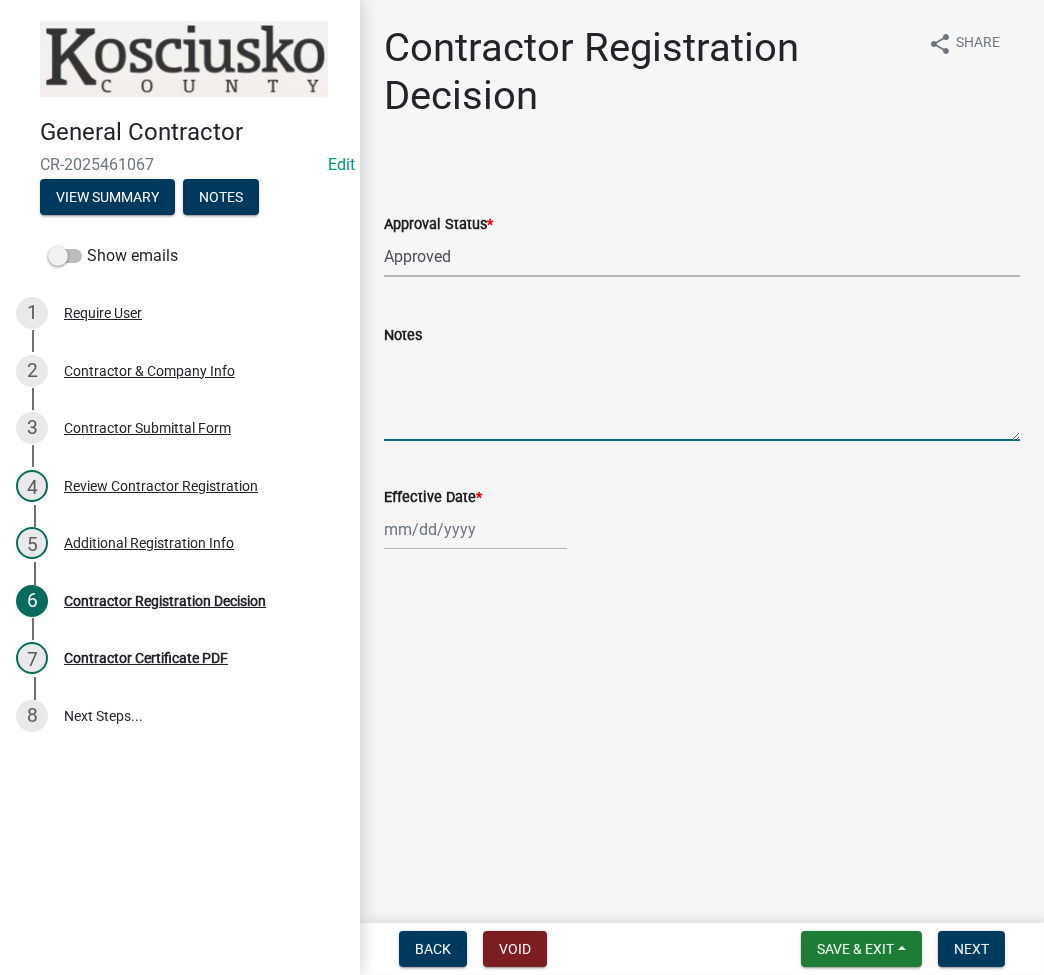 click on "Notes" at bounding box center (702, 394) 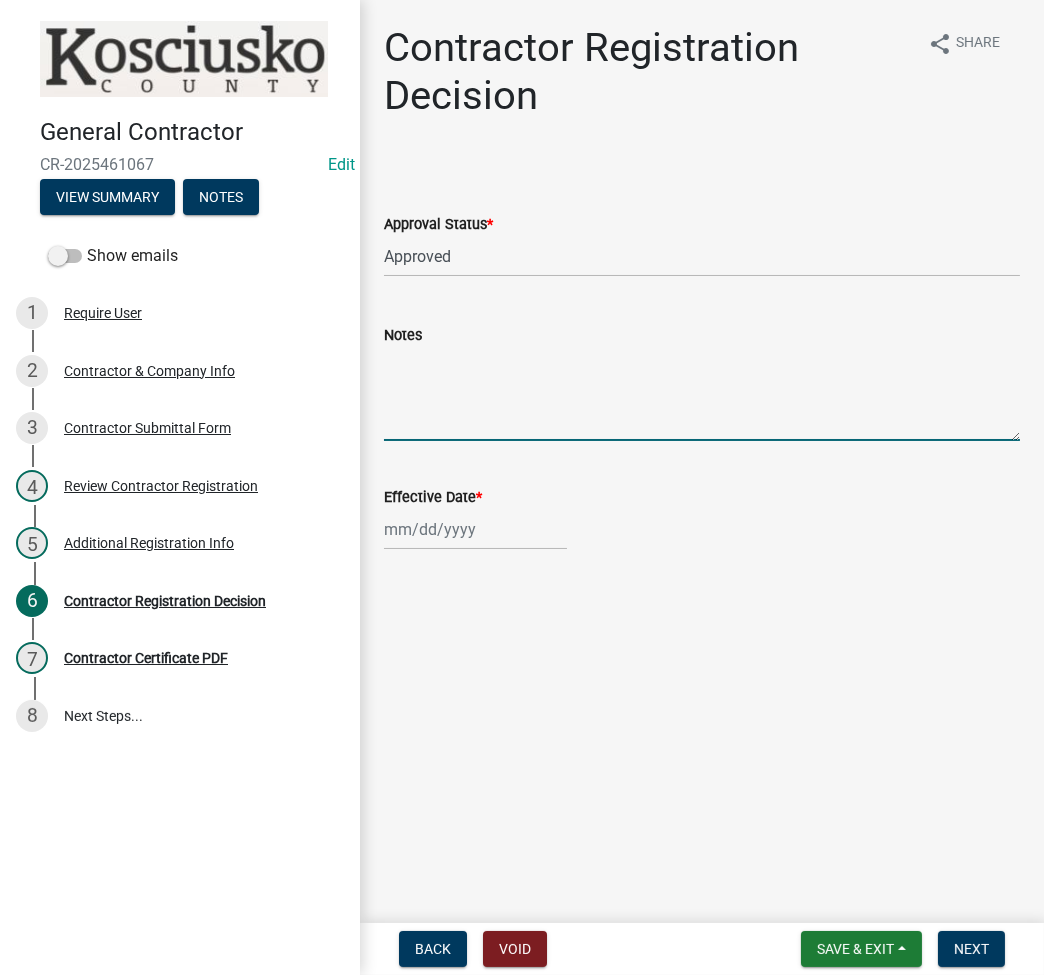 select on "8" 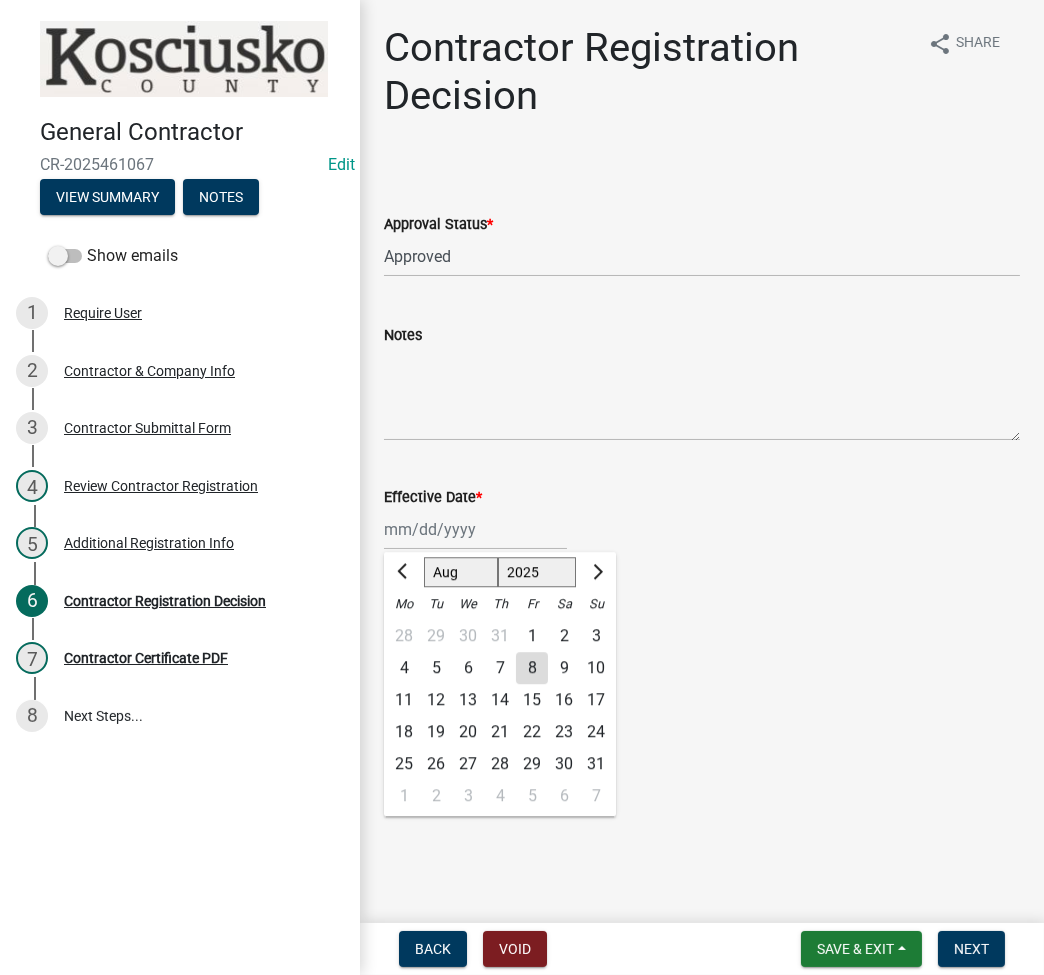 click on "Jan Feb Mar Apr May Jun Jul Aug Sep Oct Nov Dec 1525 1526 1527 1528 1529 1530 1531 1532 1533 1534 1535 1536 1537 1538 1539 1540 1541 1542 1543 1544 1545 1546 1547 1548 1549 1550 1551 1552 1553 1554 1555 1556 1557 1558 1559 1560 1561 1562 1563 1564 1565 1566 1567 1568 1569 1570 1571 1572 1573 1574 1575 1576 1577 1578 1579 1580 1581 1582 1583 1584 1585 1586 1587 1588 1589 1590 1591 1592 1593 1594 1595 1596 1597 1598 1599 1600 1601 1602 1603 1604 1605 1606 1607 1608 1609 1610 1611 1612 1613 1614 1615 1616 1617 1618 1619 1620 1621 1622 1623 1624 1625 1626 1627 1628 1629 1630 1631 1632 1633 1634 1635 1636 1637 1638 1639 1640 1641 1642 1643 1644 1645 1646 1647 1648 1649 1650 1651 1652 1653 1654 1655 1656 1657 1658 1659 1660 1661 1662 1663 1664 1665 1666 1667 1668 1669 1670 1671 1672 1673 1674 1675 1676 1677 1678 1679 1680 1681 1682 1683 1684 1685 1686 1687 1688 1689 1690 1691 1692 1693 1694 1695 1696 1697 1698 1699 1700 1701 1702 1703 1704 1705 1706 1707 1708 1709 1710 1711 1712 1713 1714 1715 1716 1717 1718 1719 1" 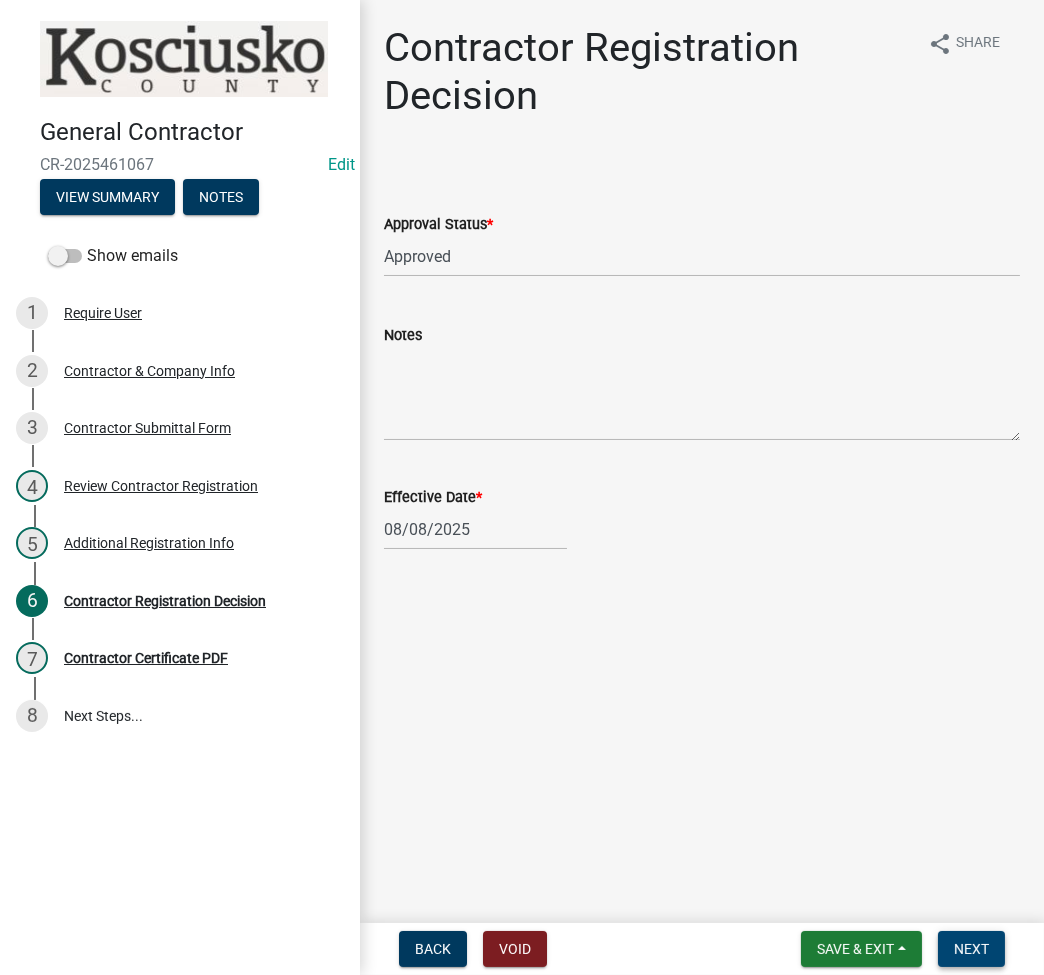 click on "Next" at bounding box center (971, 949) 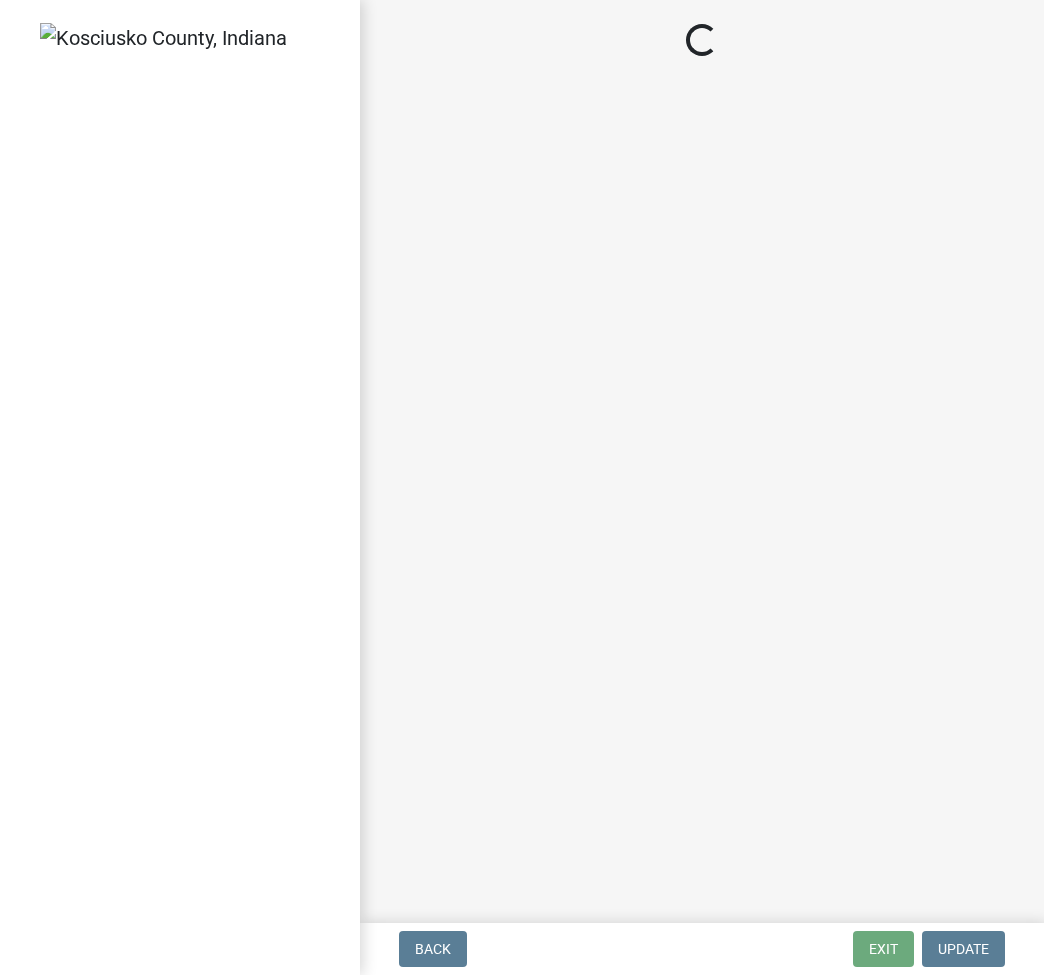 scroll, scrollTop: 0, scrollLeft: 0, axis: both 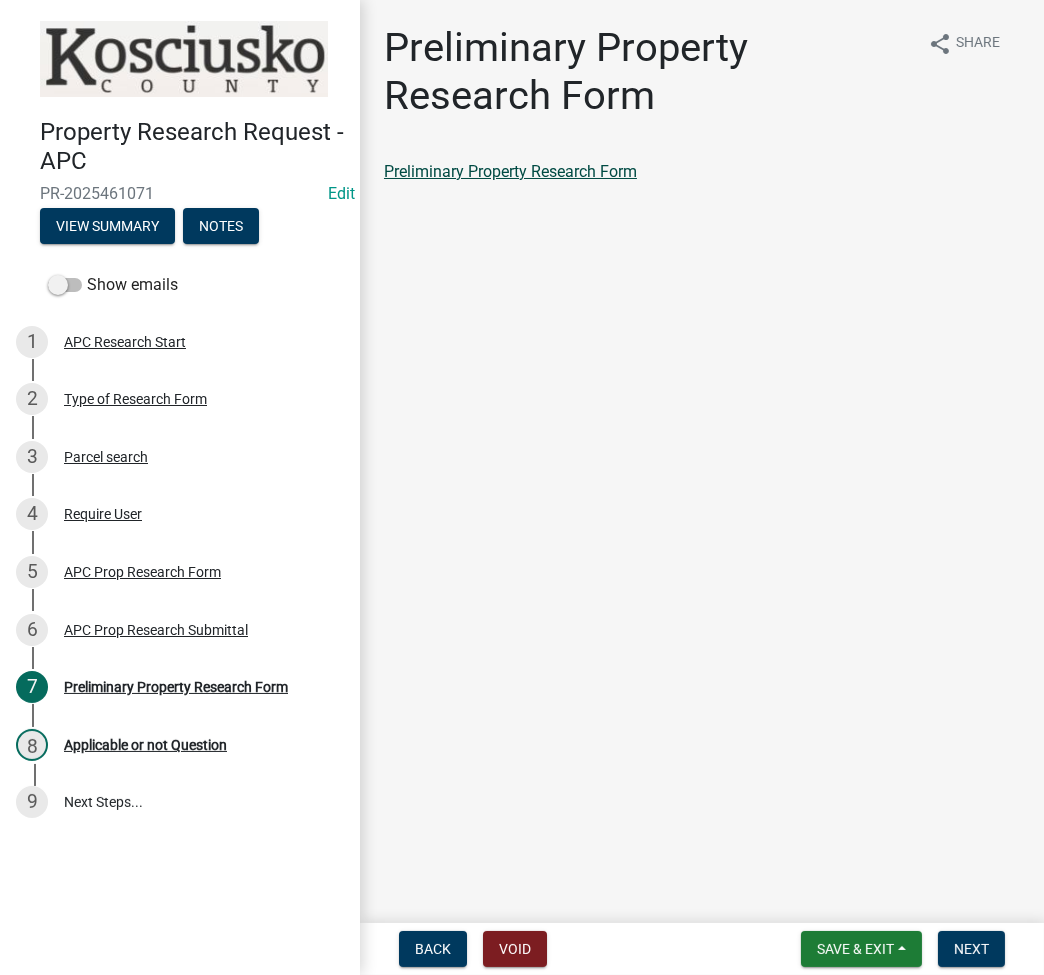 click on "Preliminary Property Research Form" 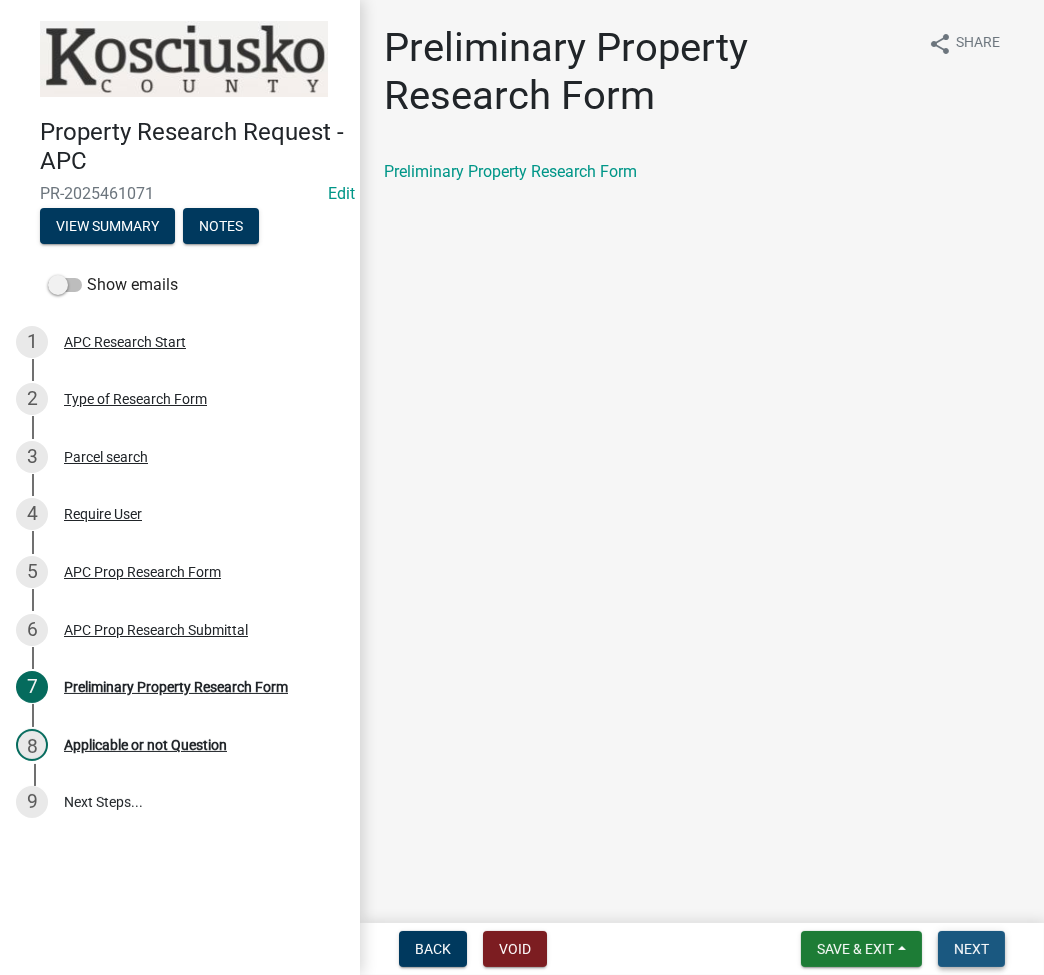 click on "Next" at bounding box center (971, 949) 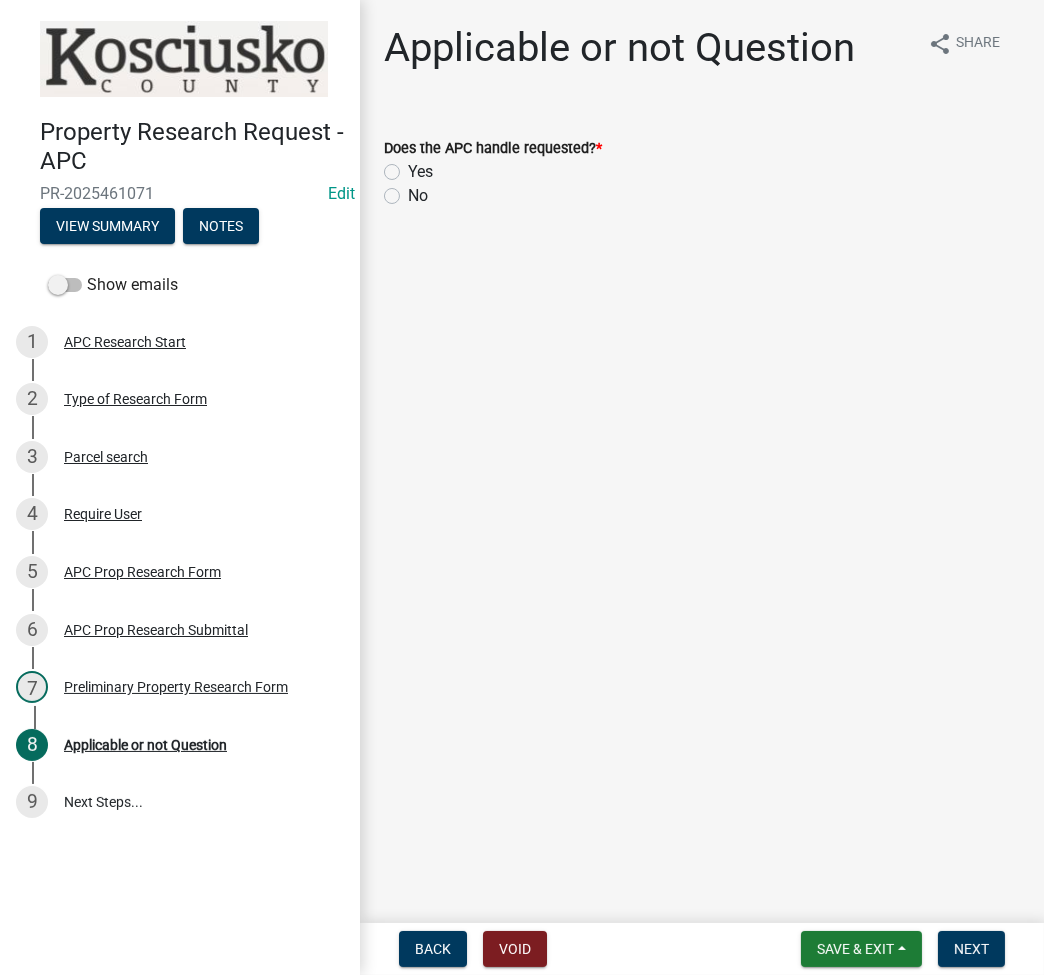 click on "Yes" 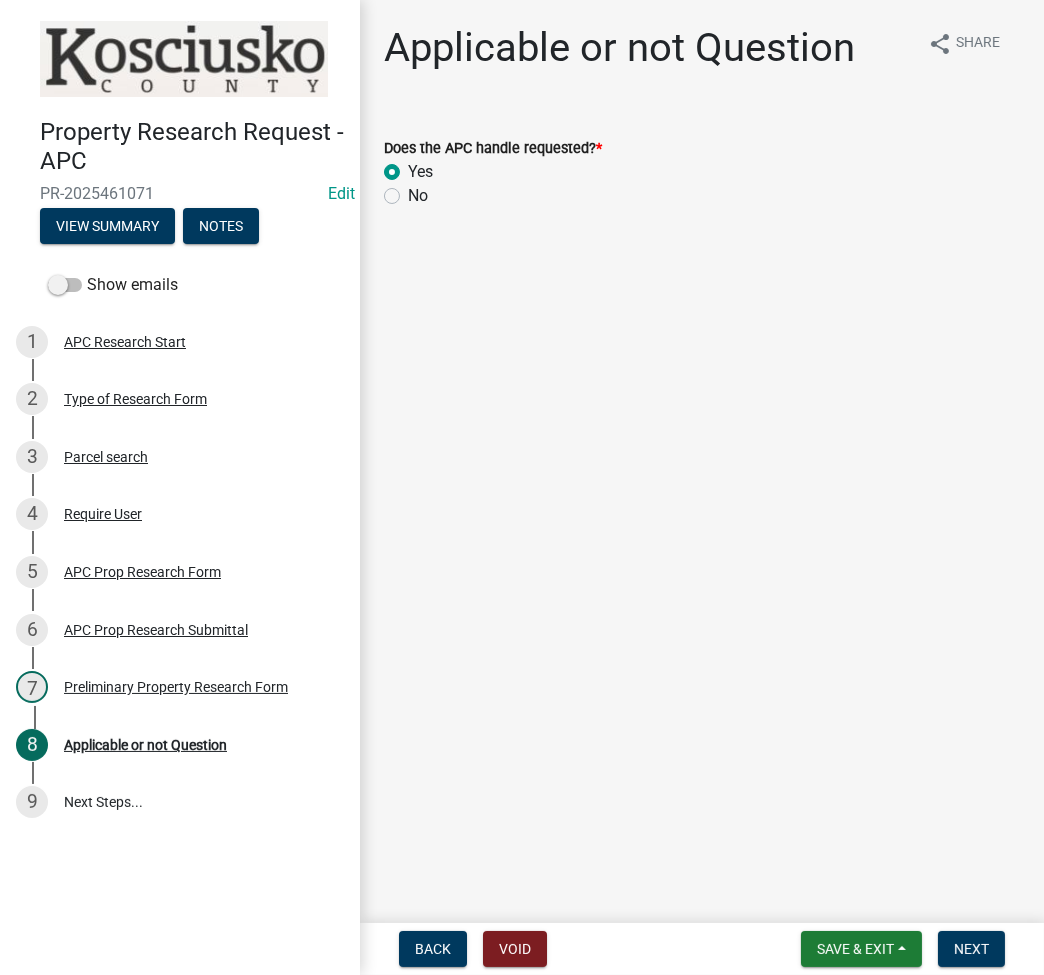 radio on "true" 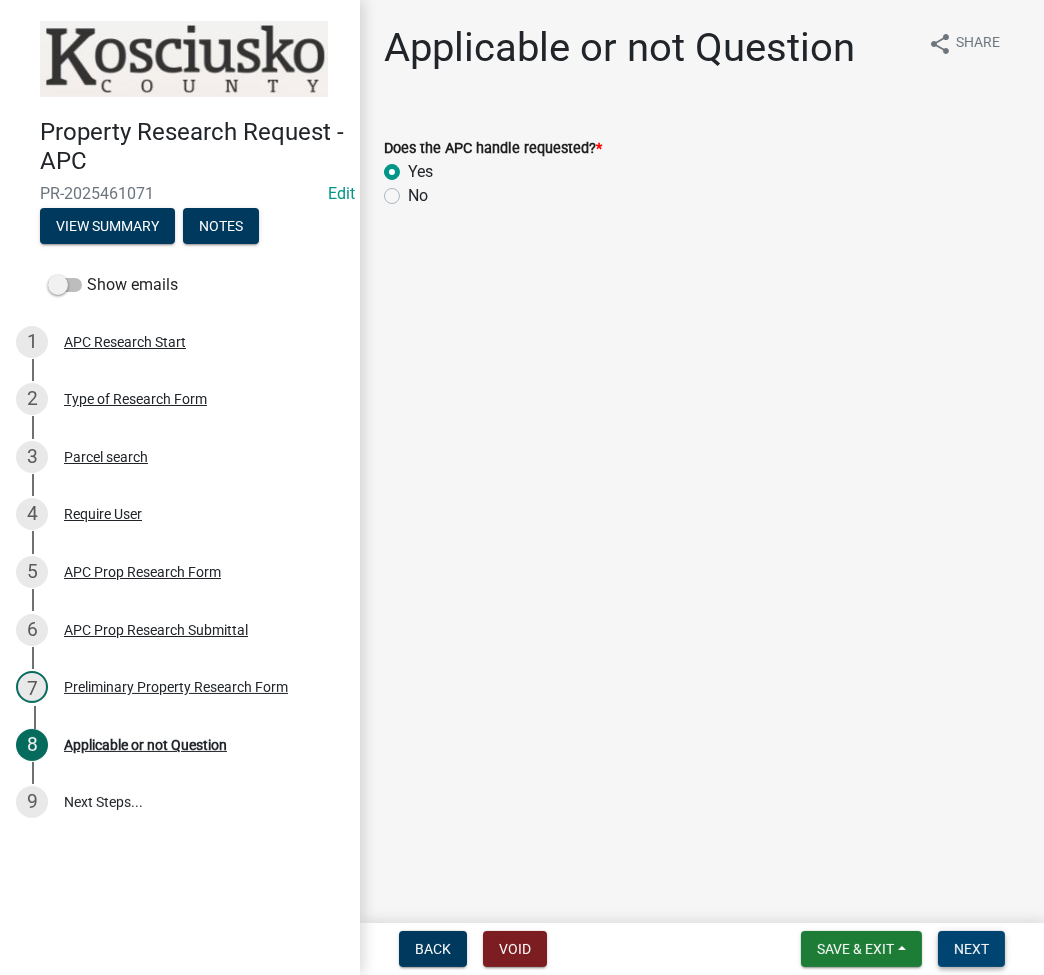 click on "Next" at bounding box center [971, 949] 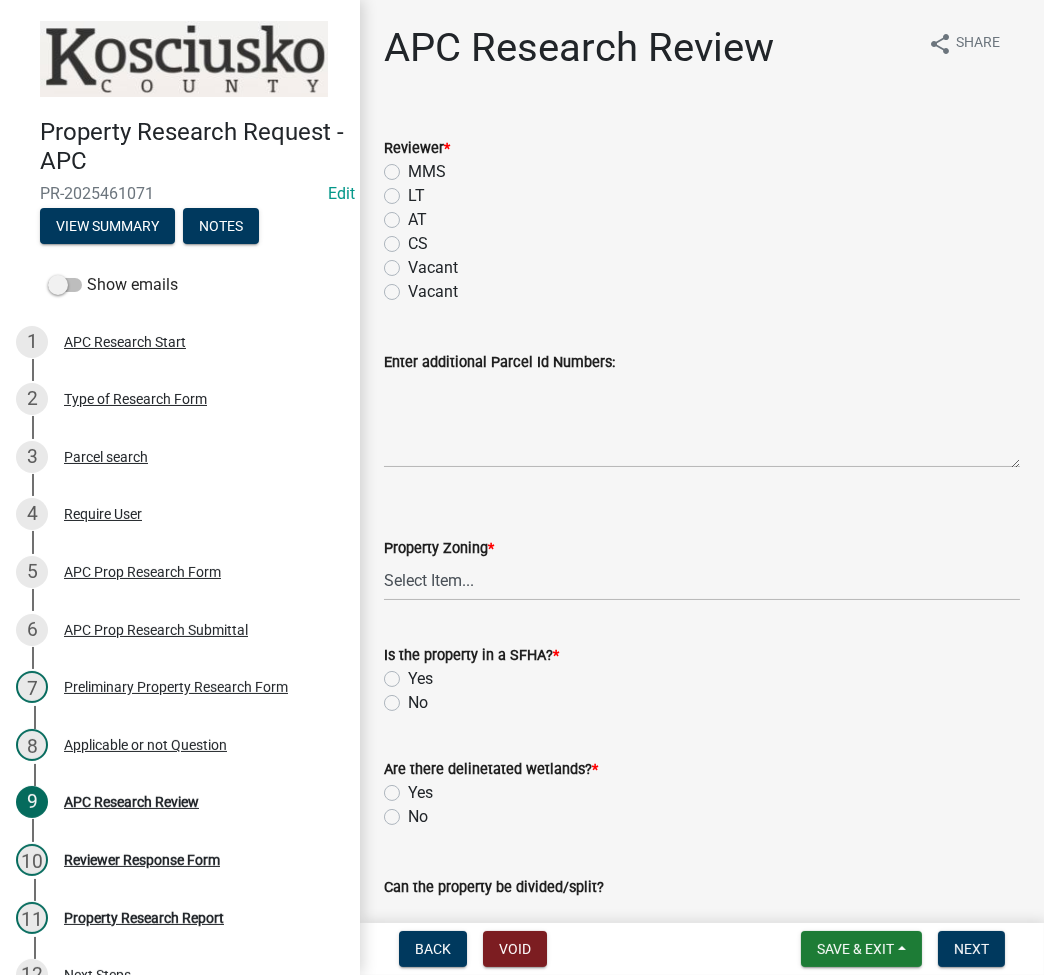 click on "LT" 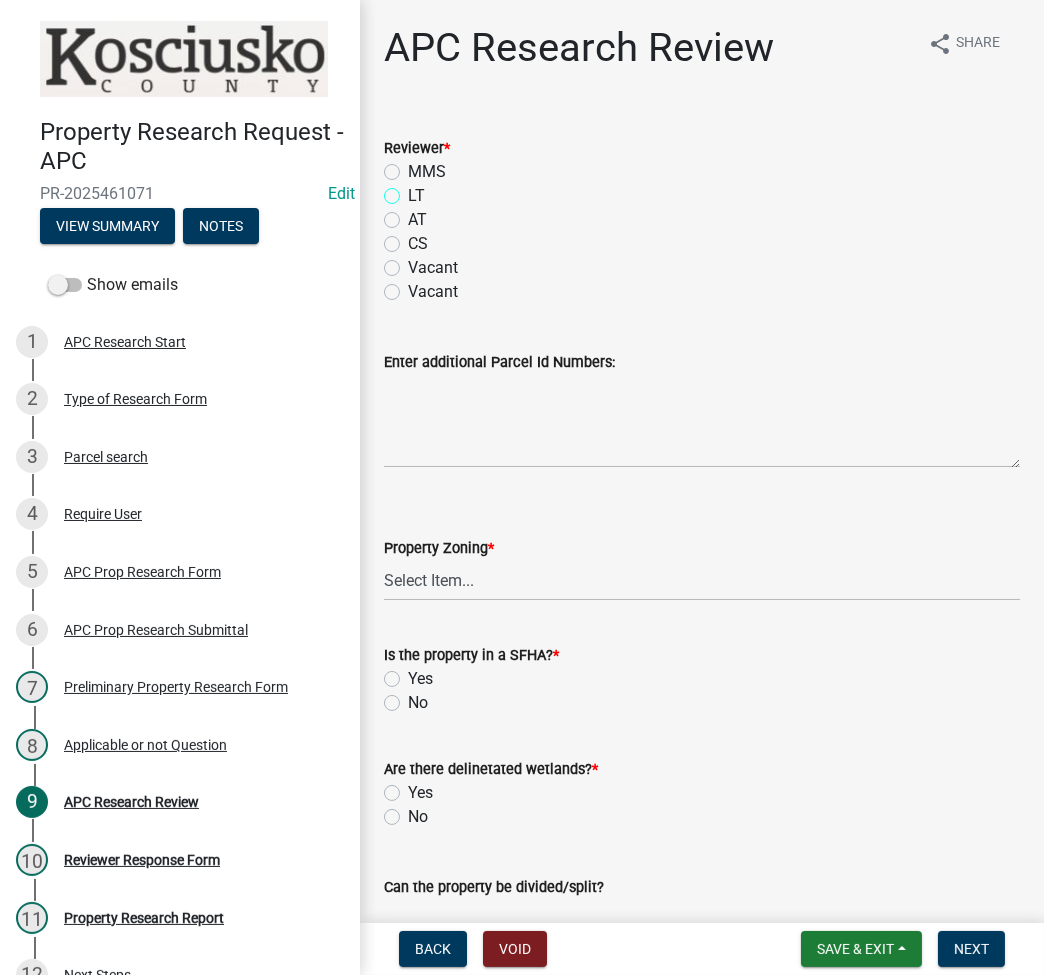 click on "LT" at bounding box center (414, 190) 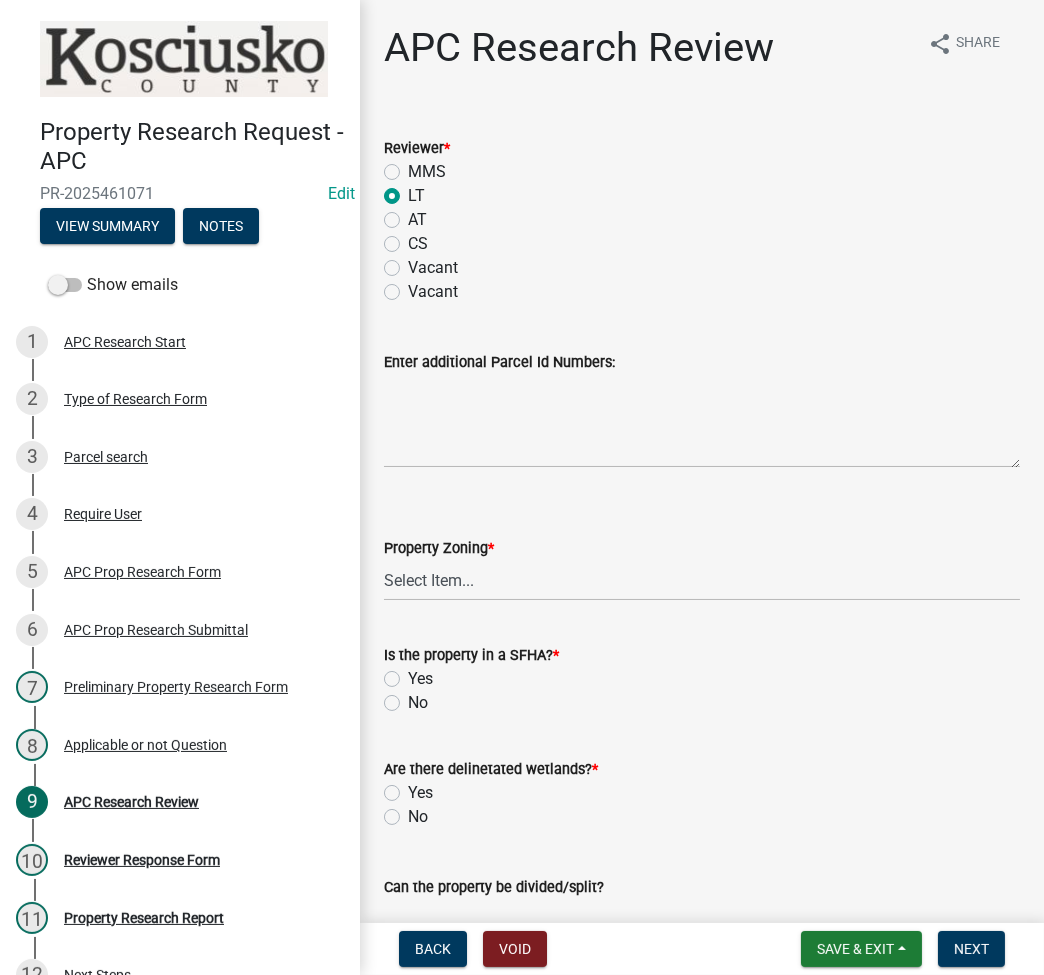 radio on "true" 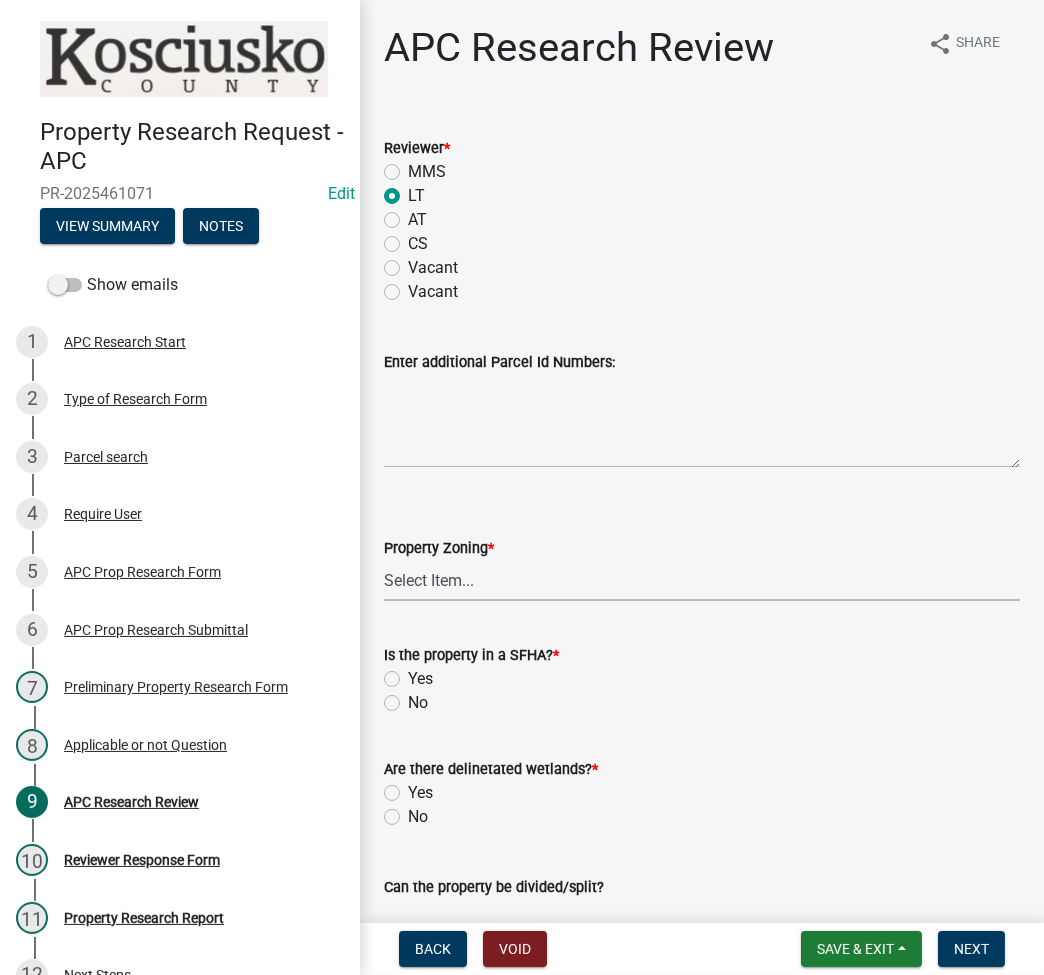 click on "Select Item...   Agricultural   Agricultural 2   Residential   Commercial   Industrial 1   Industrial 2   Industrial 3   Public Use   Environmental" at bounding box center (702, 580) 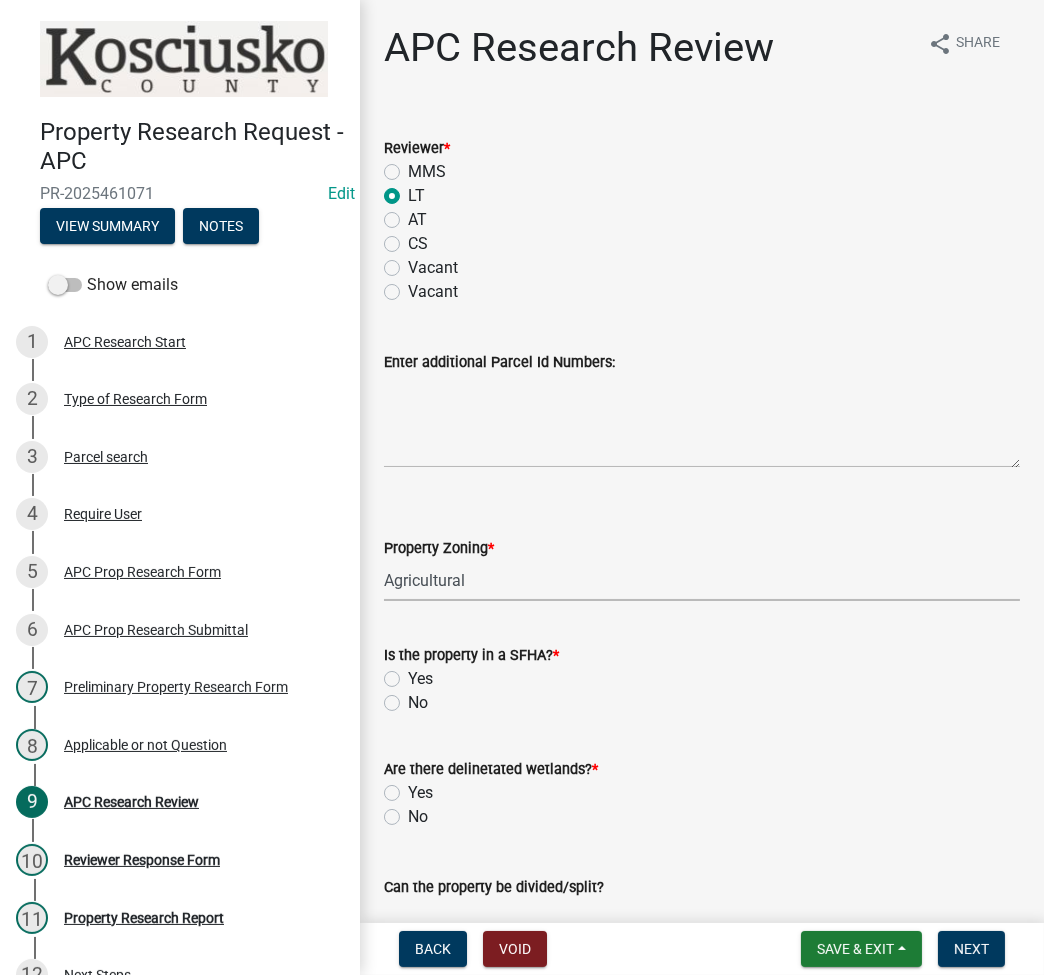 click on "Select Item...   Agricultural   Agricultural 2   Residential   Commercial   Industrial 1   Industrial 2   Industrial 3   Public Use   Environmental" at bounding box center (702, 580) 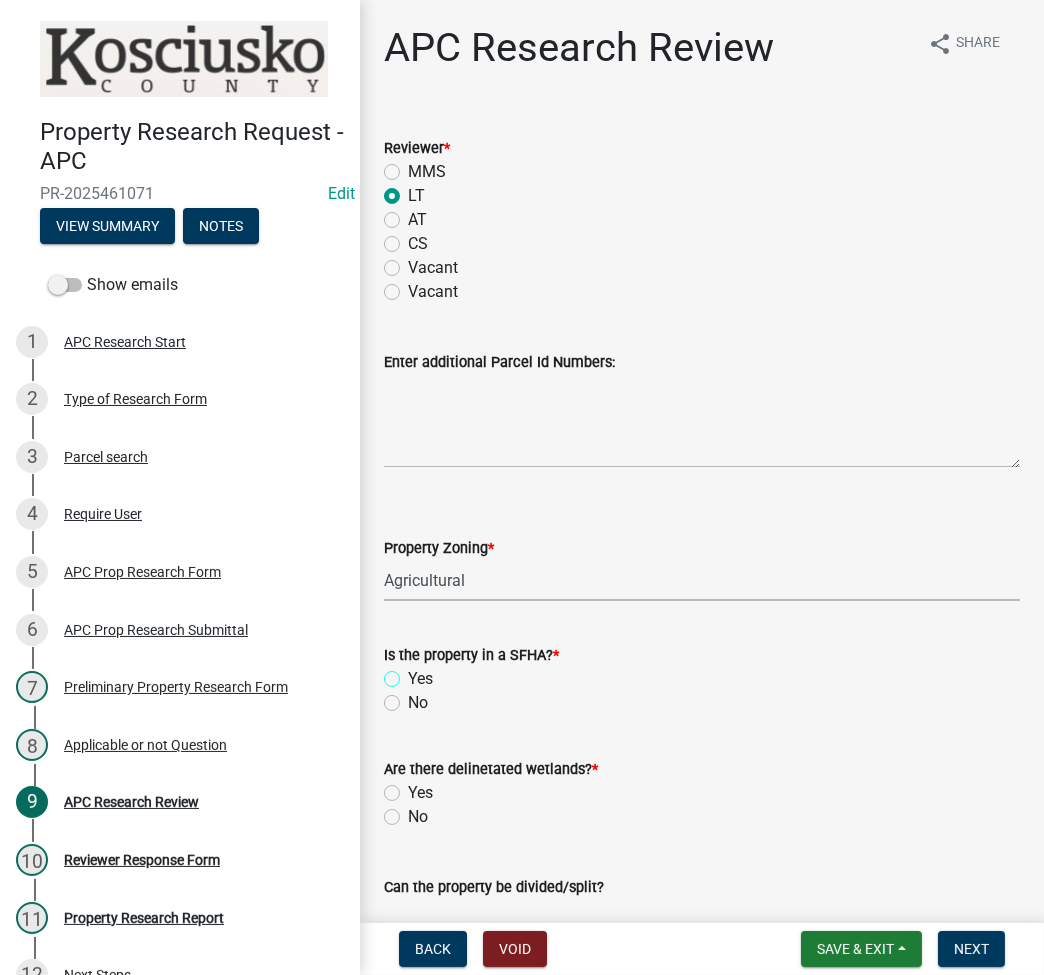 click on "Yes" at bounding box center (414, 673) 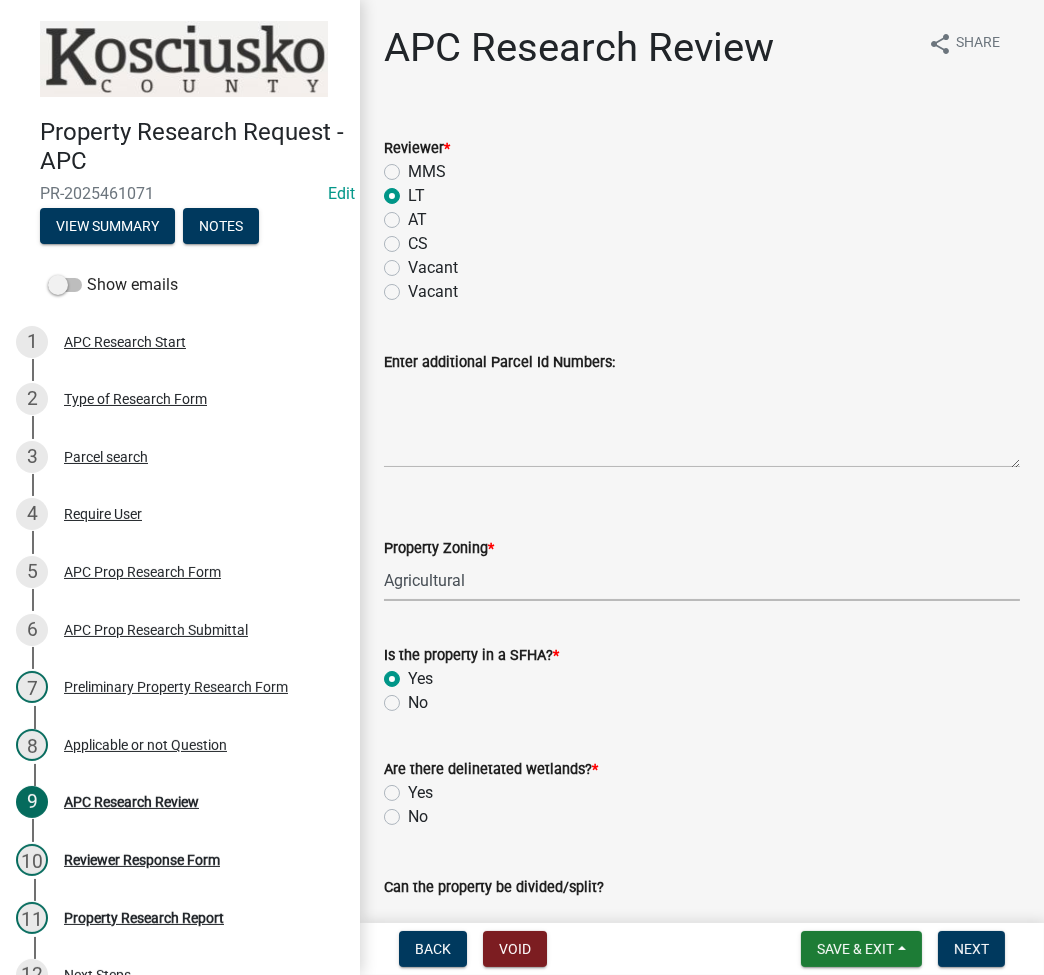 radio on "true" 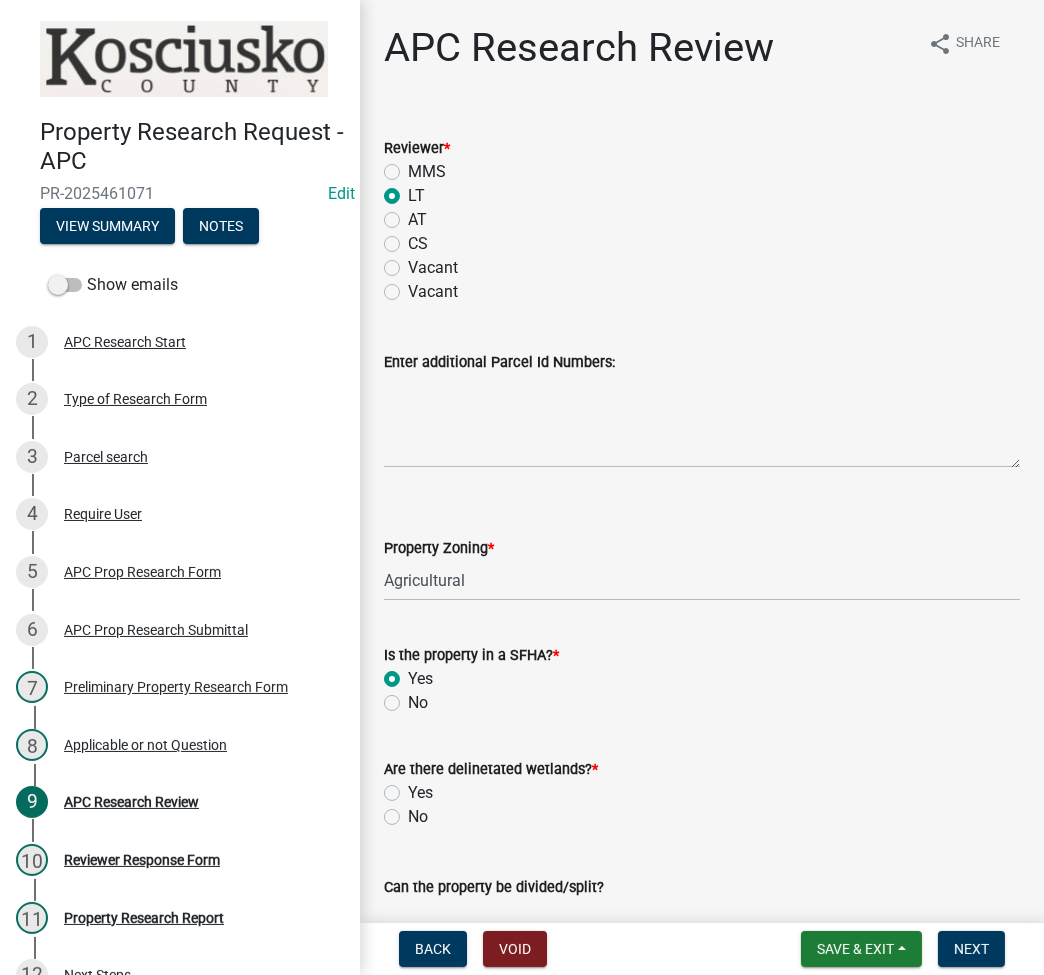click on "No" 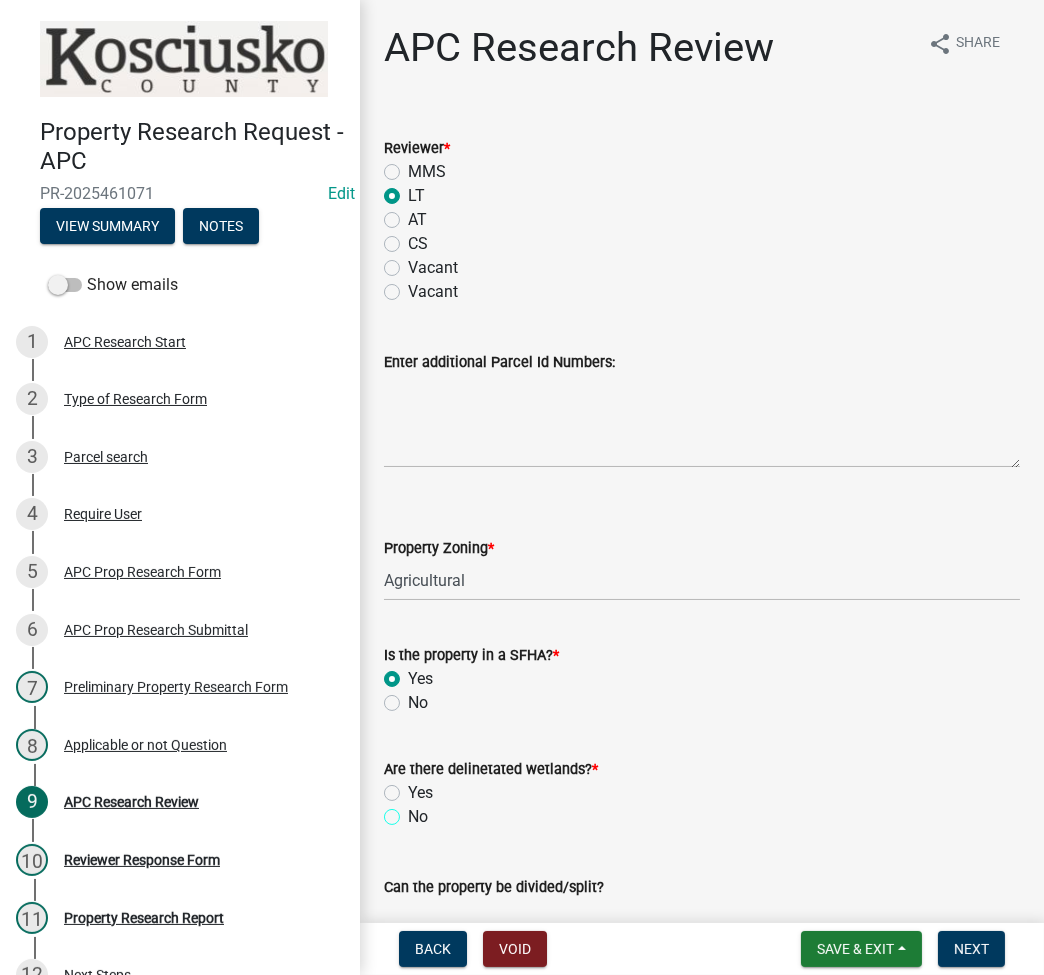 click on "No" at bounding box center [414, 811] 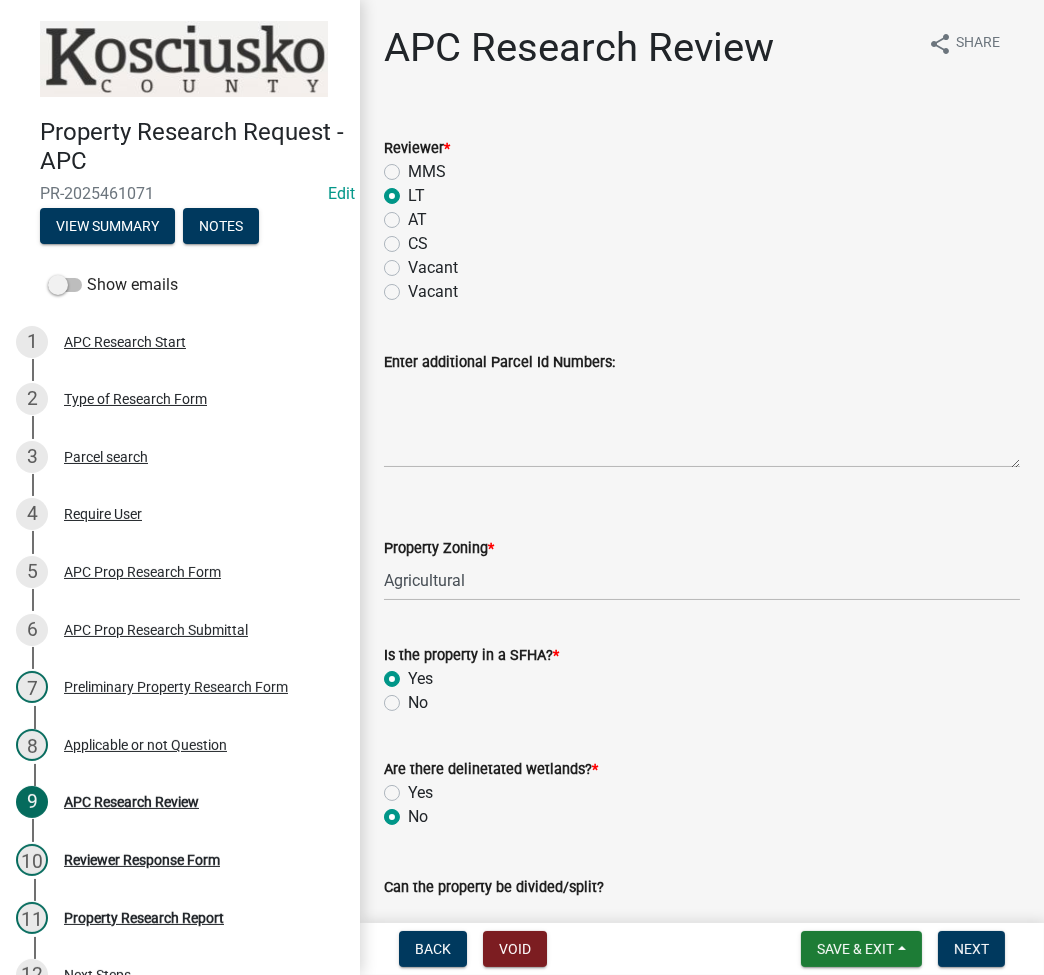 radio on "true" 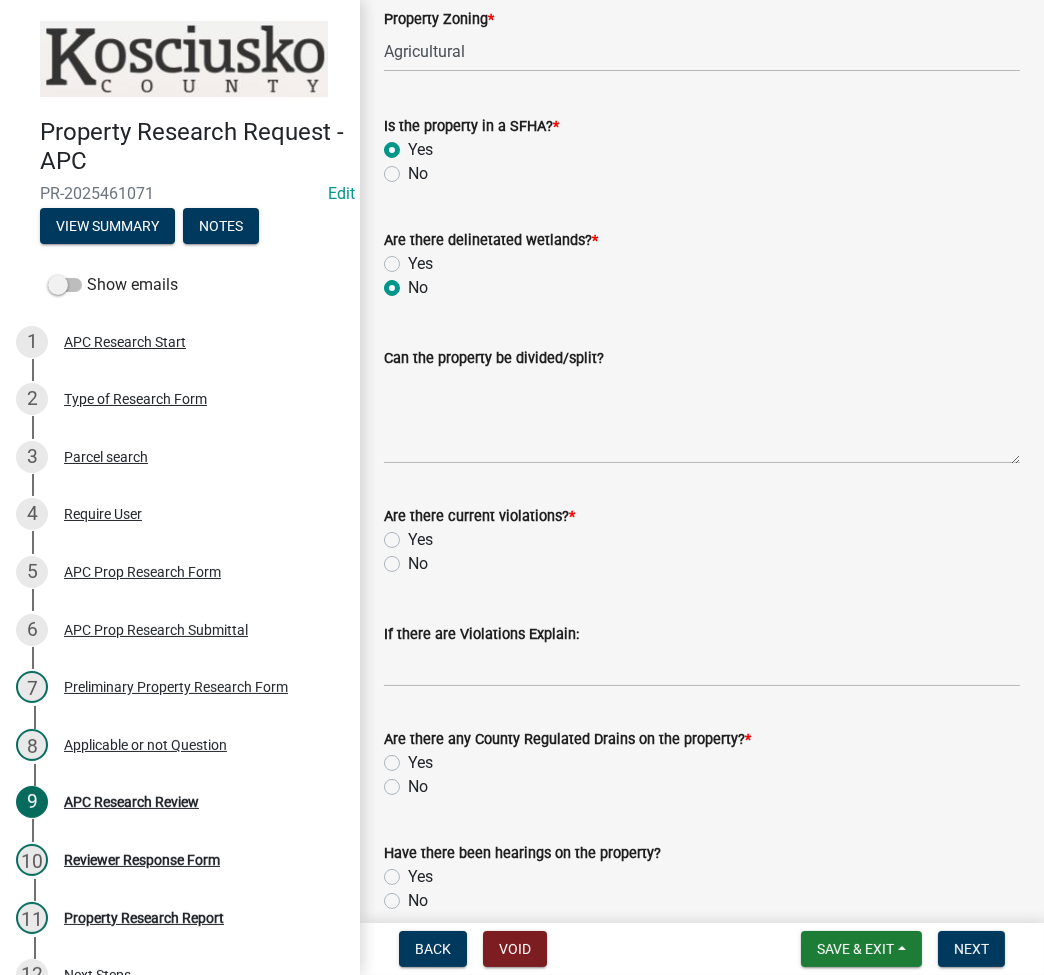 scroll, scrollTop: 533, scrollLeft: 0, axis: vertical 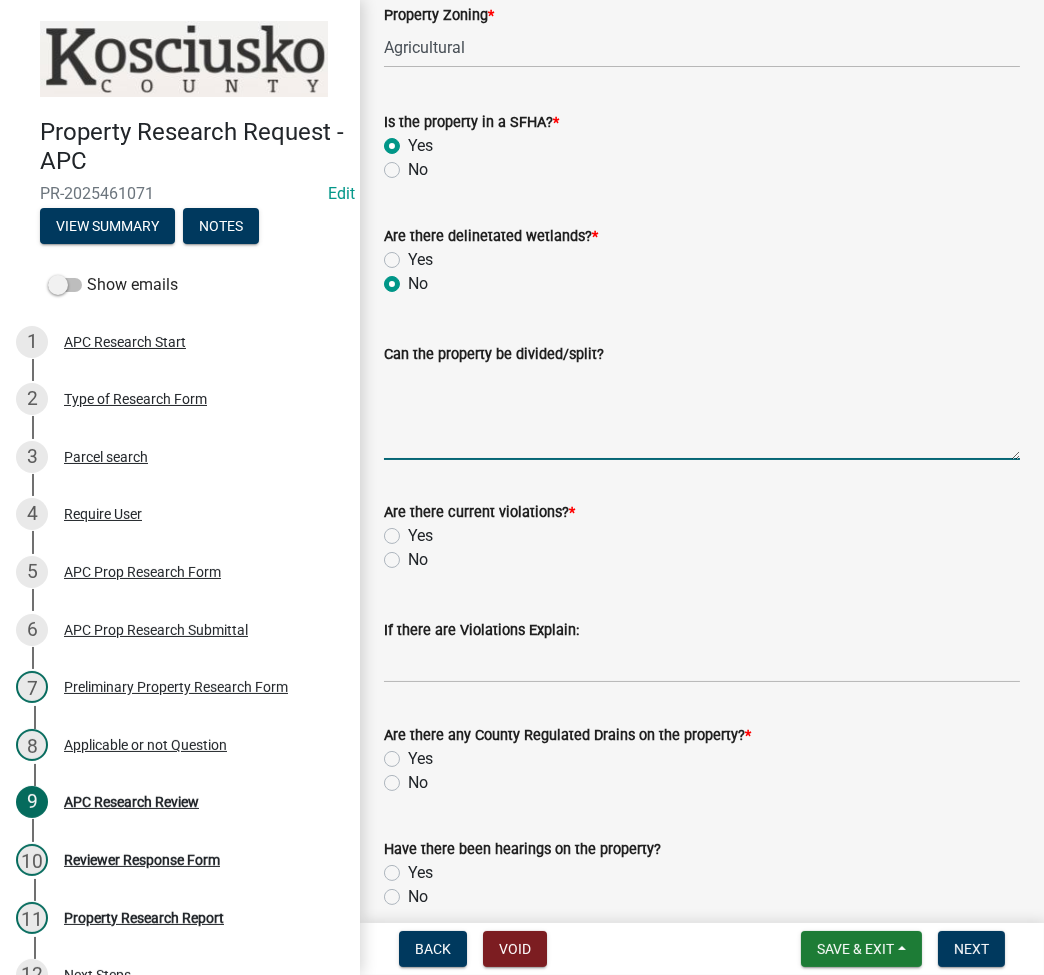 click on "Can the property be divided/split?" at bounding box center (702, 413) 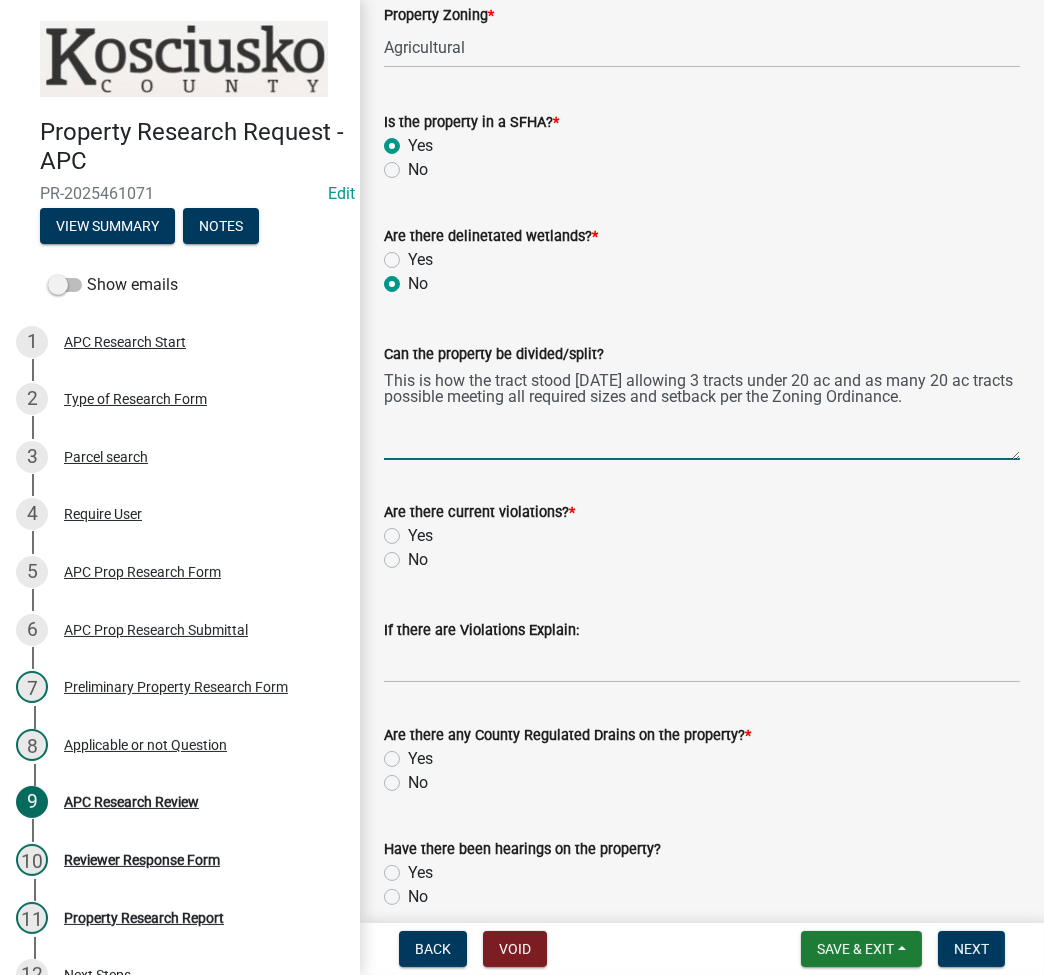 type on "This is how the tract stood 3/1/75 allowing 3 tracts under 20 ac and as many 20 ac tracts possible meeting all required sizes and setback per the Zoning Ordinance." 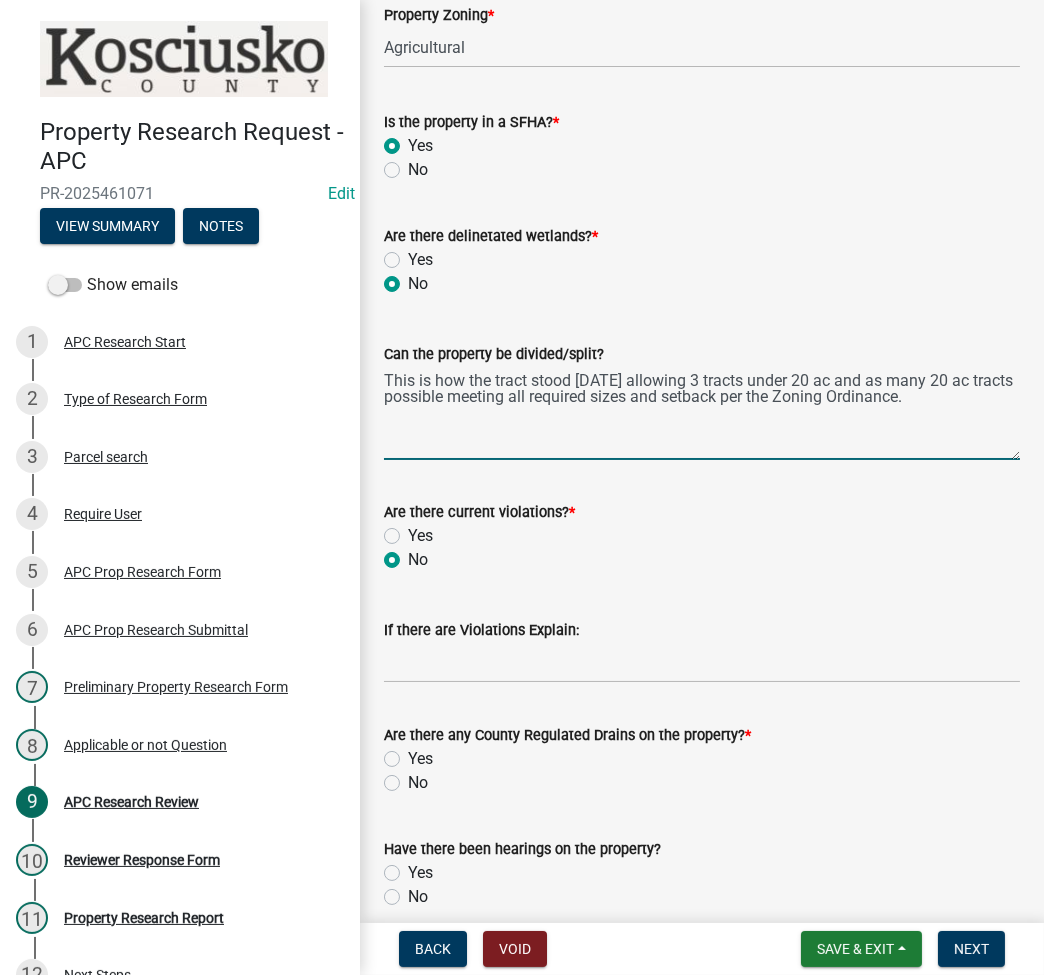 radio on "true" 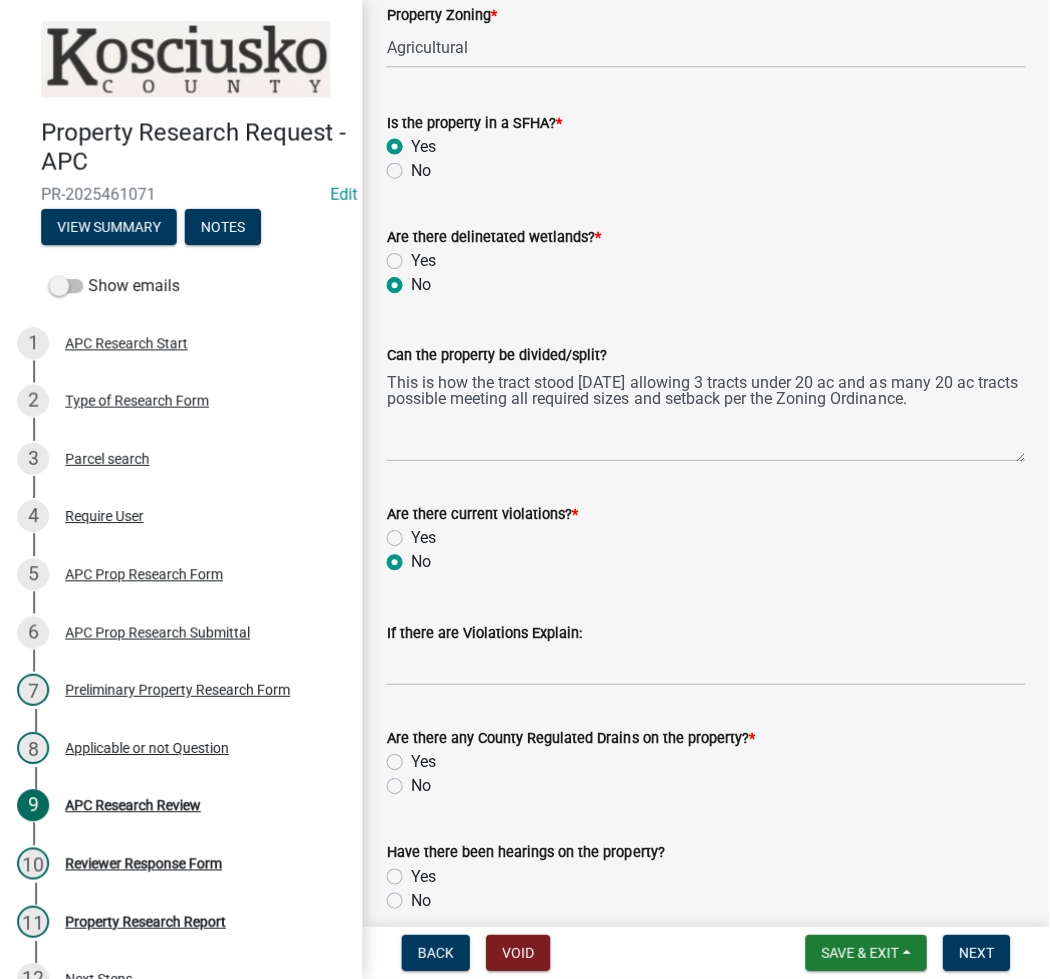 scroll, scrollTop: 800, scrollLeft: 0, axis: vertical 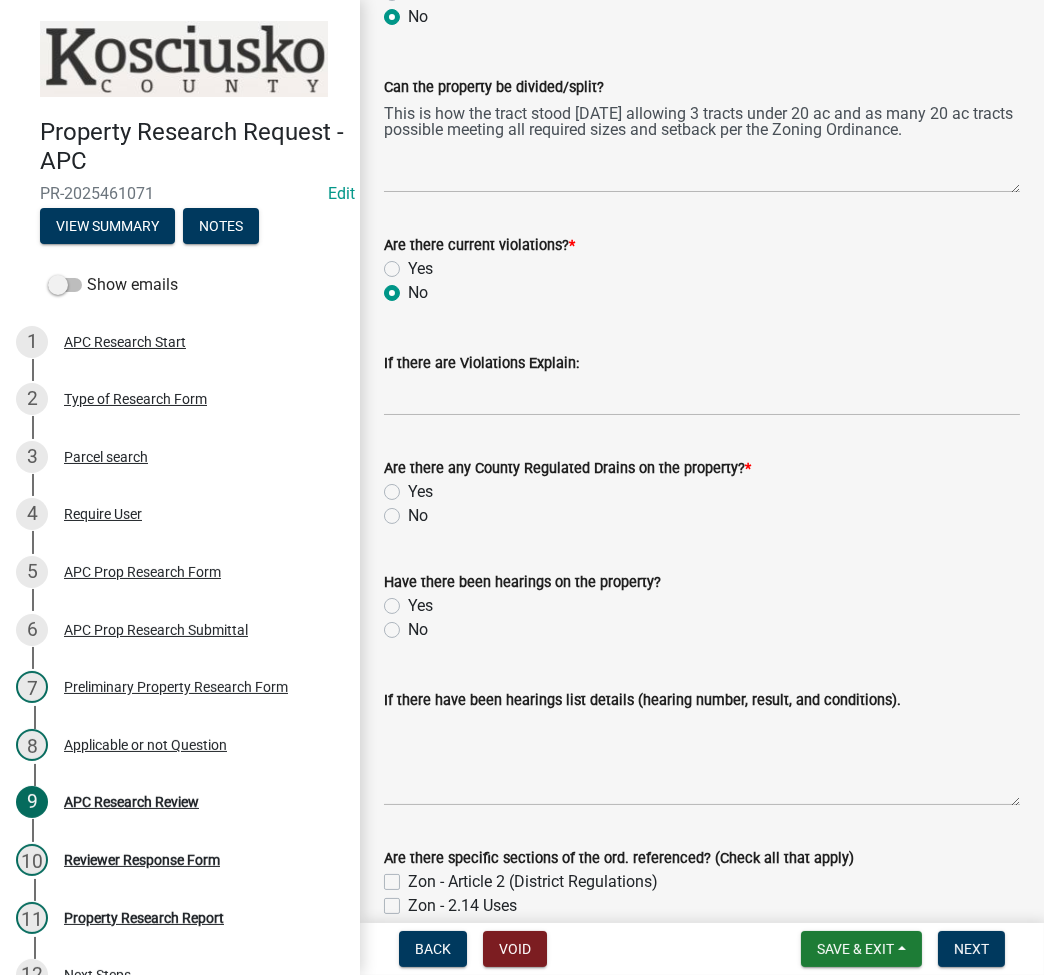 click on "Yes" 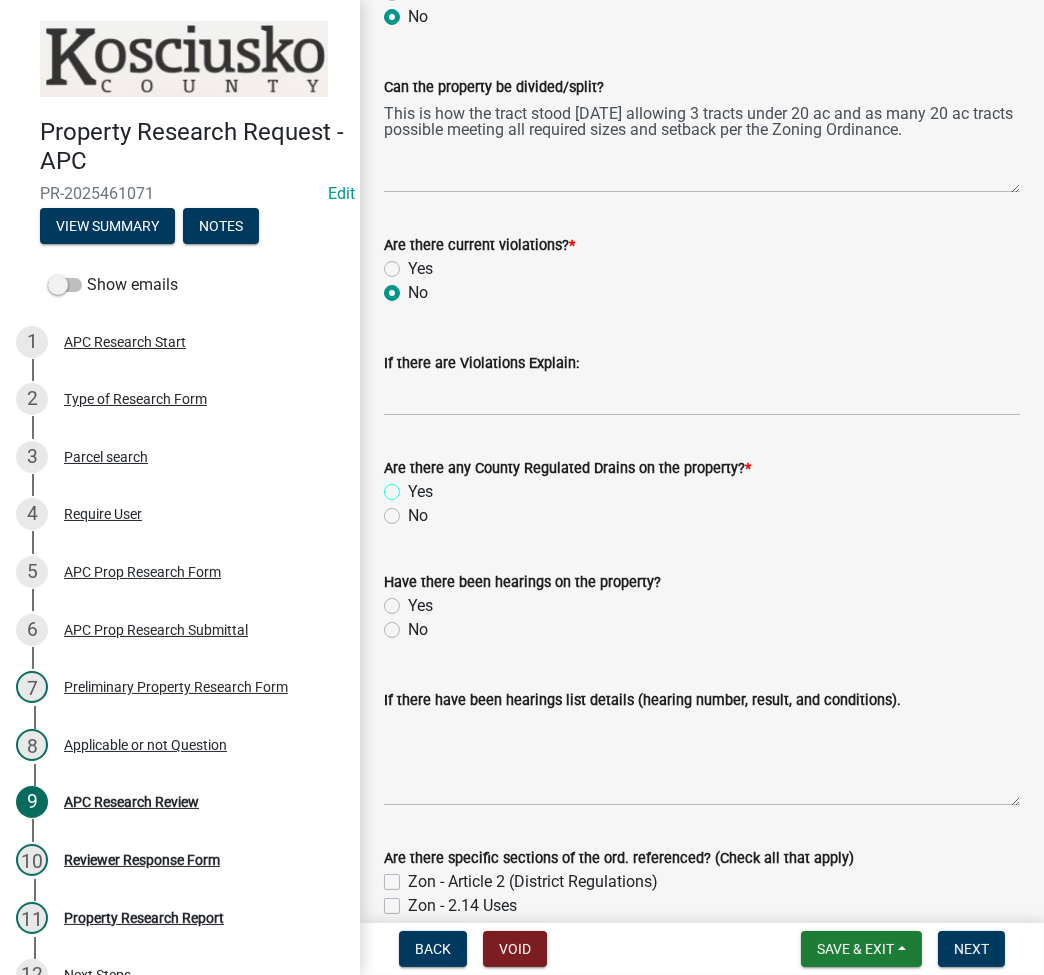 click on "Yes" at bounding box center [414, 486] 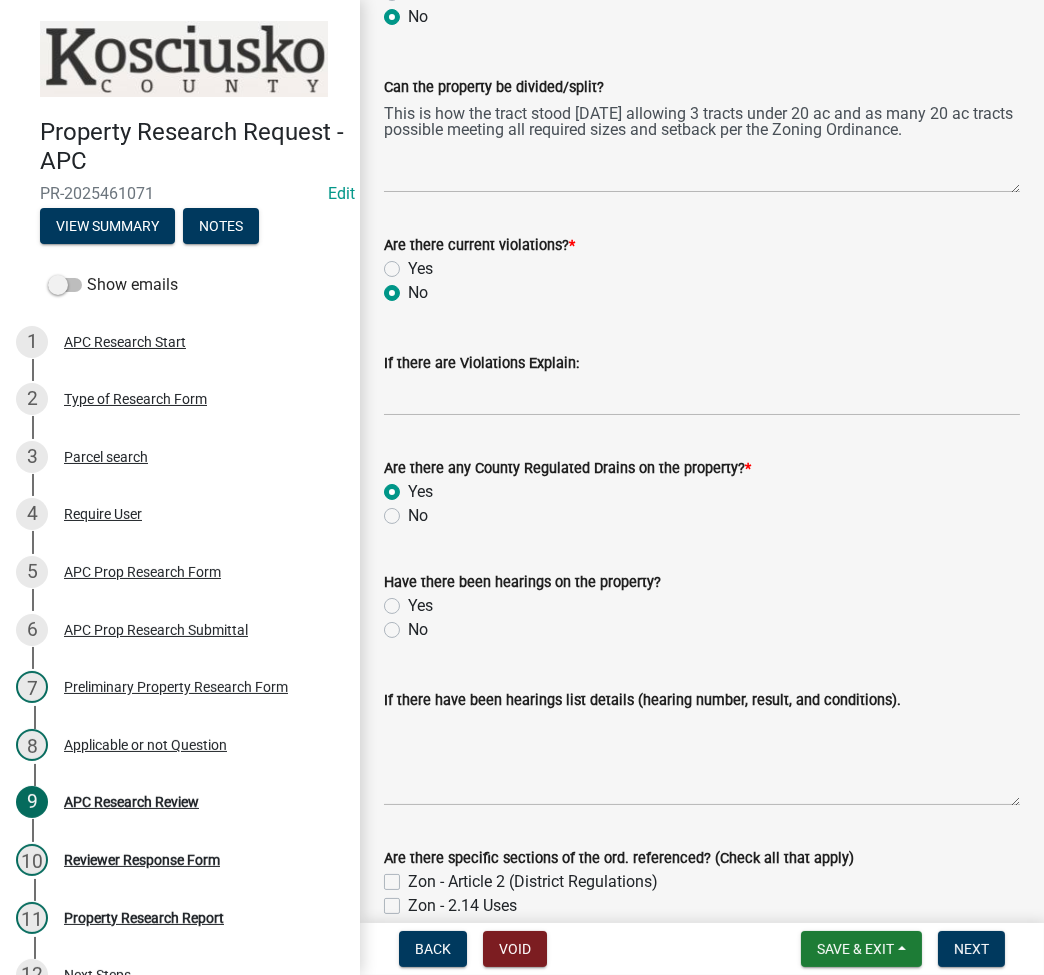 radio on "true" 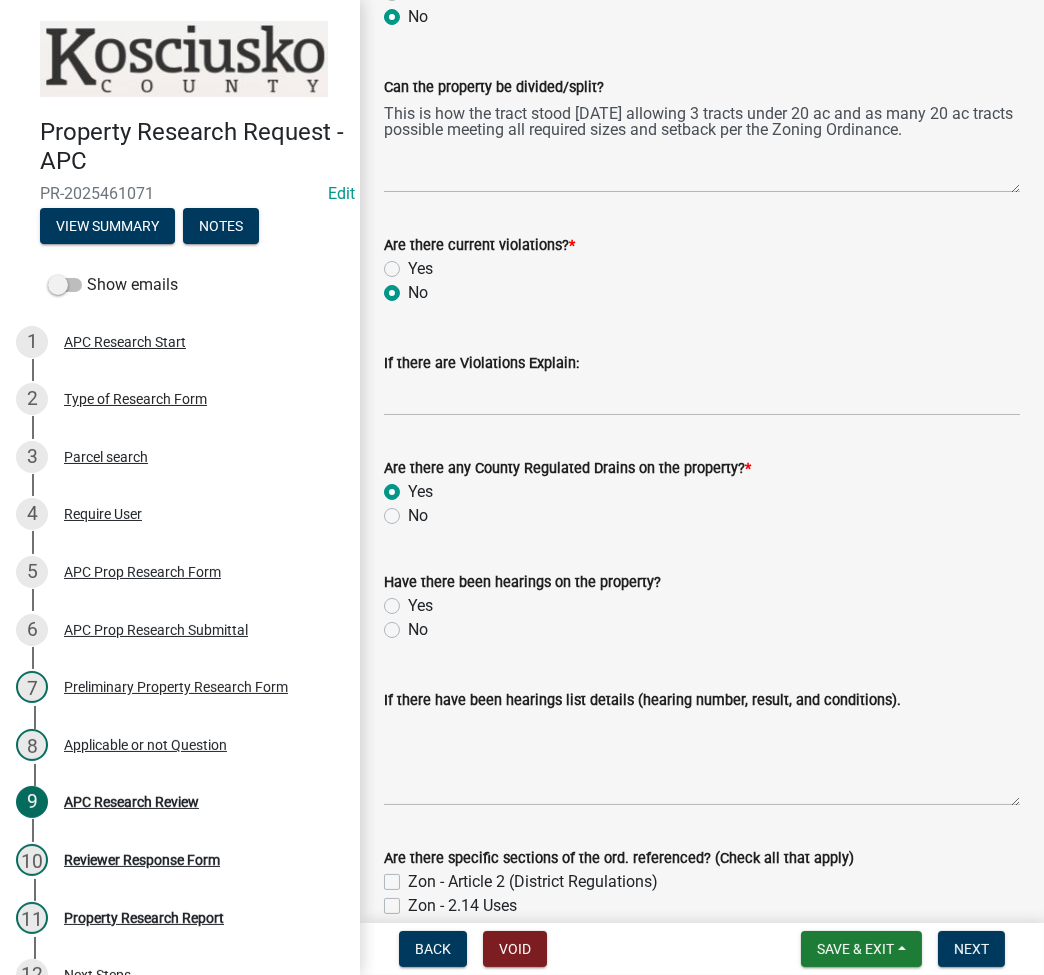 click on "No" 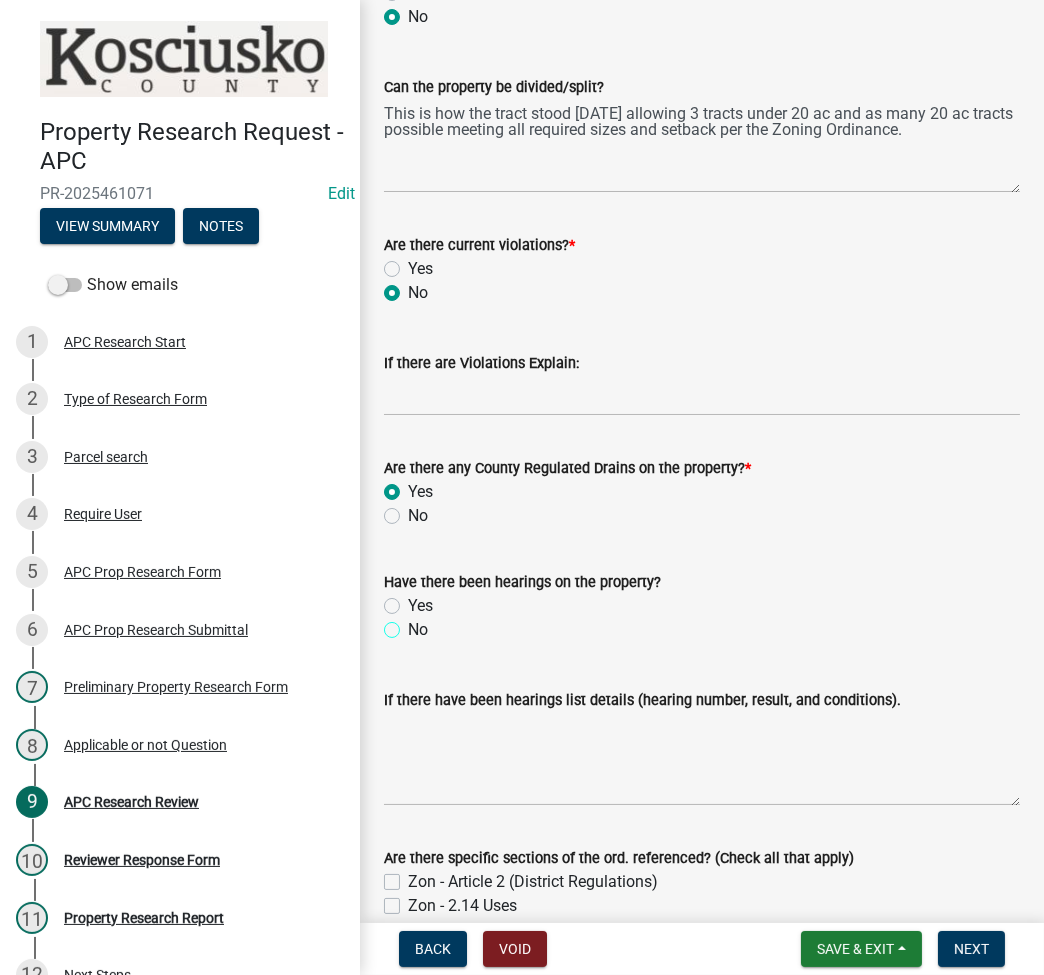 click on "No" at bounding box center [414, 624] 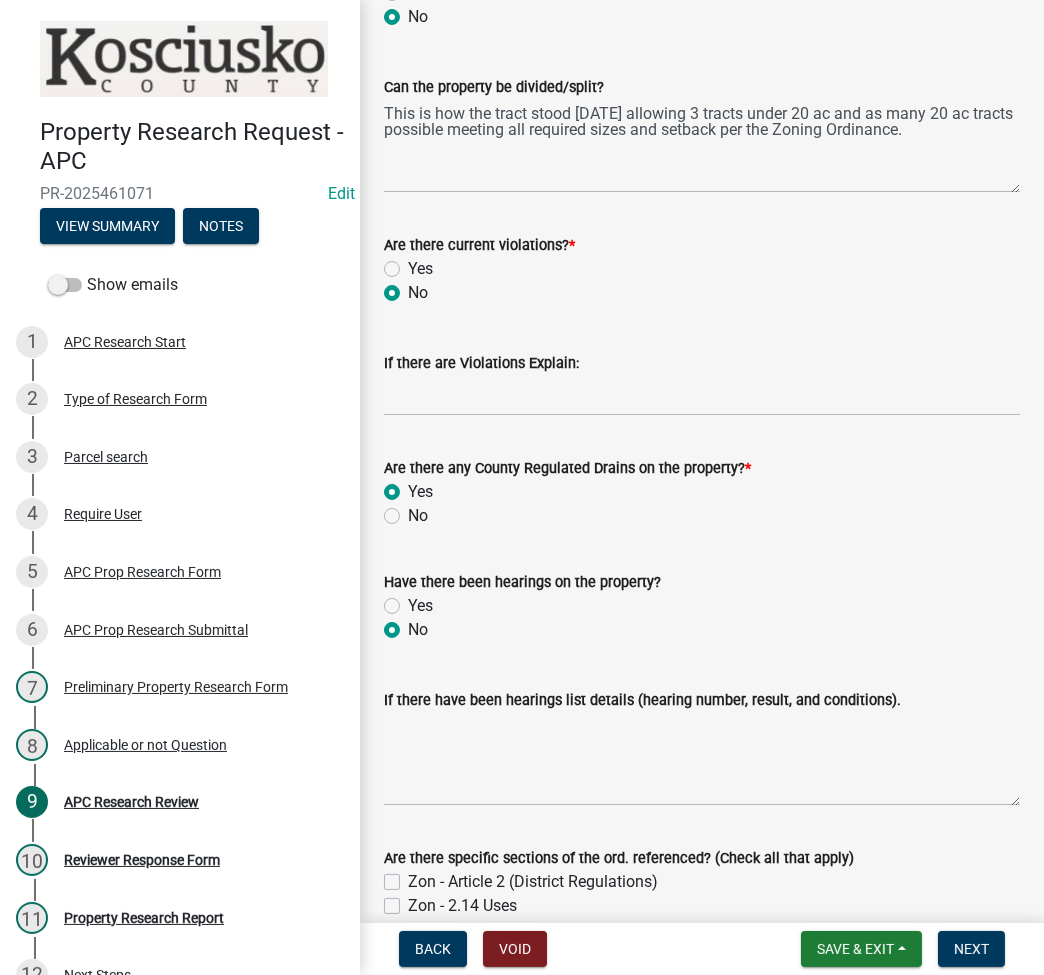 radio on "true" 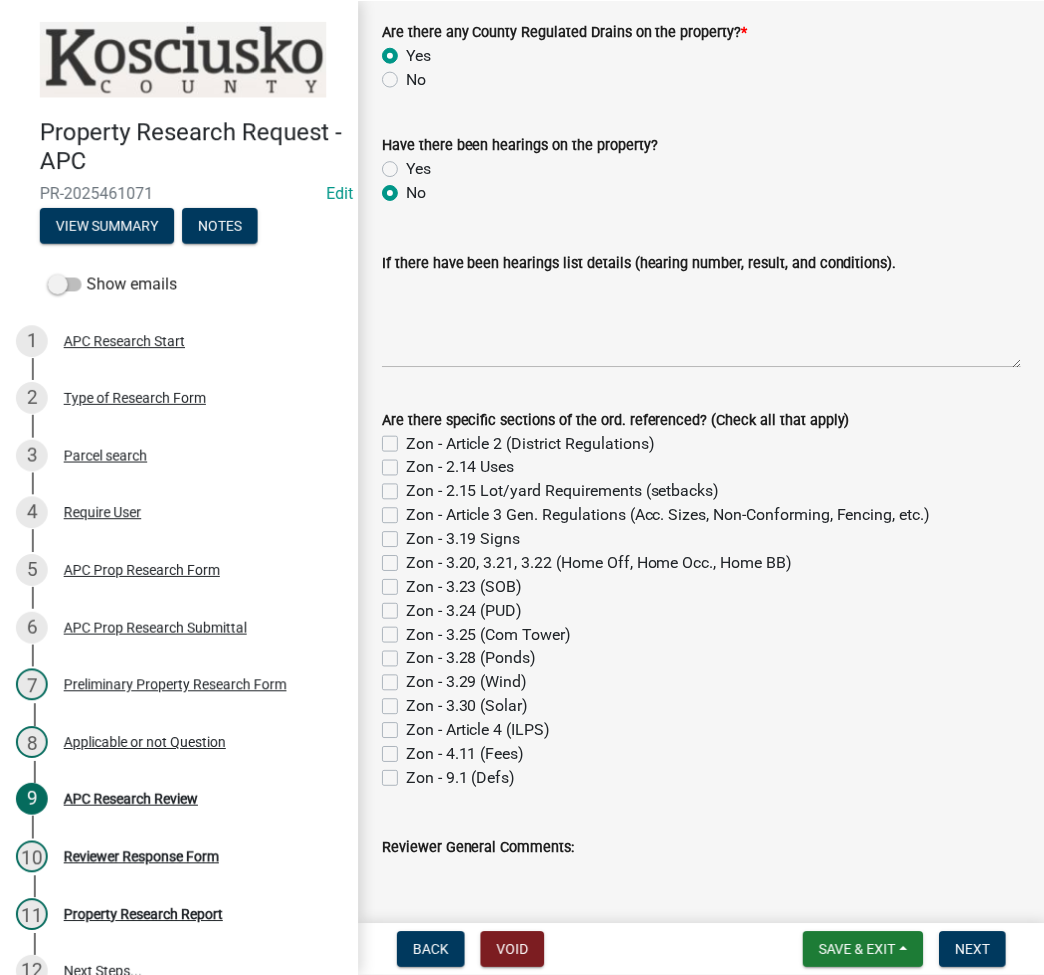 scroll, scrollTop: 1333, scrollLeft: 0, axis: vertical 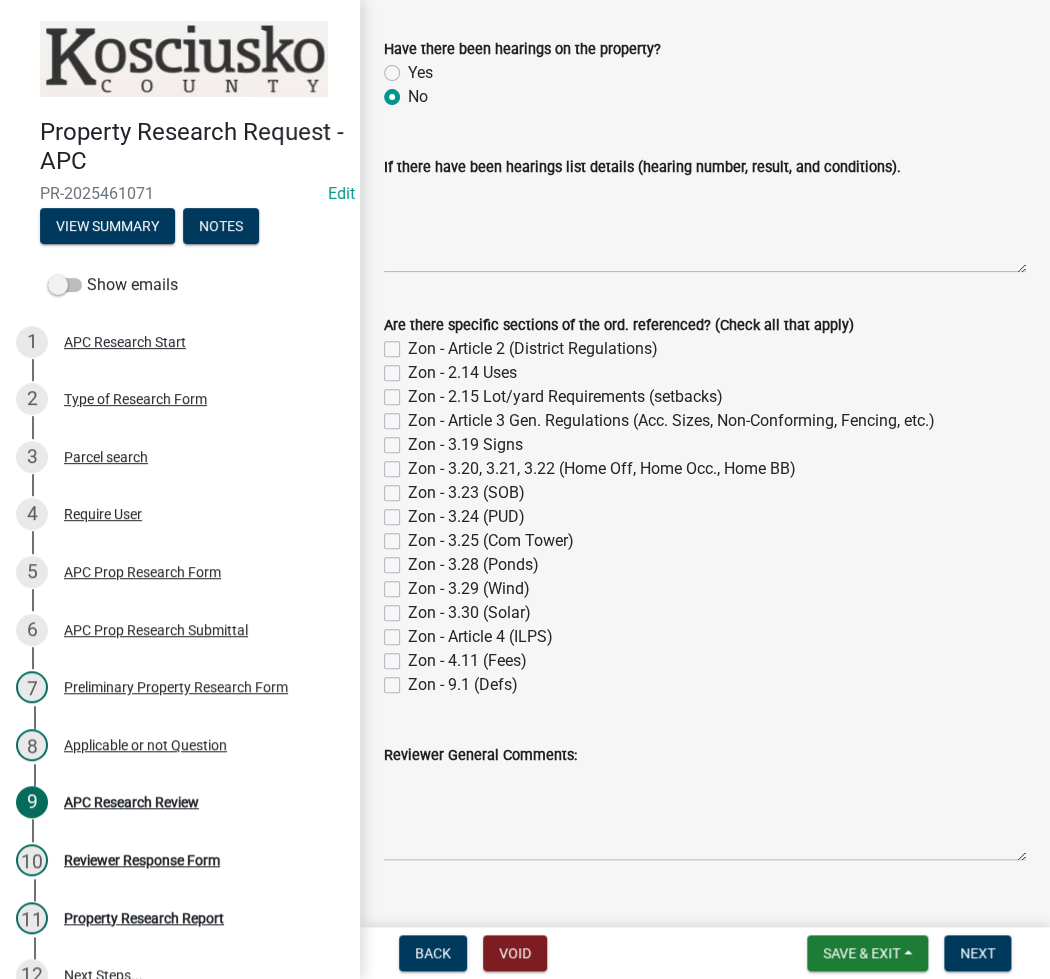 click on "Yes" 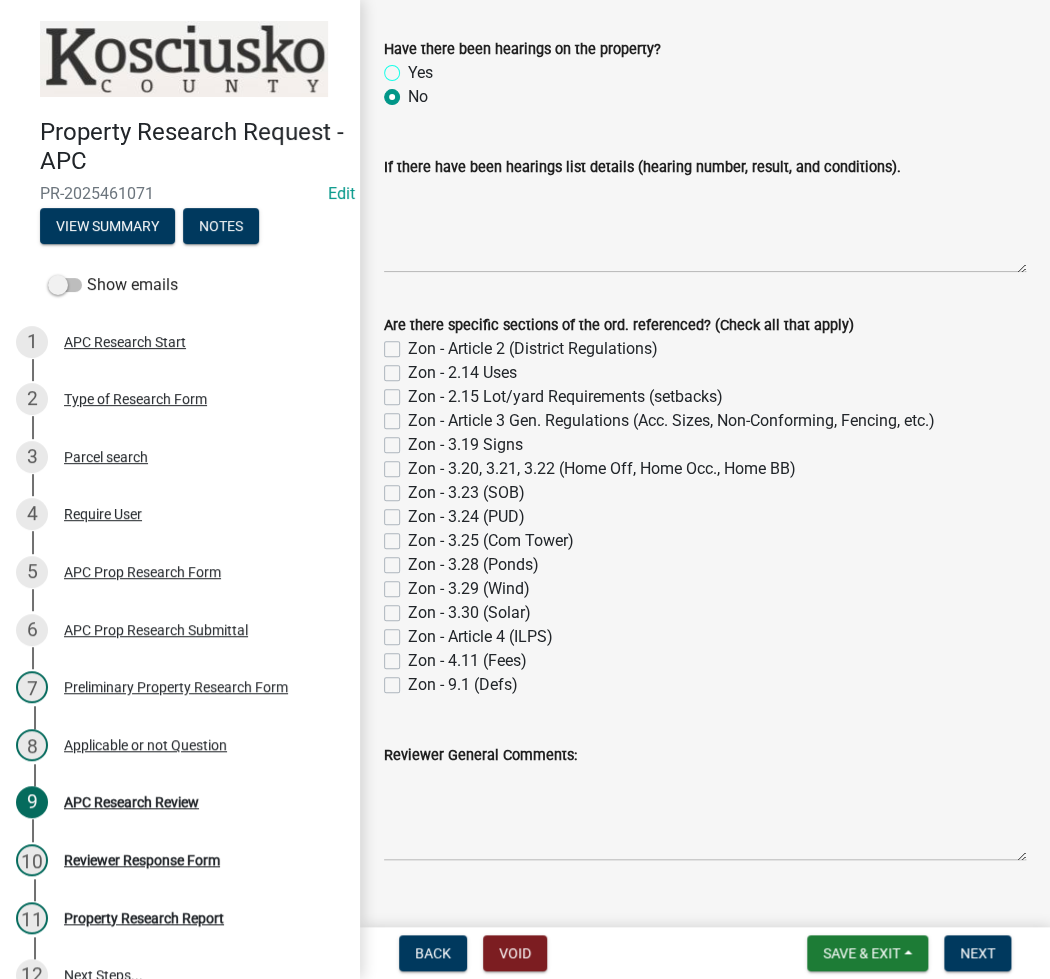 click on "Yes" at bounding box center [414, 67] 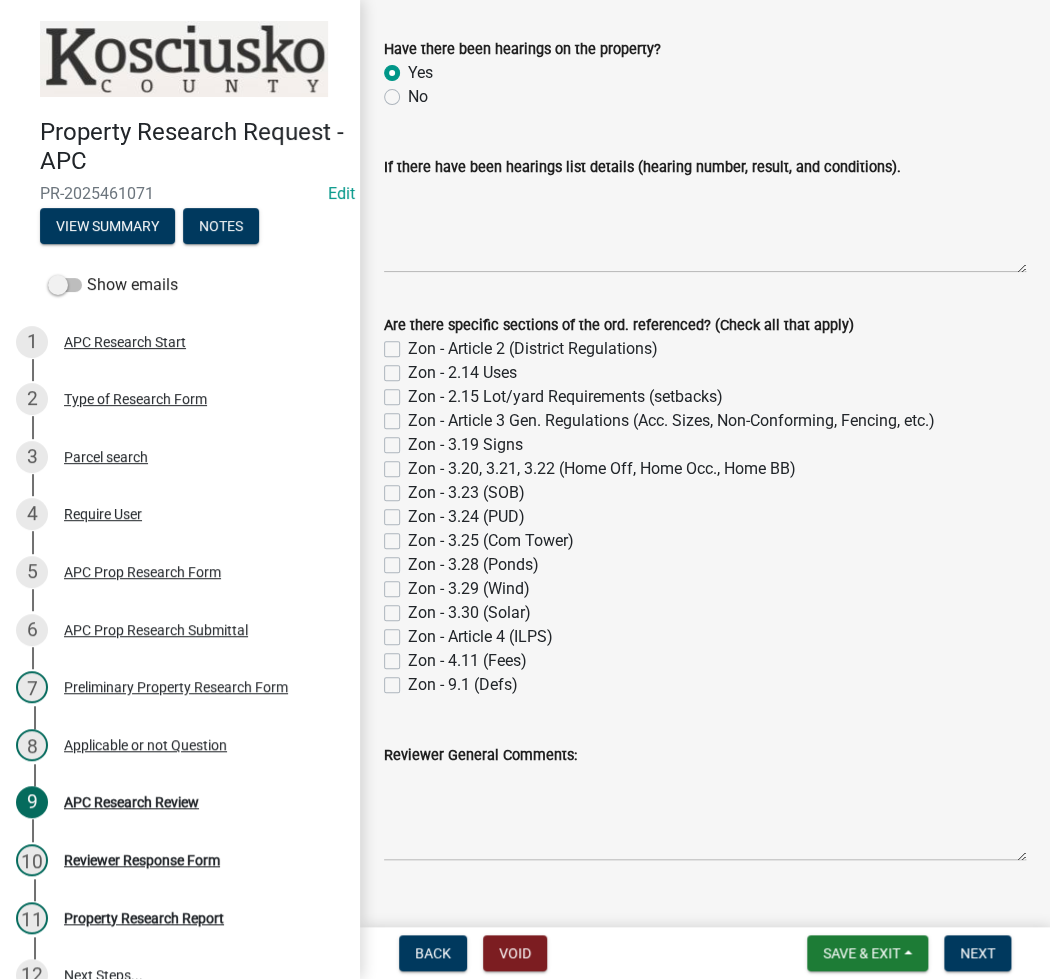 radio on "true" 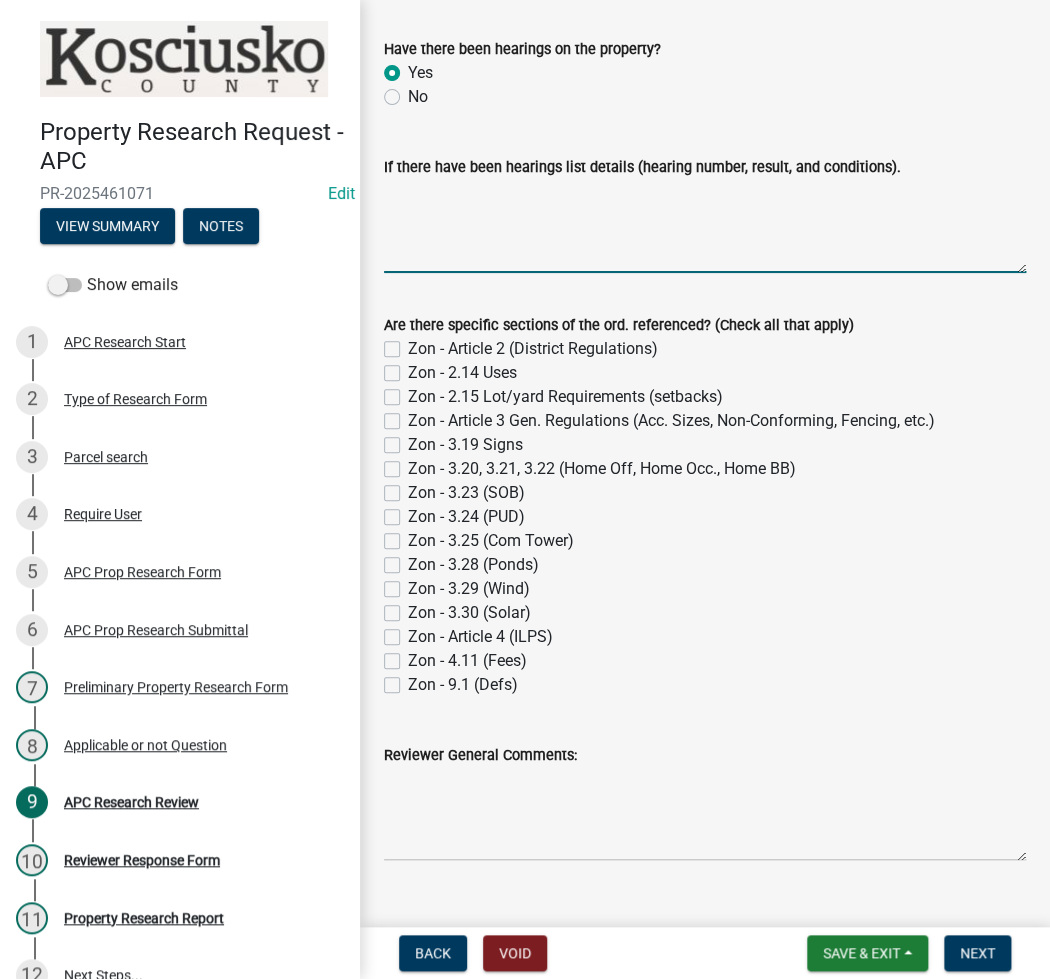 click on "If there have been hearings list details (hearing number, result, and conditions)." at bounding box center (705, 226) 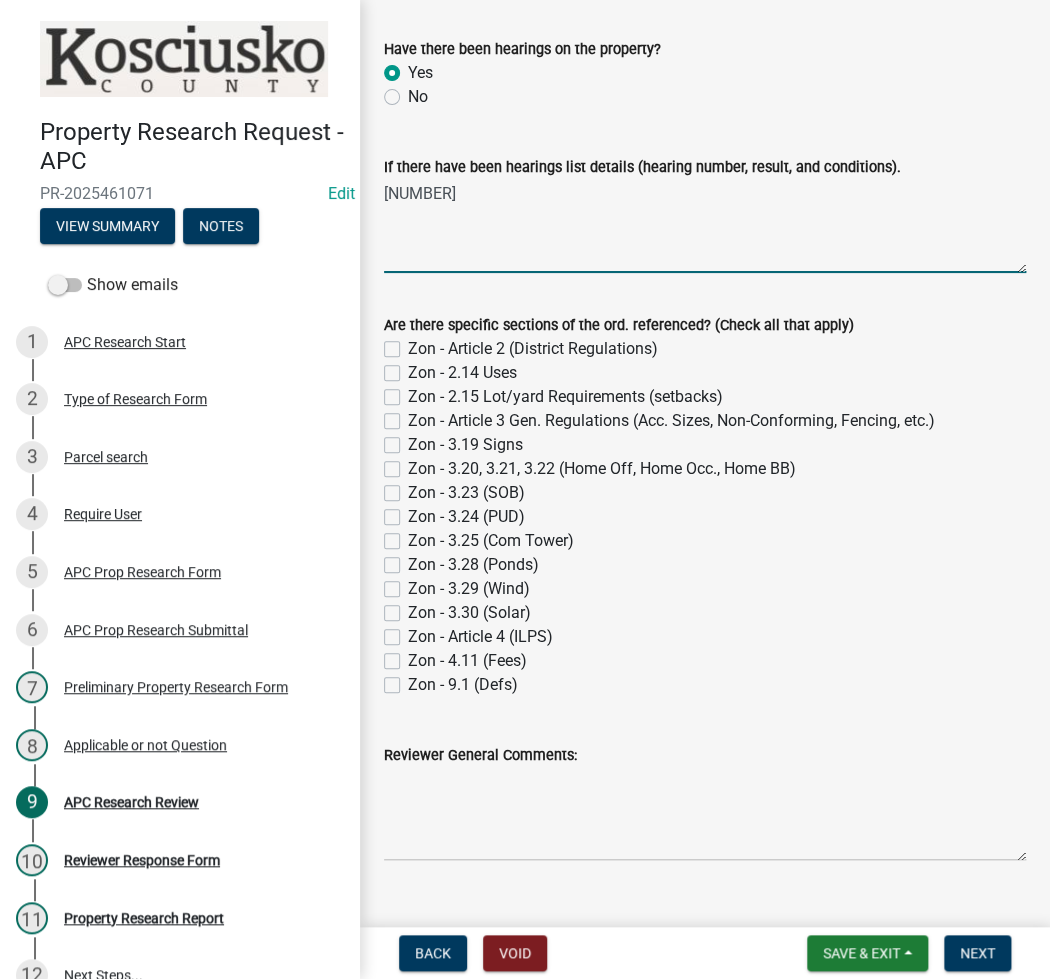 type on "99232" 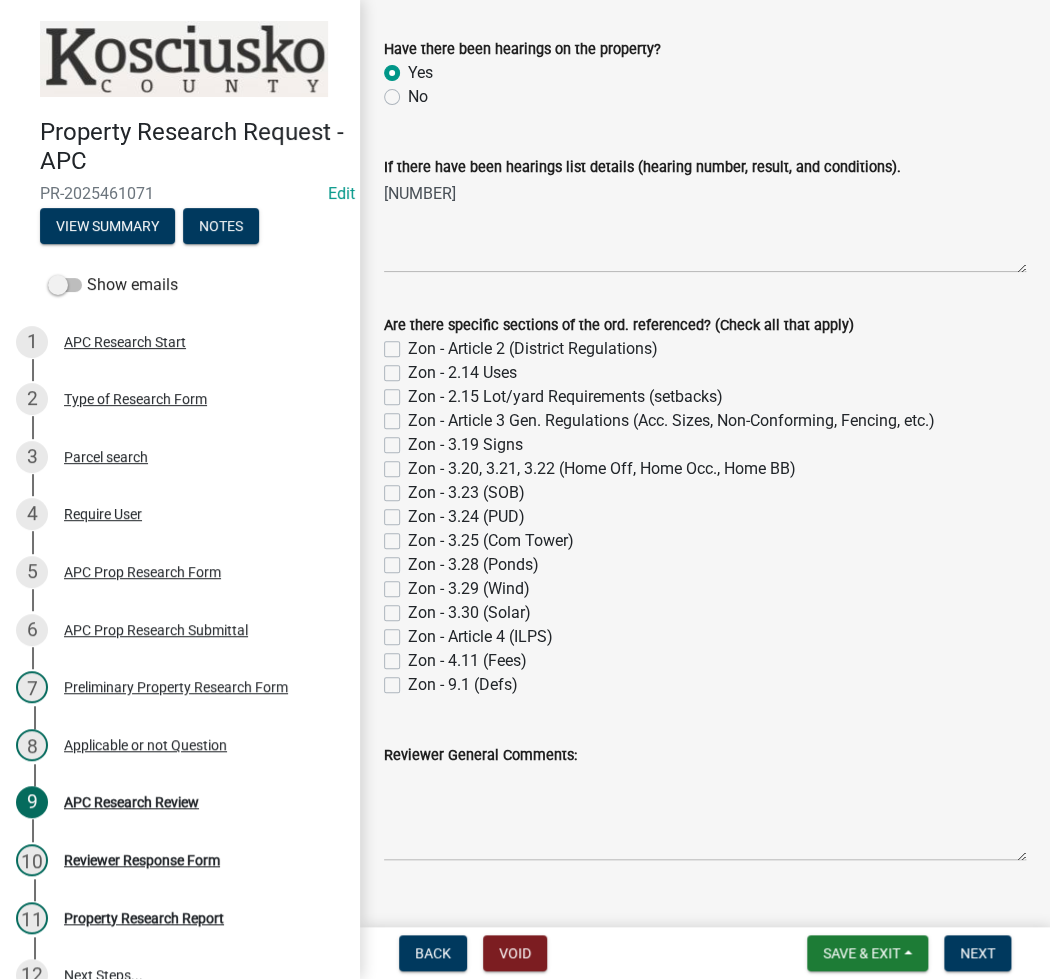 click on "Zon - 2.15 Lot/yard Requirements (setbacks)" 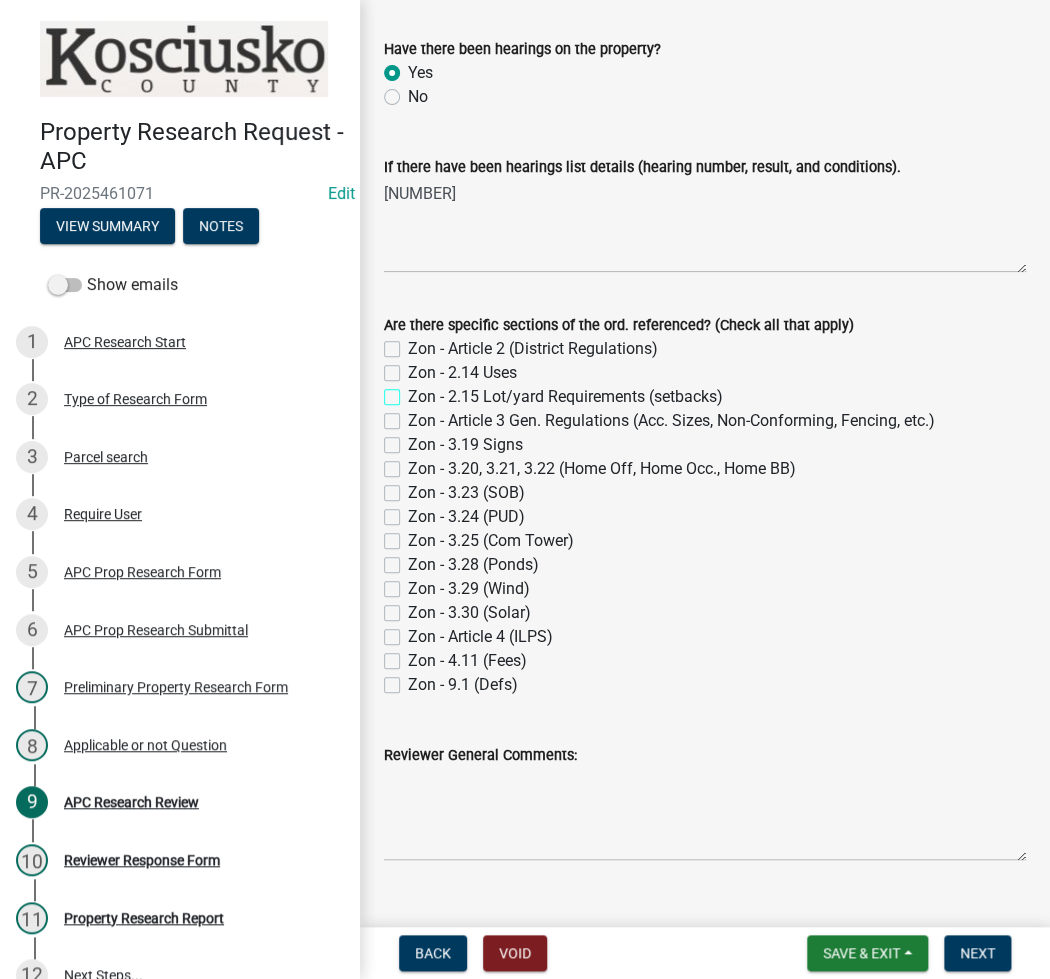 click on "Zon - 2.15 Lot/yard Requirements (setbacks)" at bounding box center [414, 391] 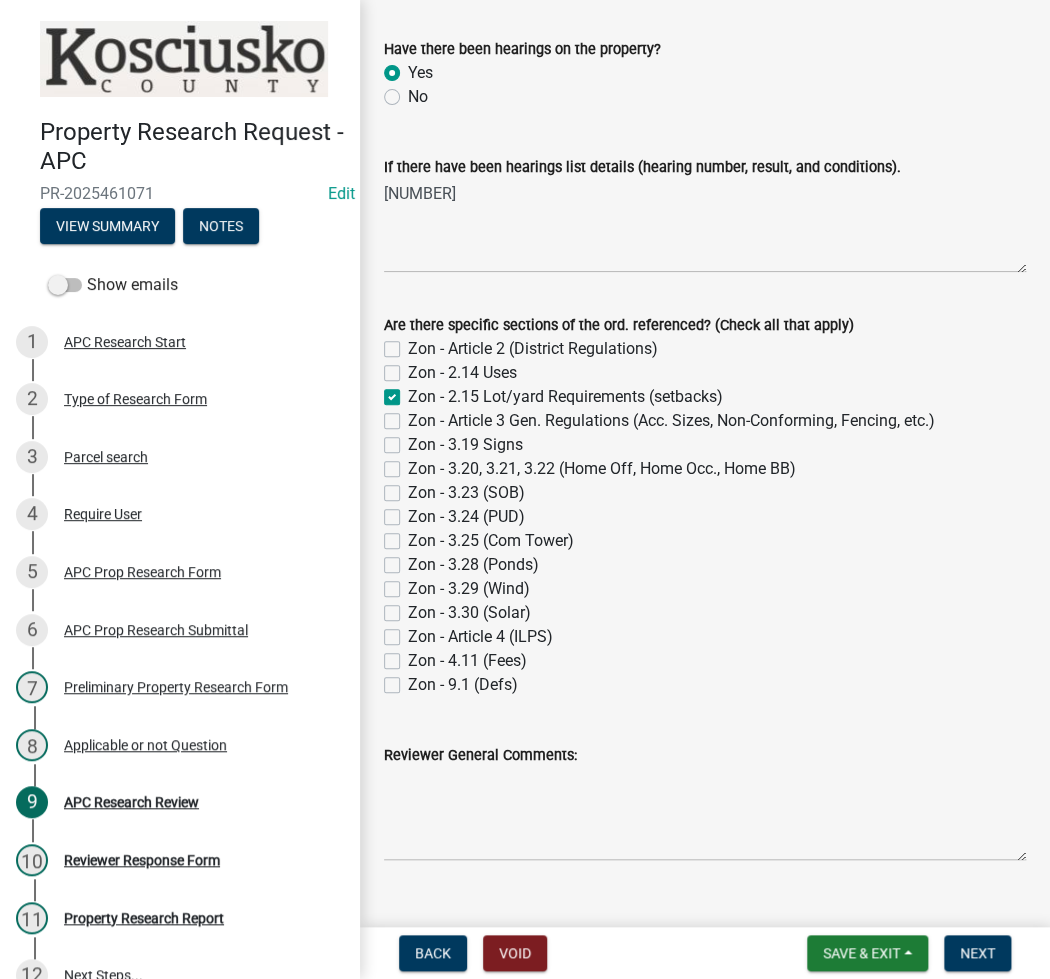 checkbox on "false" 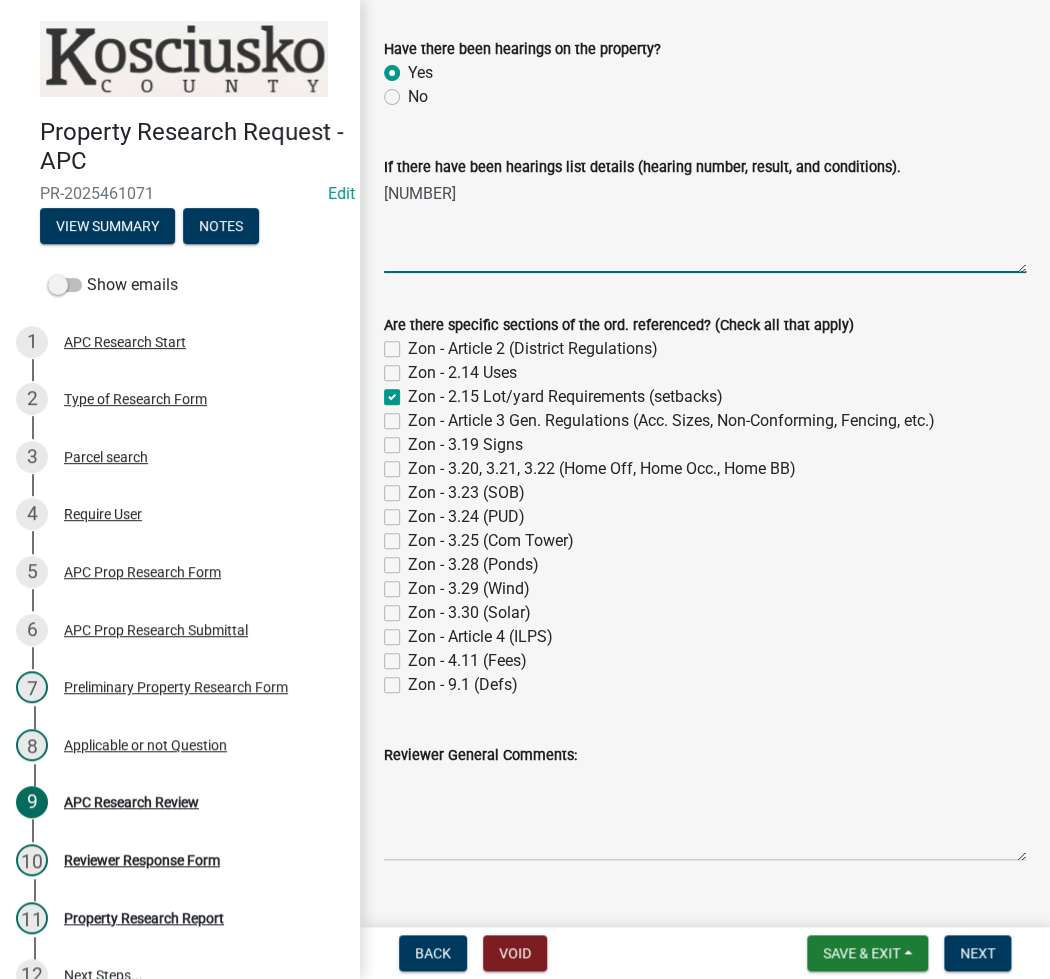 click on "99232" at bounding box center (705, 226) 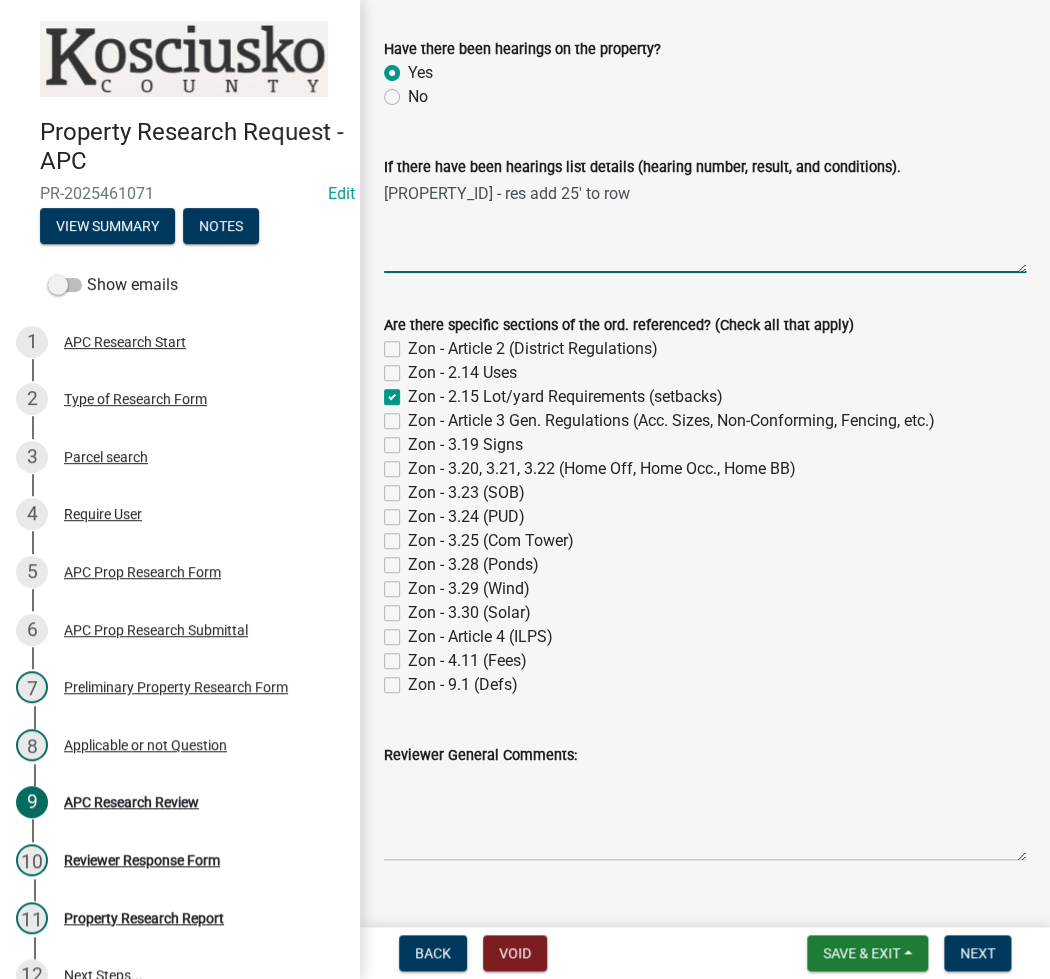 click on "99232 - res add 25' to row" at bounding box center [705, 226] 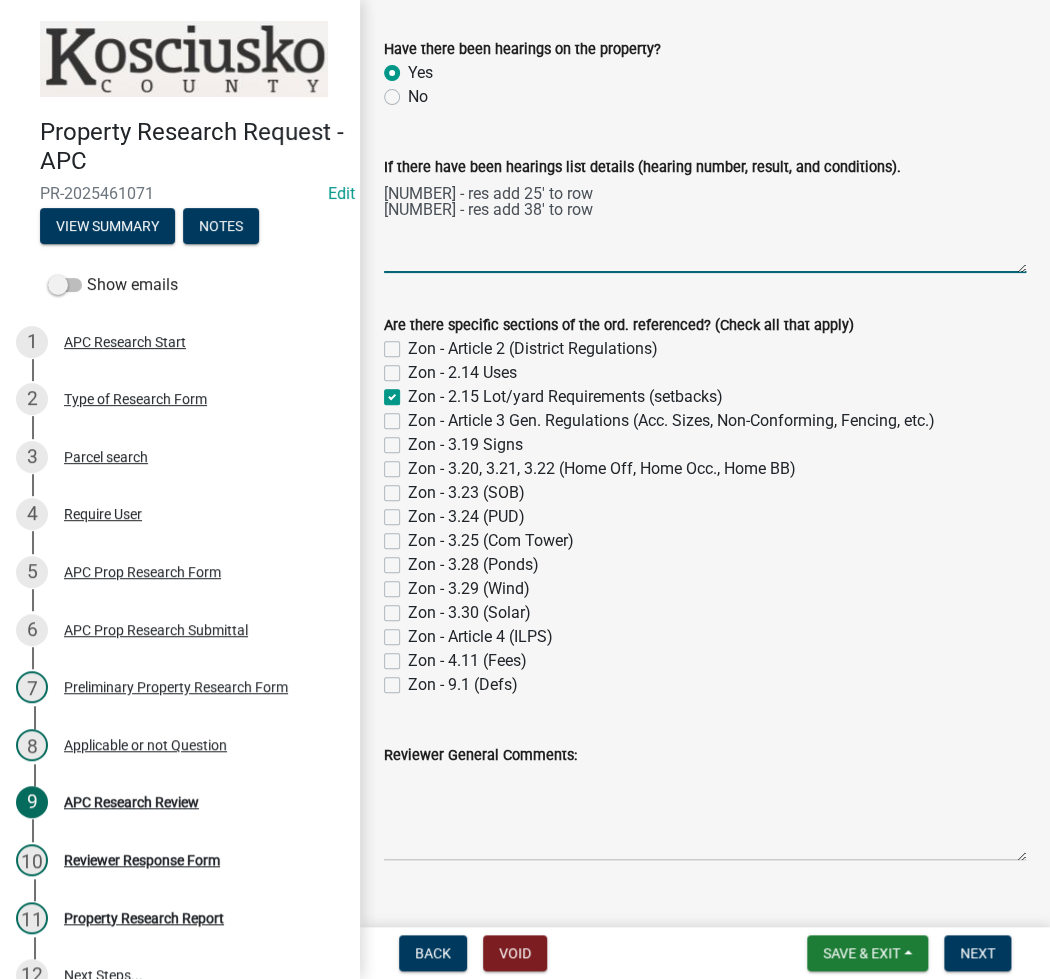 click on "99232V - res add 25' to row
94305V - res add 38' to row" at bounding box center [705, 226] 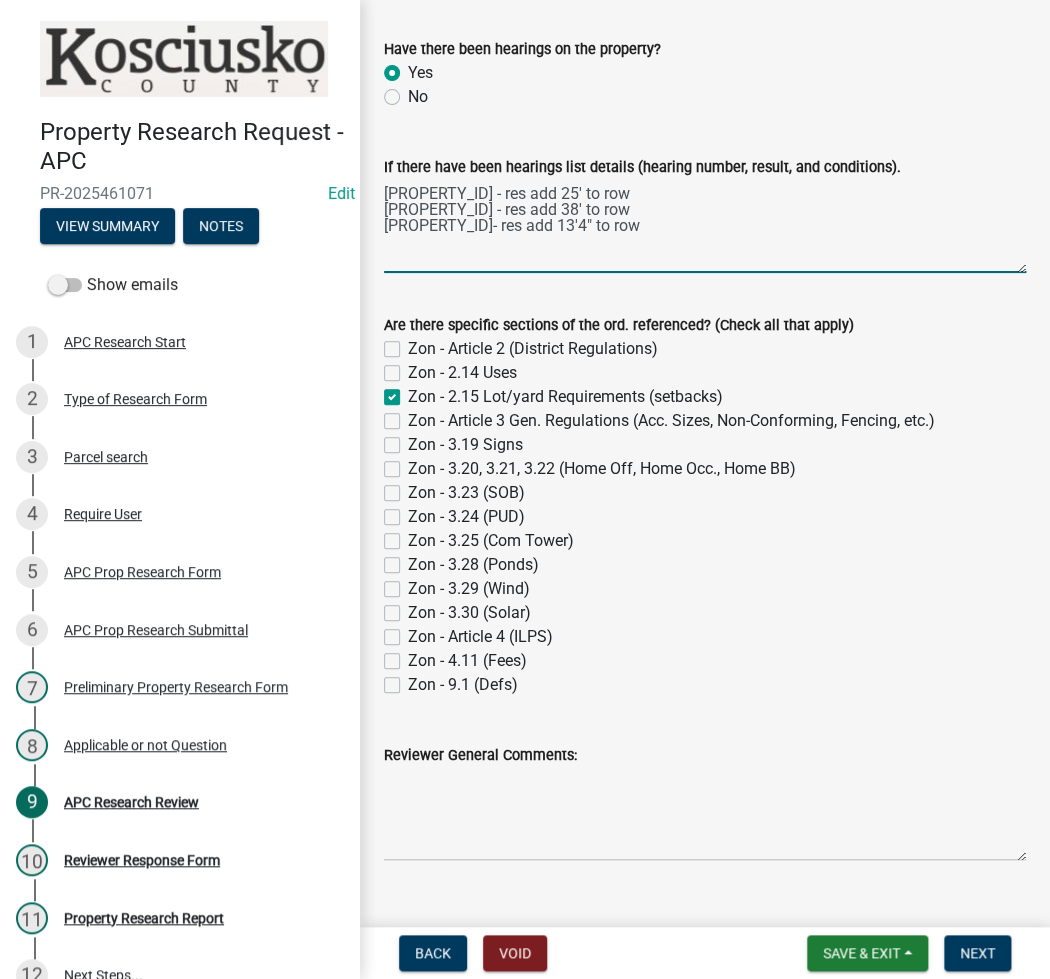 click on "99232V - res add 25' to row
94305V - res add 38' to row
11042V- res add 13'4" to row" at bounding box center (705, 226) 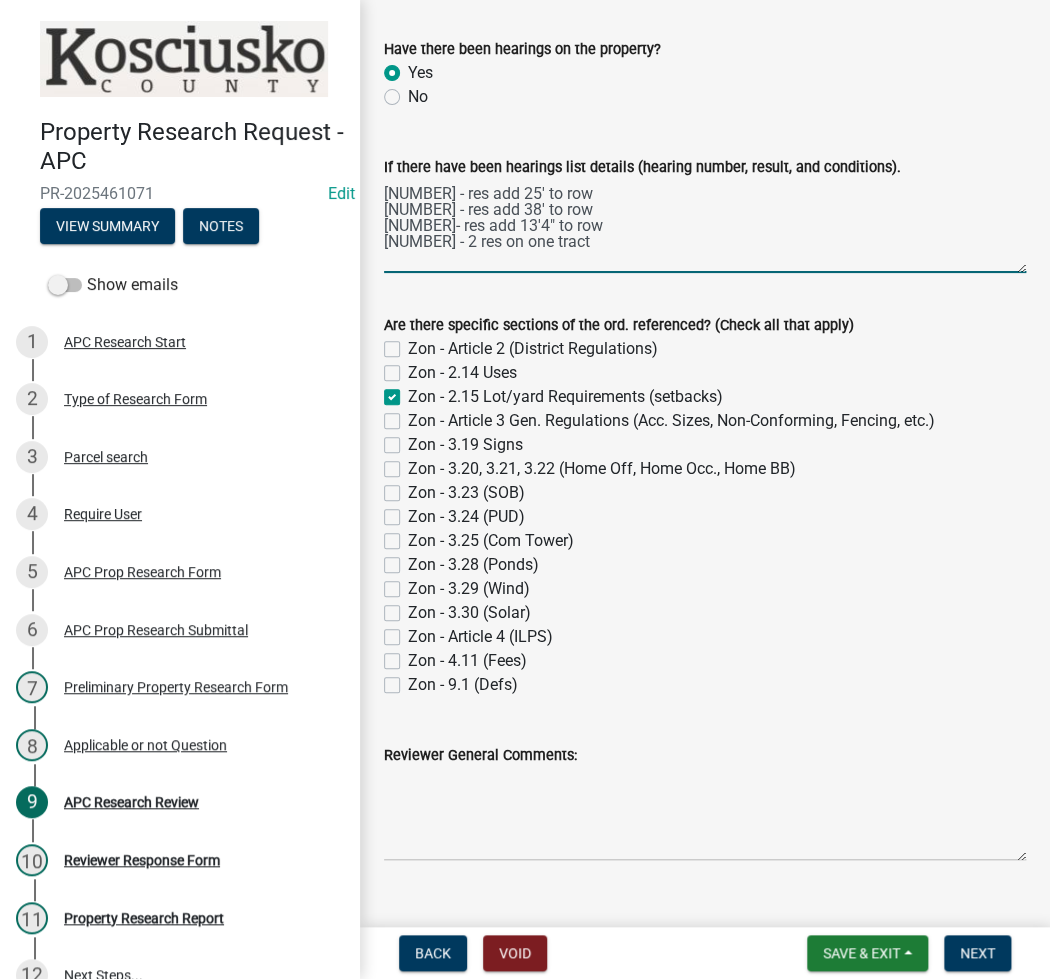 type on "99232V - res add 25' to row
94305V - res add 38' to row
11042V- res add 13'4" to row
99148E - 2 res on one tract" 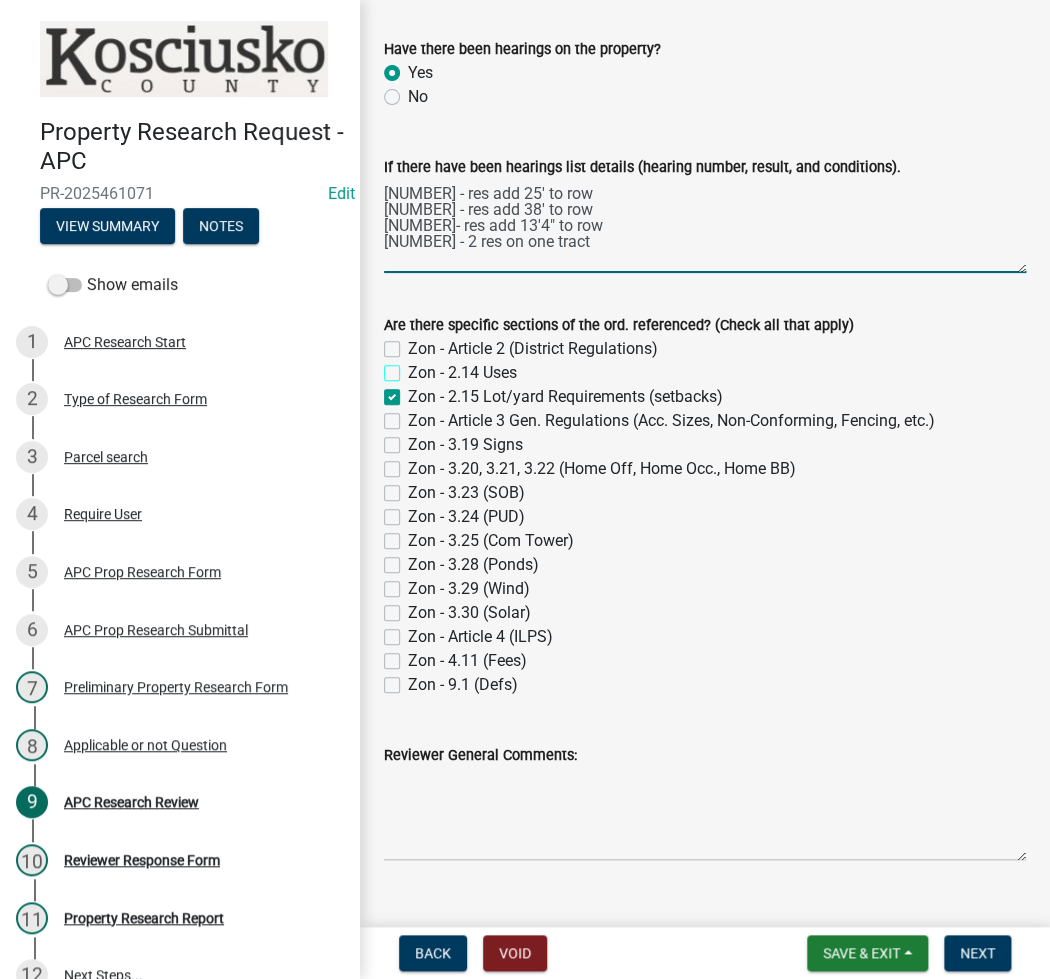 click on "Zon - 2.14 Uses" at bounding box center (414, 367) 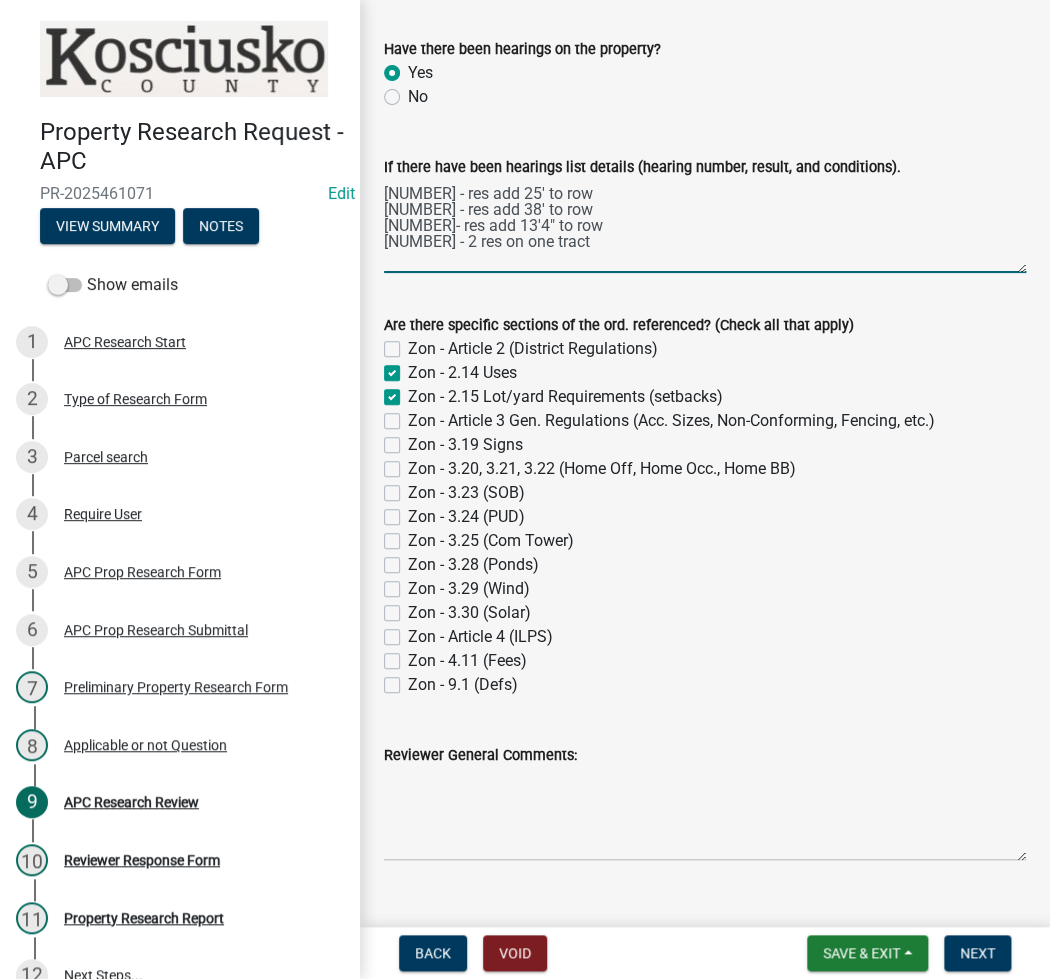 checkbox on "false" 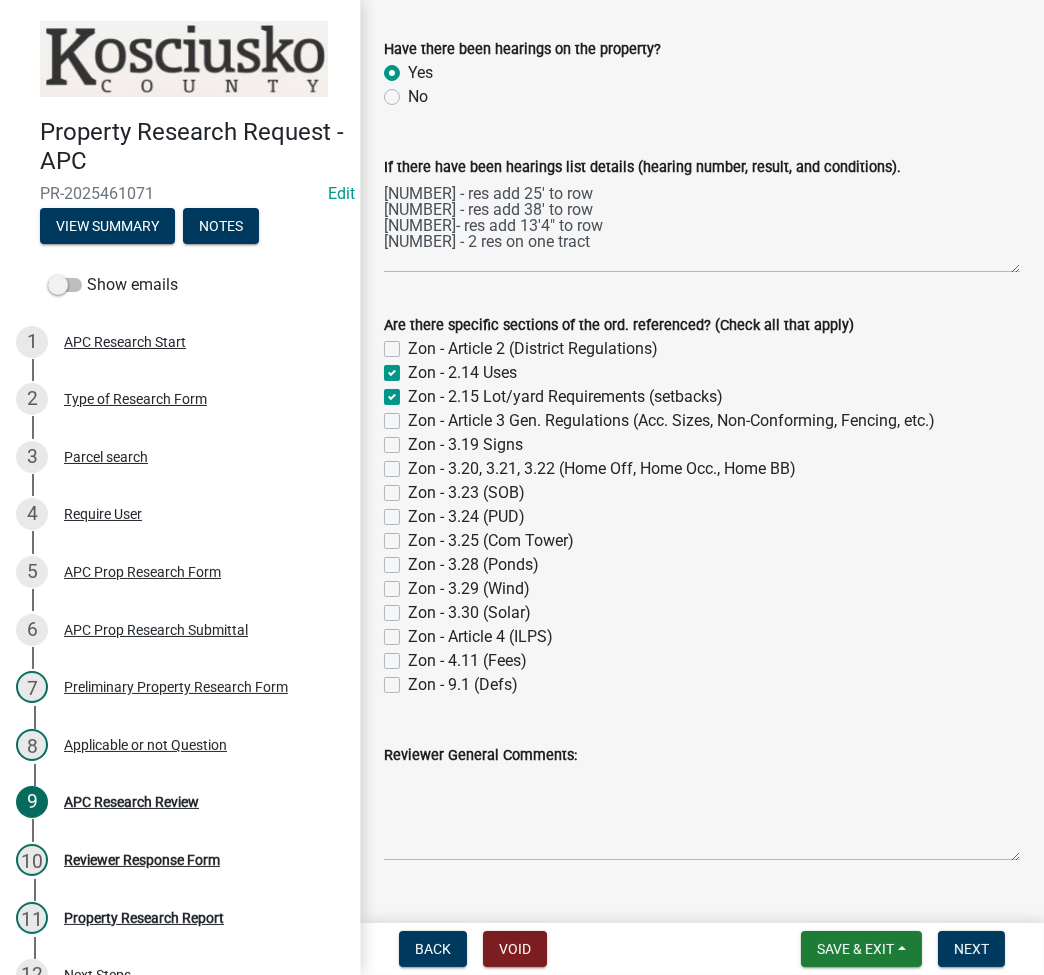 scroll, scrollTop: 1371, scrollLeft: 0, axis: vertical 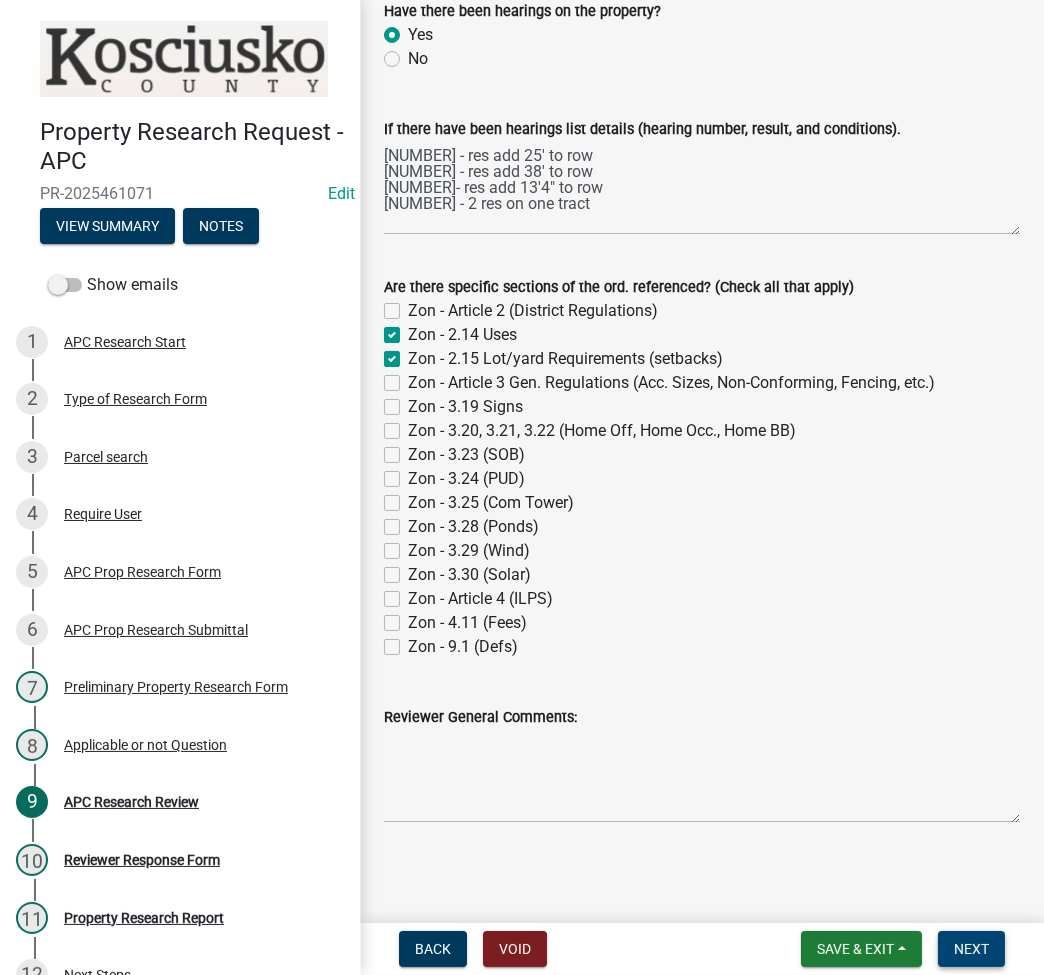 click on "Next" at bounding box center (971, 949) 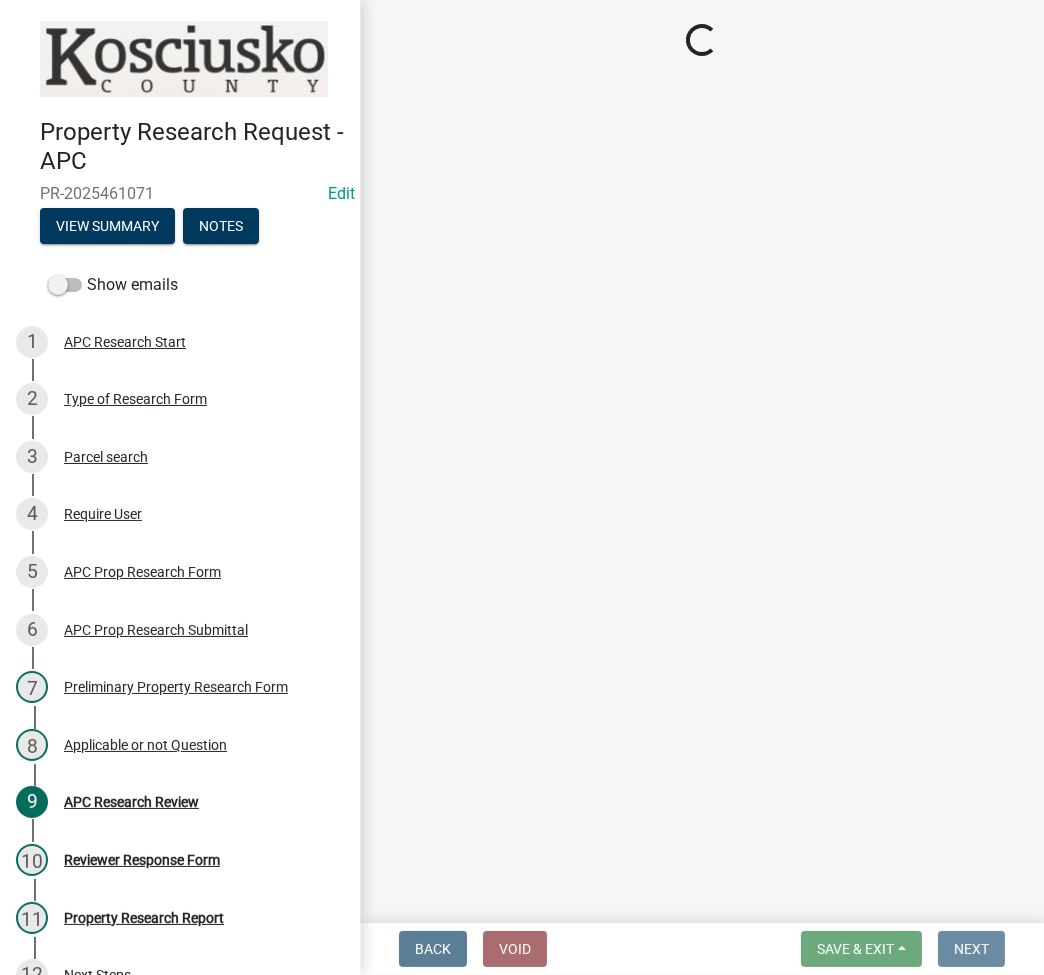 scroll, scrollTop: 0, scrollLeft: 0, axis: both 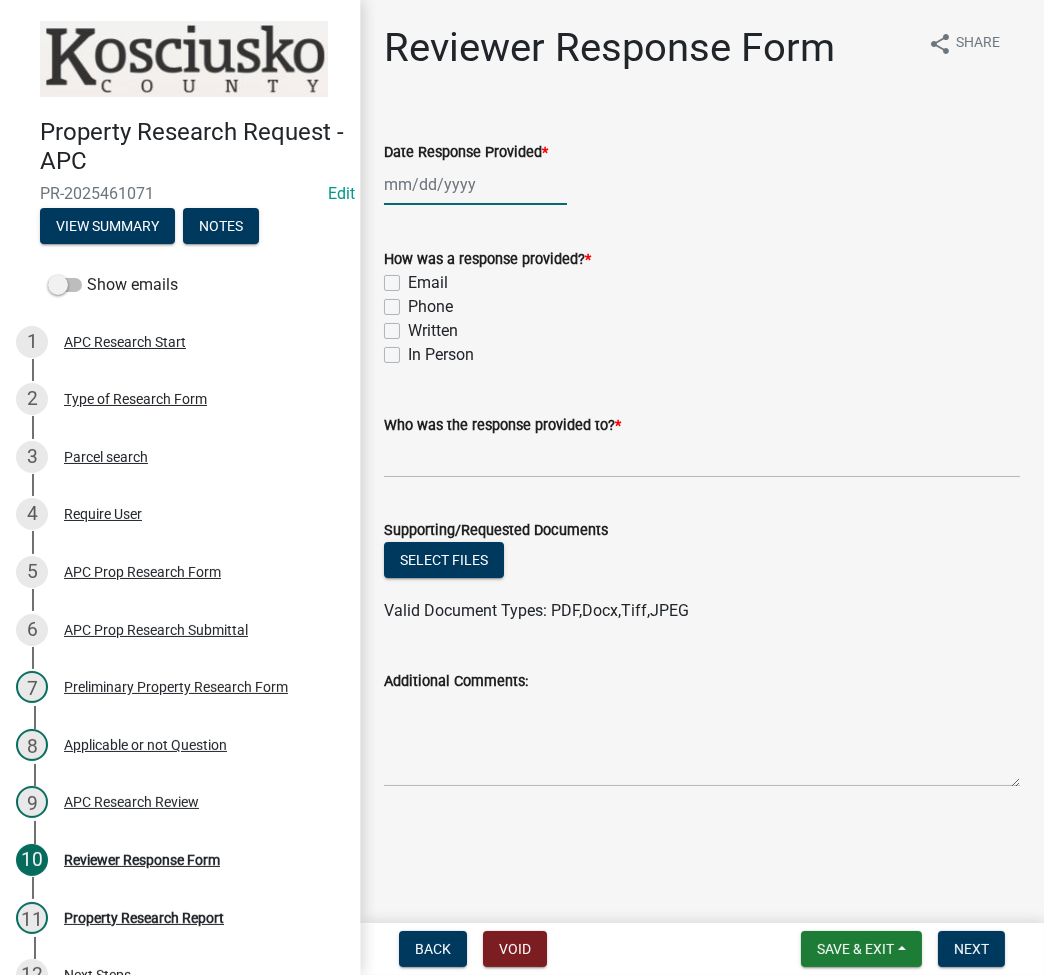 click 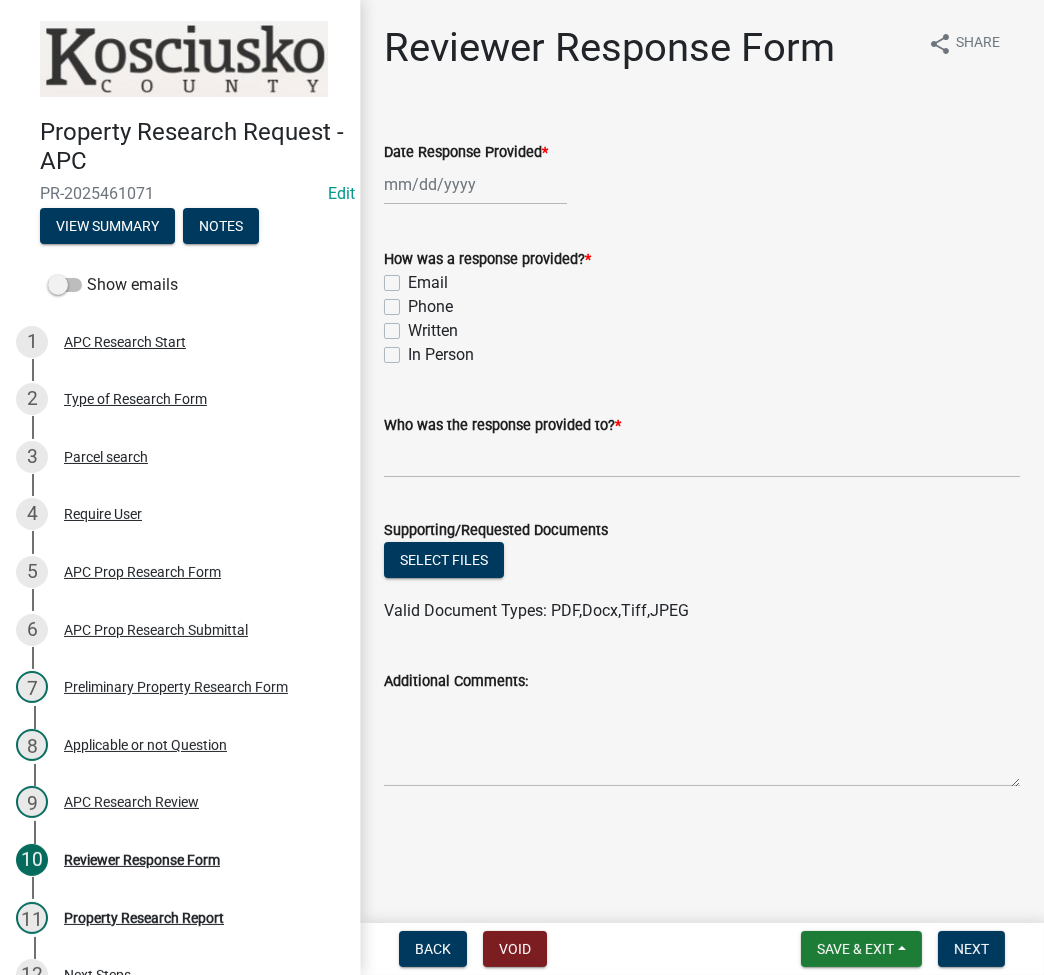 select on "8" 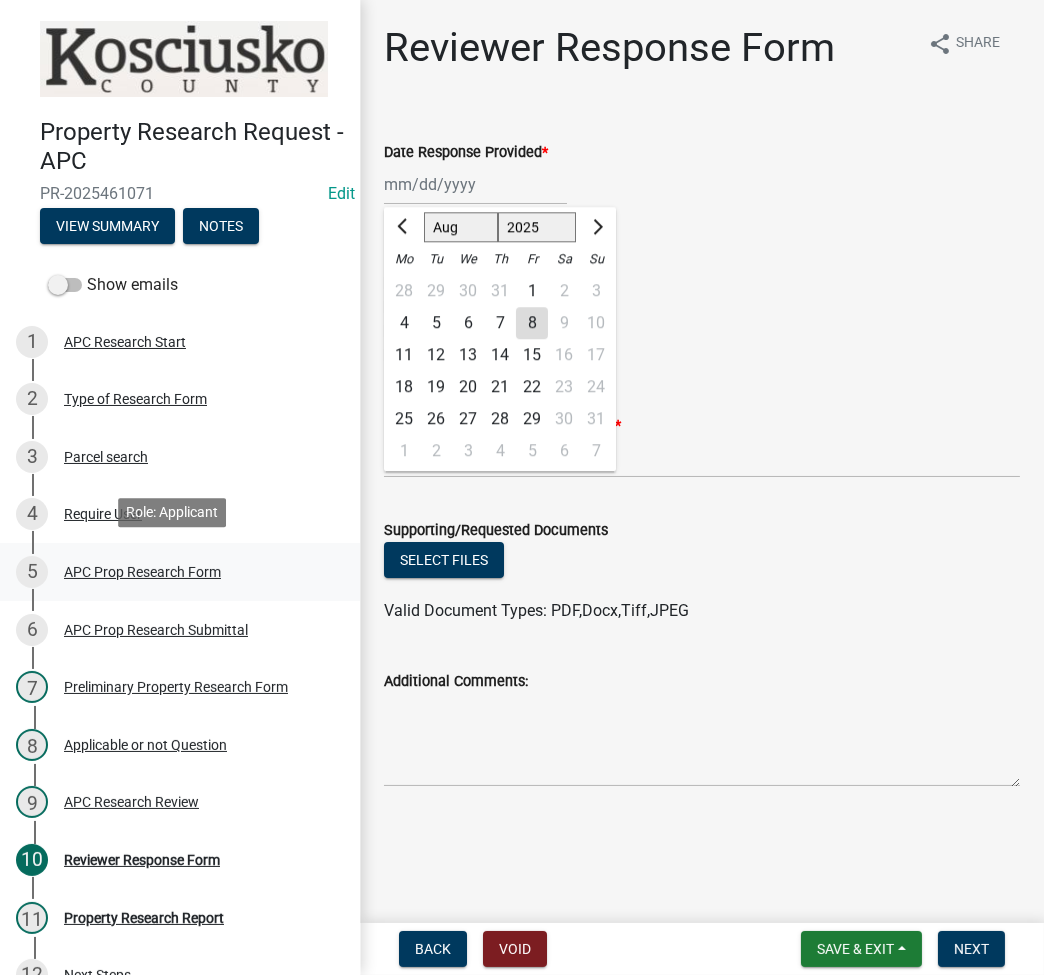 click on "APC Prop Research Form" at bounding box center [142, 572] 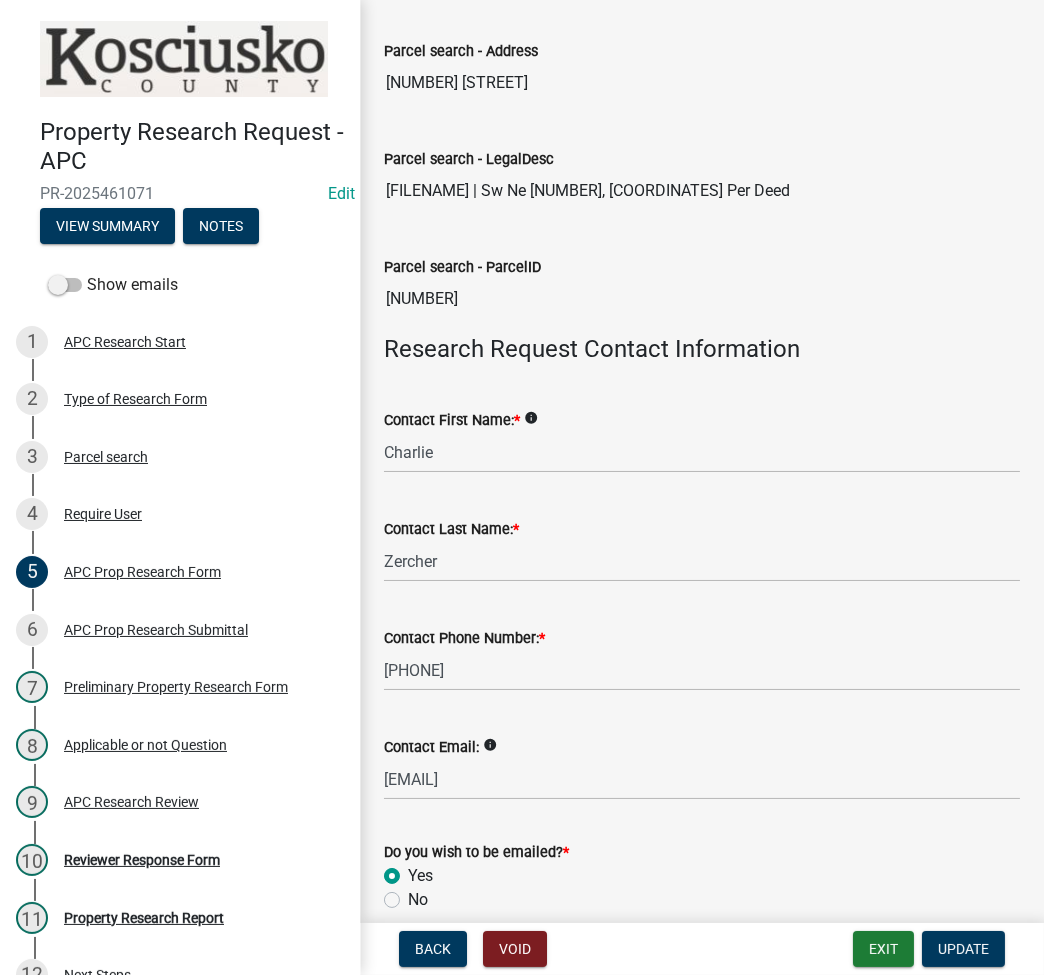 scroll, scrollTop: 266, scrollLeft: 0, axis: vertical 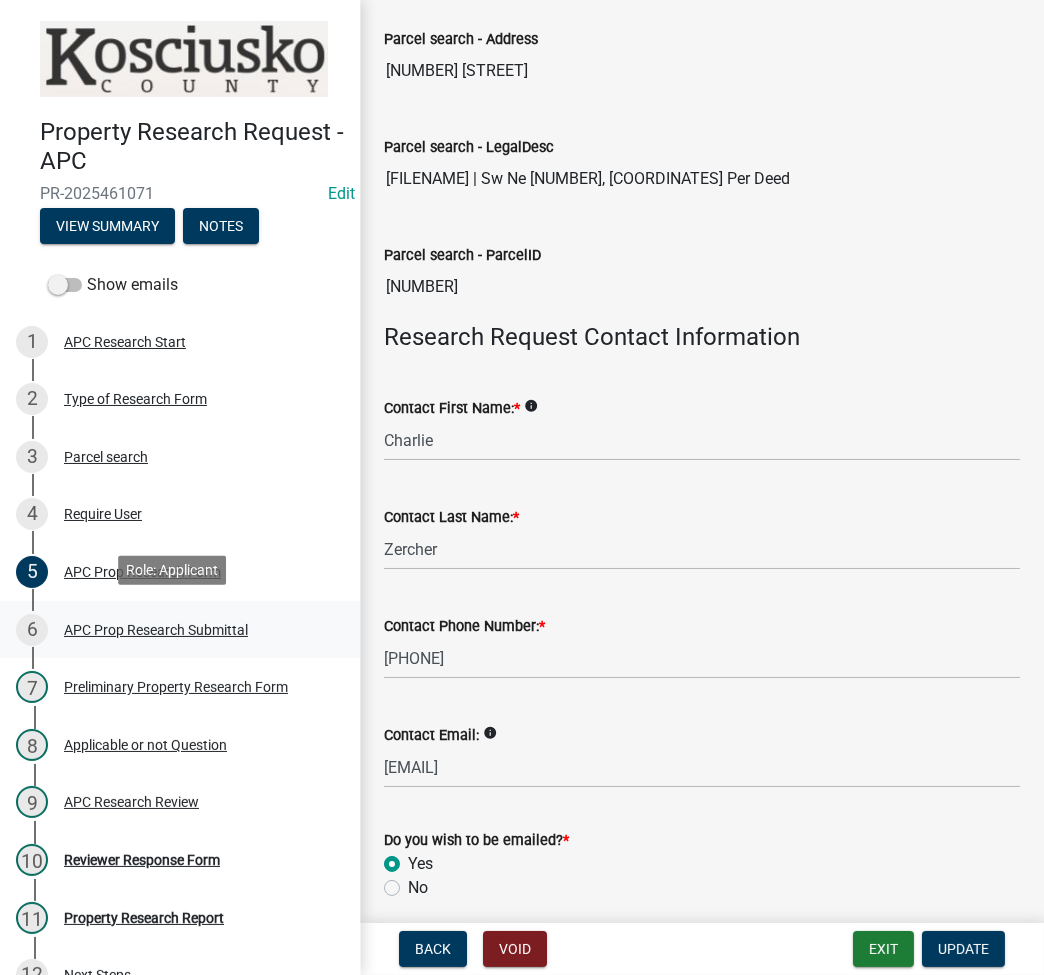 click on "APC Prop Research Submittal" at bounding box center (156, 630) 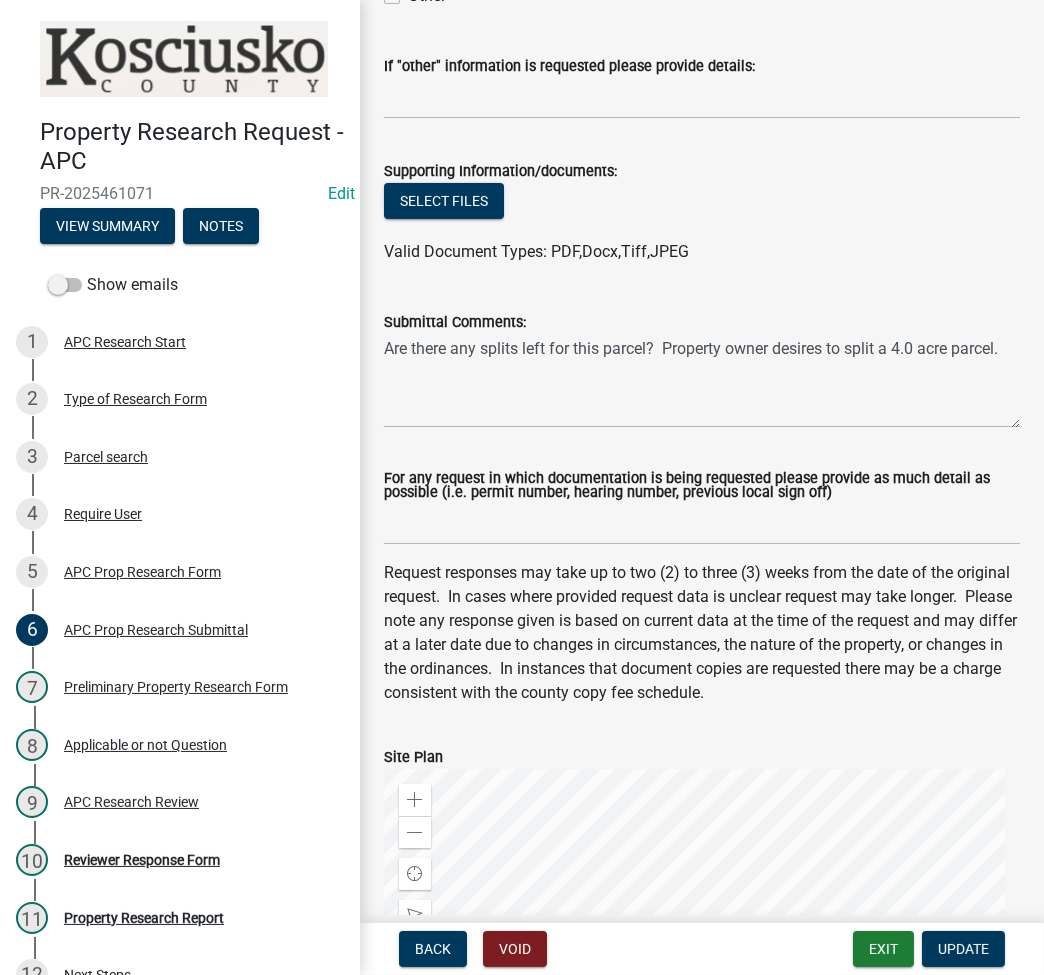 scroll, scrollTop: 1133, scrollLeft: 0, axis: vertical 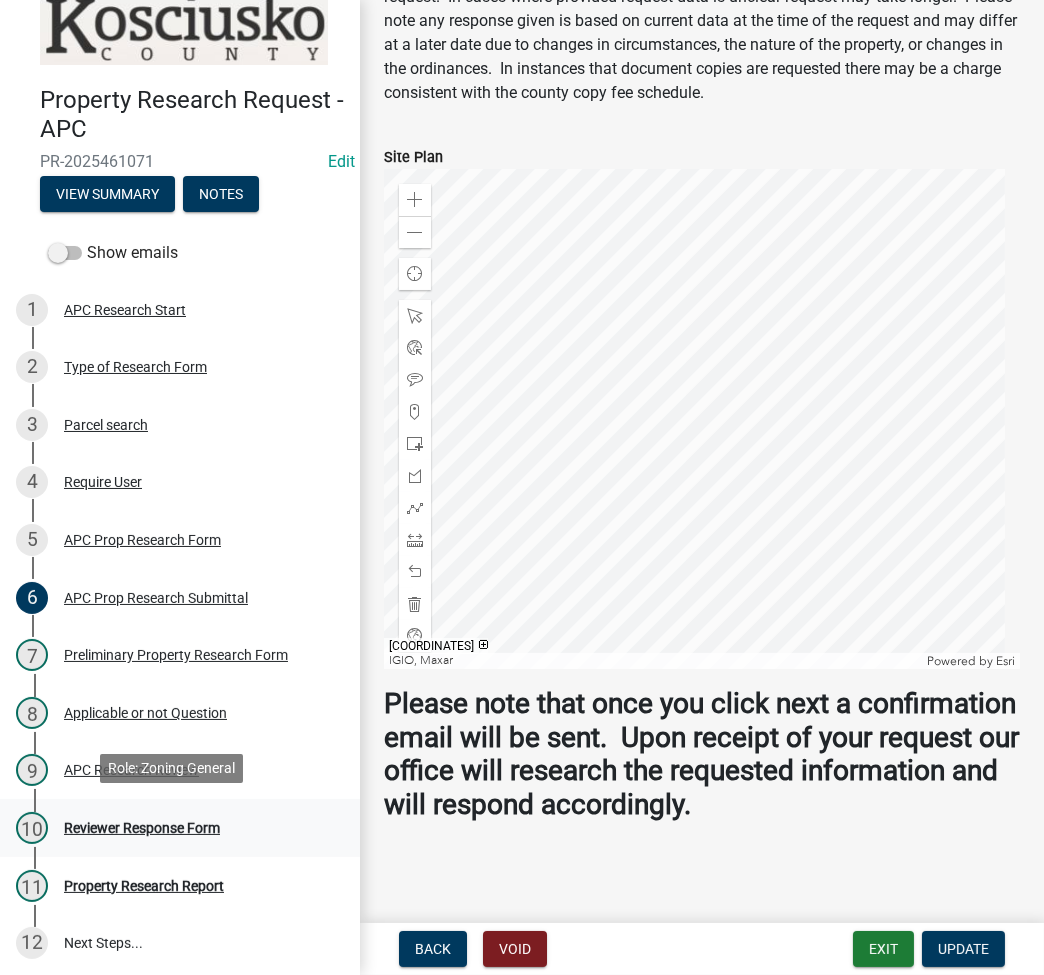 click on "10     Reviewer Response Form" at bounding box center (172, 828) 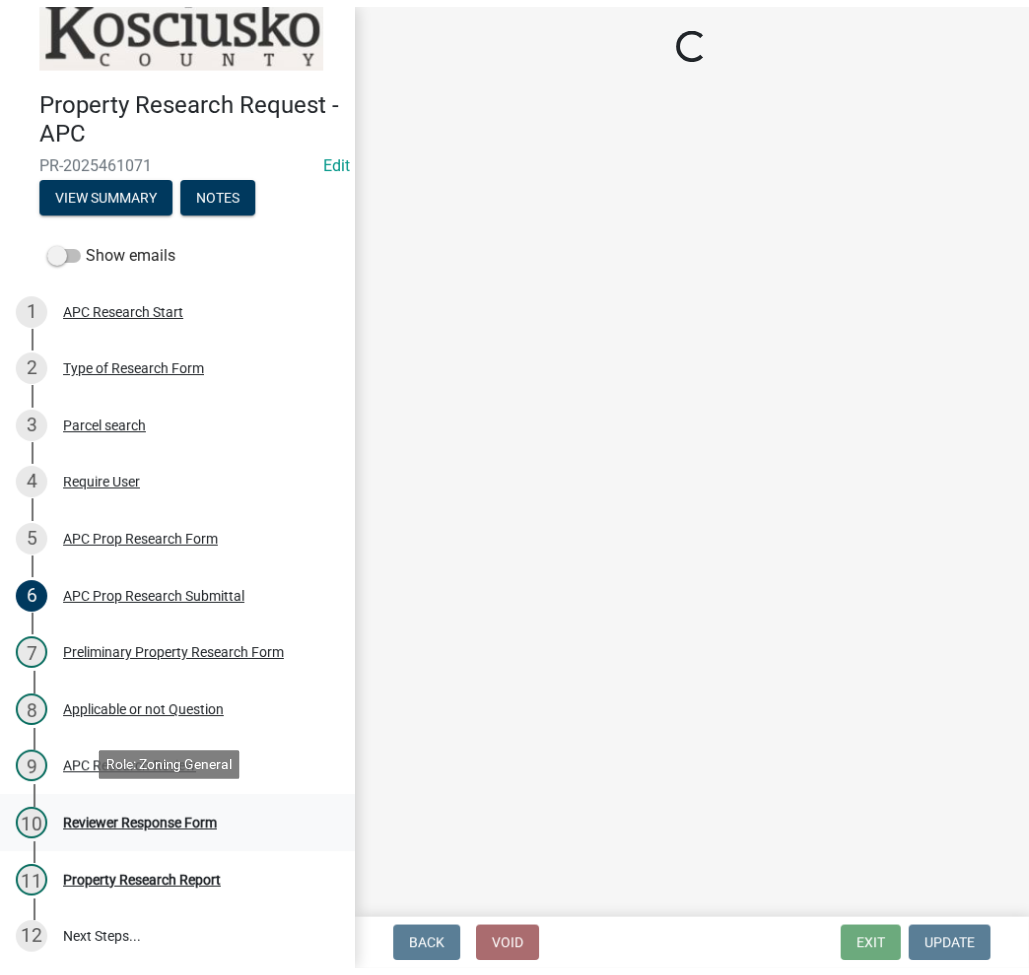 scroll, scrollTop: 0, scrollLeft: 0, axis: both 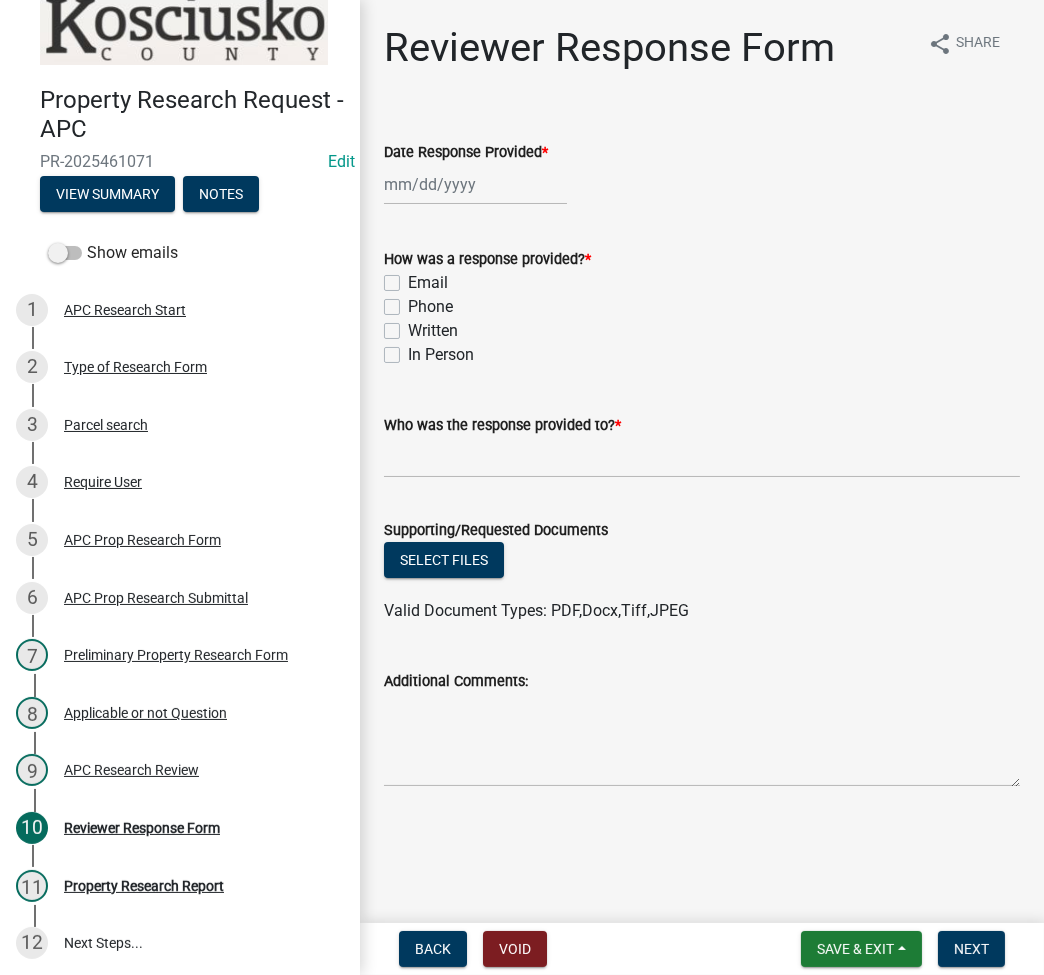 click 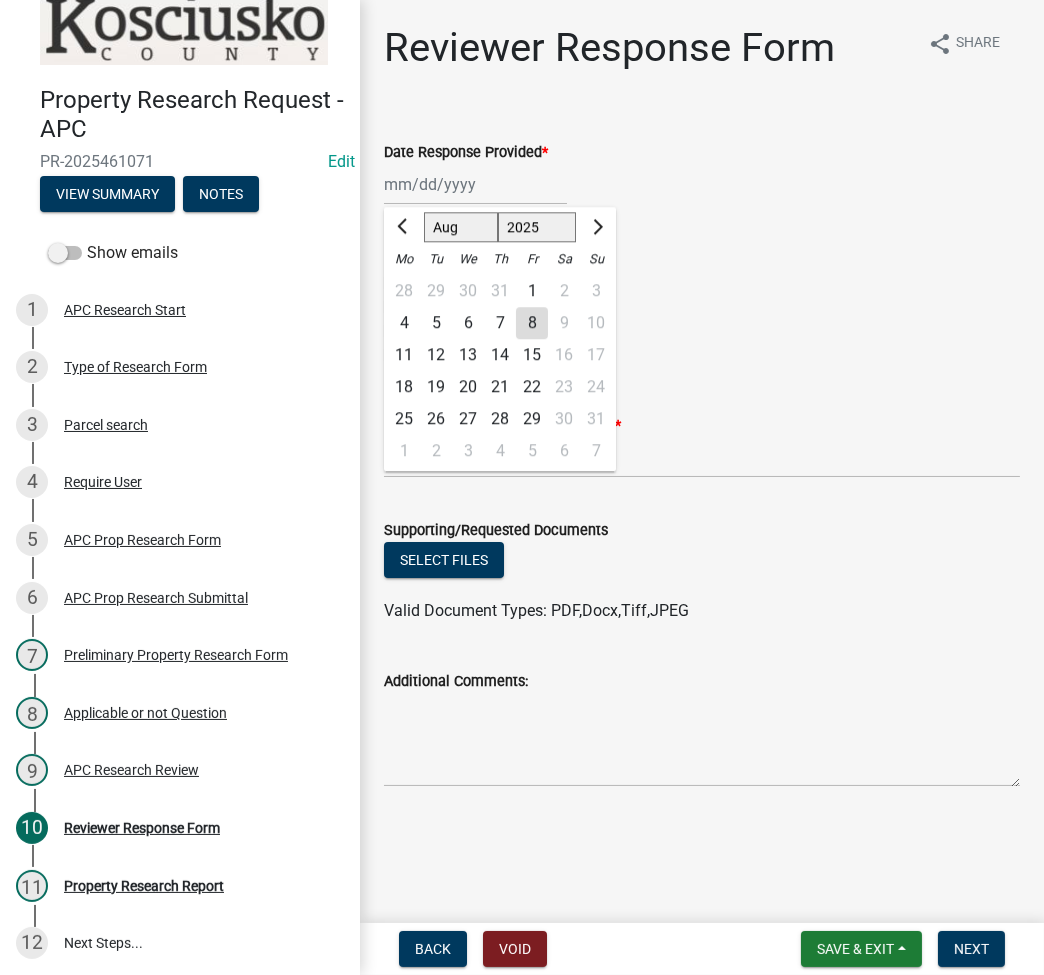 click on "8" 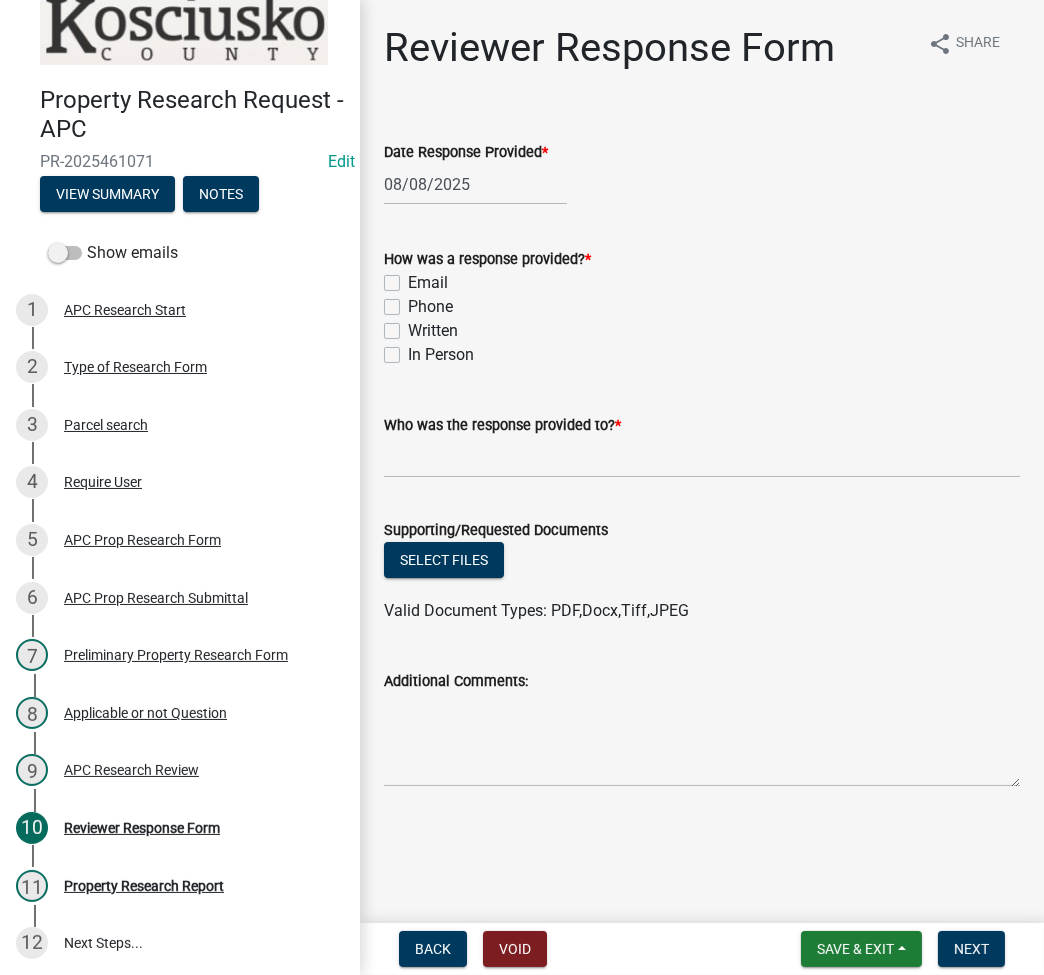 click on "Email" 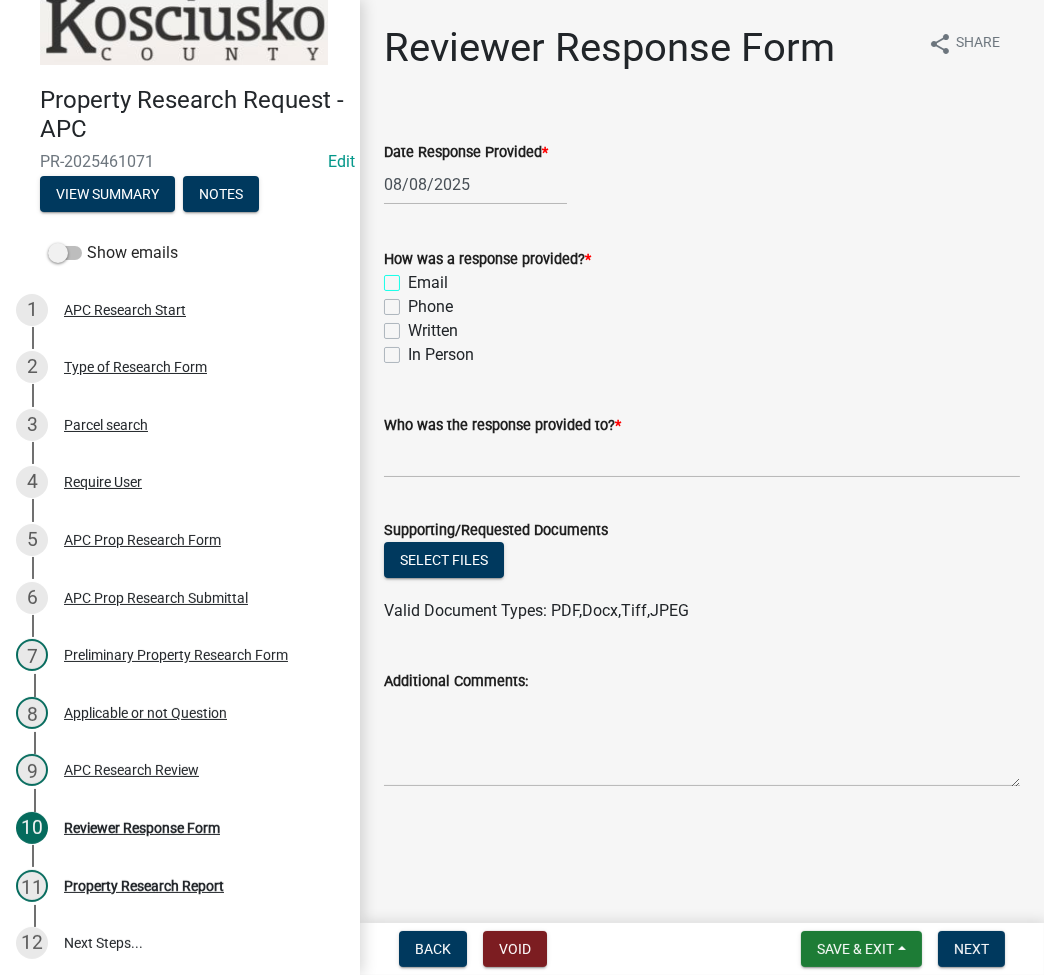 click on "Email" at bounding box center [414, 277] 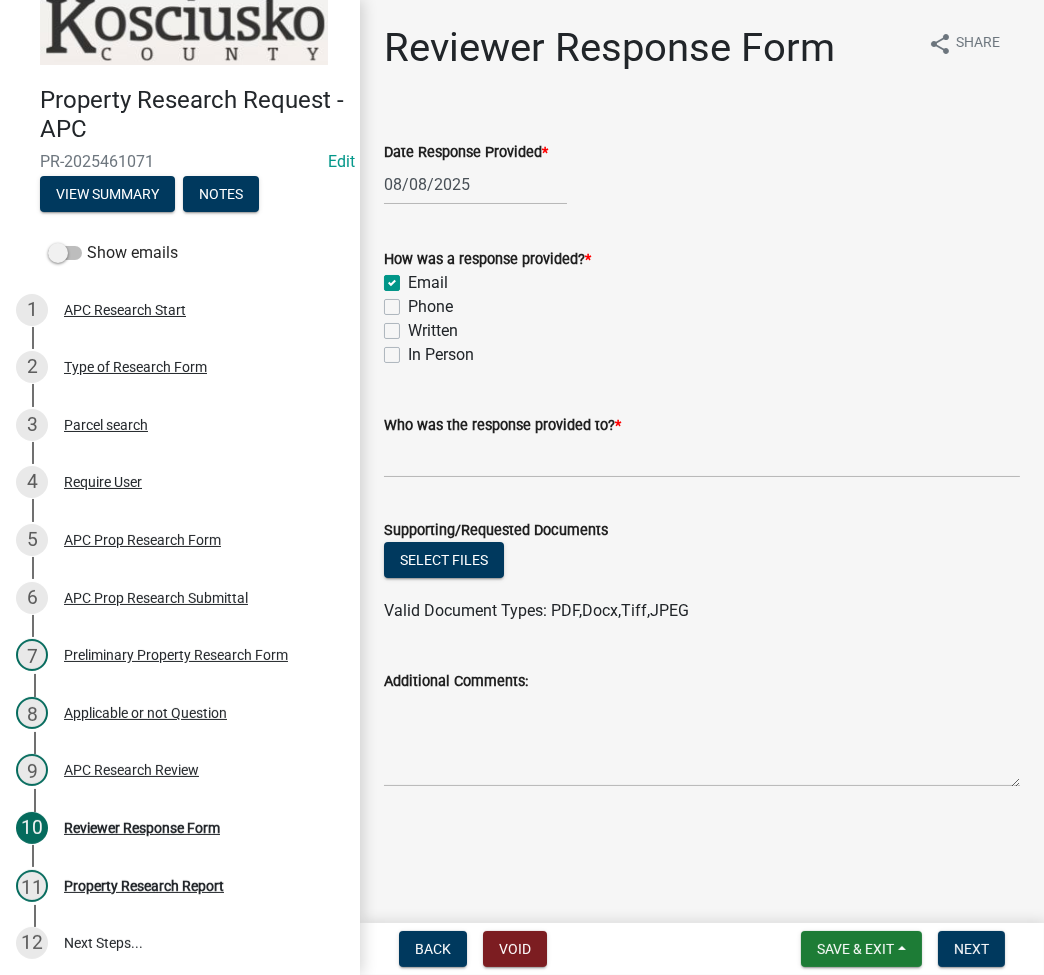 checkbox on "true" 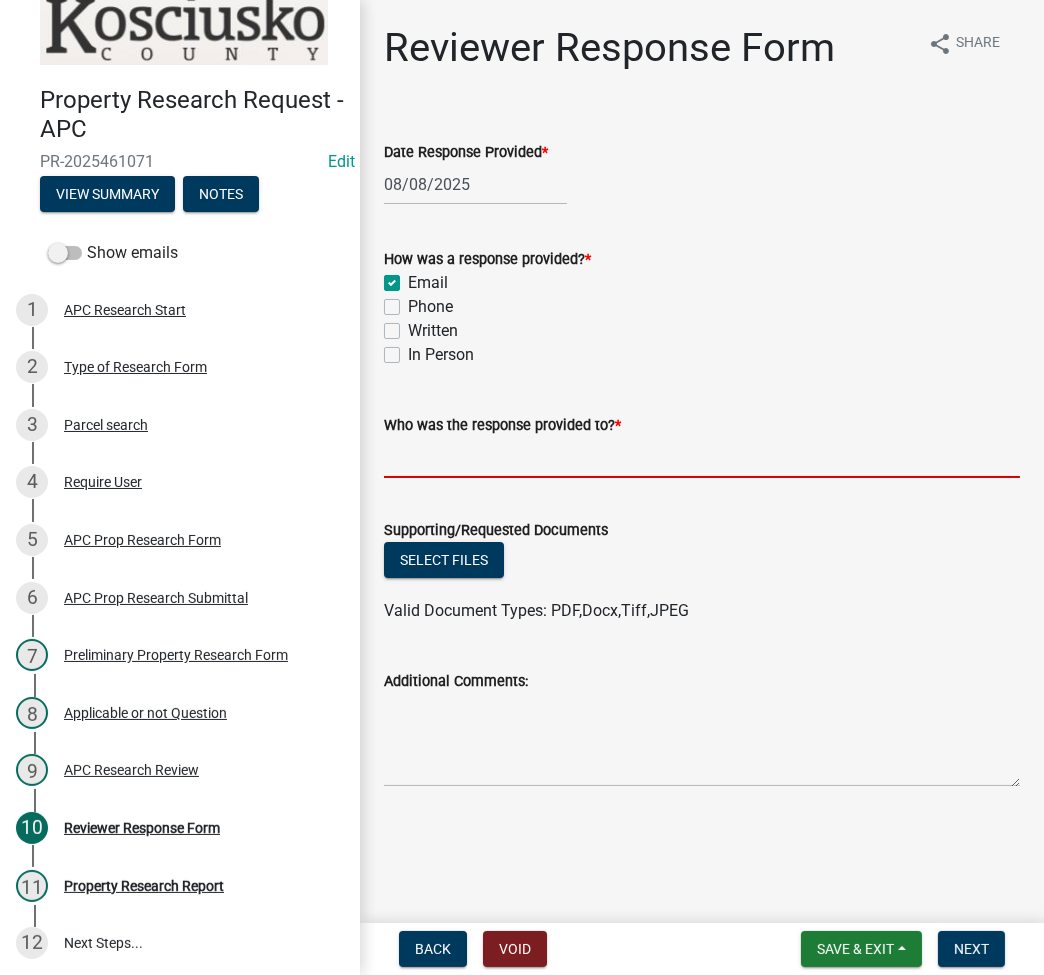 click on "Who was the response provided to?  *" at bounding box center (702, 457) 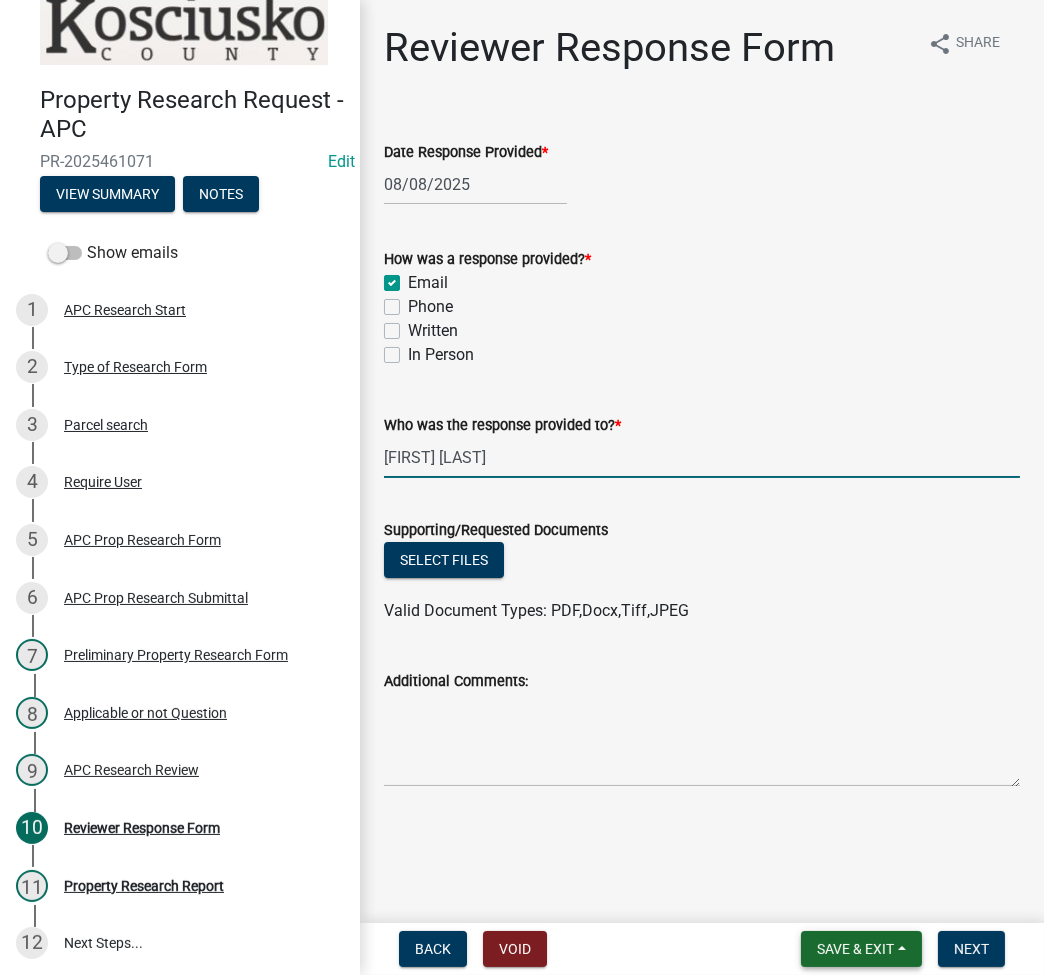type on "Charlie Zurcher" 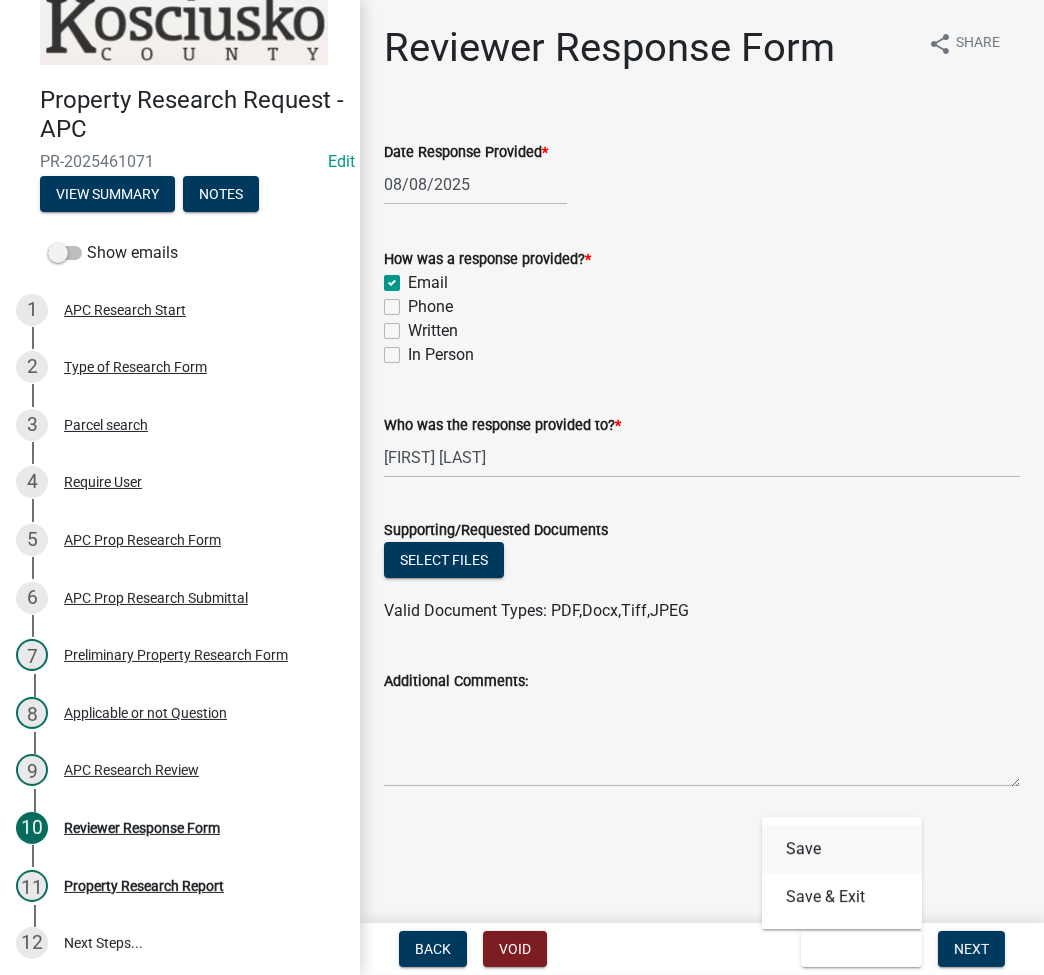 click on "Save" at bounding box center [842, 849] 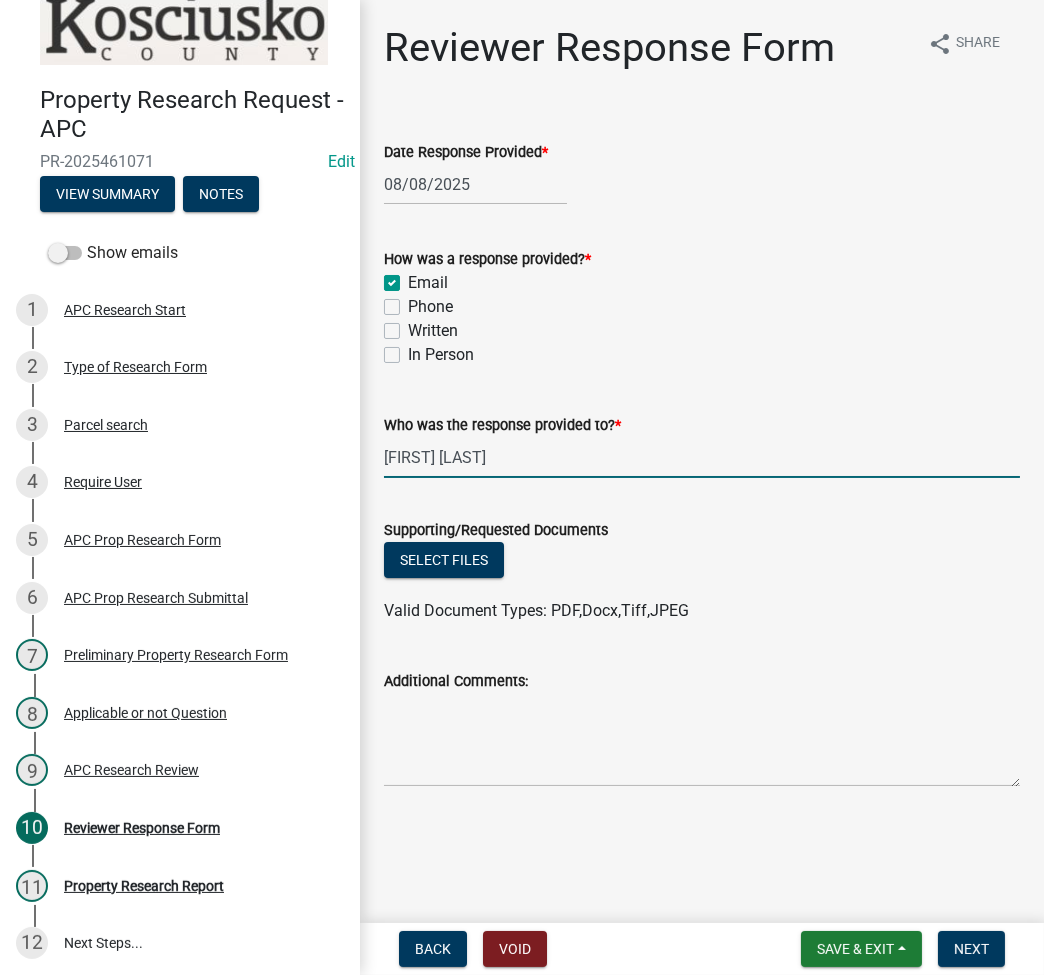click on "Charlie Zurcher" at bounding box center [702, 457] 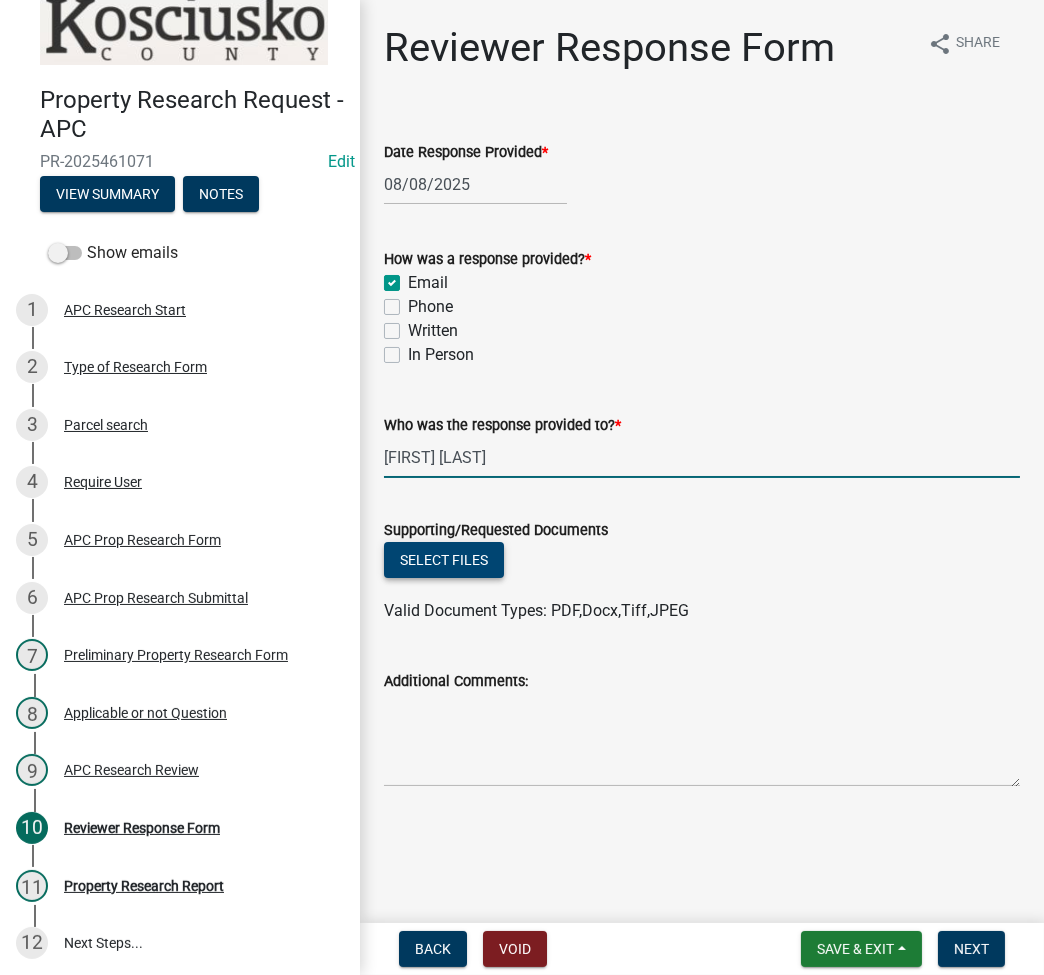 type on "Charlie Zercher" 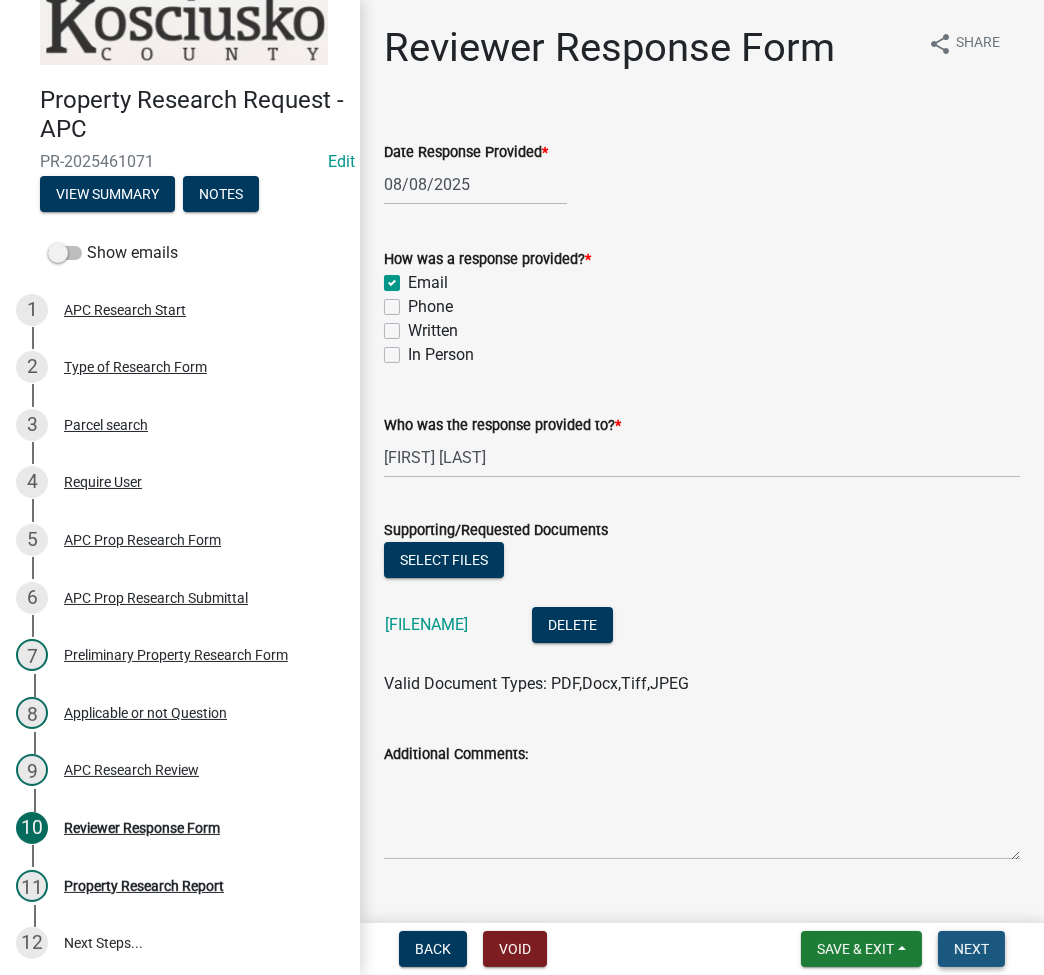 click on "Next" at bounding box center [971, 949] 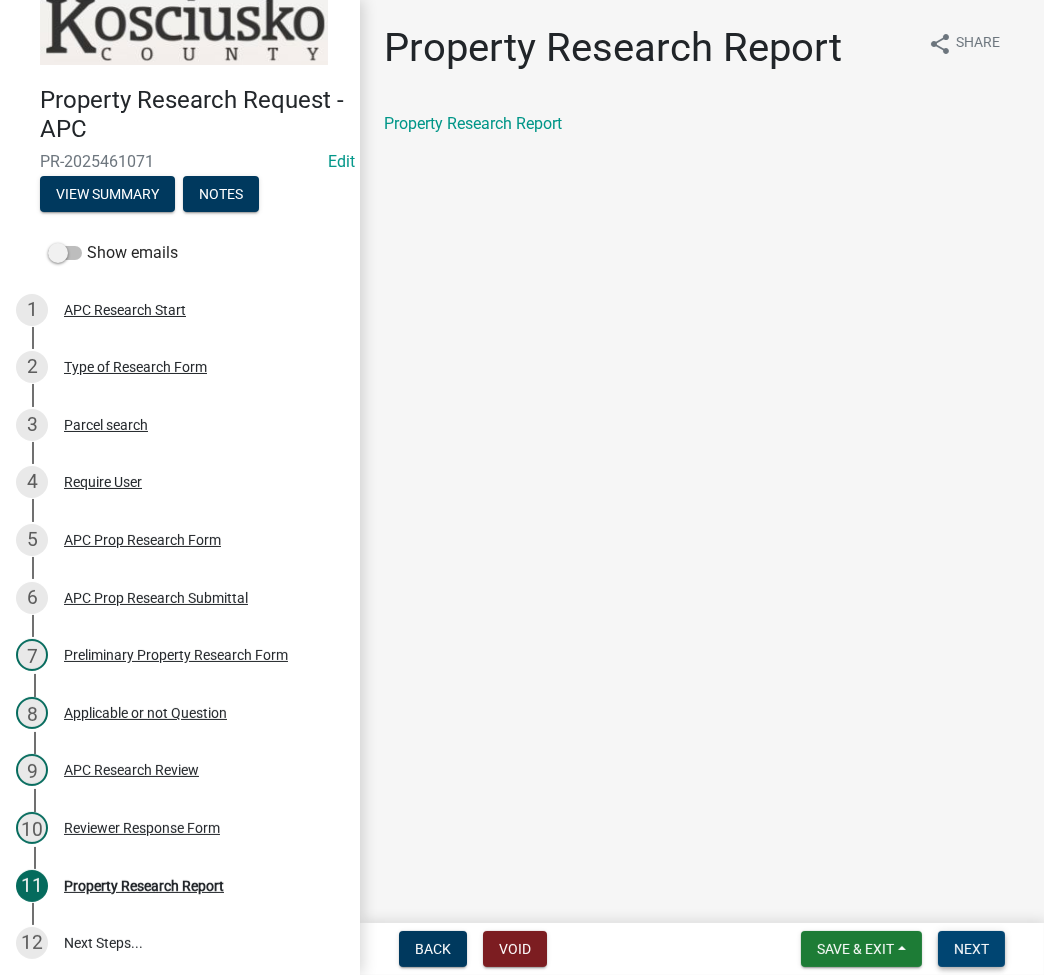 click on "Next" at bounding box center (971, 949) 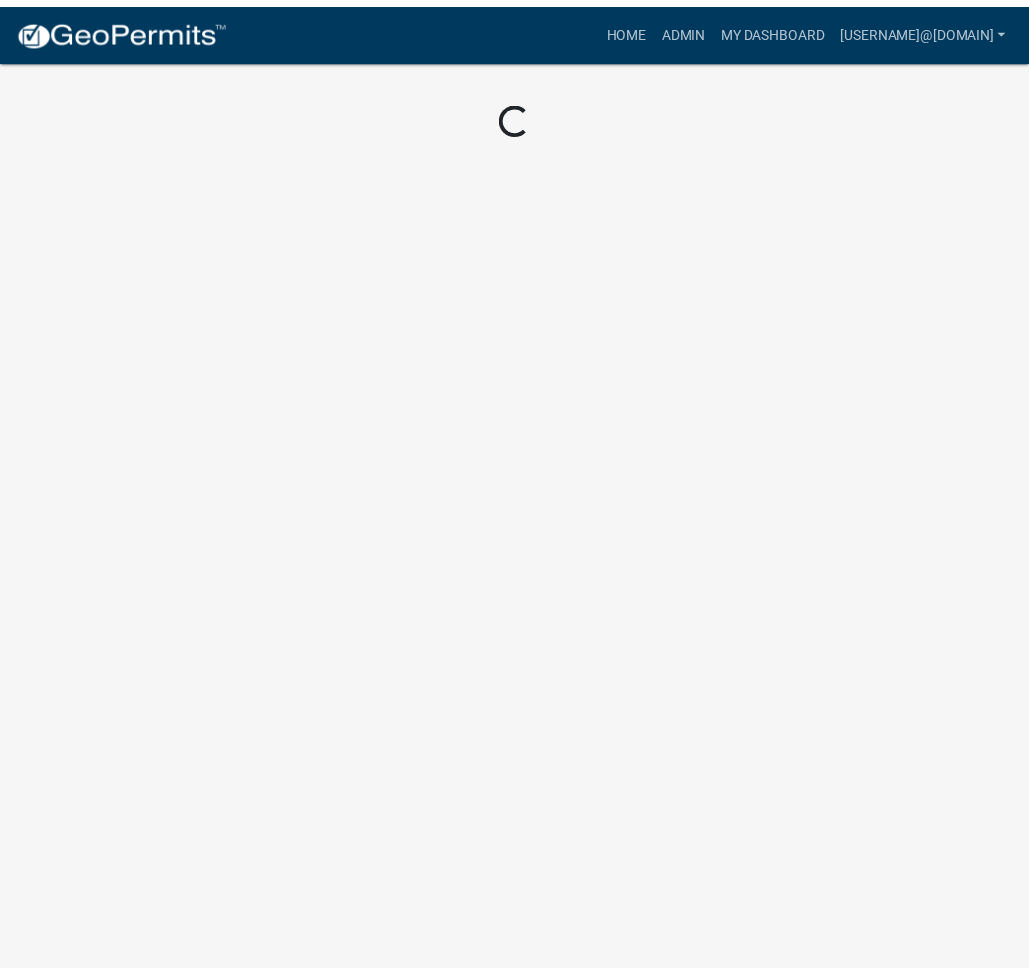 scroll, scrollTop: 0, scrollLeft: 0, axis: both 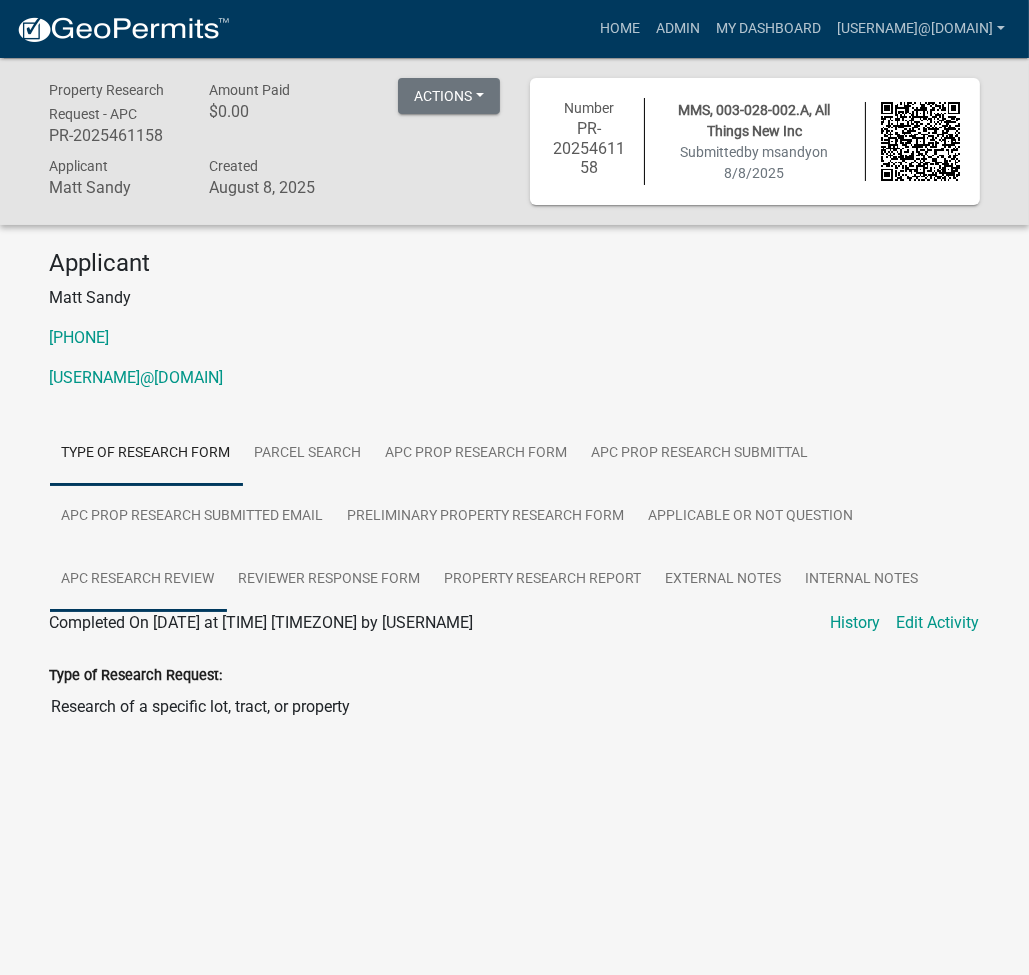 click on "APC Research Review" at bounding box center [138, 580] 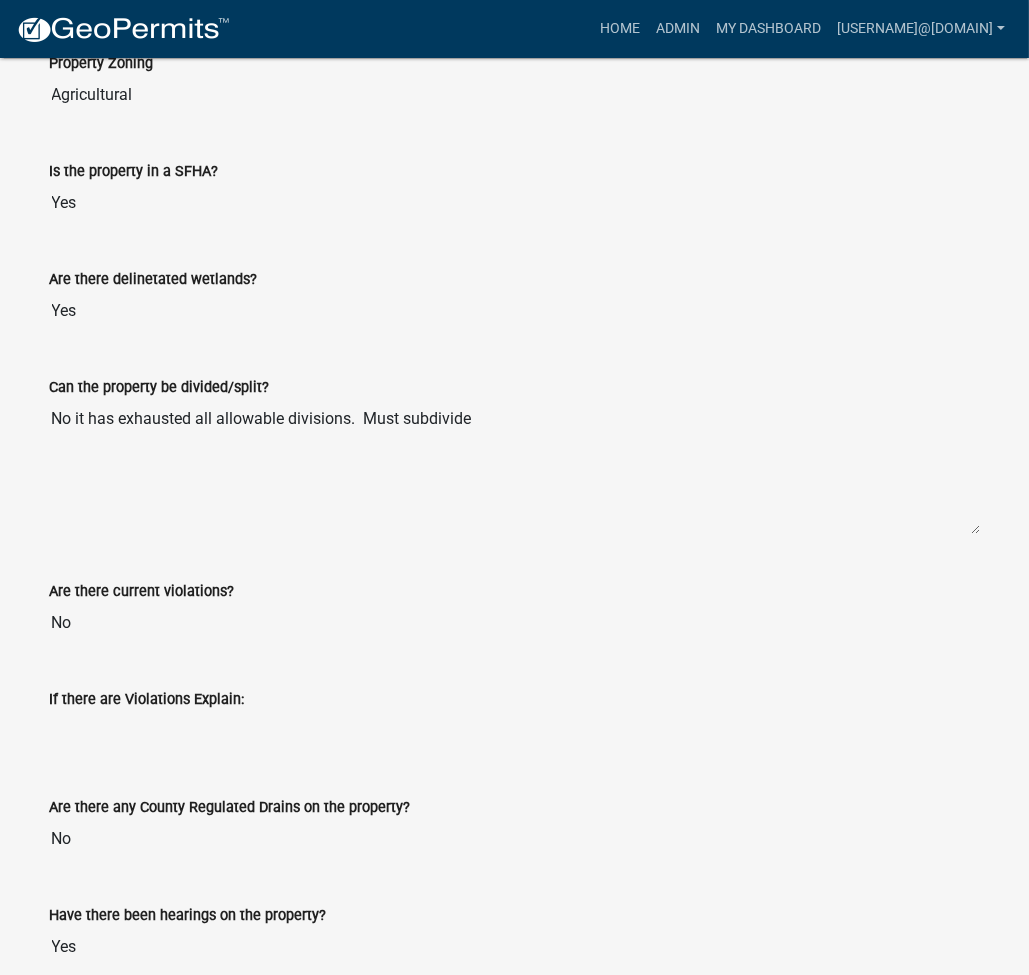 scroll, scrollTop: 0, scrollLeft: 0, axis: both 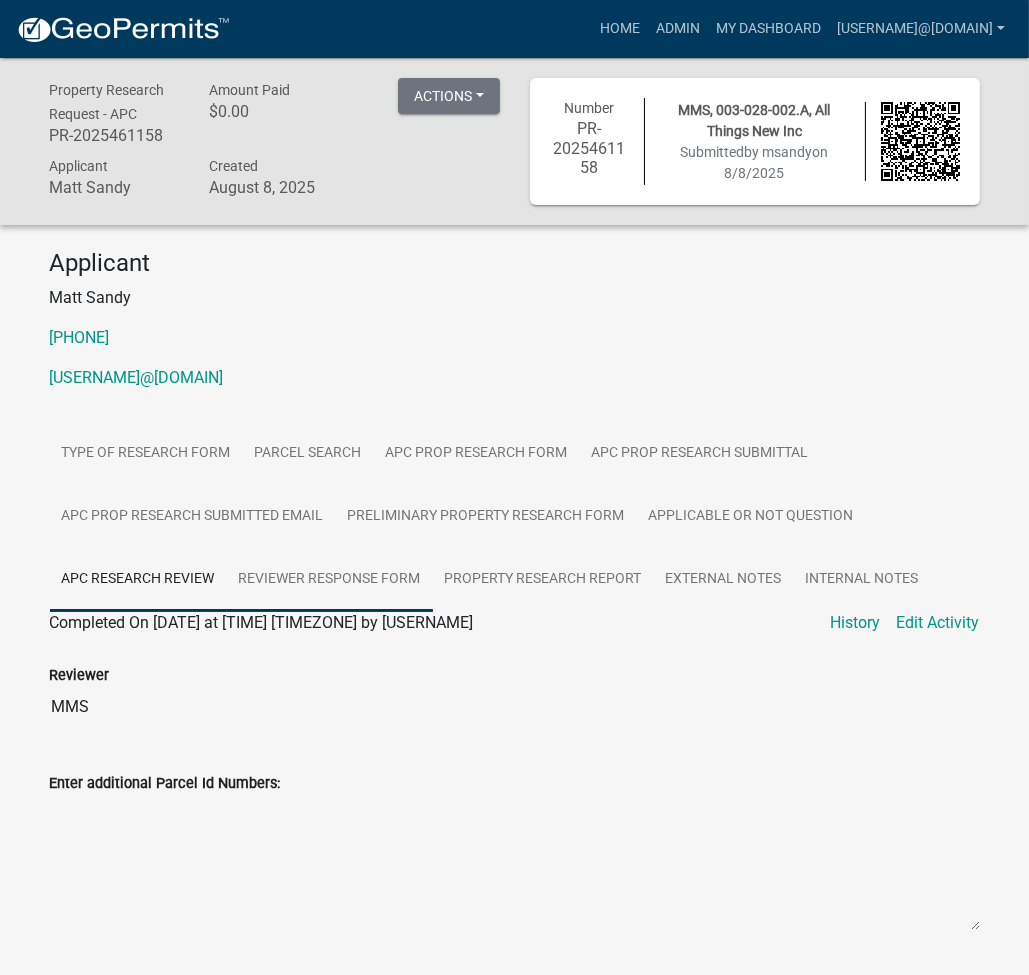 click on "Reviewer Response Form" at bounding box center [330, 580] 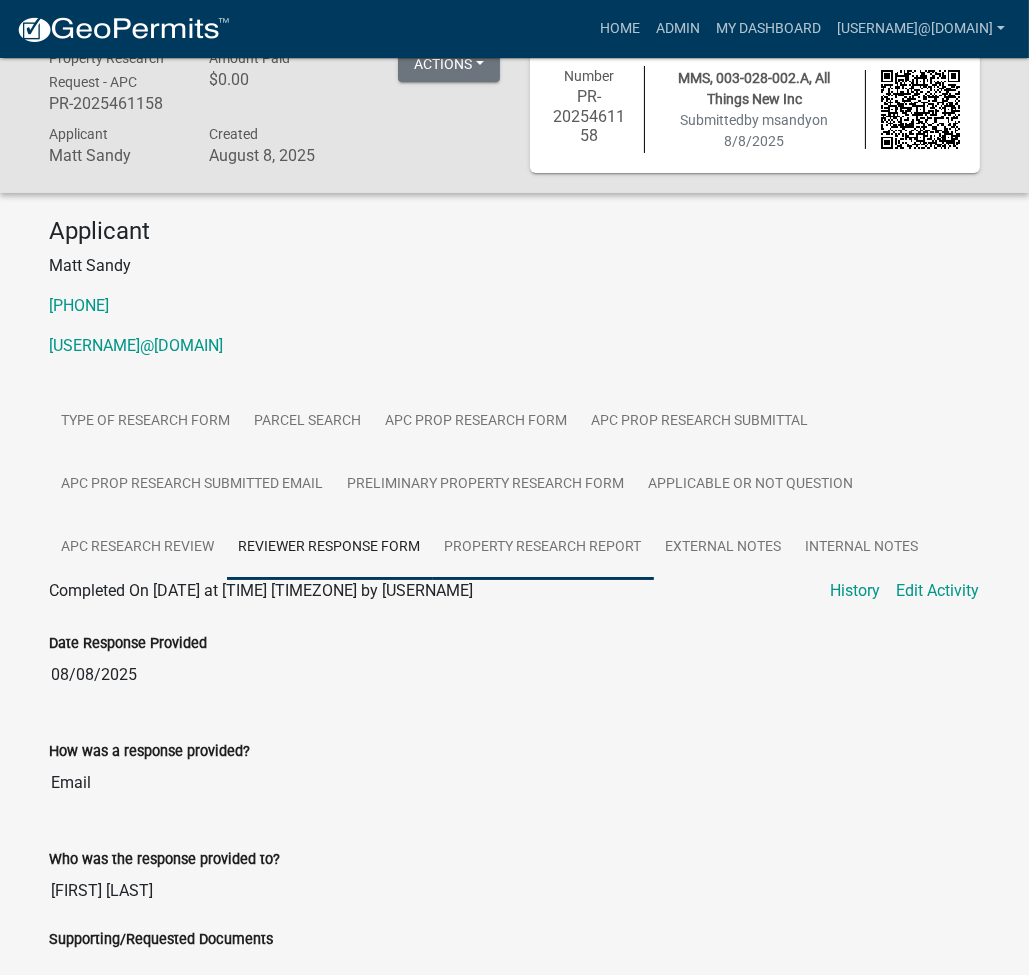 scroll, scrollTop: 0, scrollLeft: 0, axis: both 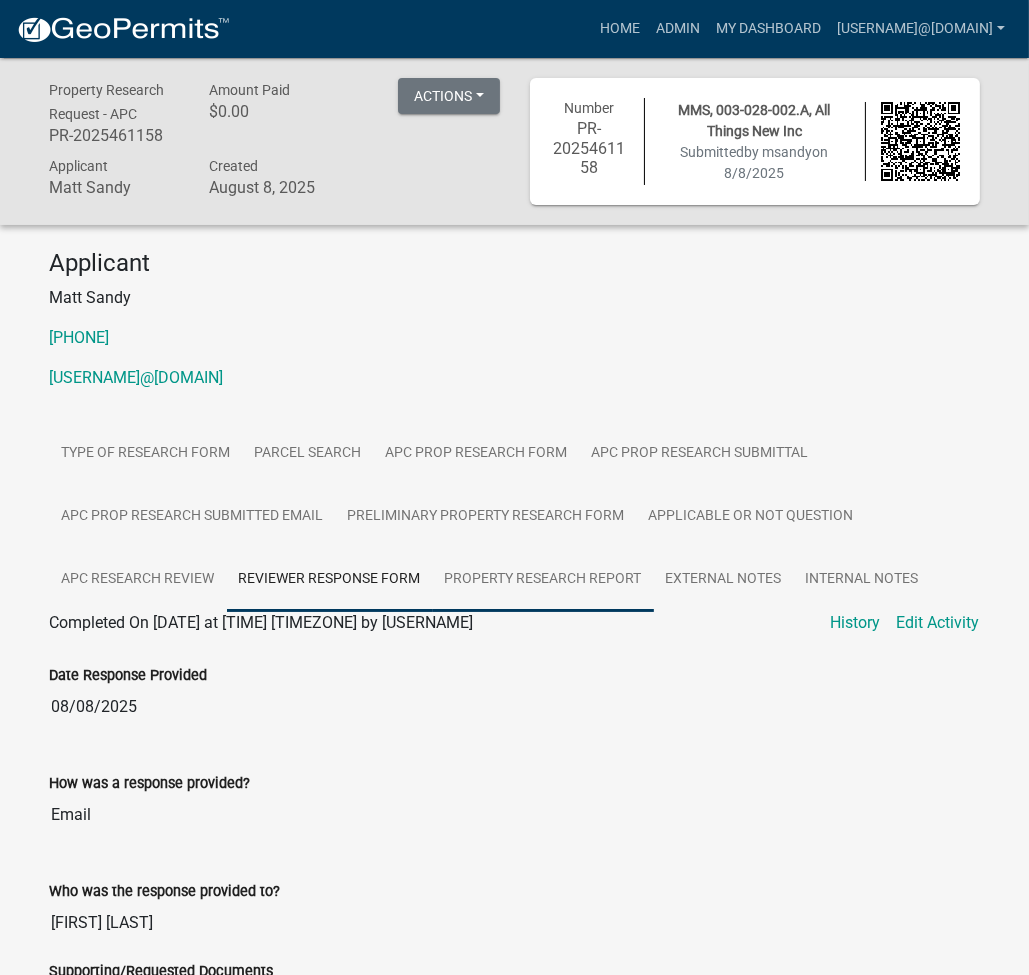 click on "Property Research Report" at bounding box center [543, 580] 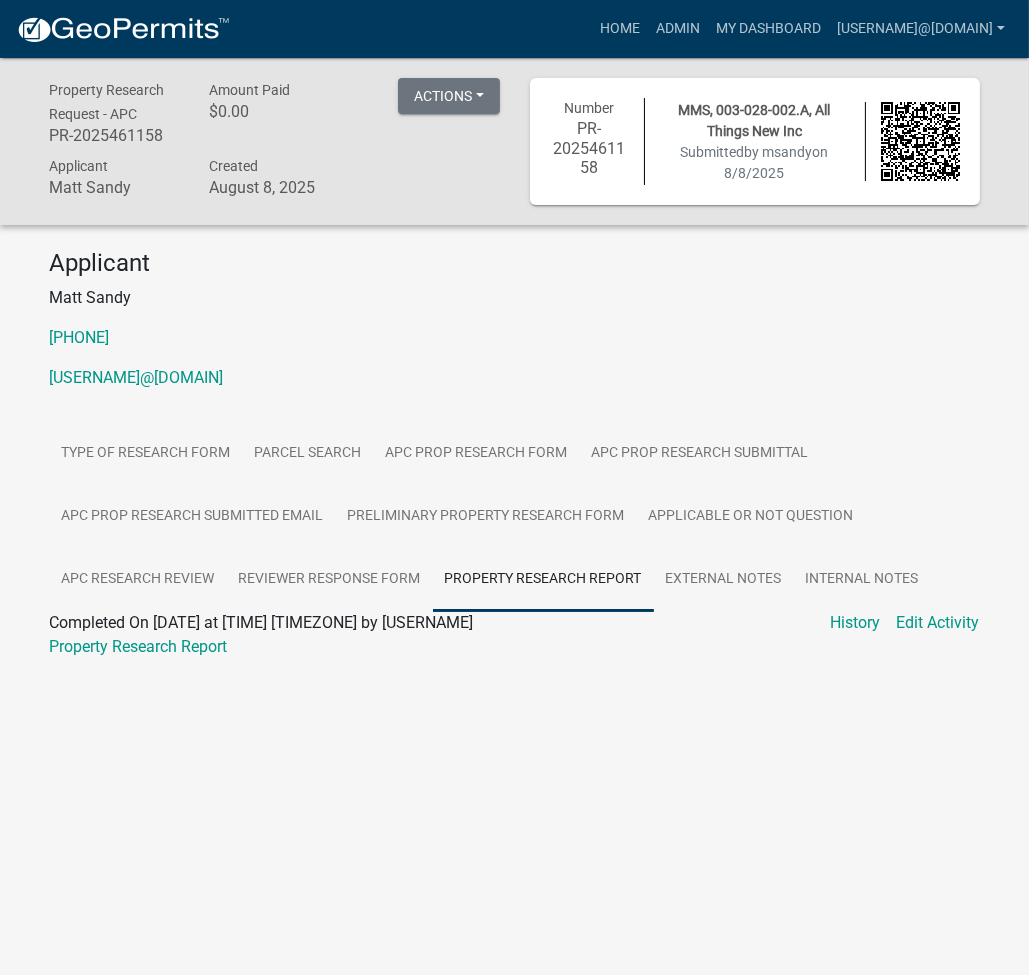 scroll, scrollTop: 58, scrollLeft: 0, axis: vertical 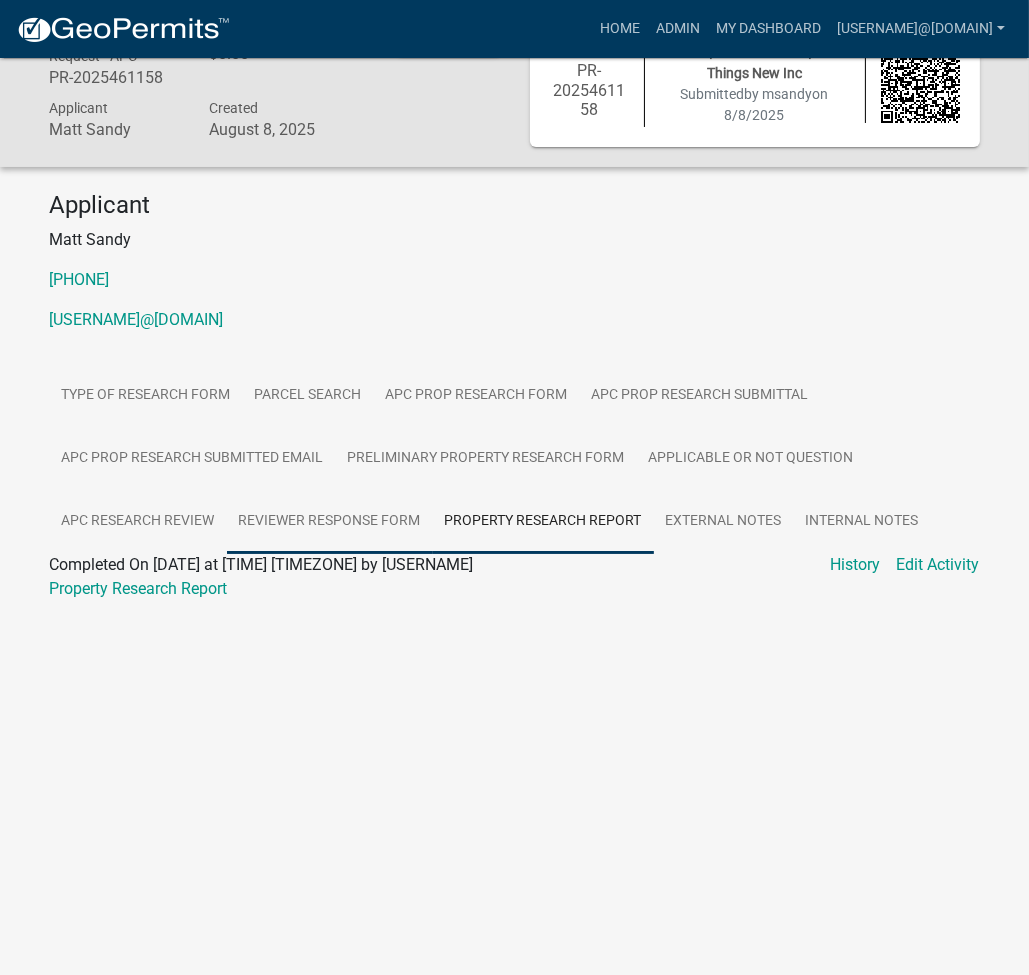click on "Reviewer Response Form" at bounding box center [330, 522] 